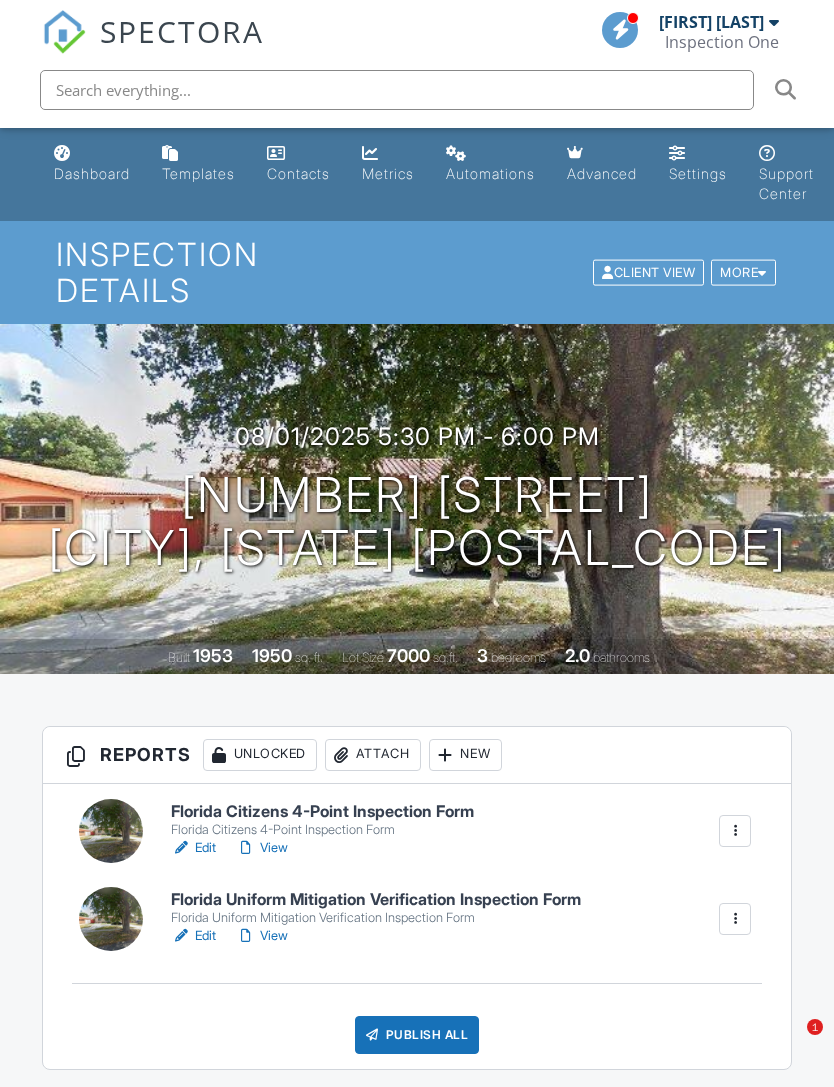scroll, scrollTop: 2891, scrollLeft: 0, axis: vertical 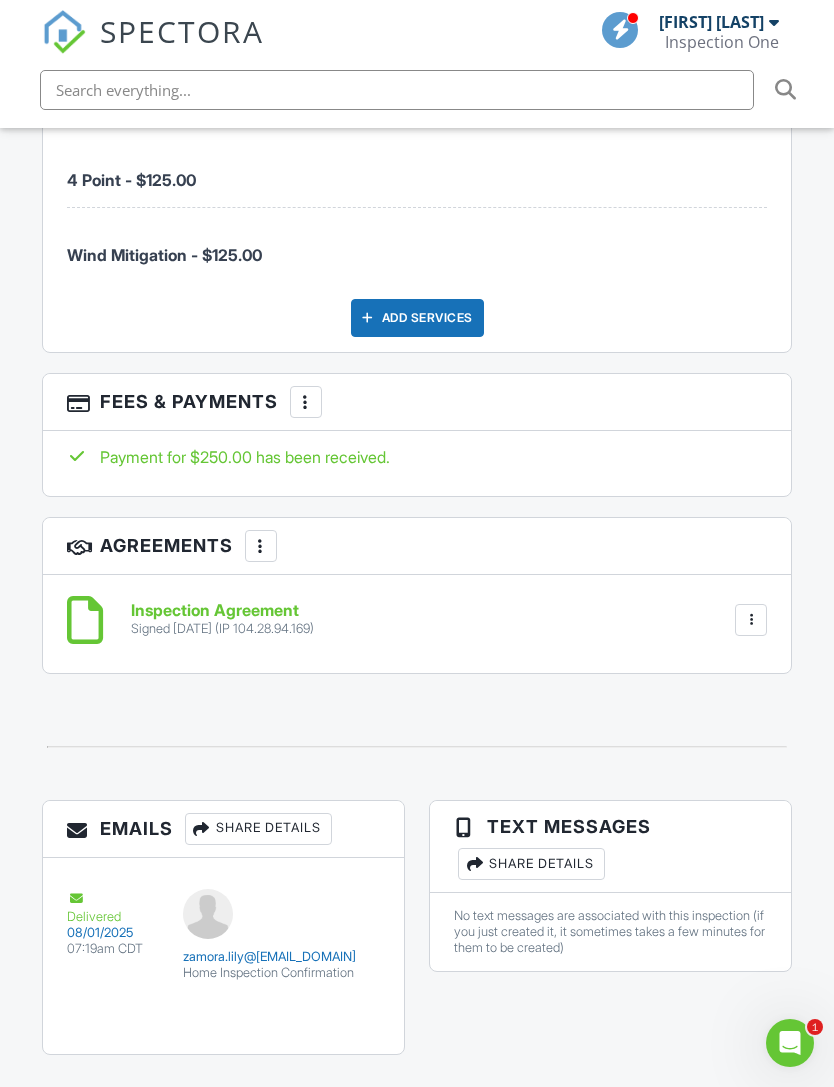 click at bounding box center (417, 747) 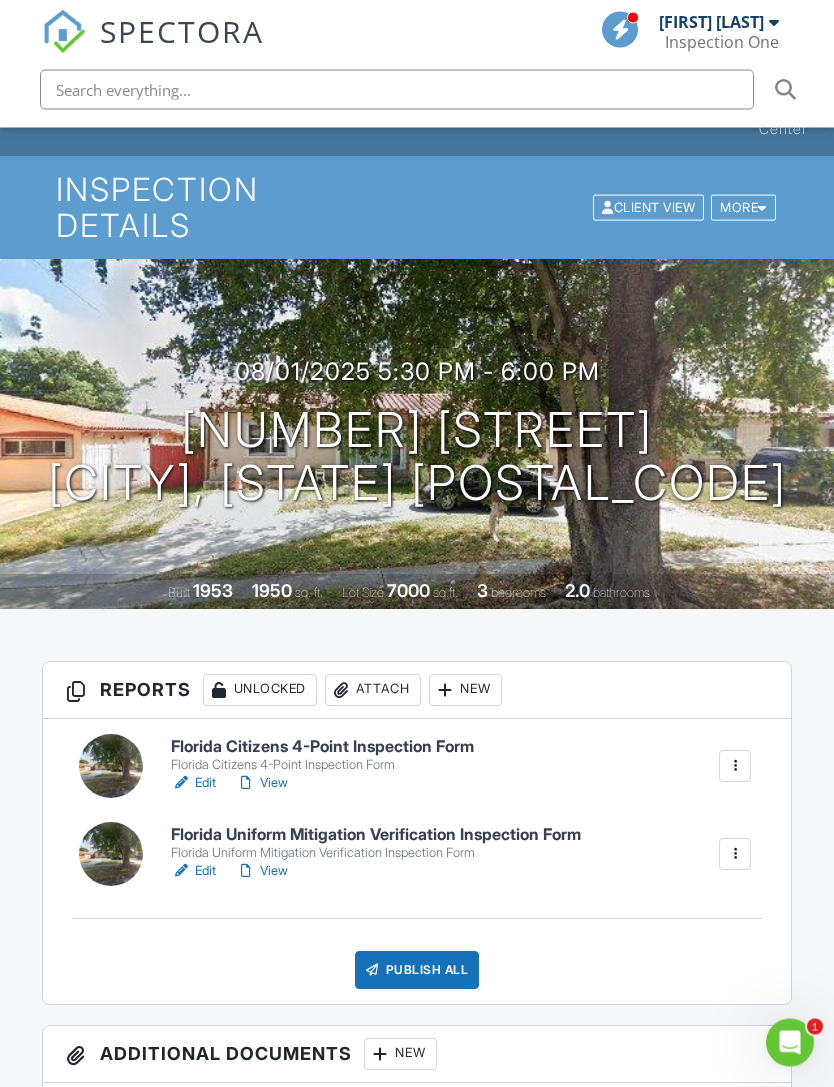 scroll, scrollTop: 0, scrollLeft: 0, axis: both 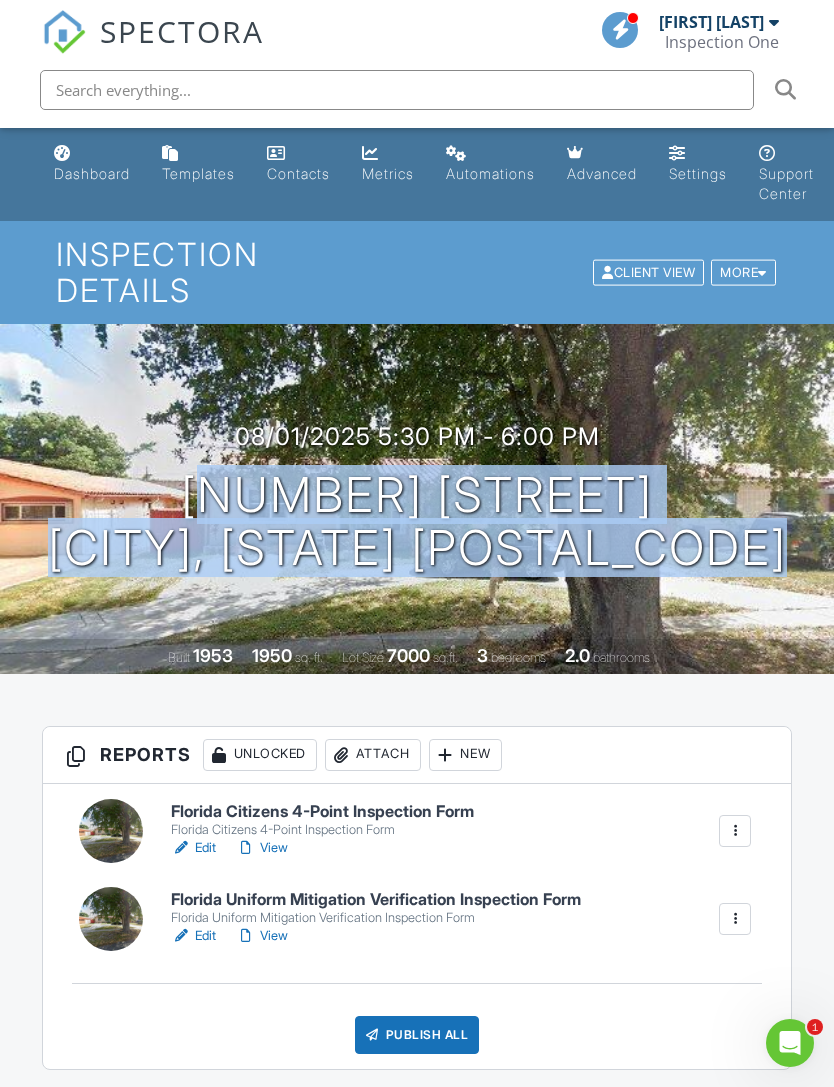 copy on "60 W 61st St
Hialeah, FL 33012" 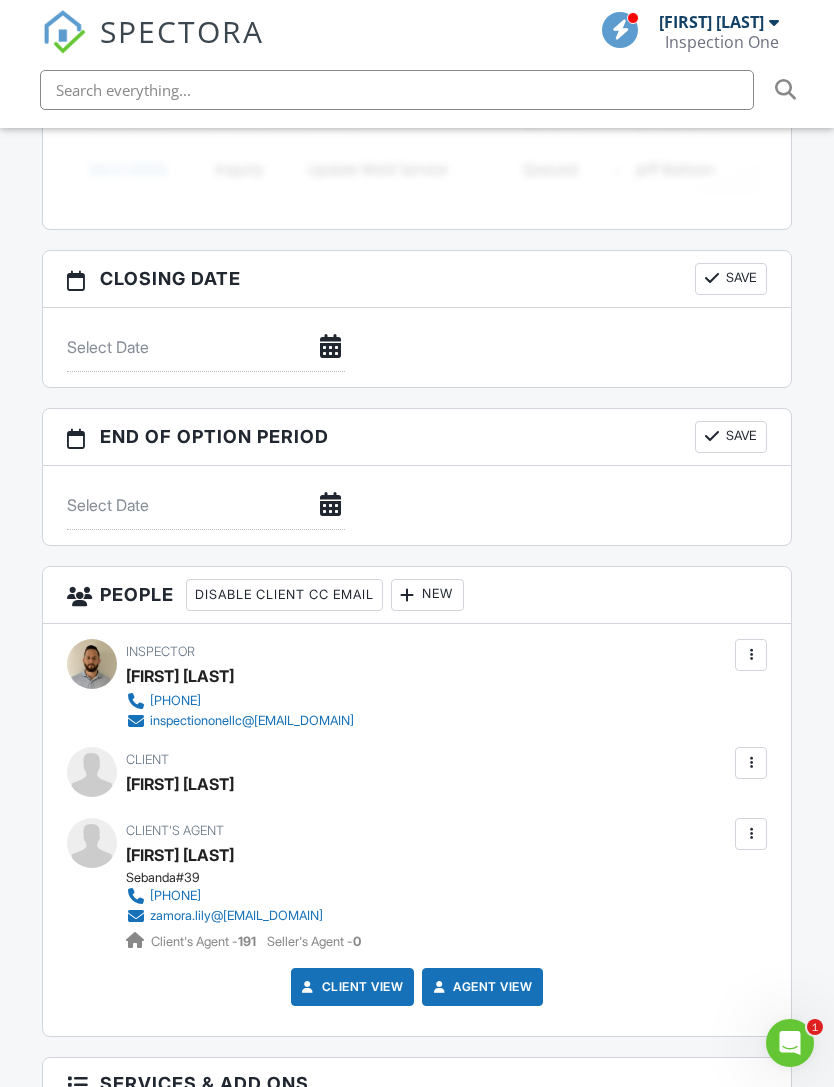 scroll, scrollTop: 1951, scrollLeft: 0, axis: vertical 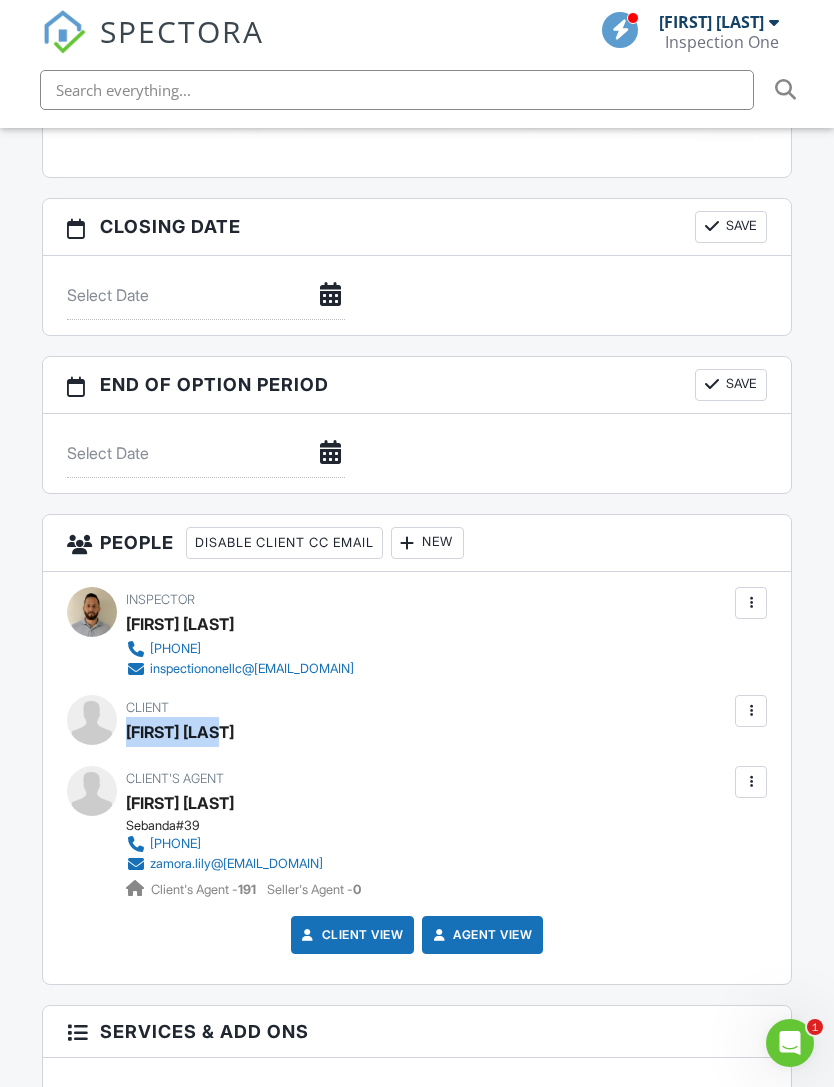 copy on "[FIRST] [LAST]" 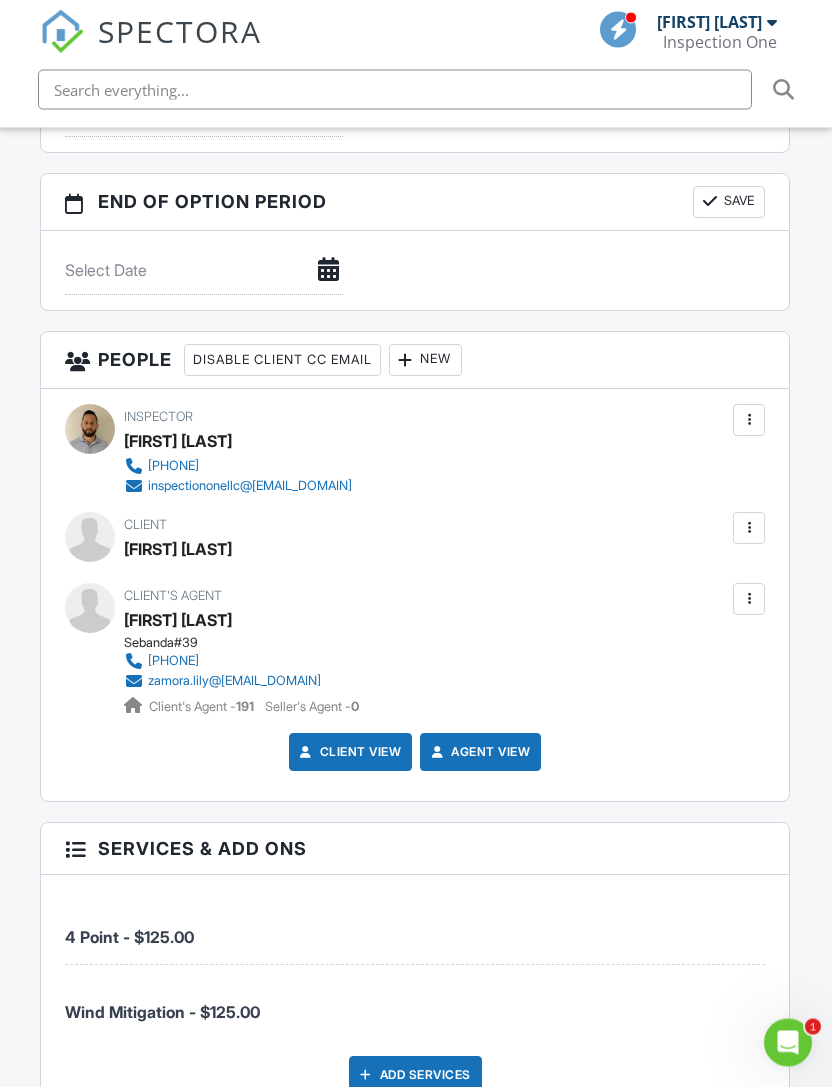 scroll, scrollTop: 2134, scrollLeft: 20, axis: both 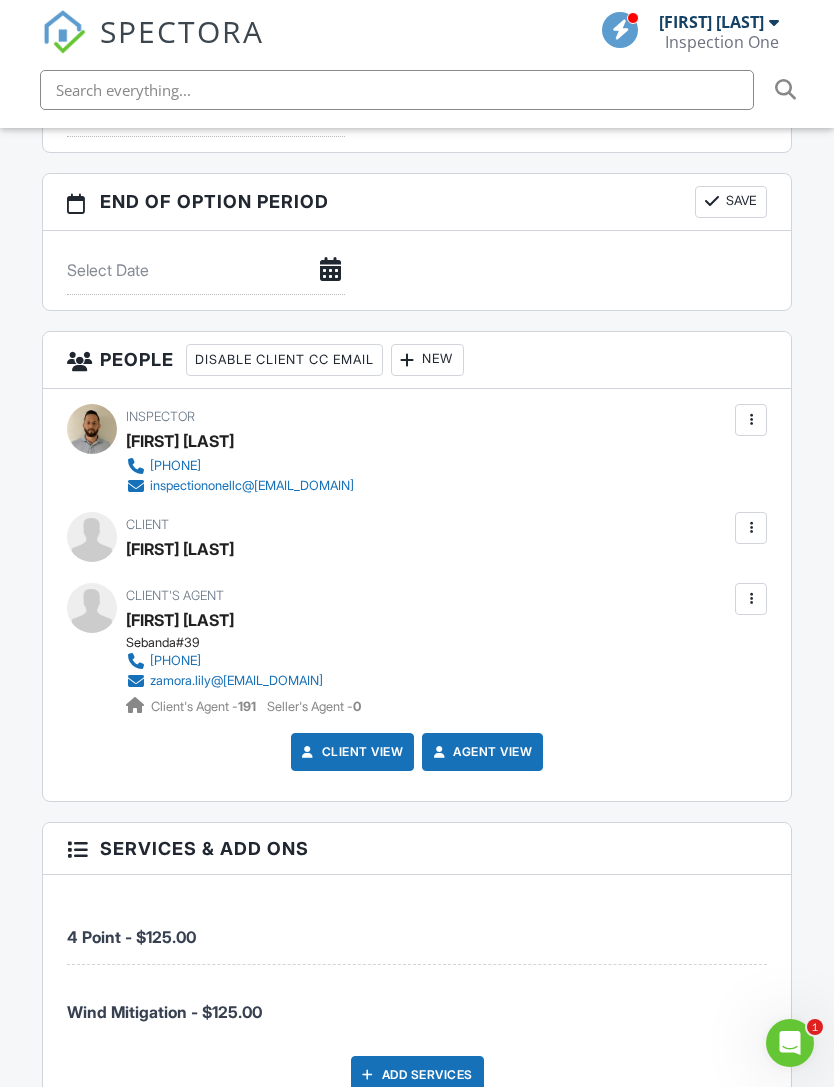 click 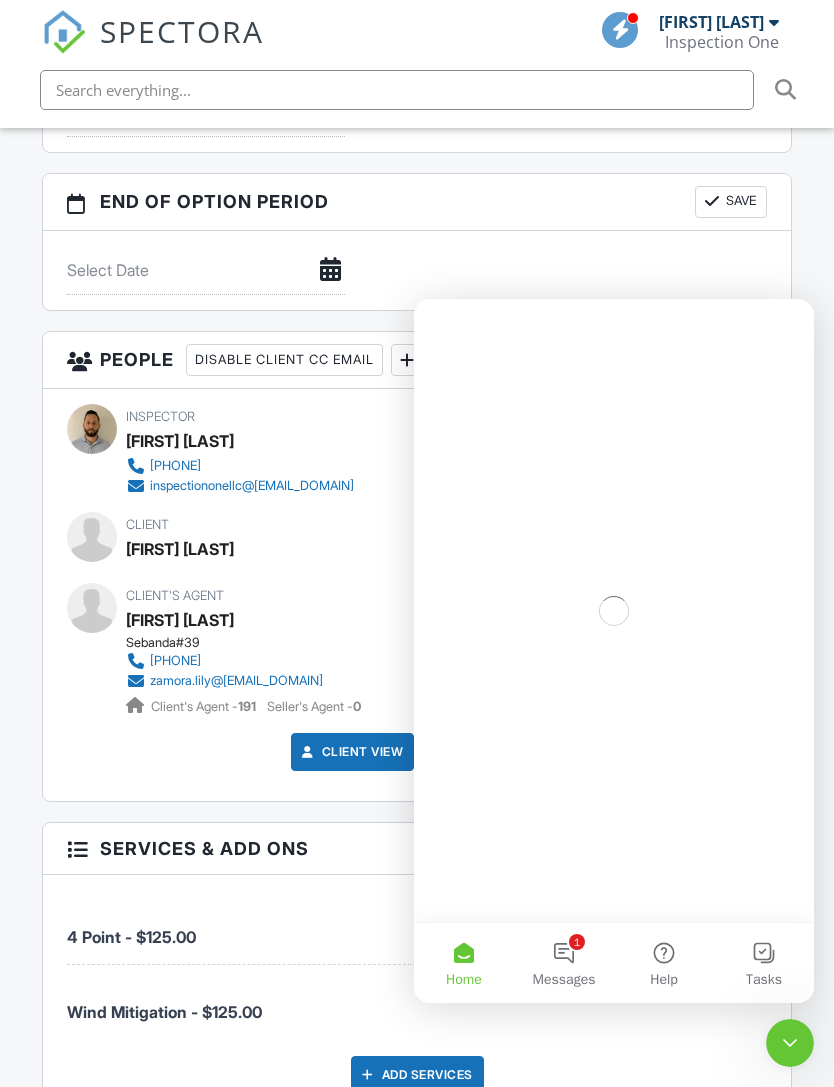 scroll, scrollTop: 0, scrollLeft: 0, axis: both 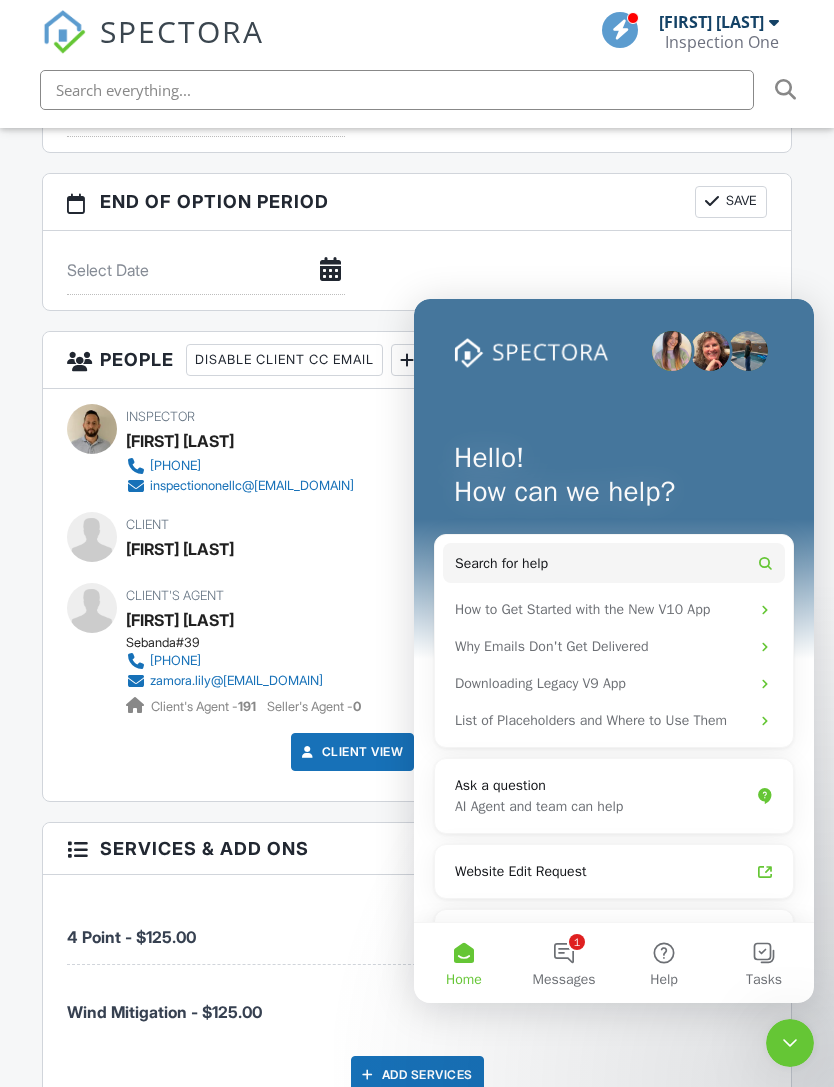 click on "1 Messages" at bounding box center (564, 963) 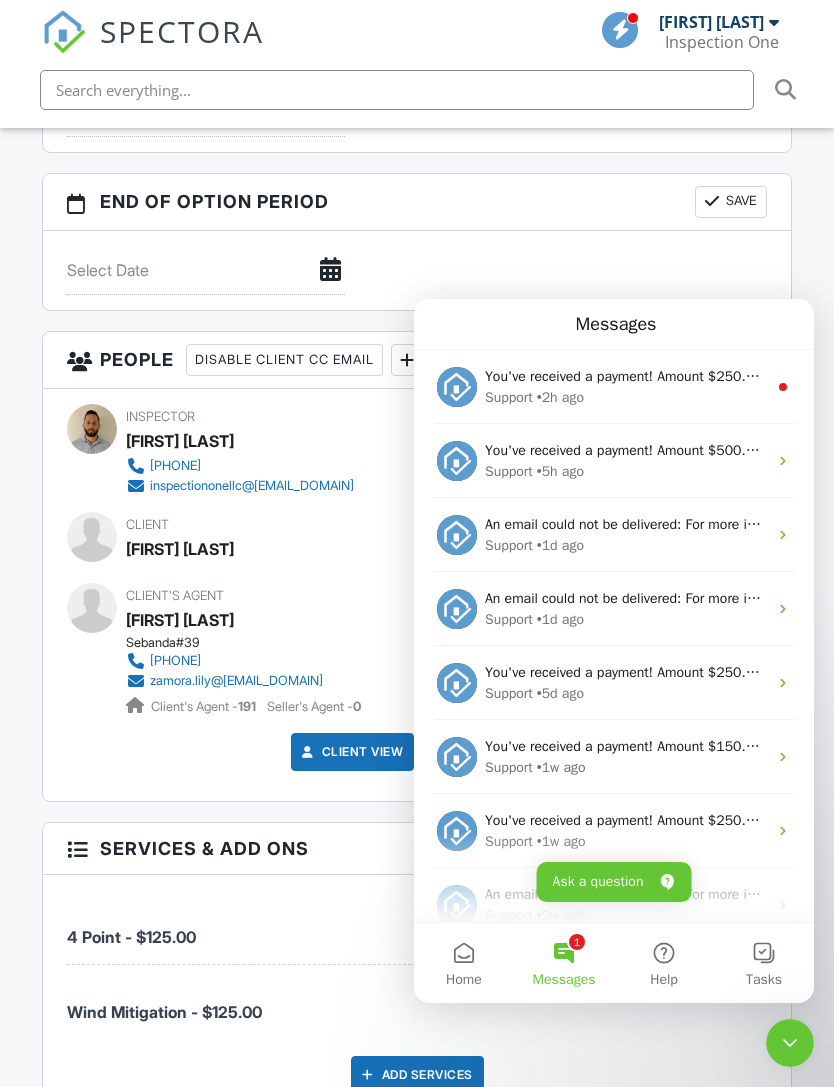 click on "Support •  2h ago" at bounding box center [626, 397] 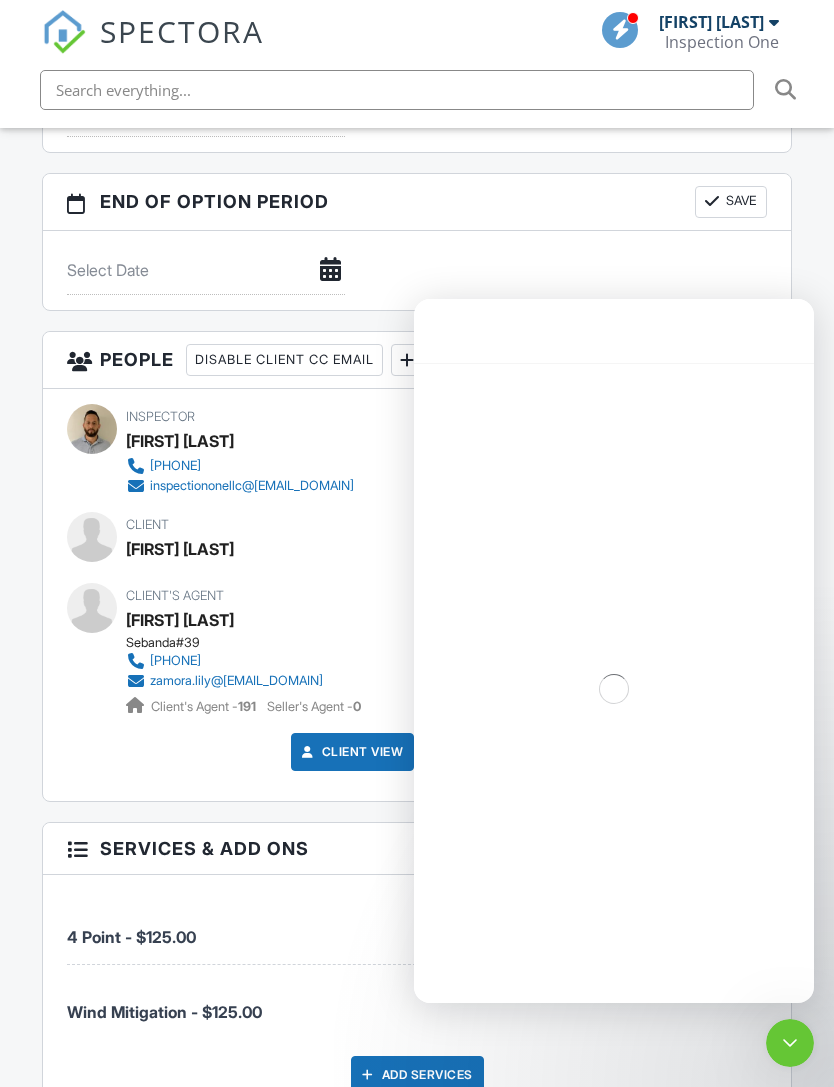 scroll, scrollTop: 1978, scrollLeft: 20, axis: both 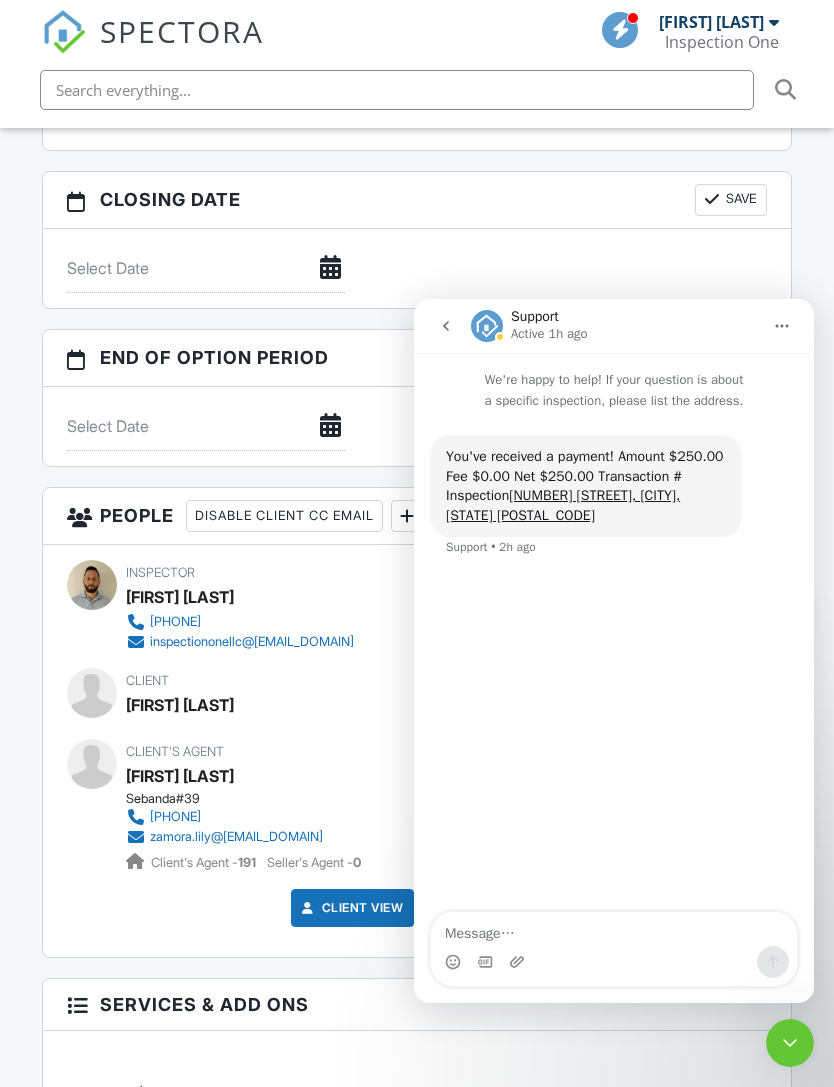 click 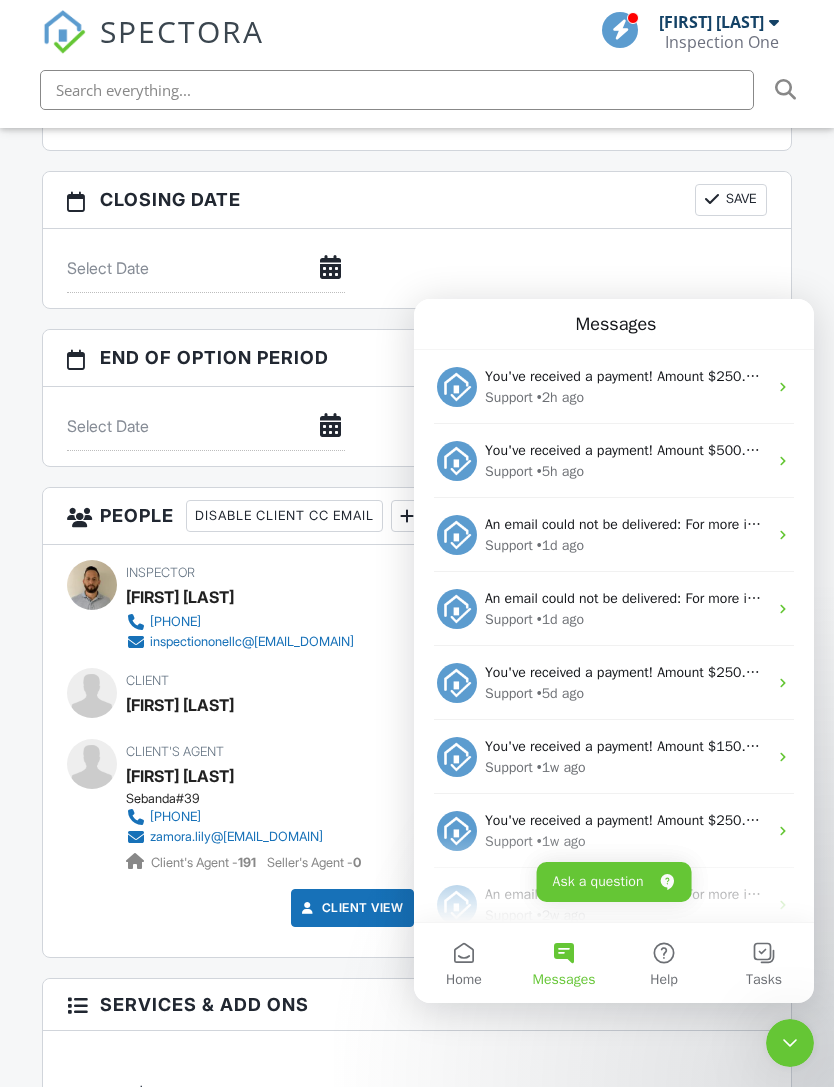 scroll, scrollTop: 1973, scrollLeft: 20, axis: both 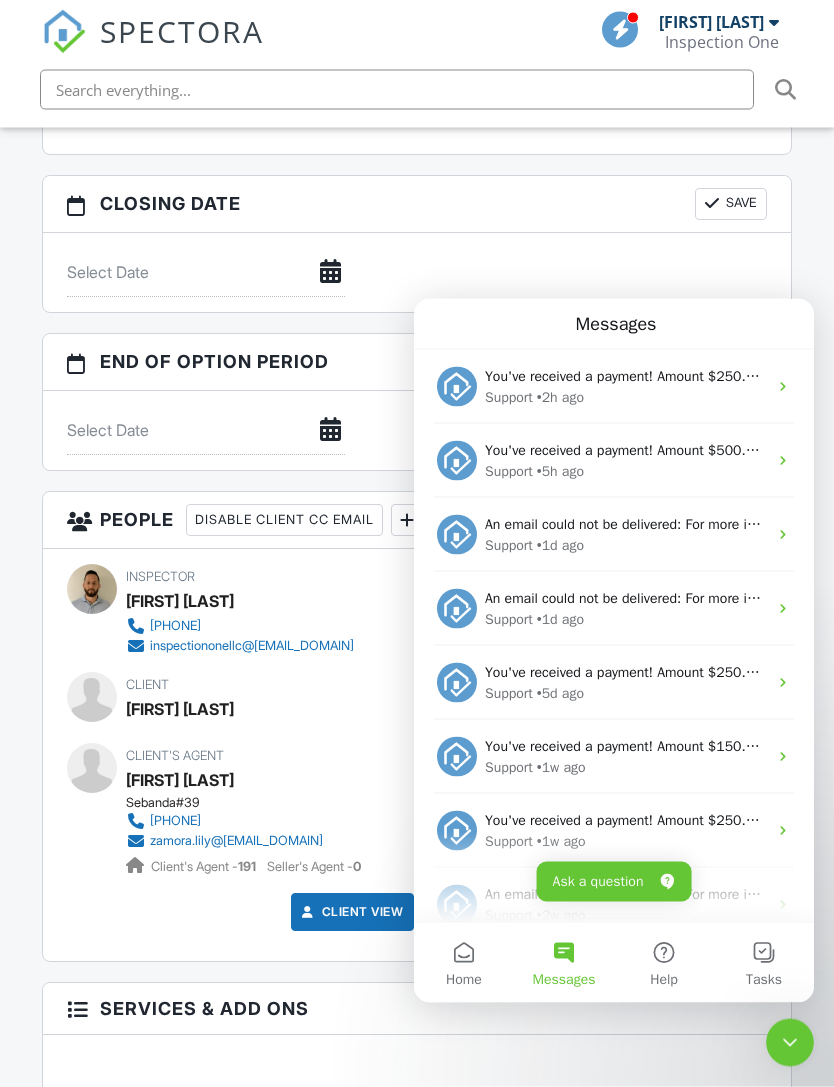 click 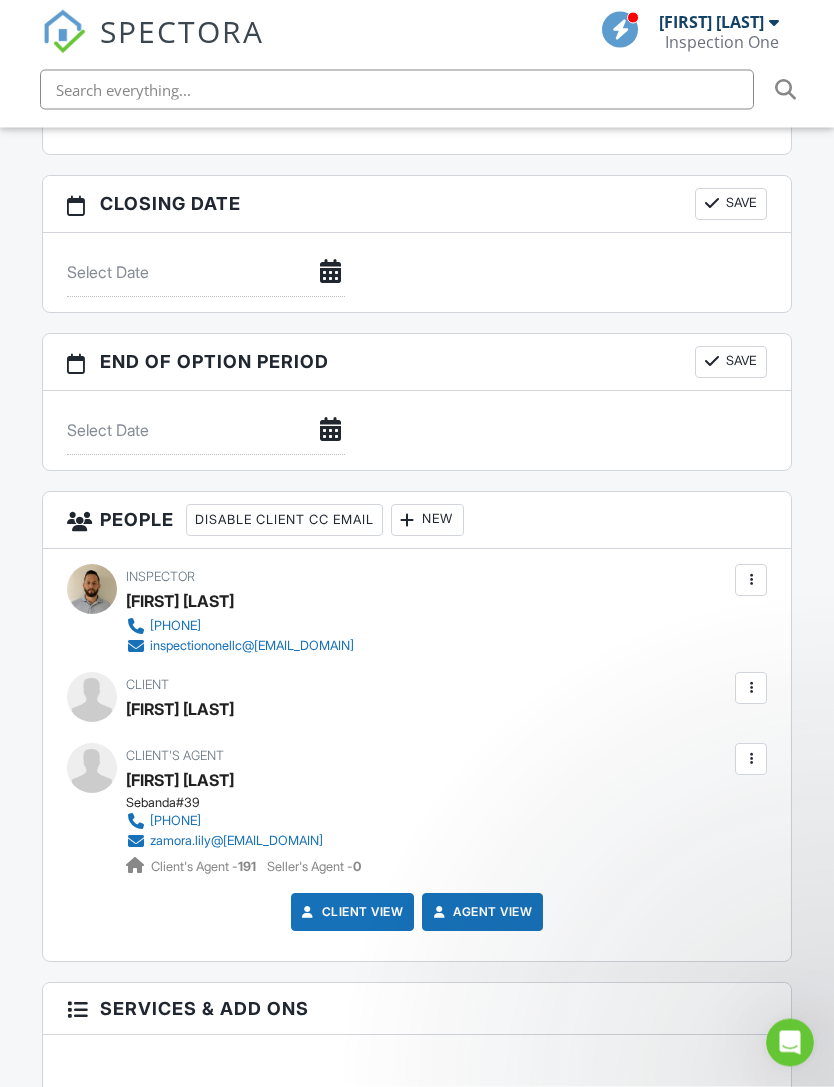 scroll, scrollTop: 1974, scrollLeft: 20, axis: both 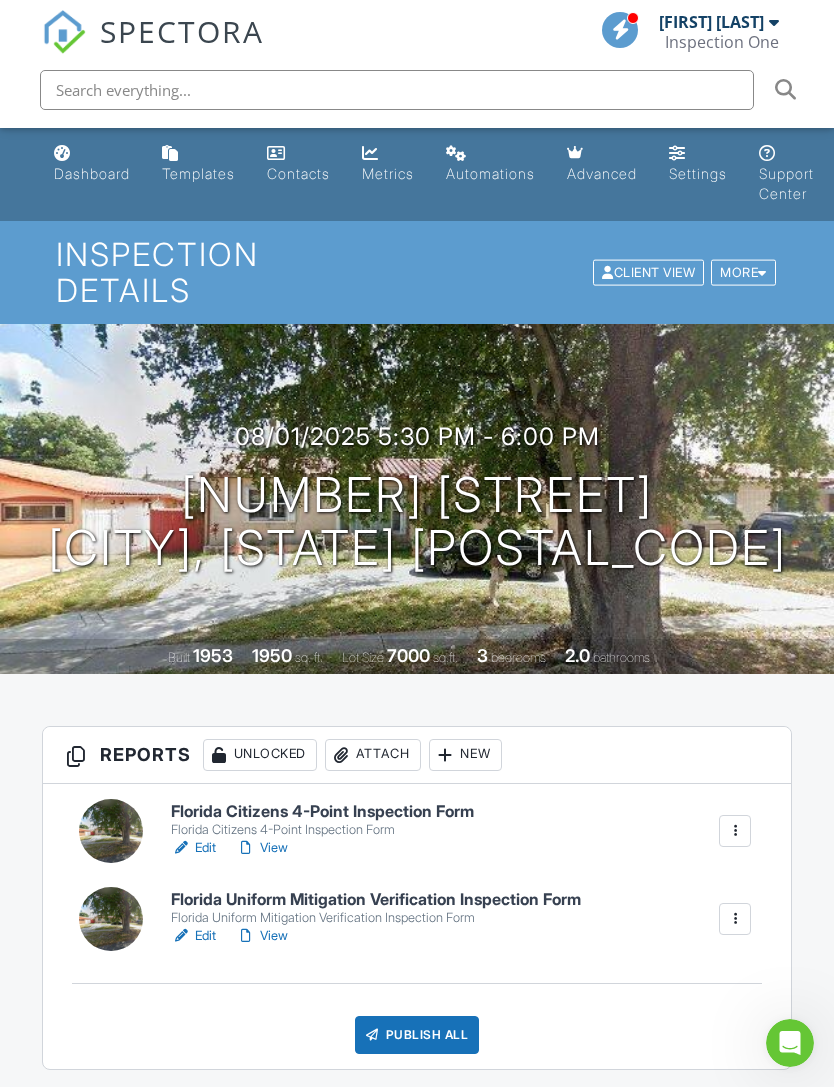 click on "Attach" at bounding box center [373, 755] 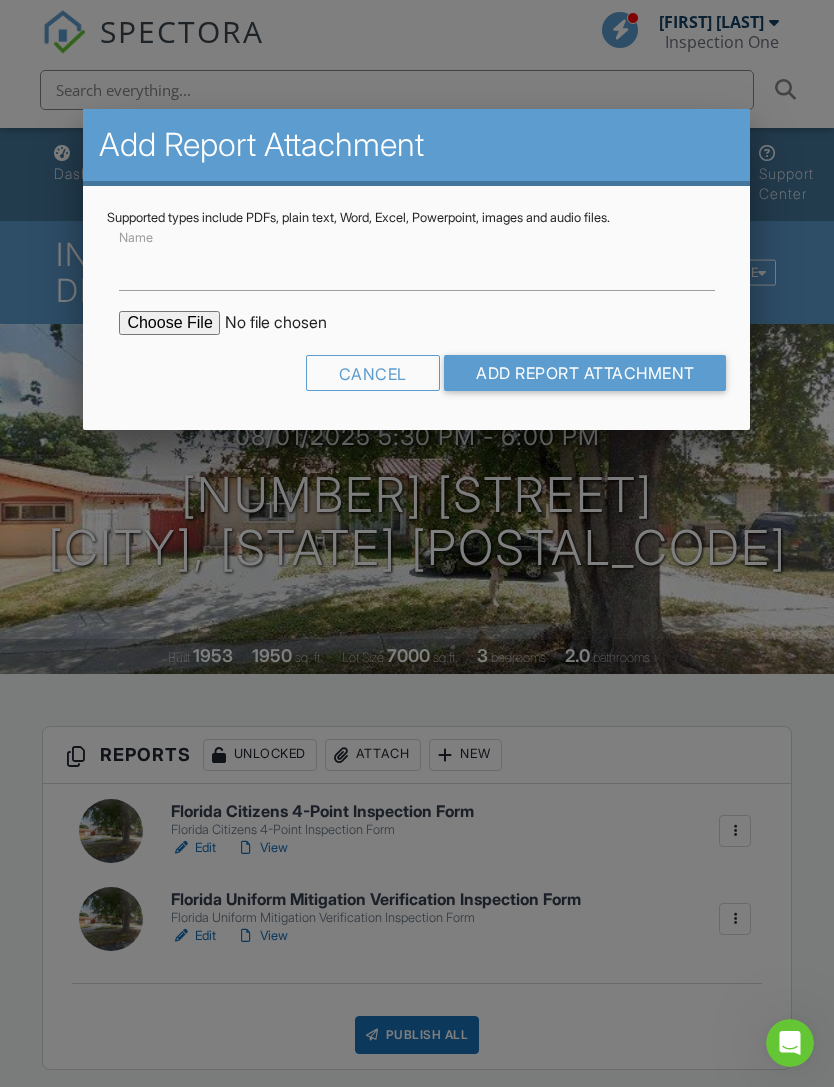 click at bounding box center [289, 323] 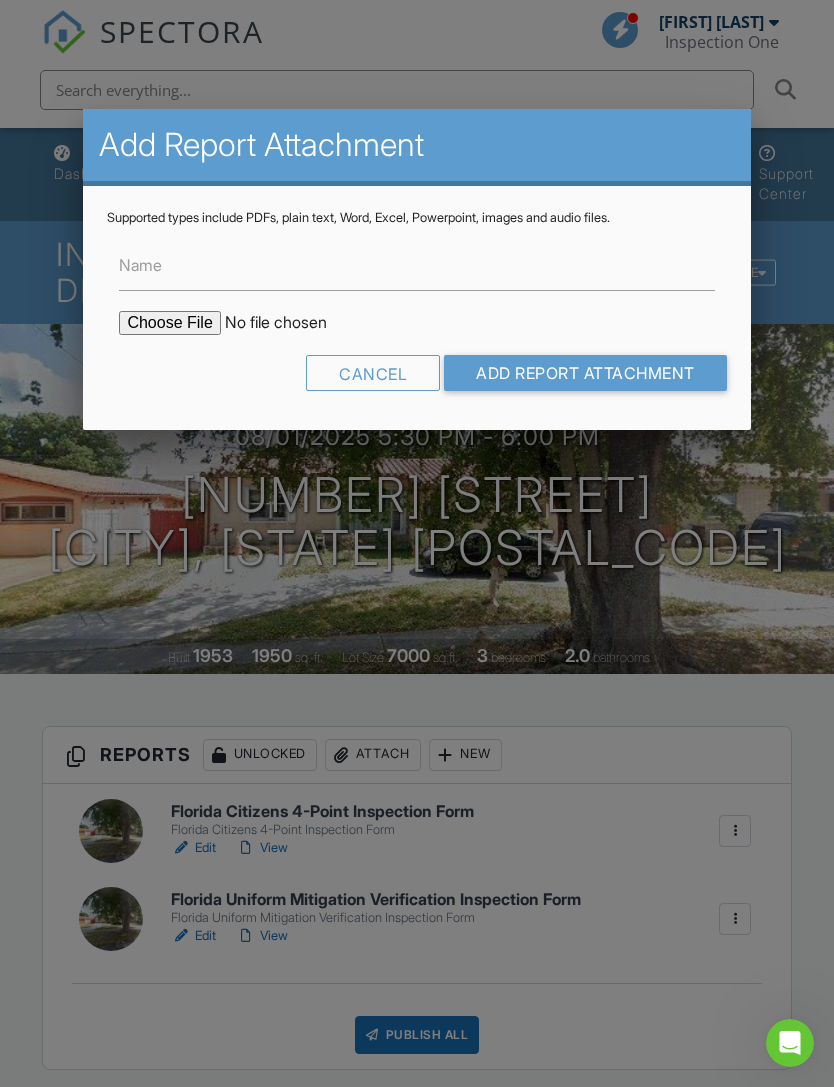 type on "C:\fakepath\Noemi Garcia BuildFax.pdf" 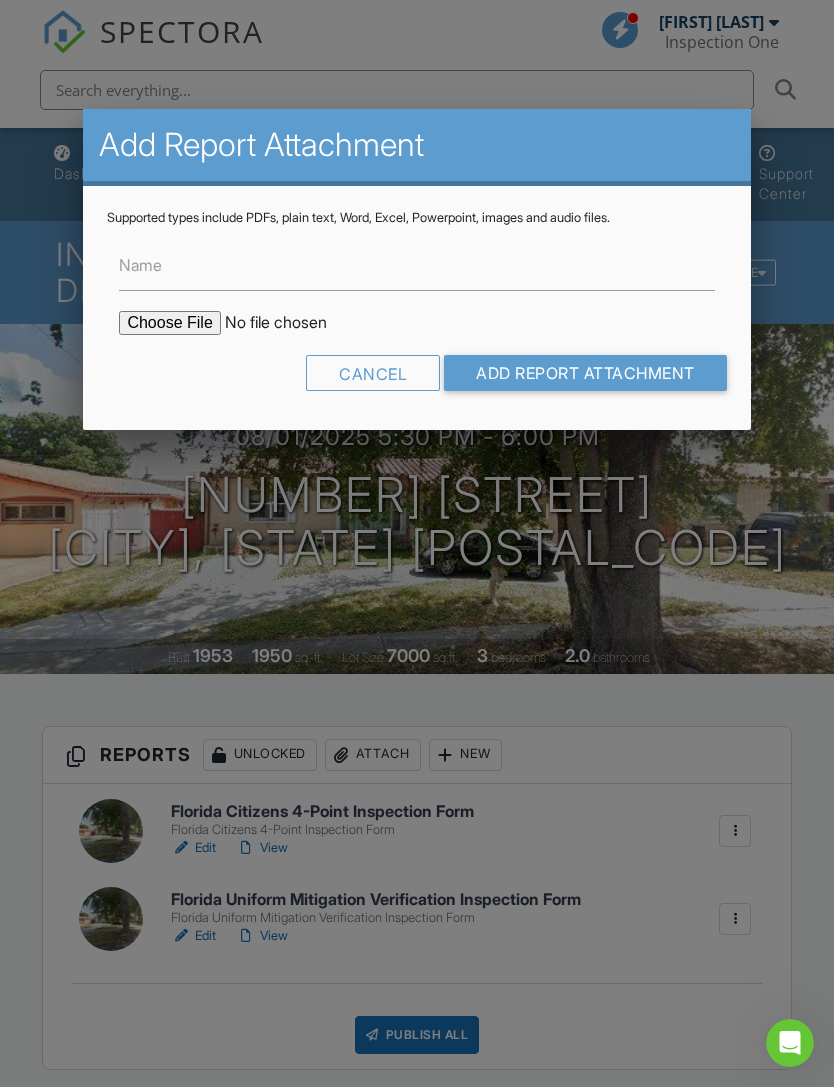 click on "Add Report Attachment" at bounding box center [585, 373] 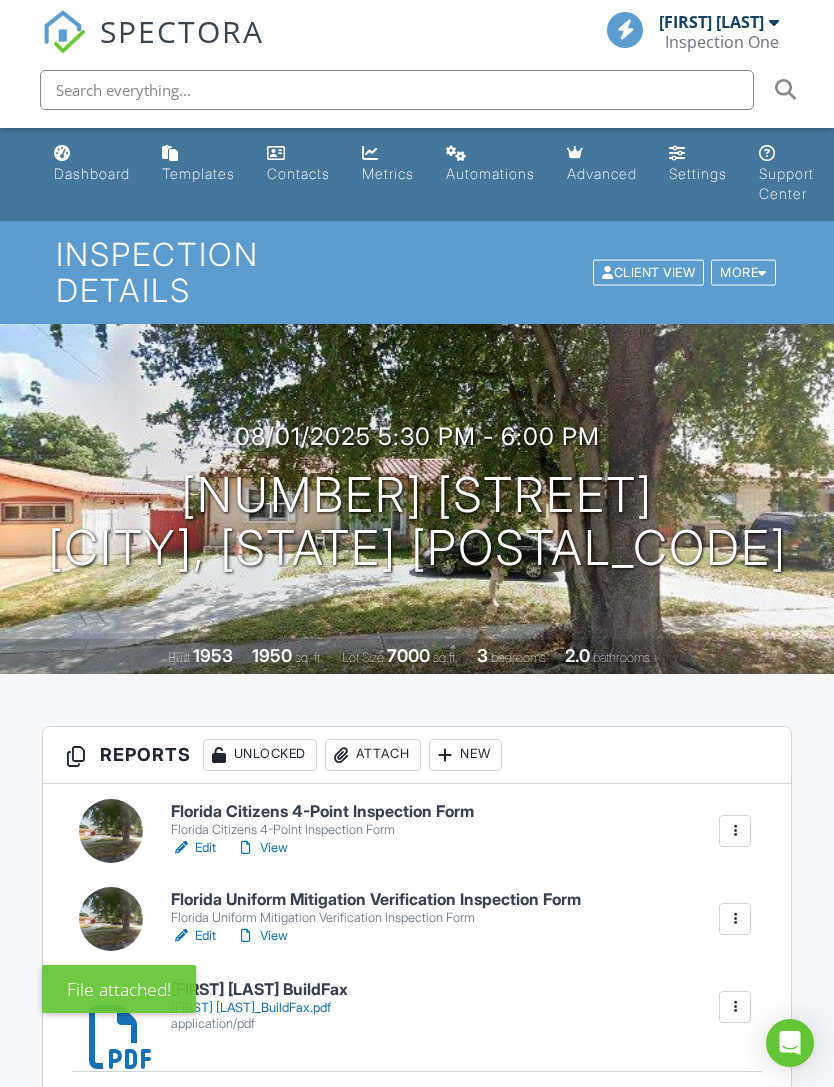 scroll, scrollTop: 0, scrollLeft: 0, axis: both 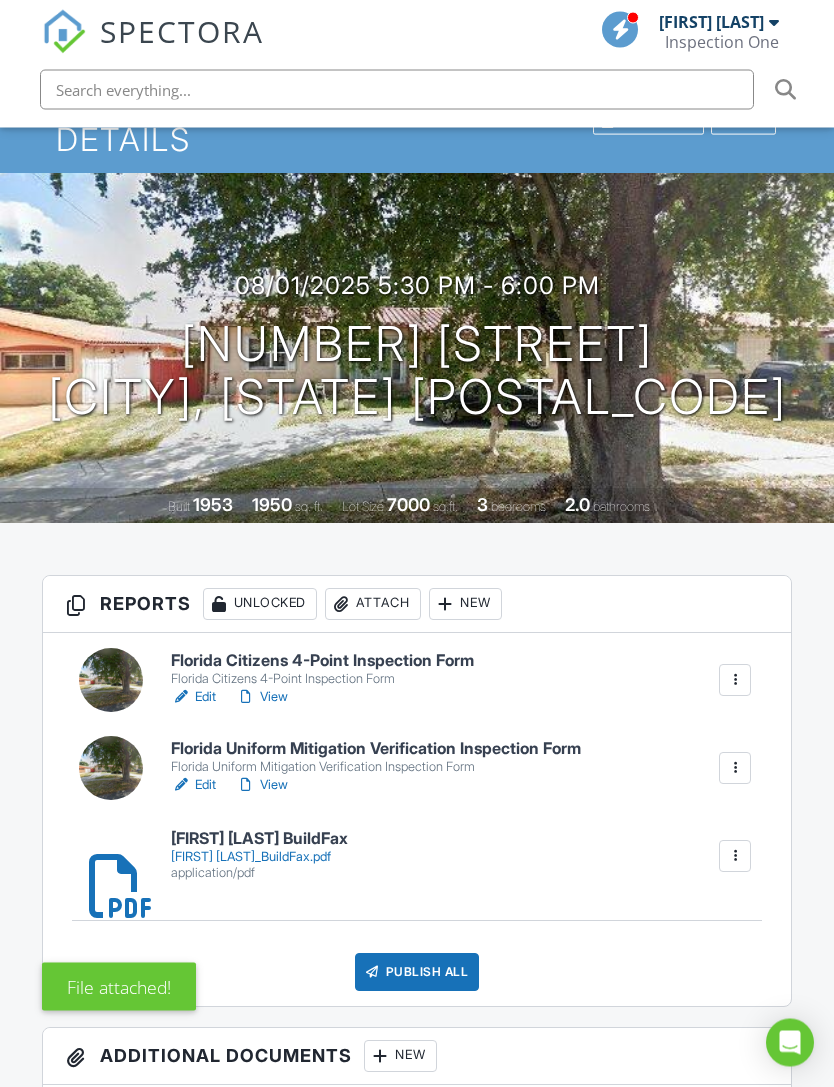 click on "Florida Citizens 4-Point Inspection Form" at bounding box center [322, 662] 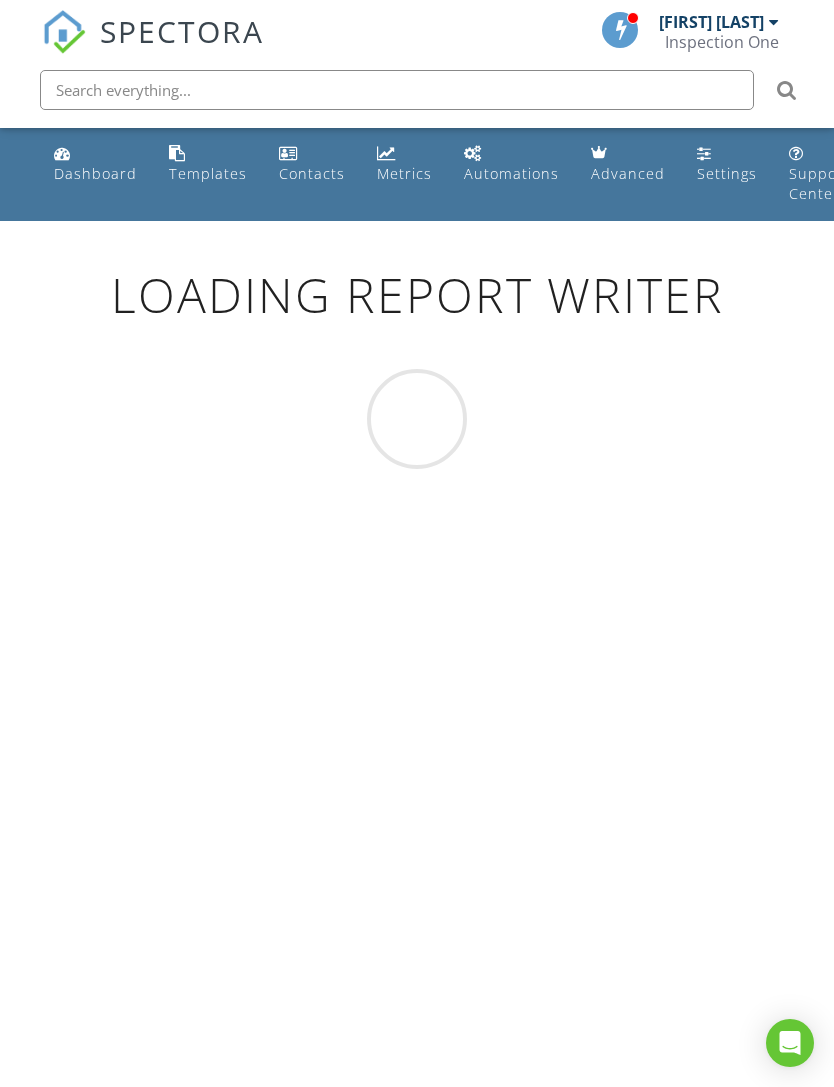 scroll, scrollTop: 0, scrollLeft: 0, axis: both 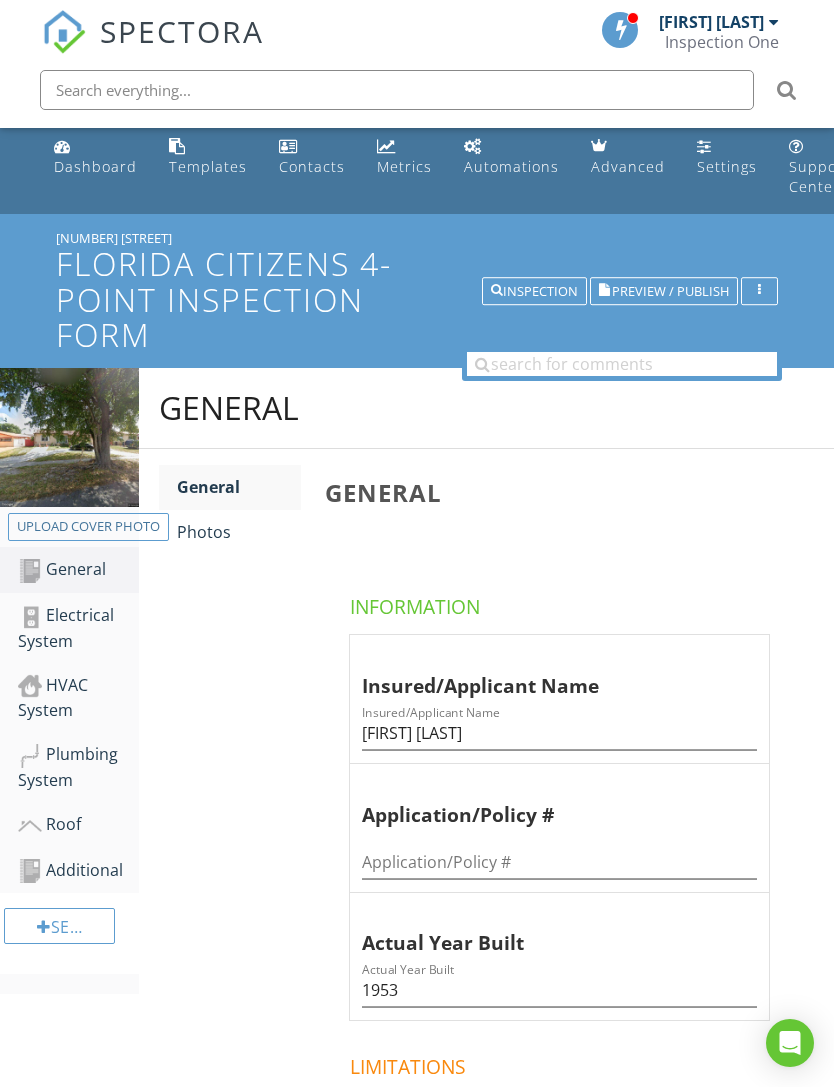 click on "Photos" at bounding box center [239, 532] 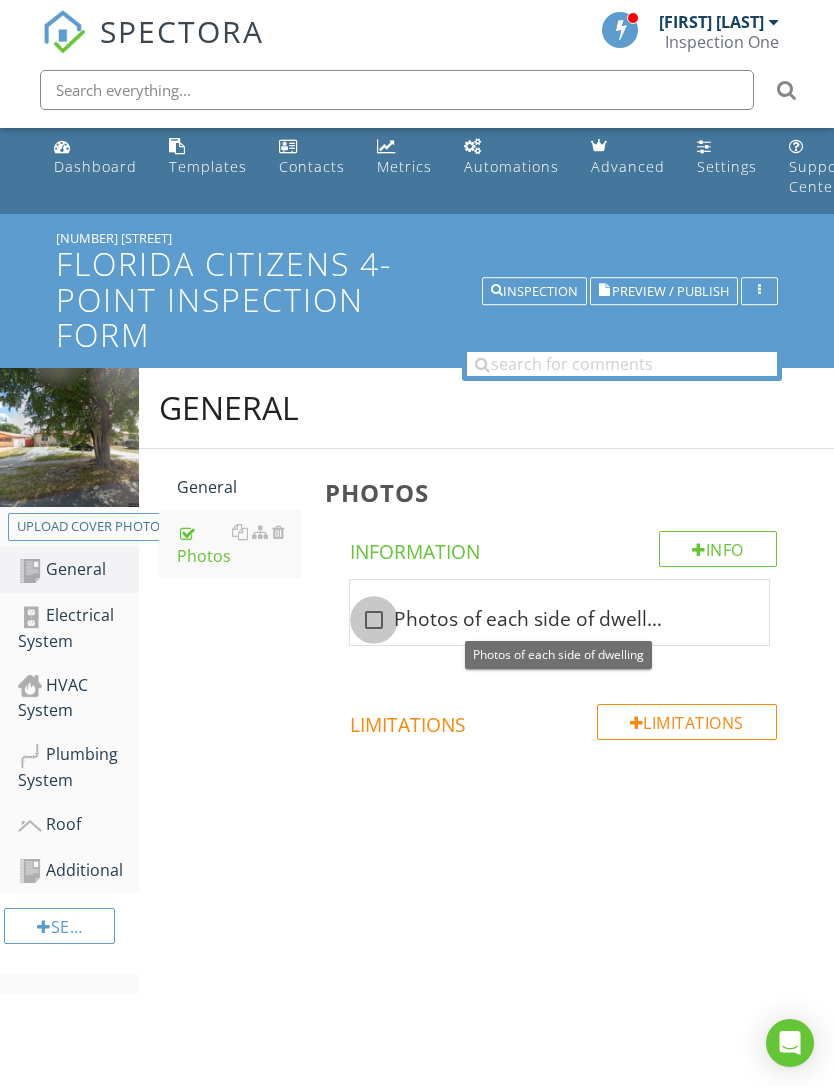 click at bounding box center [374, 620] 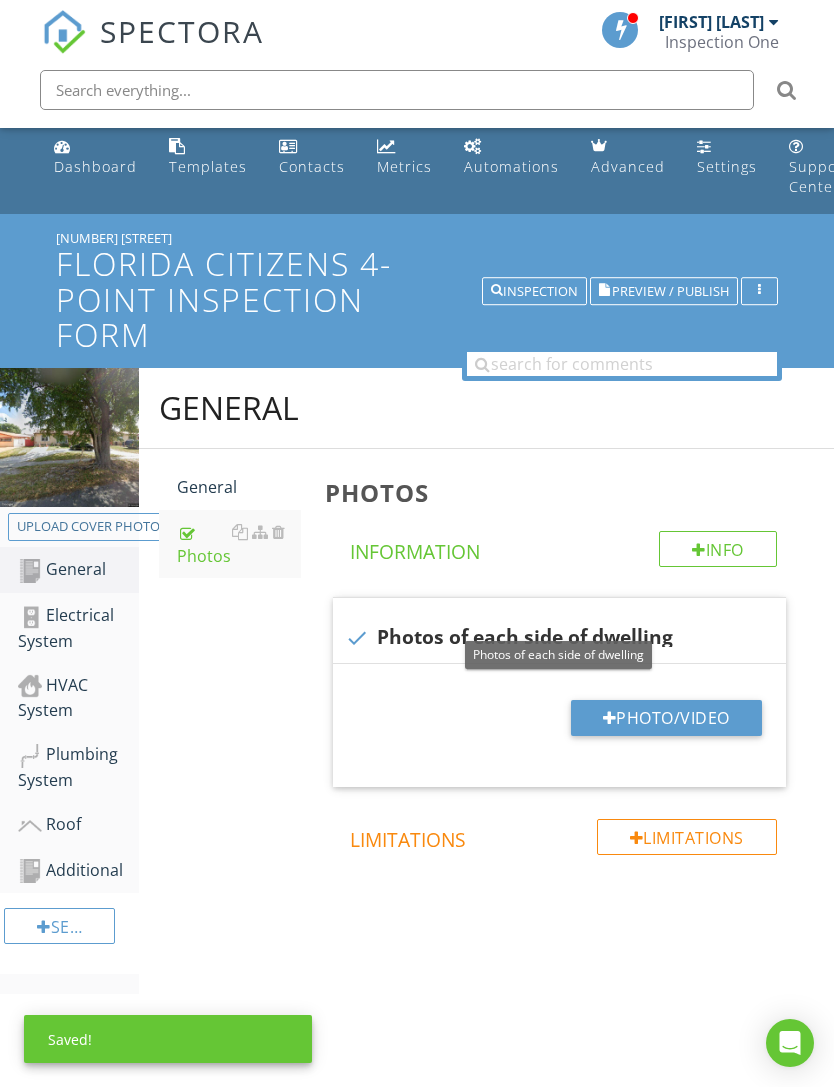 click on "Photo/Video" at bounding box center (666, 718) 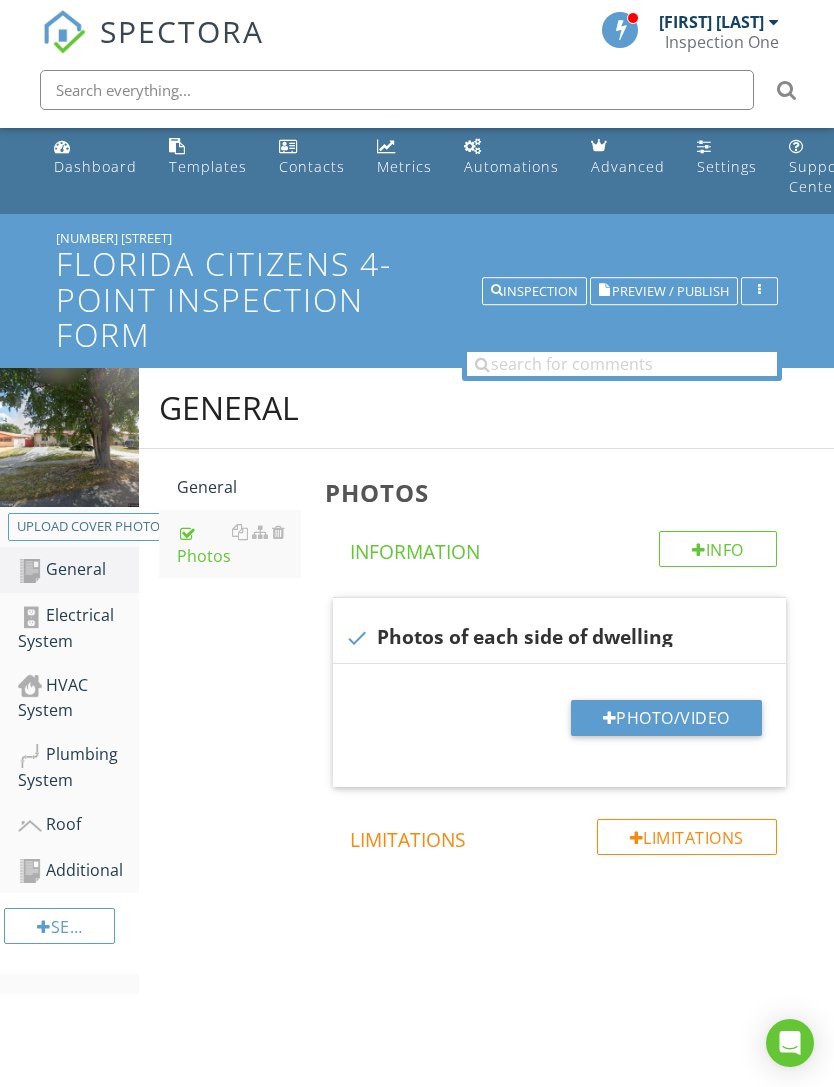 type on "C:\fakepath\IMG_2137.jpeg" 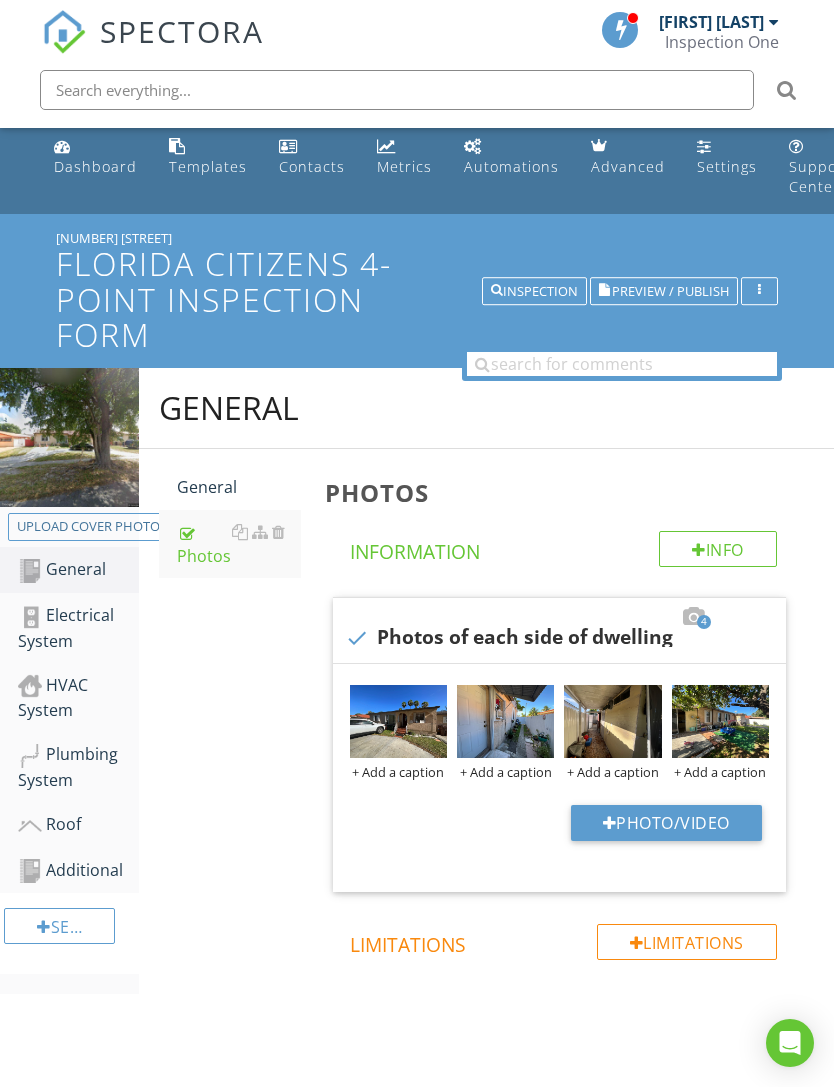 click at bounding box center (398, 721) 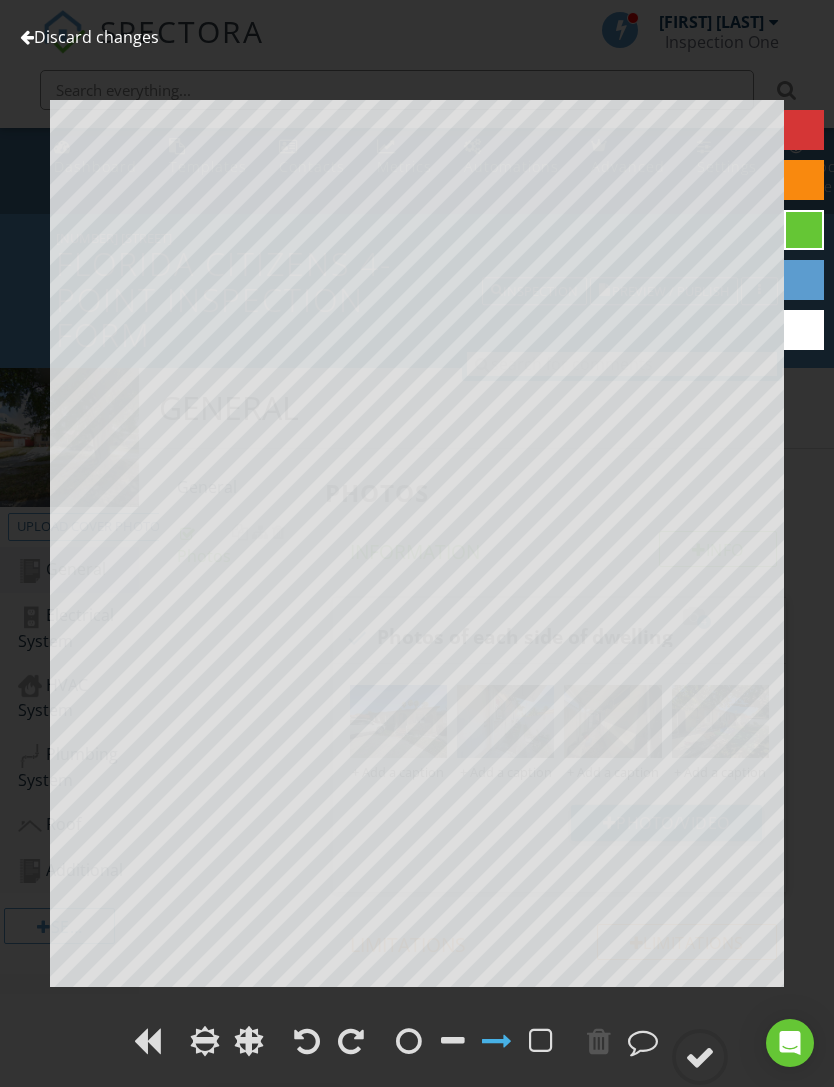 click on "Discard changes" at bounding box center (89, 37) 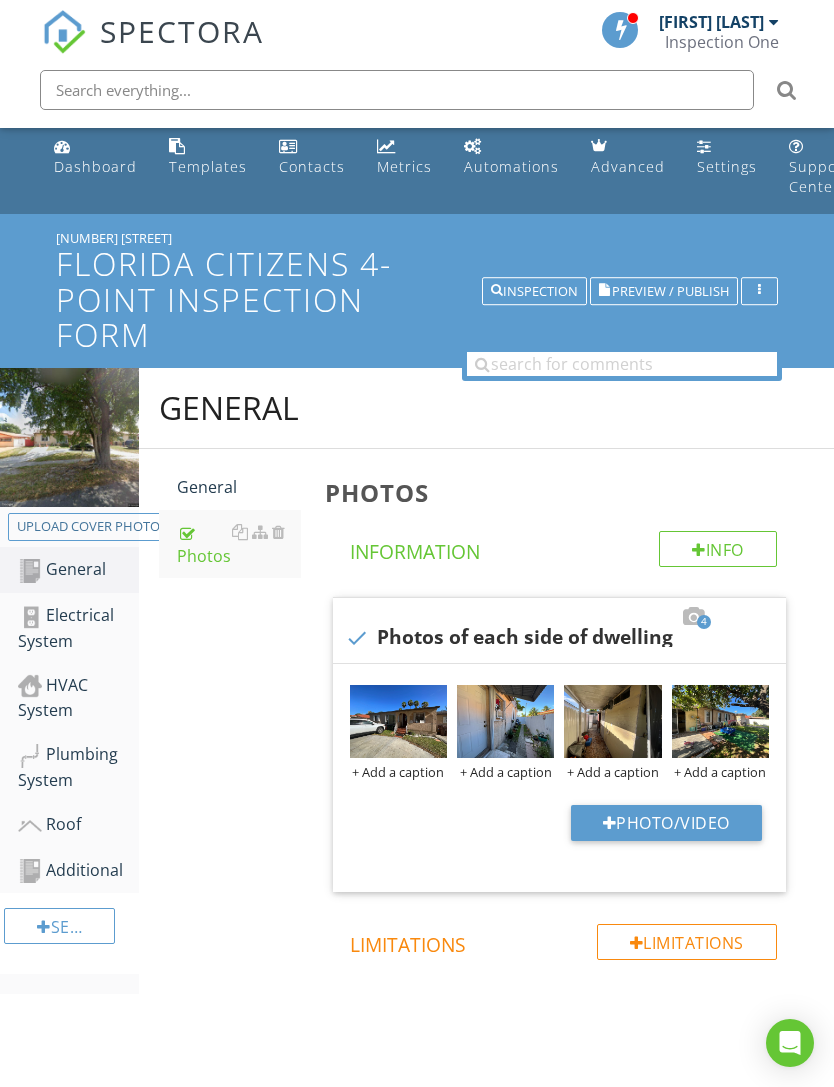 click at bounding box center [505, 721] 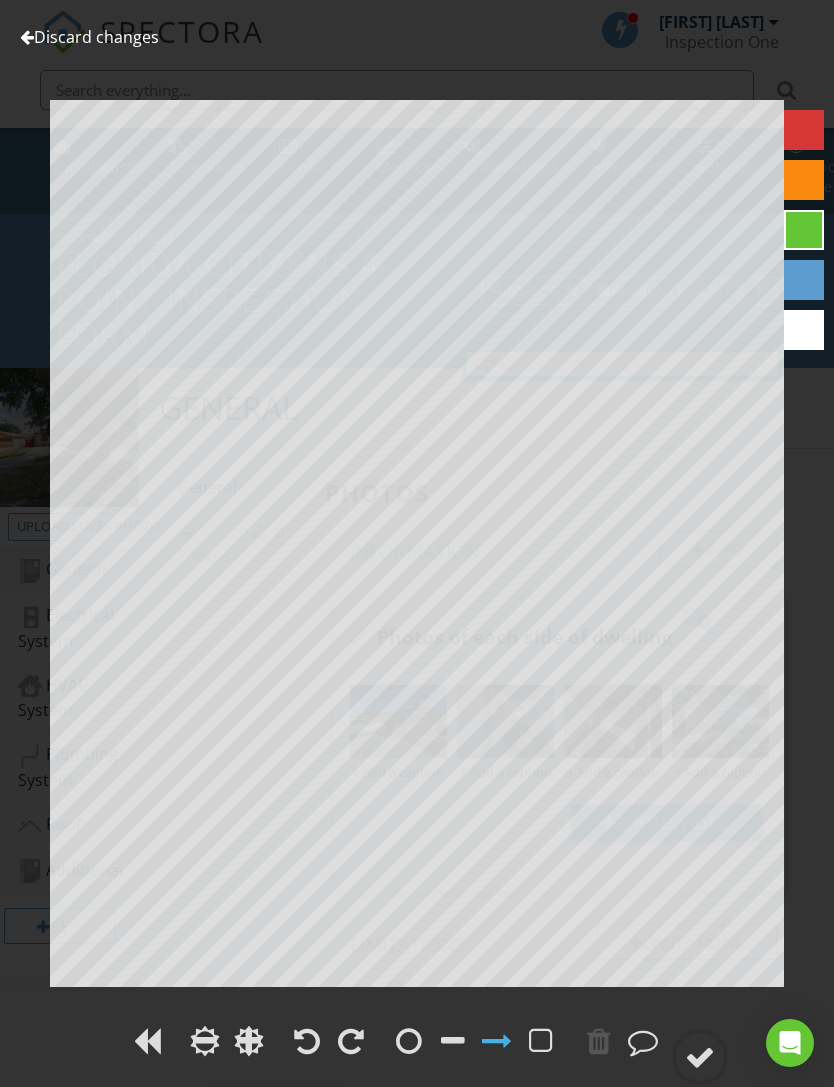 click on "Discard changes" at bounding box center (89, 37) 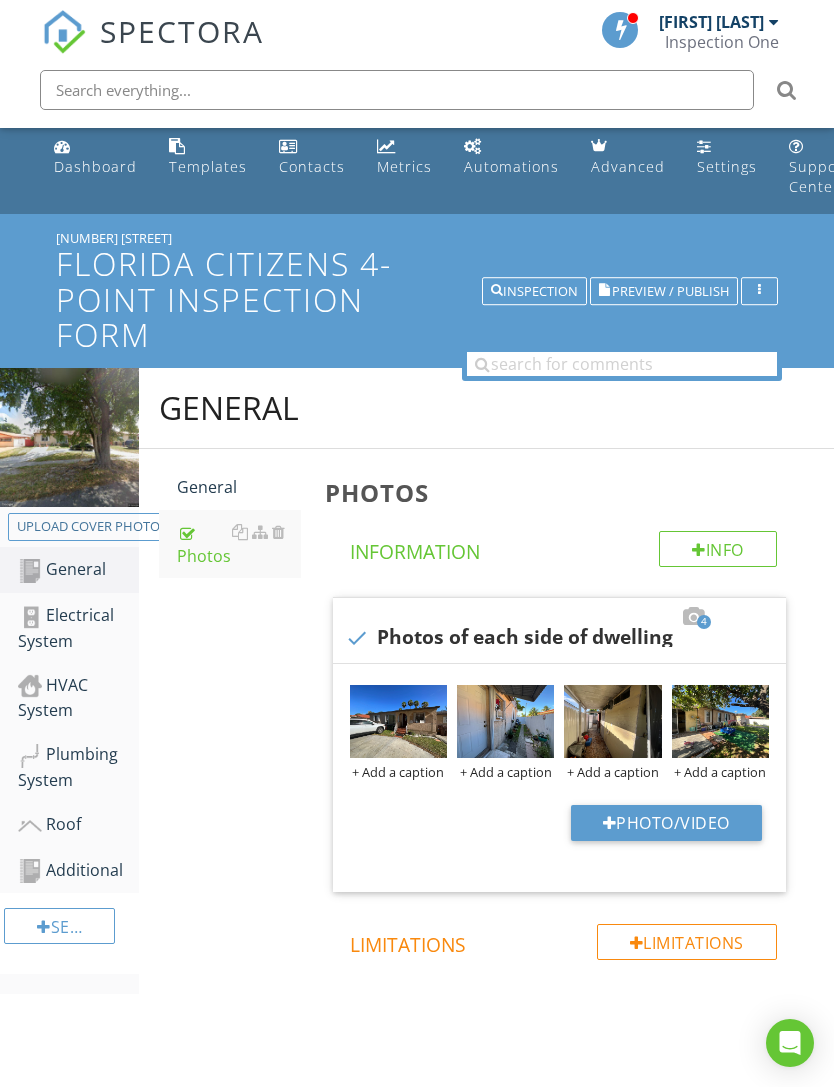 click on "+ Add a caption" at bounding box center [398, 772] 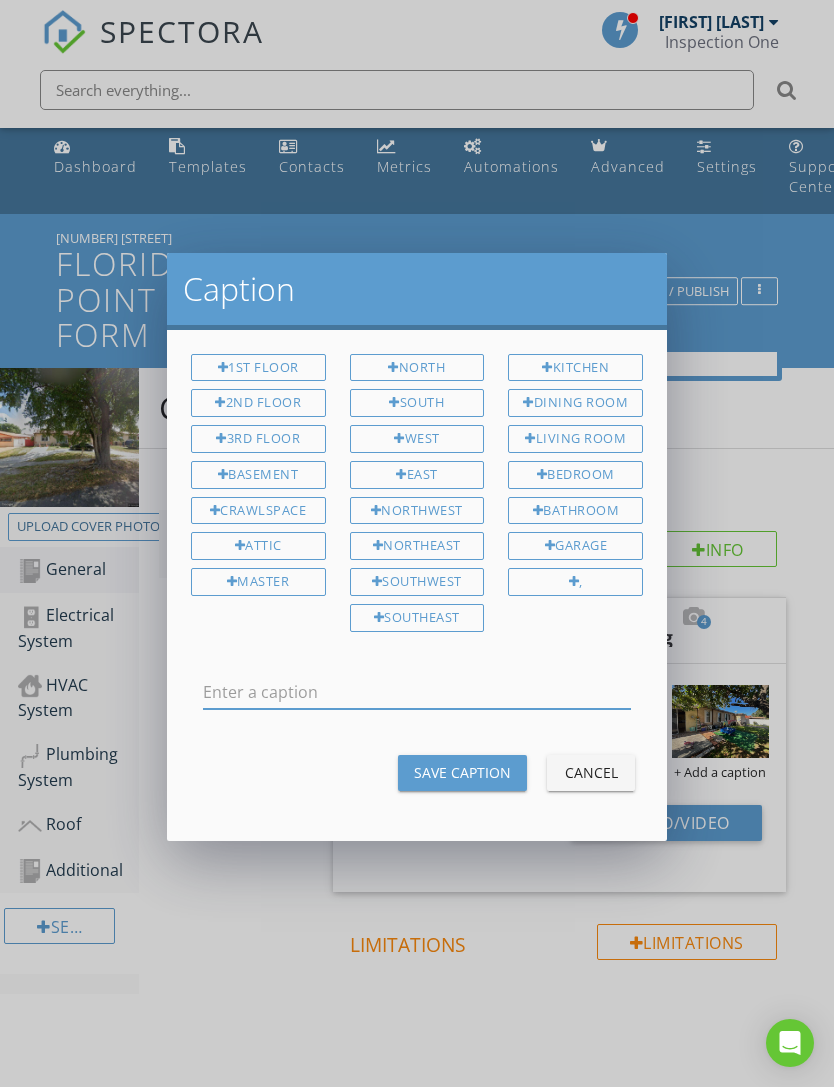 click at bounding box center [417, 692] 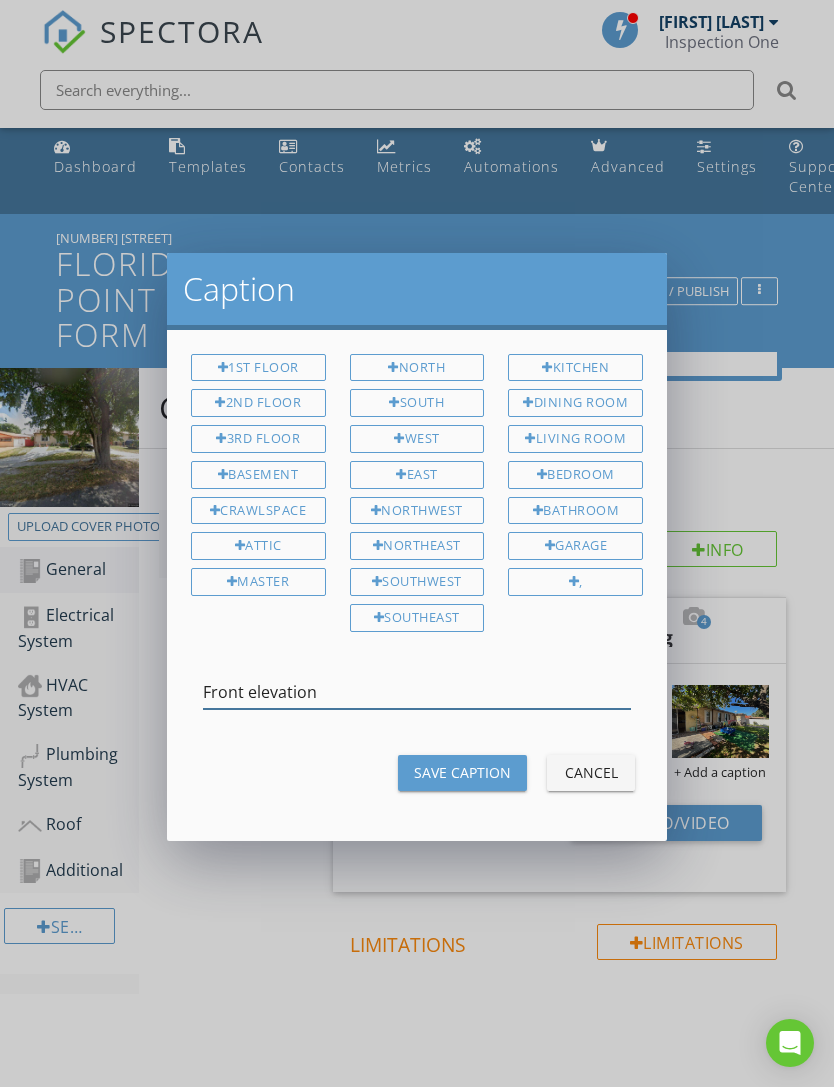 type on "Front elevation" 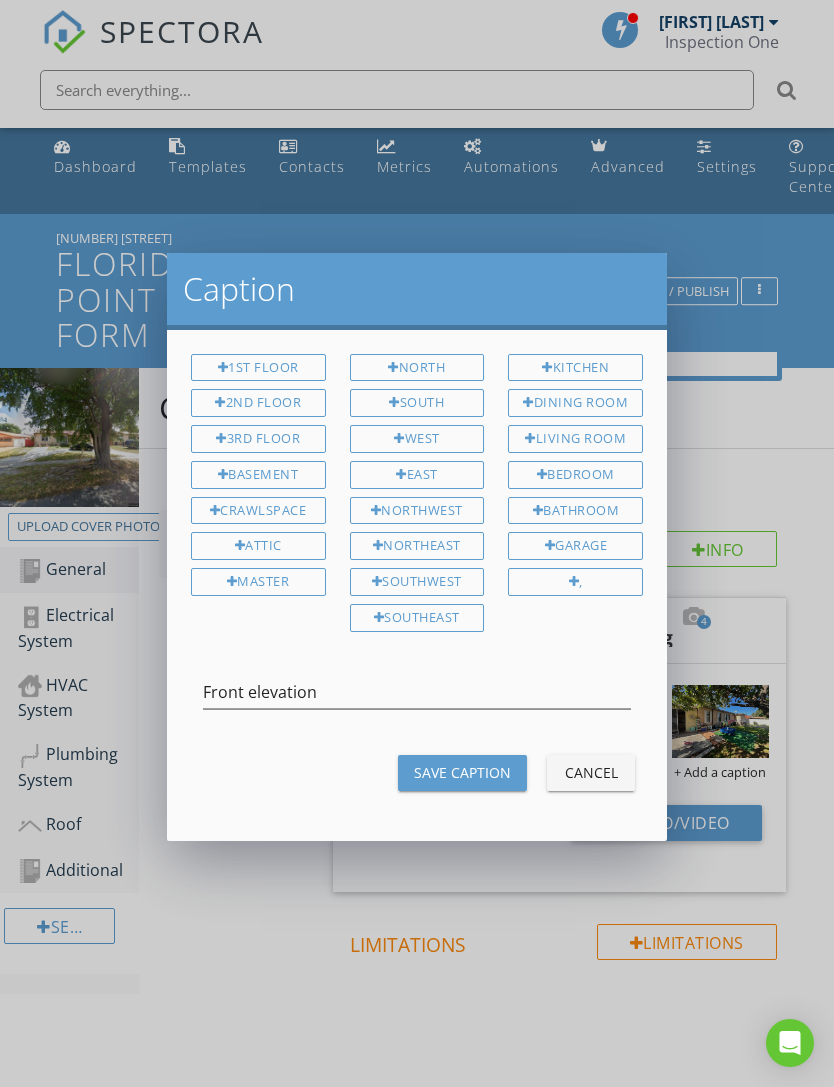 click on "Save Caption" at bounding box center (462, 772) 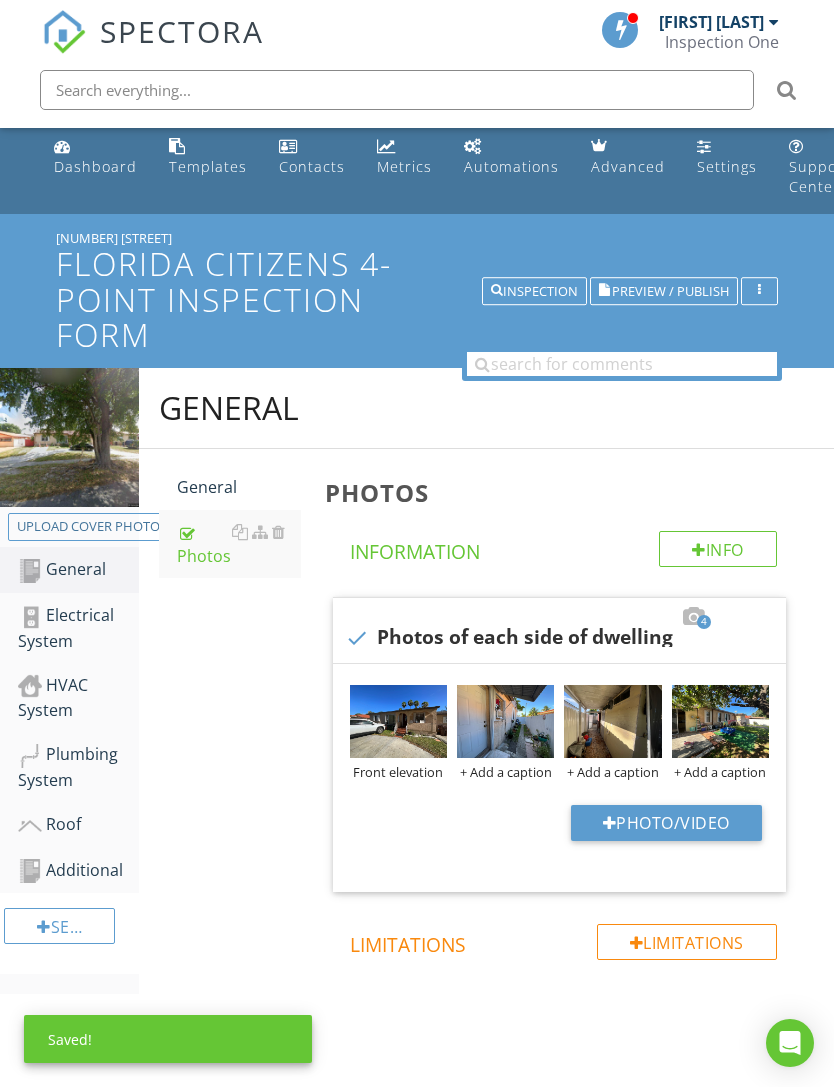 click on "+ Add a caption" at bounding box center [505, 772] 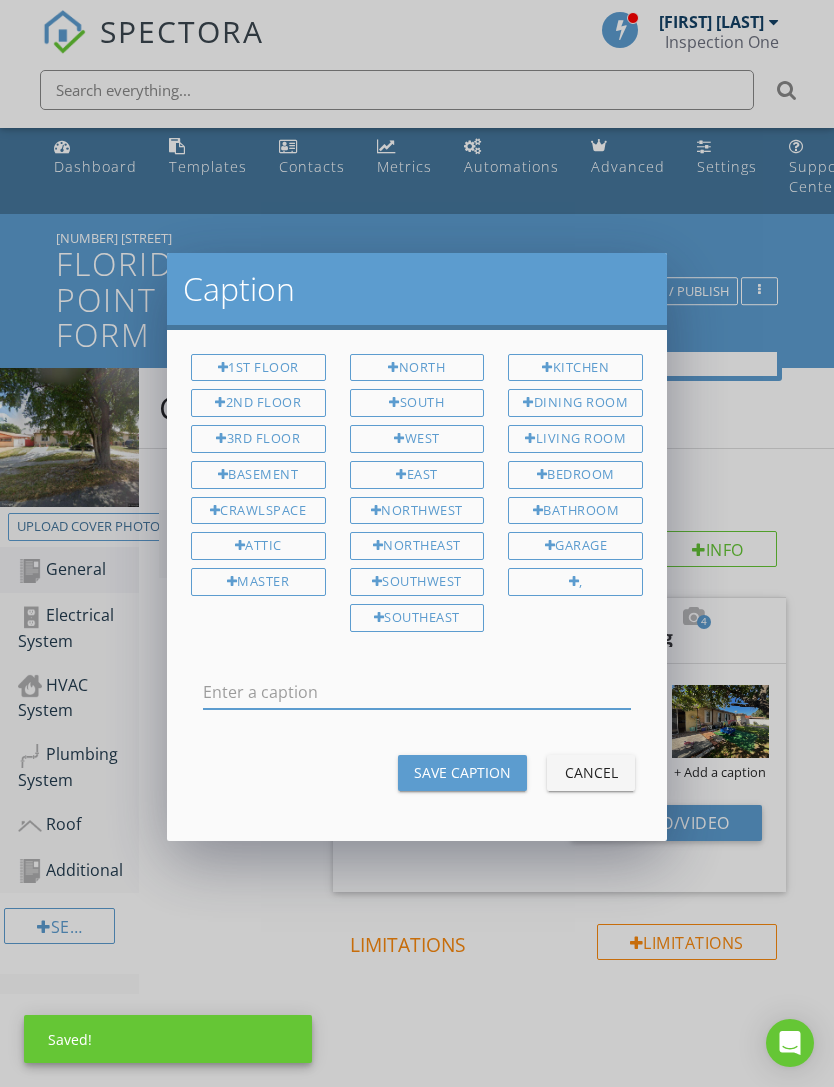 click at bounding box center [417, 692] 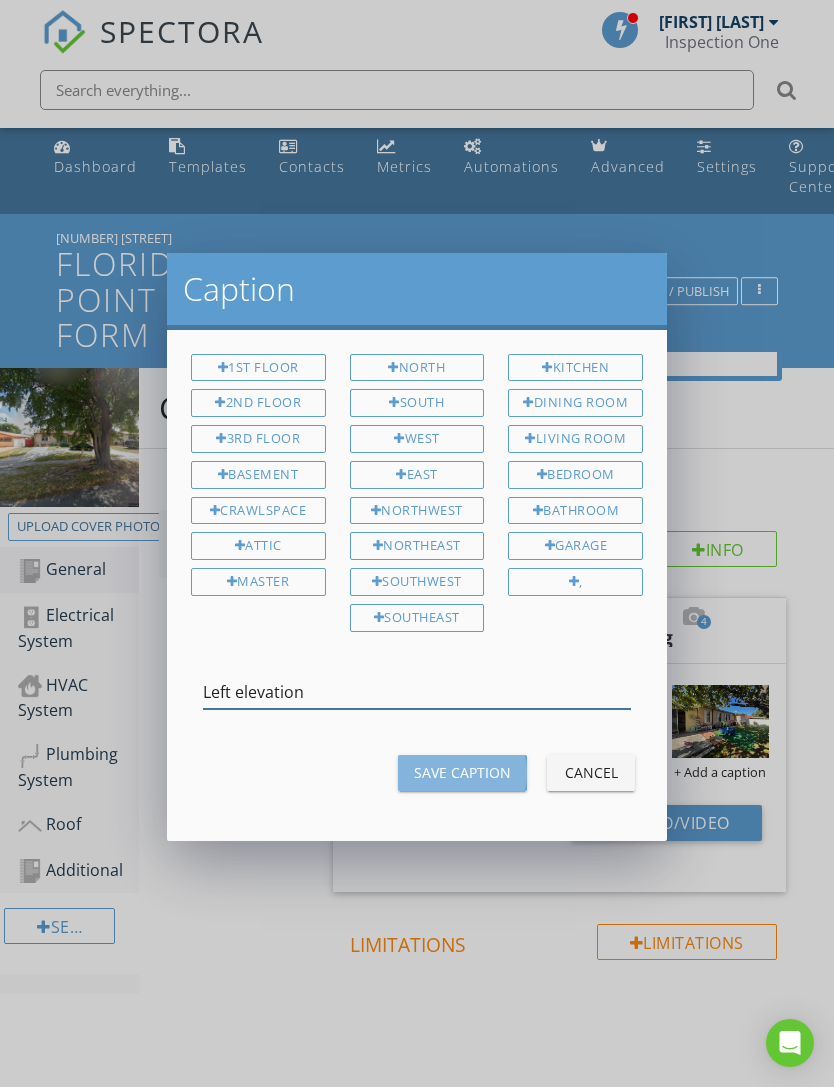 type on "Left elevation" 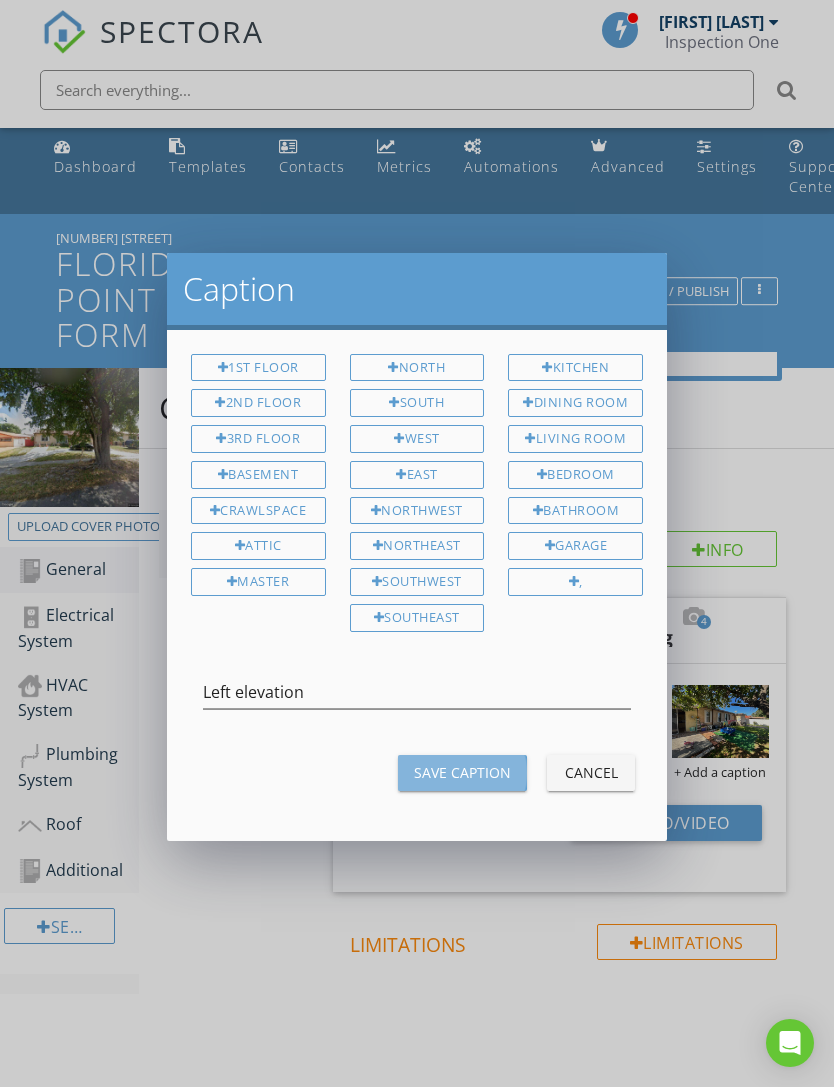 click on "Save Caption" at bounding box center [462, 773] 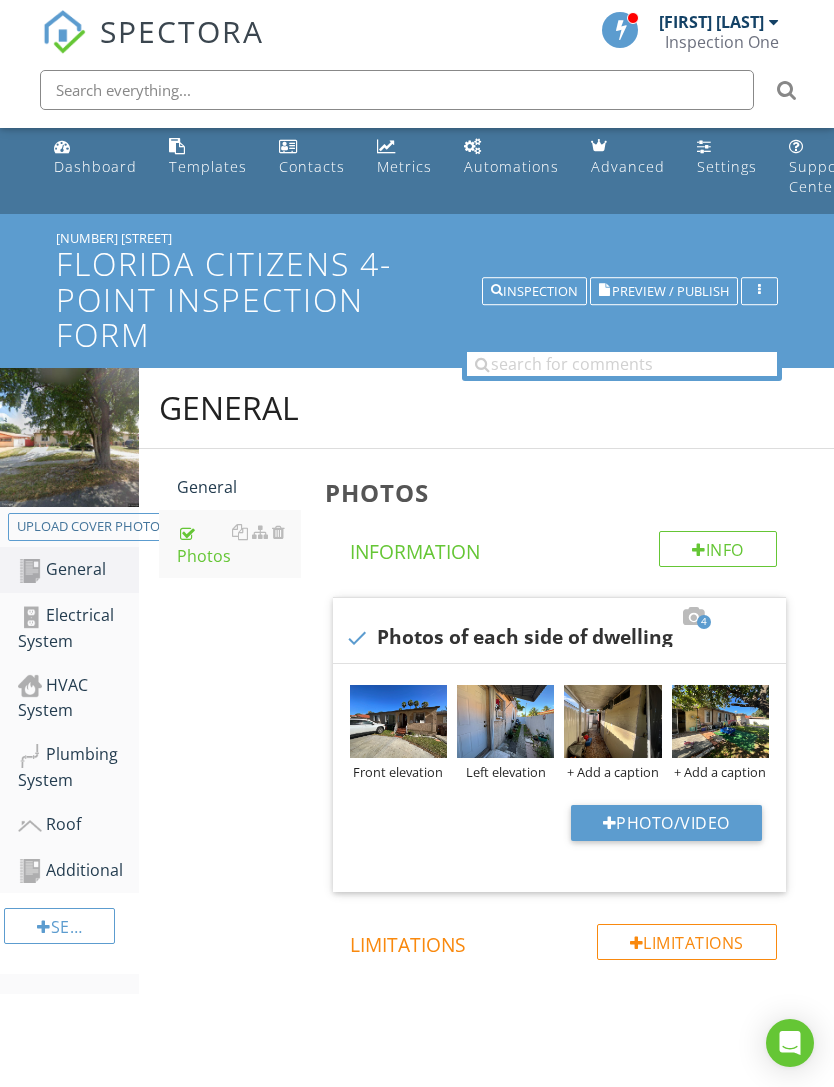 click on "+ Add a caption" at bounding box center [612, 772] 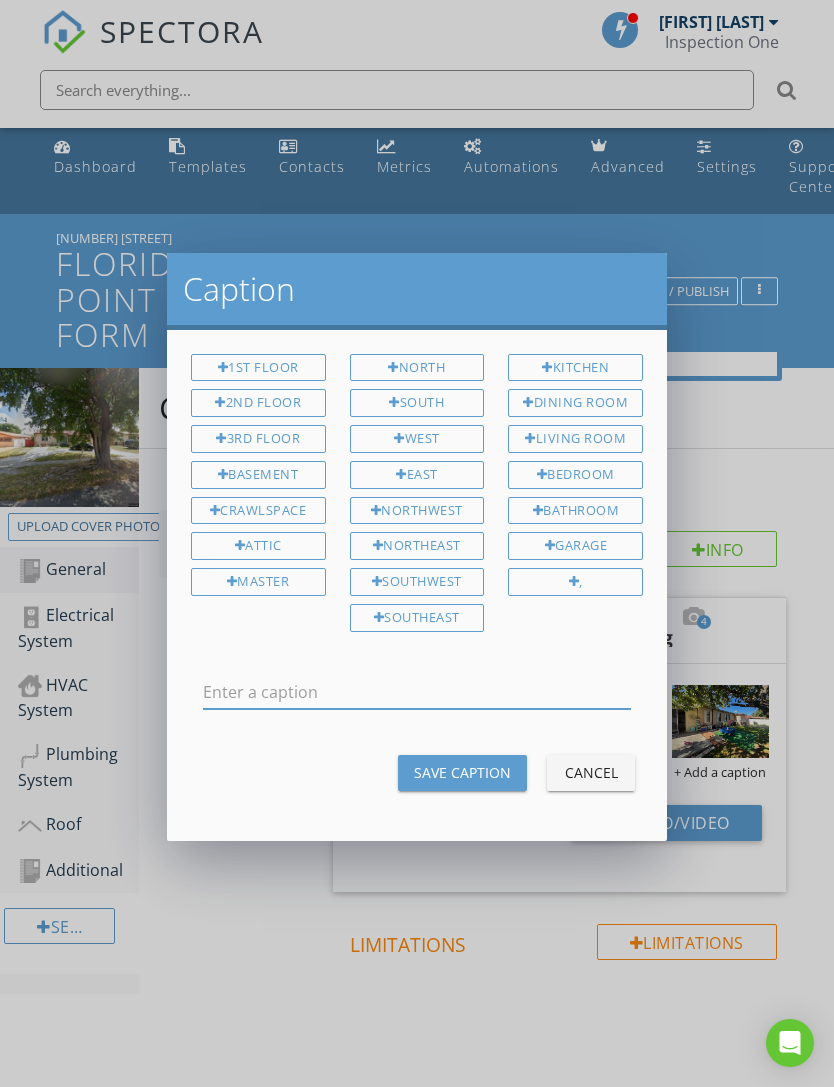 click at bounding box center (417, 692) 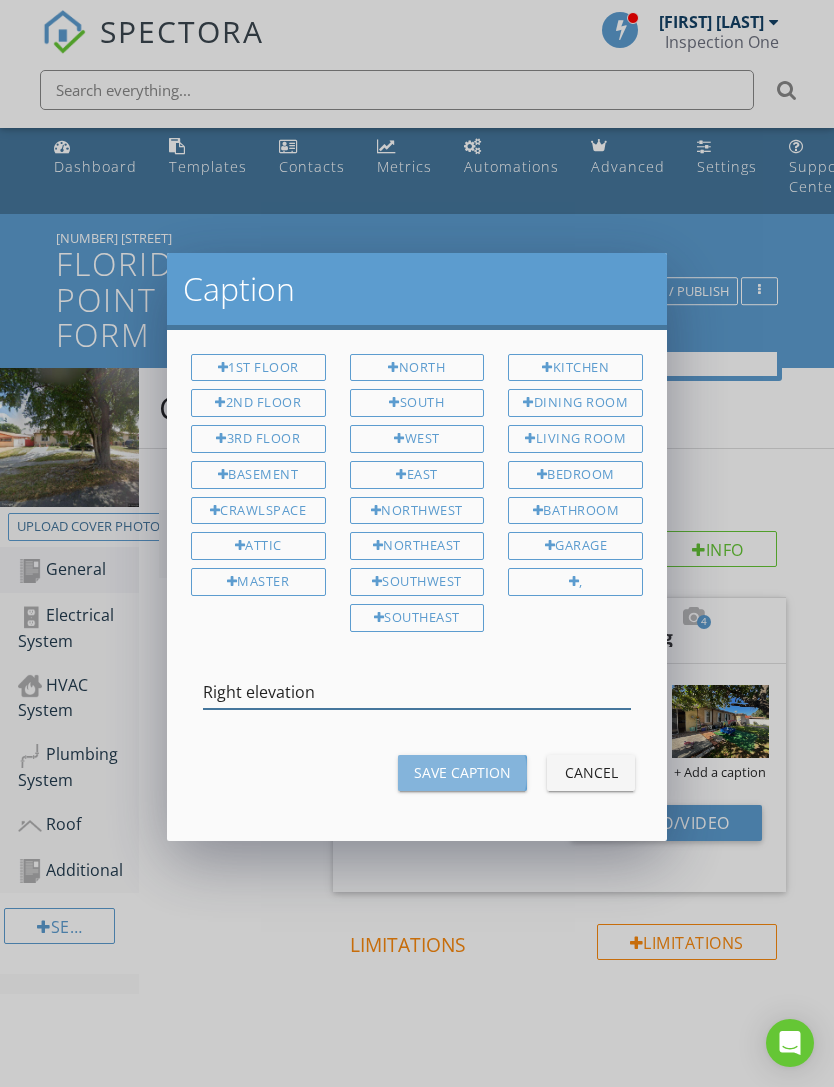 type on "Right elevation" 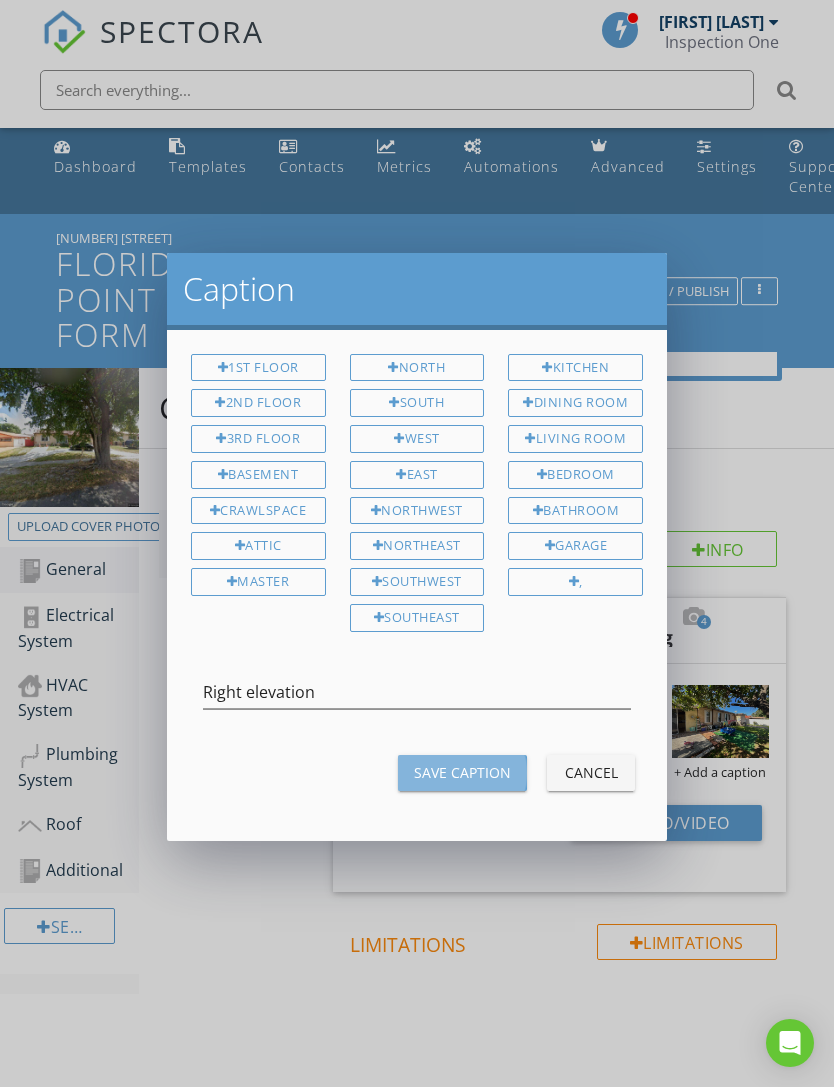 click on "Save Caption" at bounding box center (462, 772) 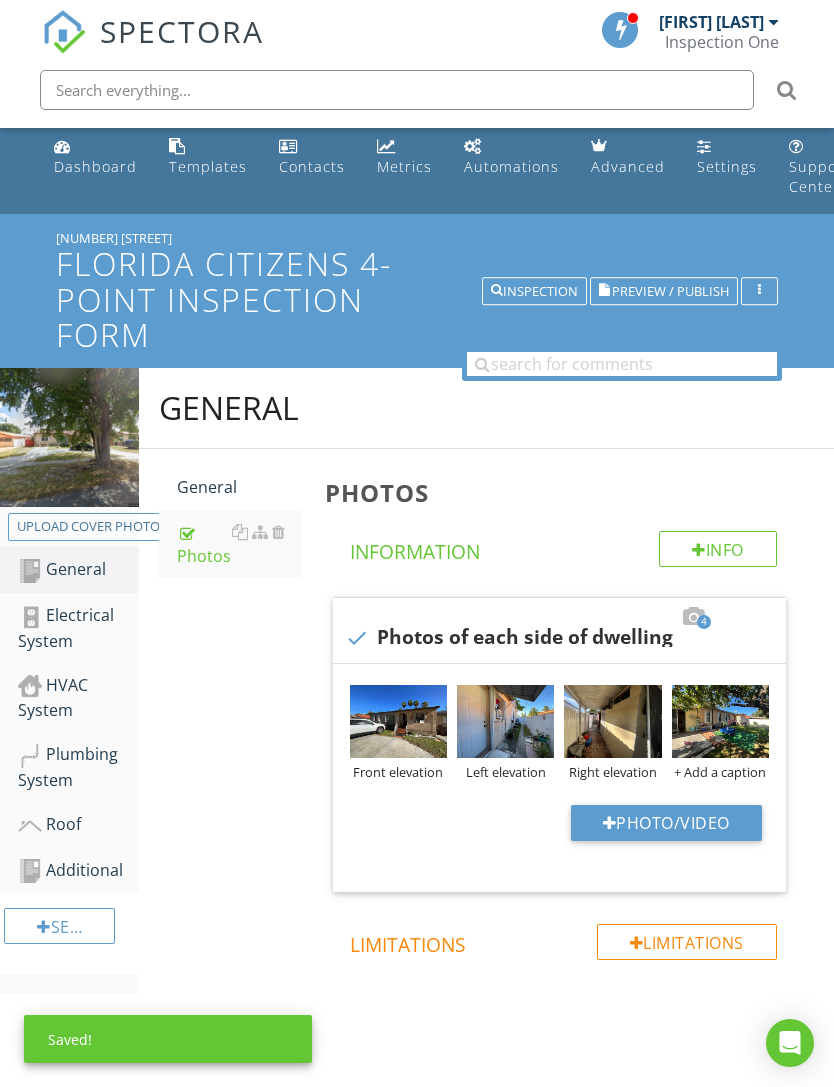 click at bounding box center (612, 721) 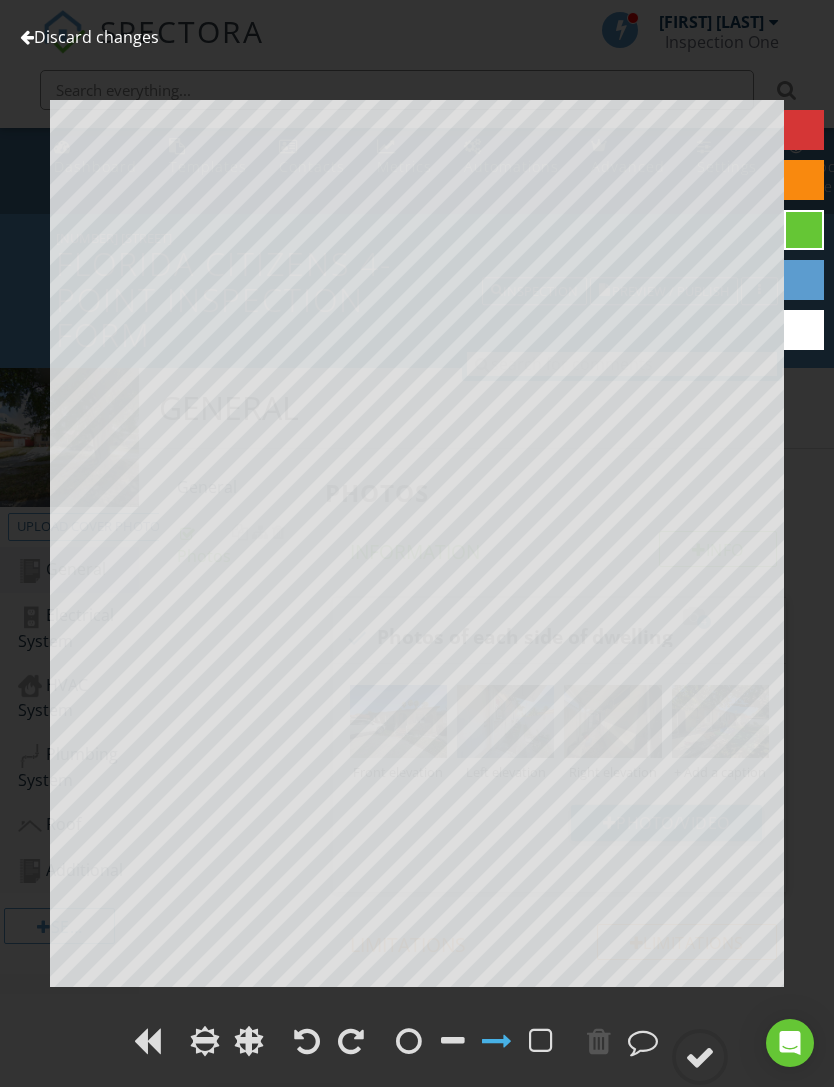 click on "Discard changes" at bounding box center (89, 37) 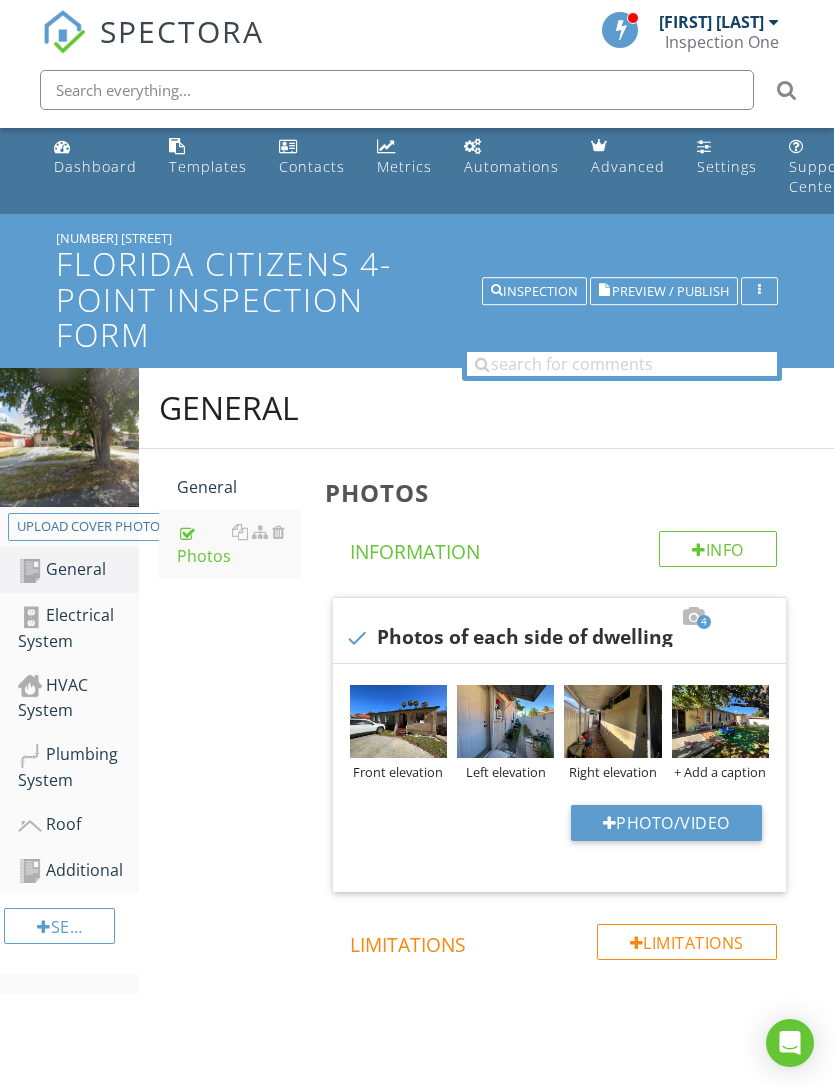 click on "+ Add a caption" at bounding box center [720, 772] 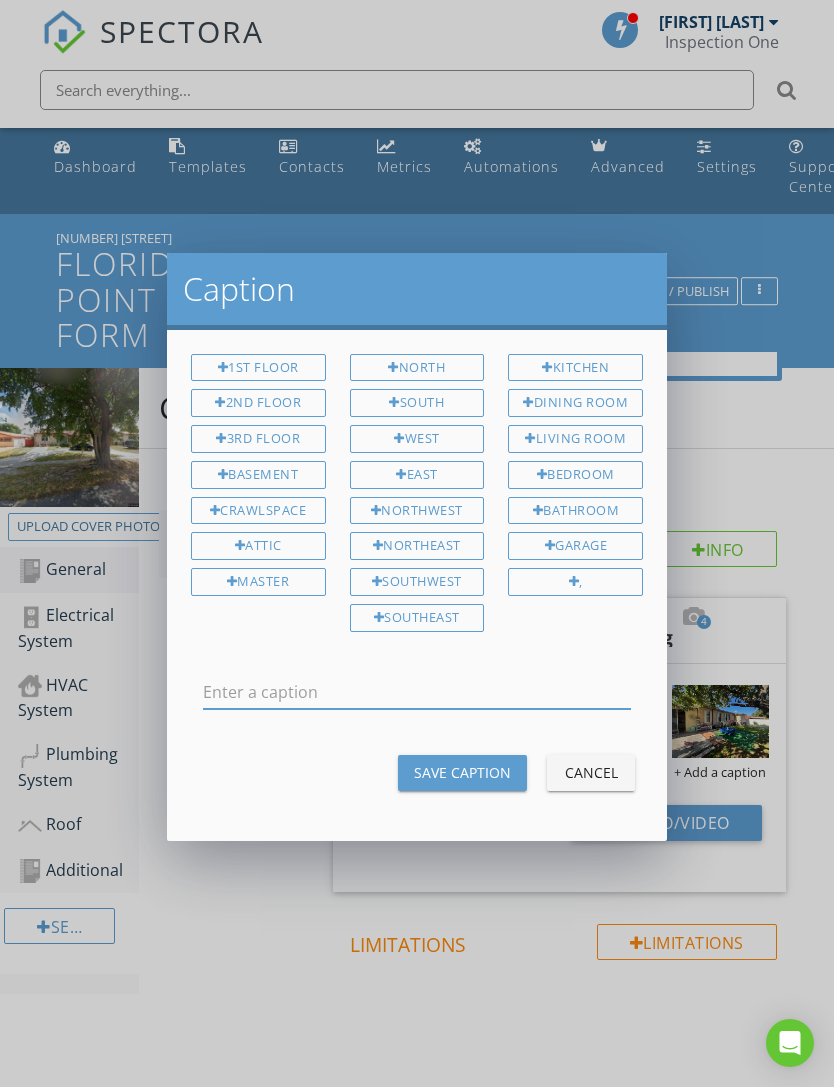 click at bounding box center (417, 692) 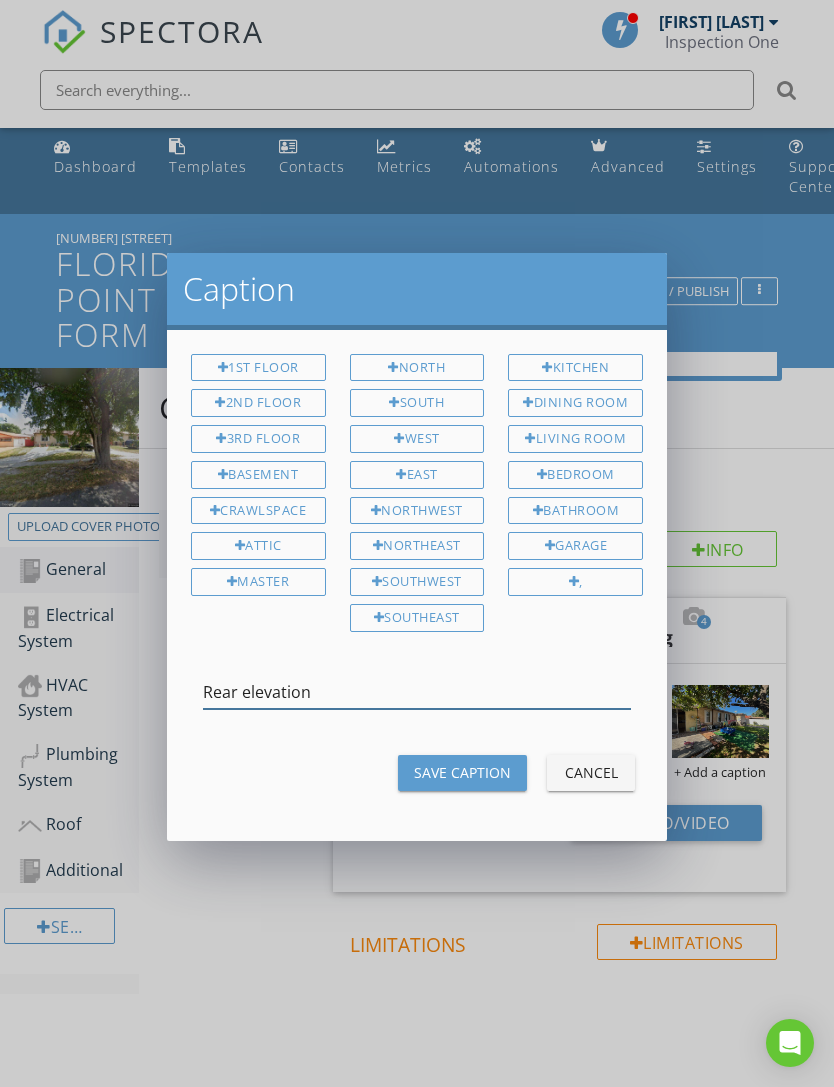type on "Rear elevation" 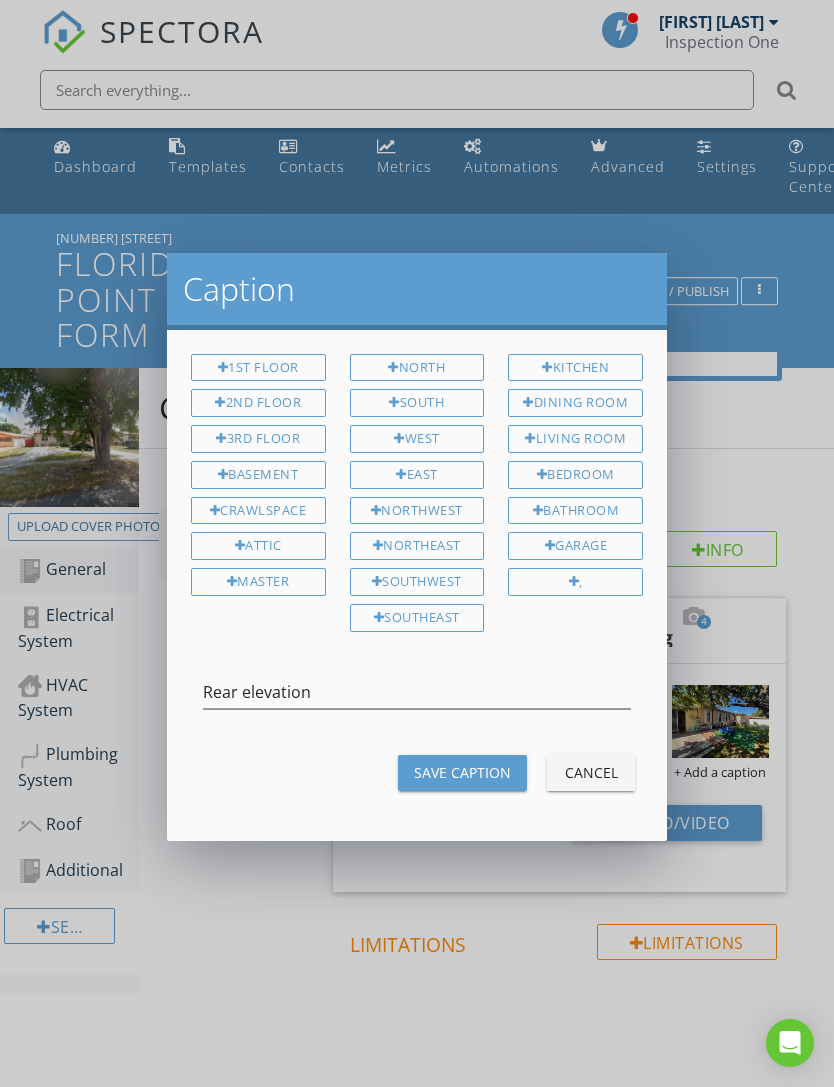 click on "Save Caption" at bounding box center (462, 772) 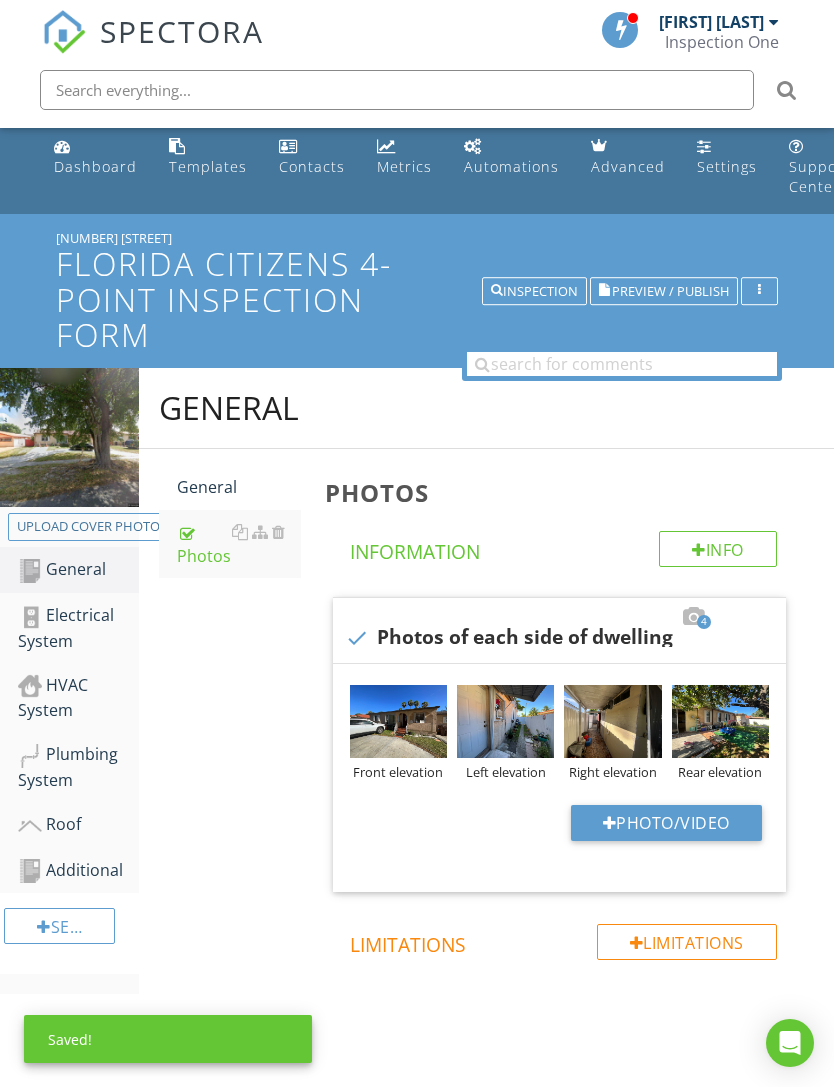 click at bounding box center (612, 721) 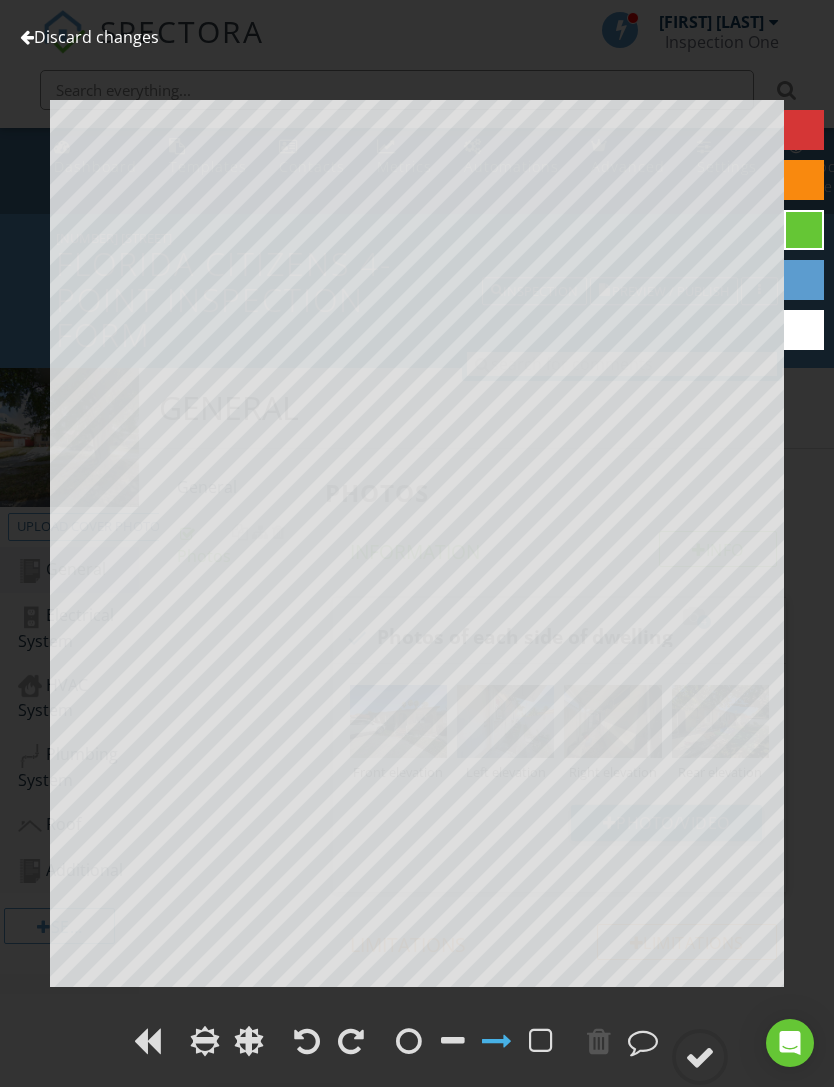 click on "Discard changes" at bounding box center [89, 37] 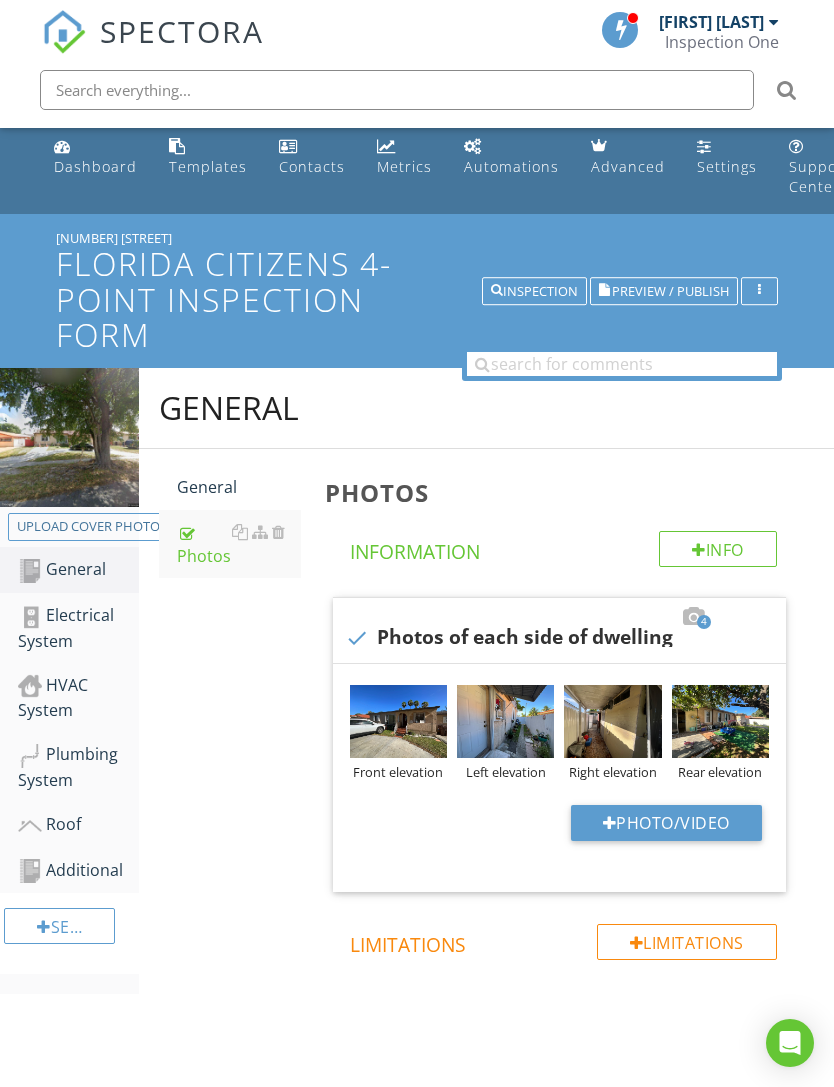 click on "Electrical System" at bounding box center (78, 628) 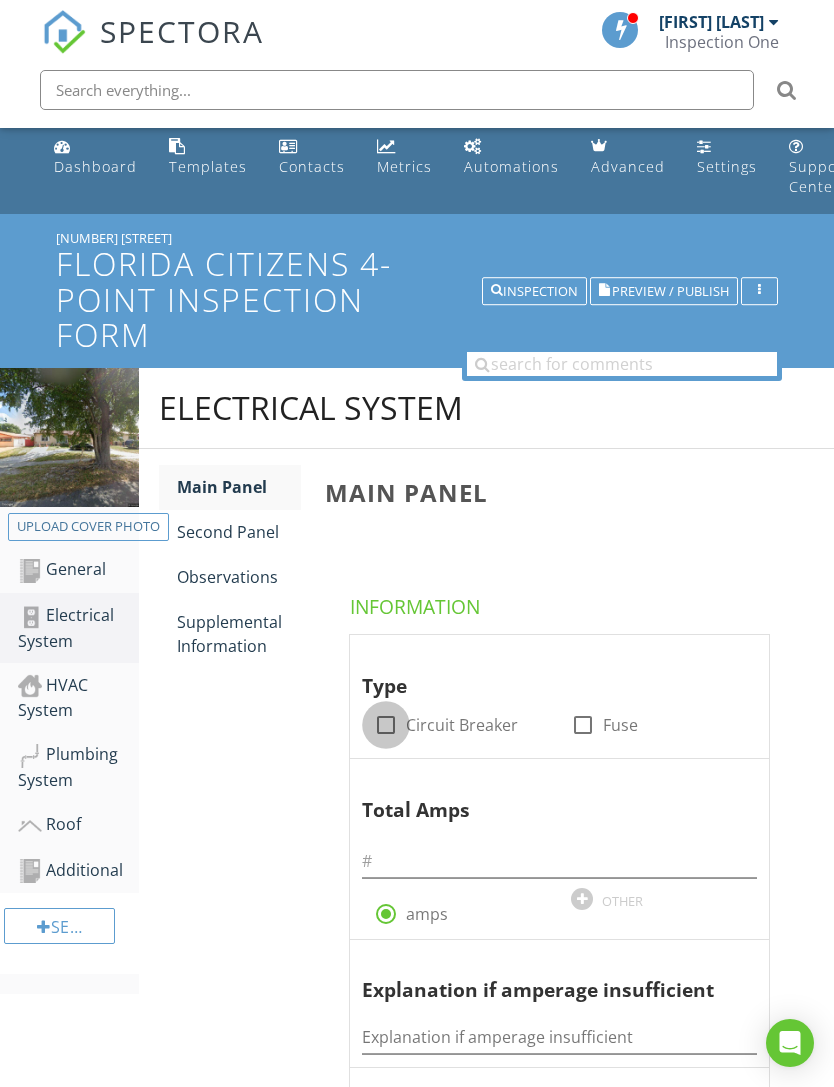 click on "Circuit Breaker" at bounding box center (462, 725) 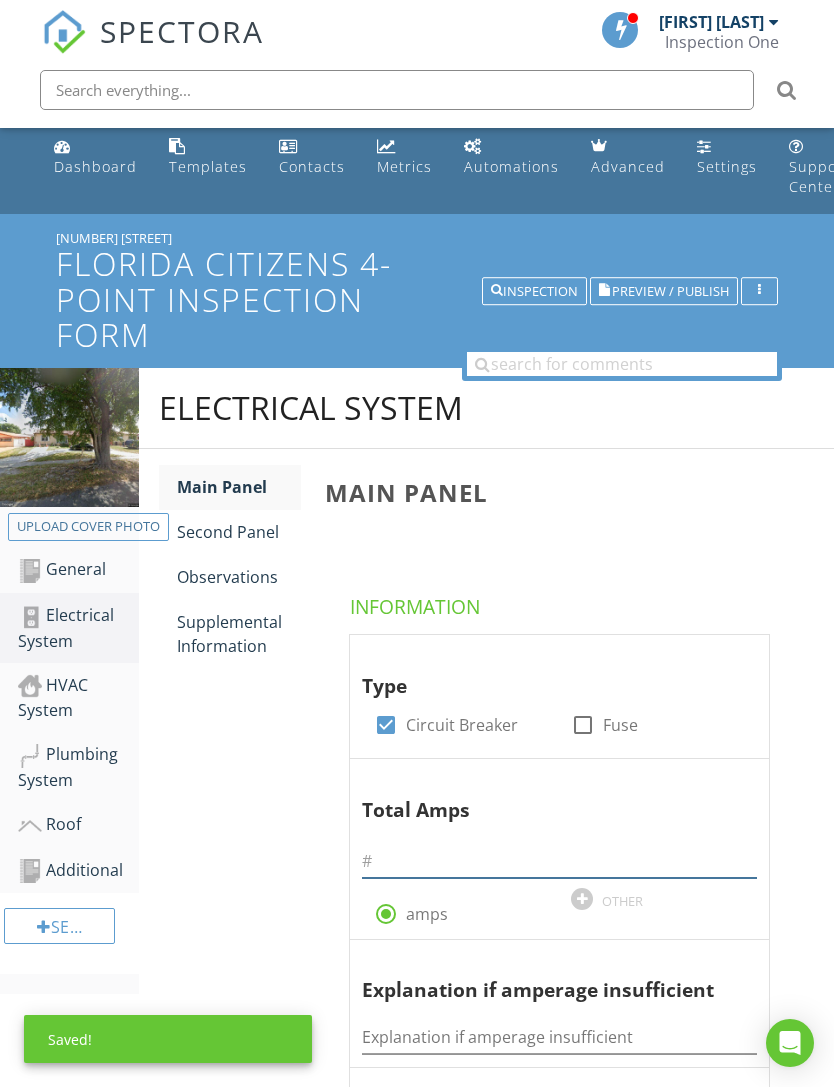 click at bounding box center [559, 861] 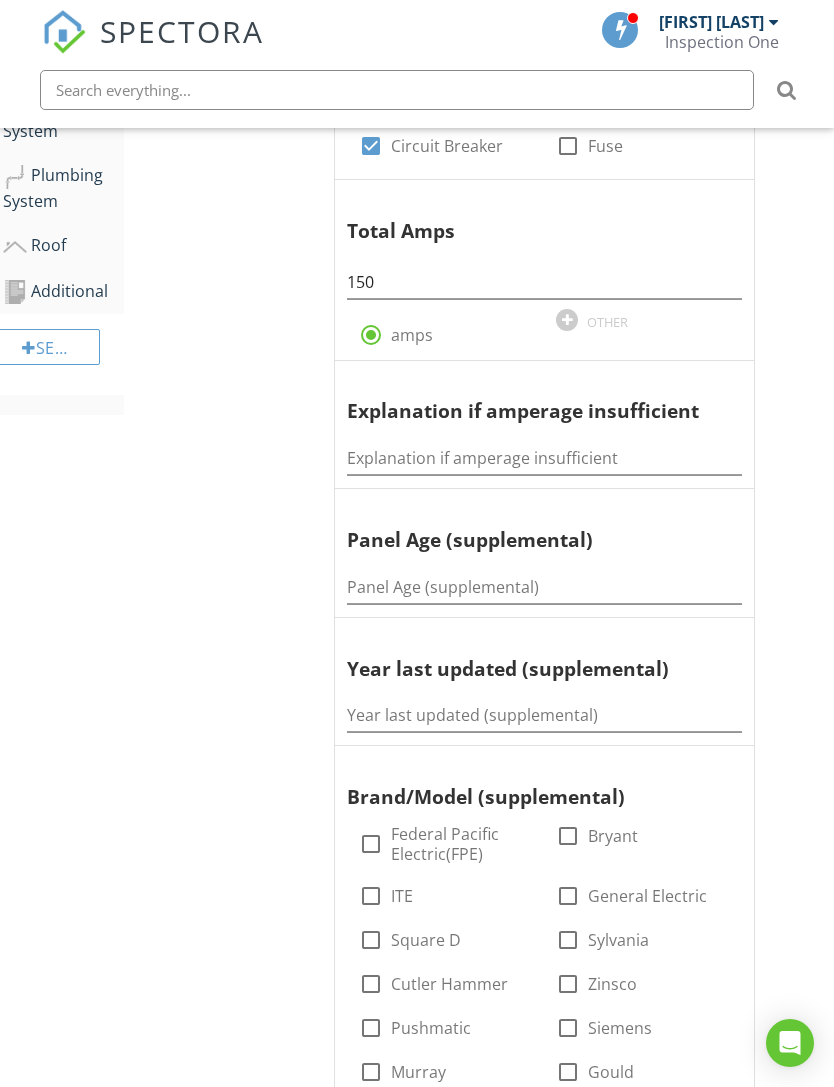 scroll, scrollTop: 604, scrollLeft: 15, axis: both 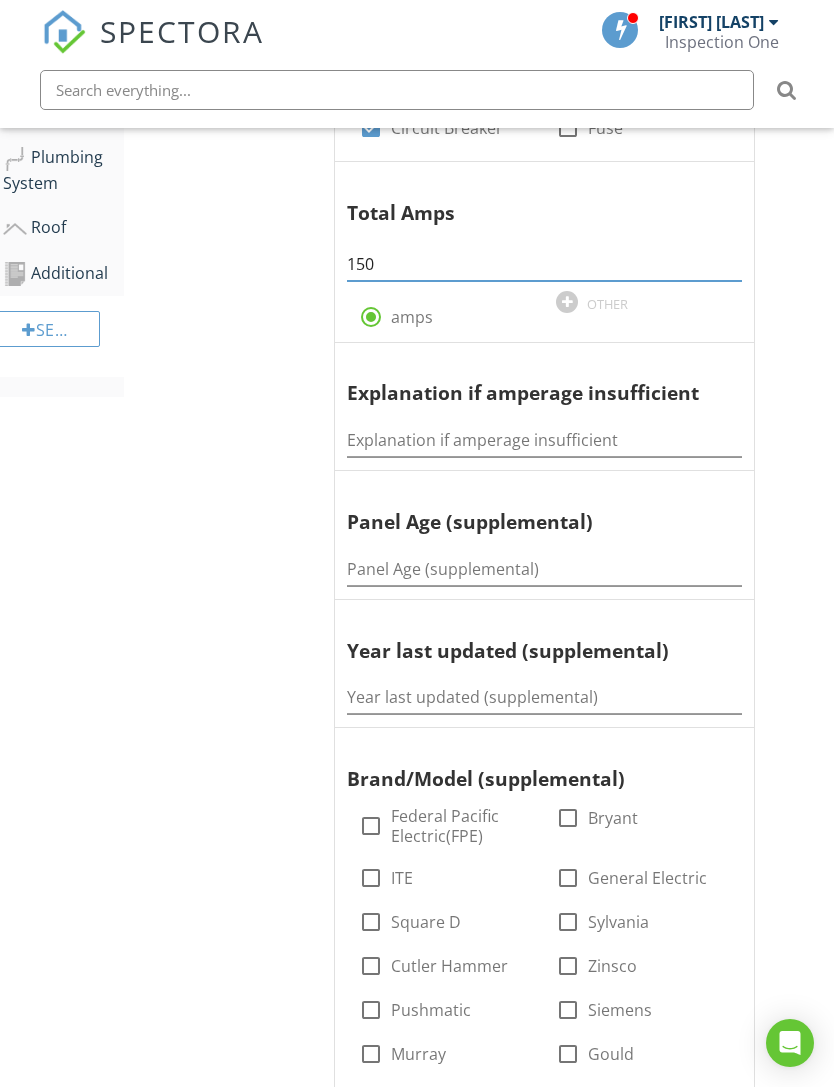 type on "150" 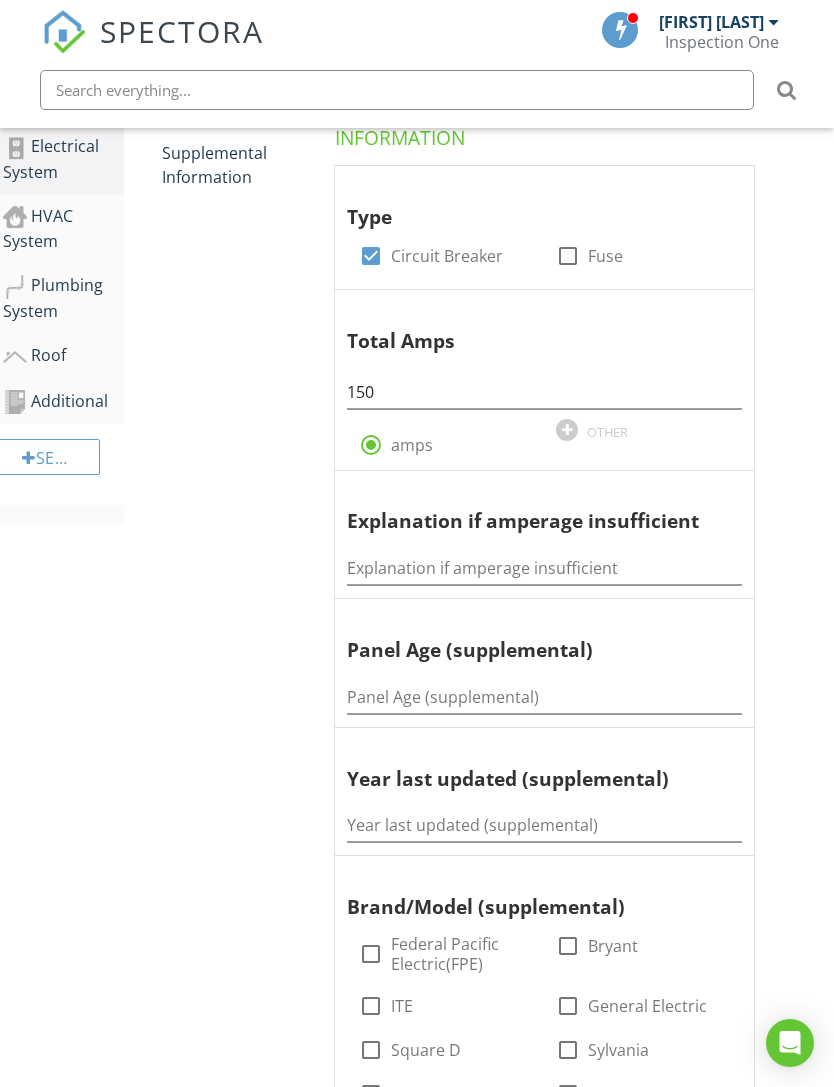 scroll, scrollTop: 622, scrollLeft: 15, axis: both 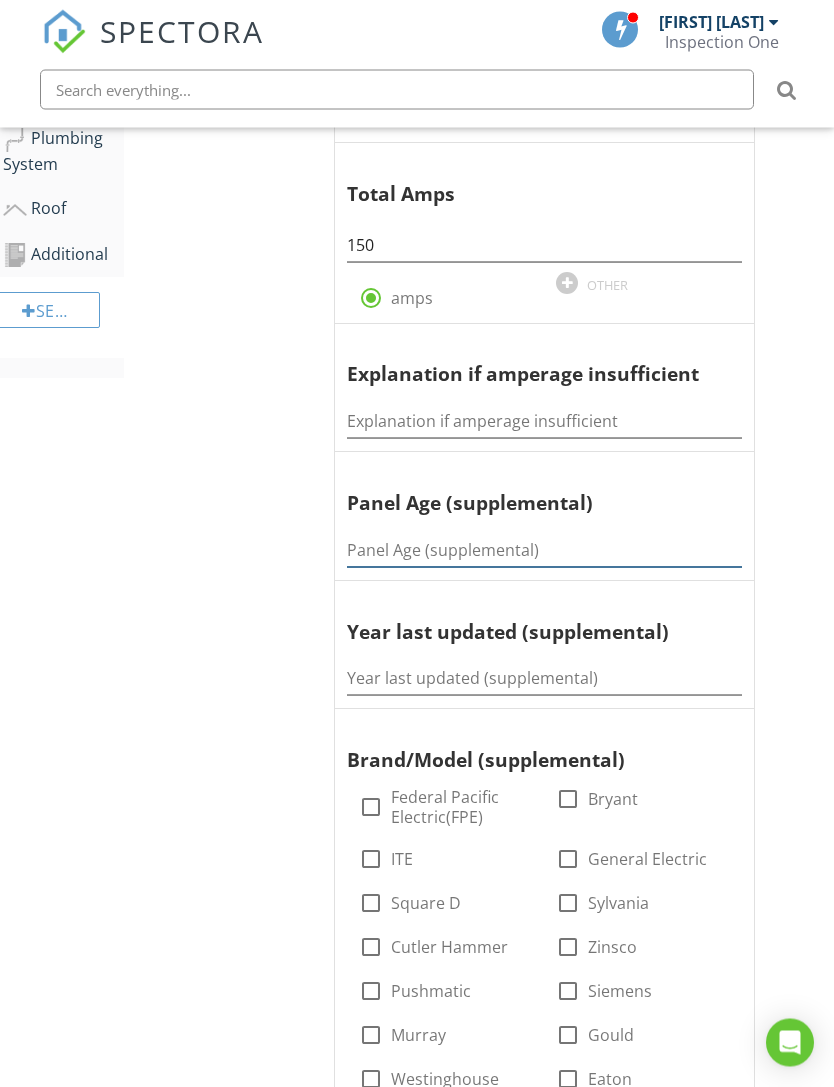 click at bounding box center [544, 551] 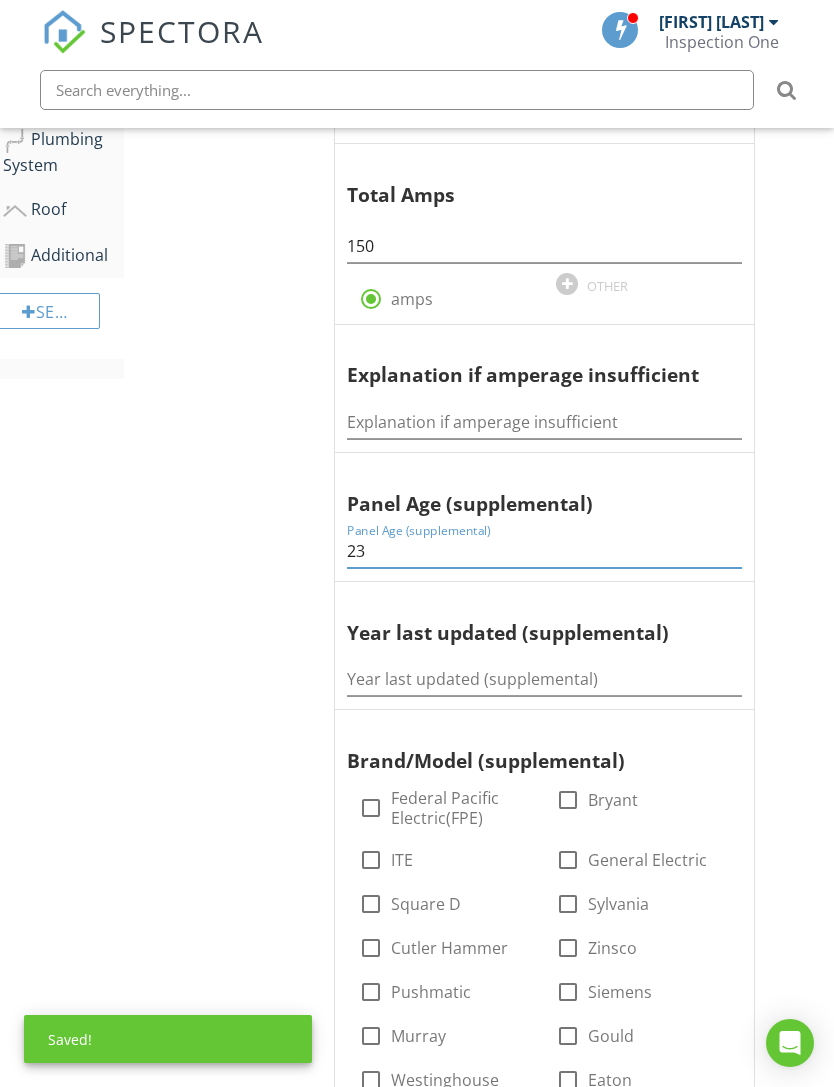 type on "23" 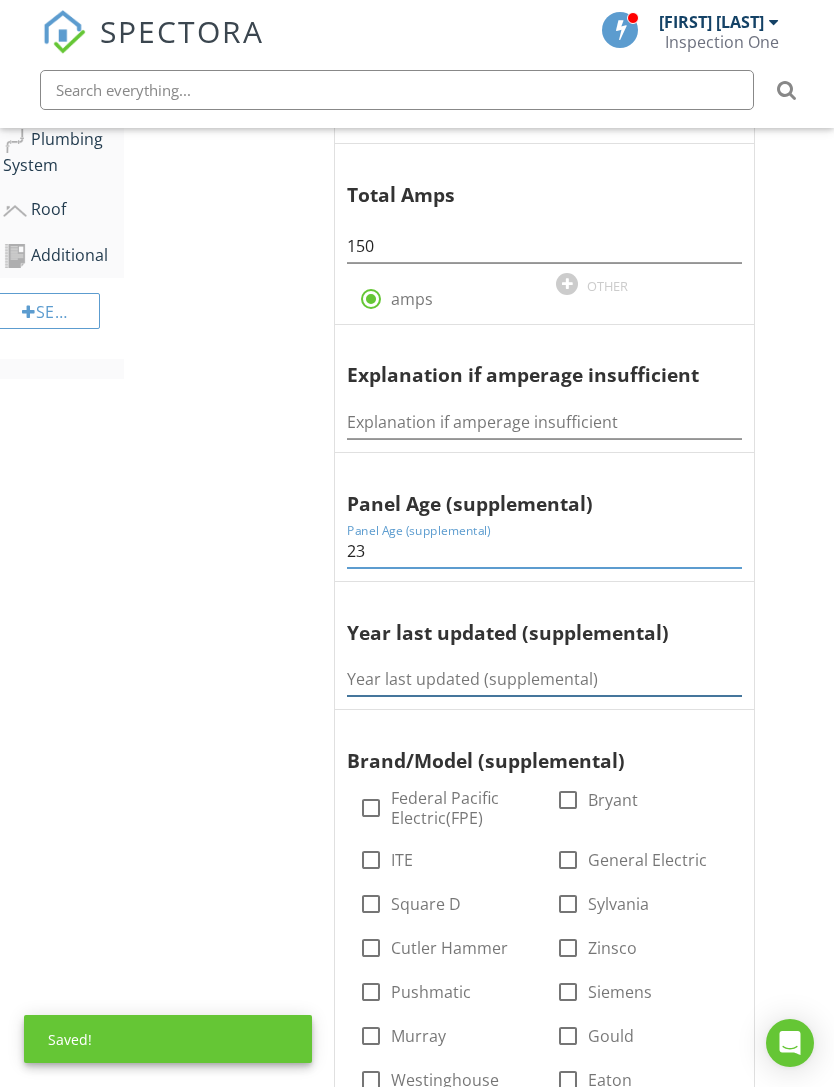 click at bounding box center (544, 679) 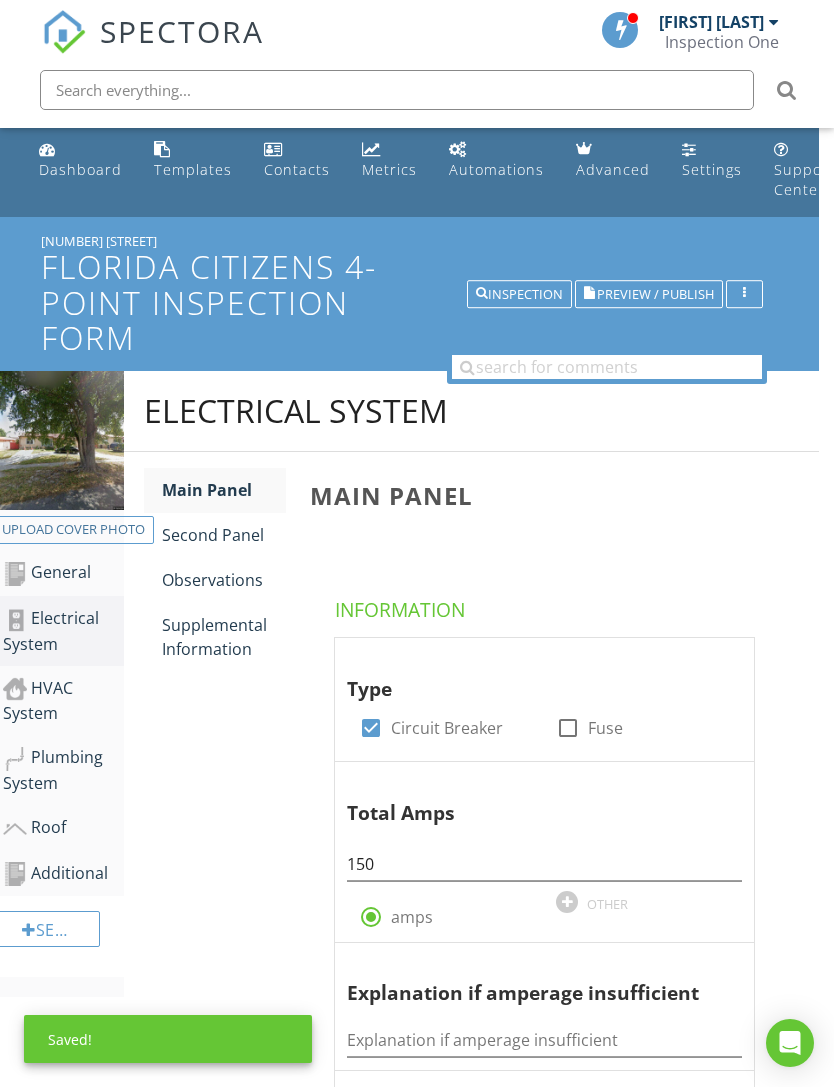 scroll, scrollTop: 0, scrollLeft: 15, axis: horizontal 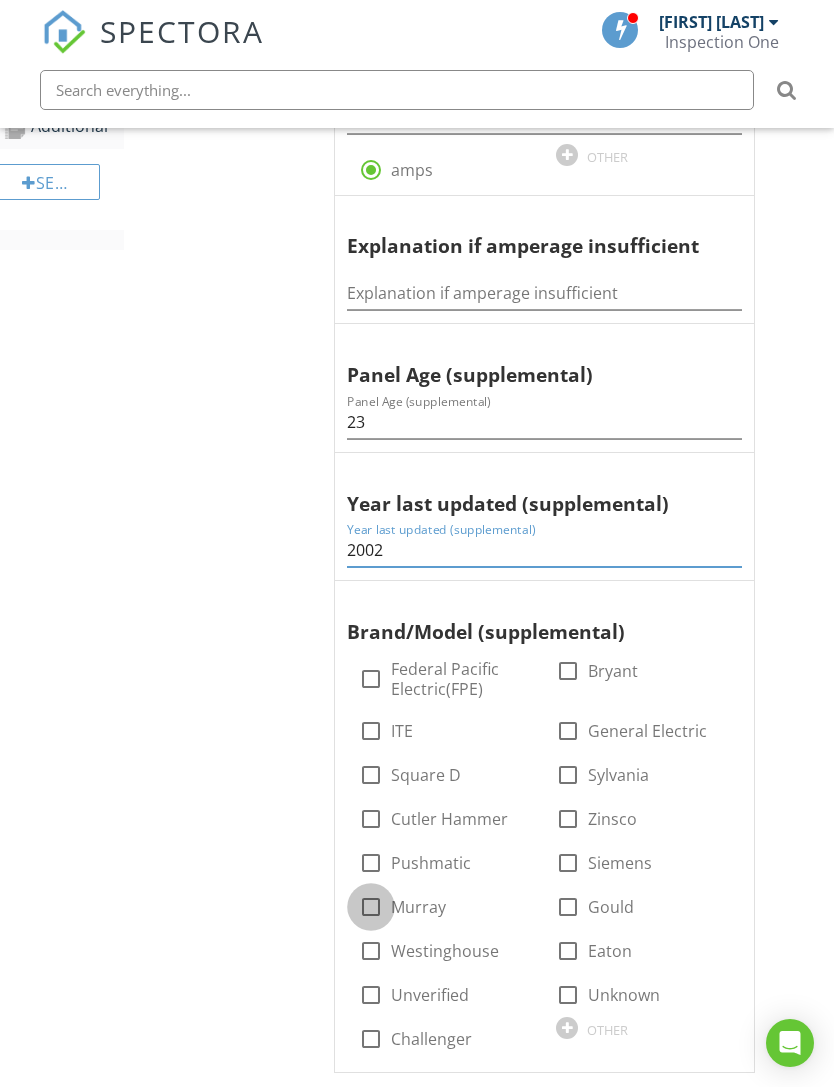 type on "2002" 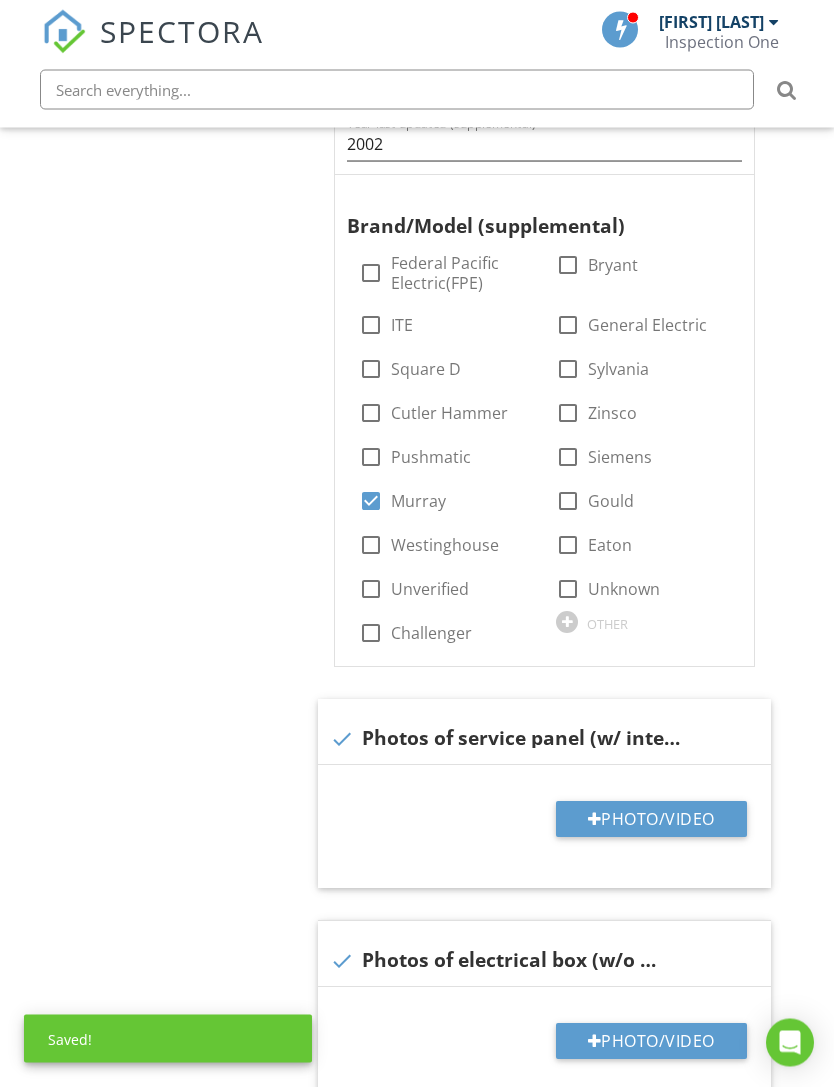 scroll, scrollTop: 1157, scrollLeft: 15, axis: both 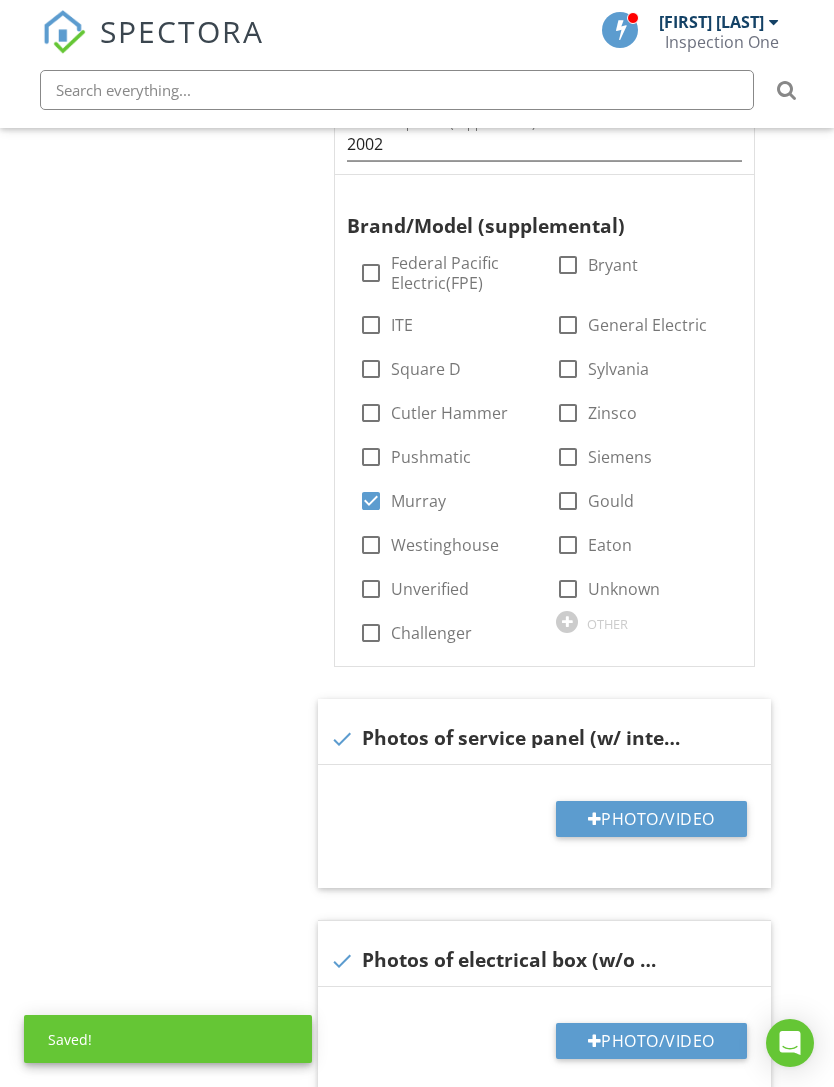 click on "Photo/Video" at bounding box center [651, 819] 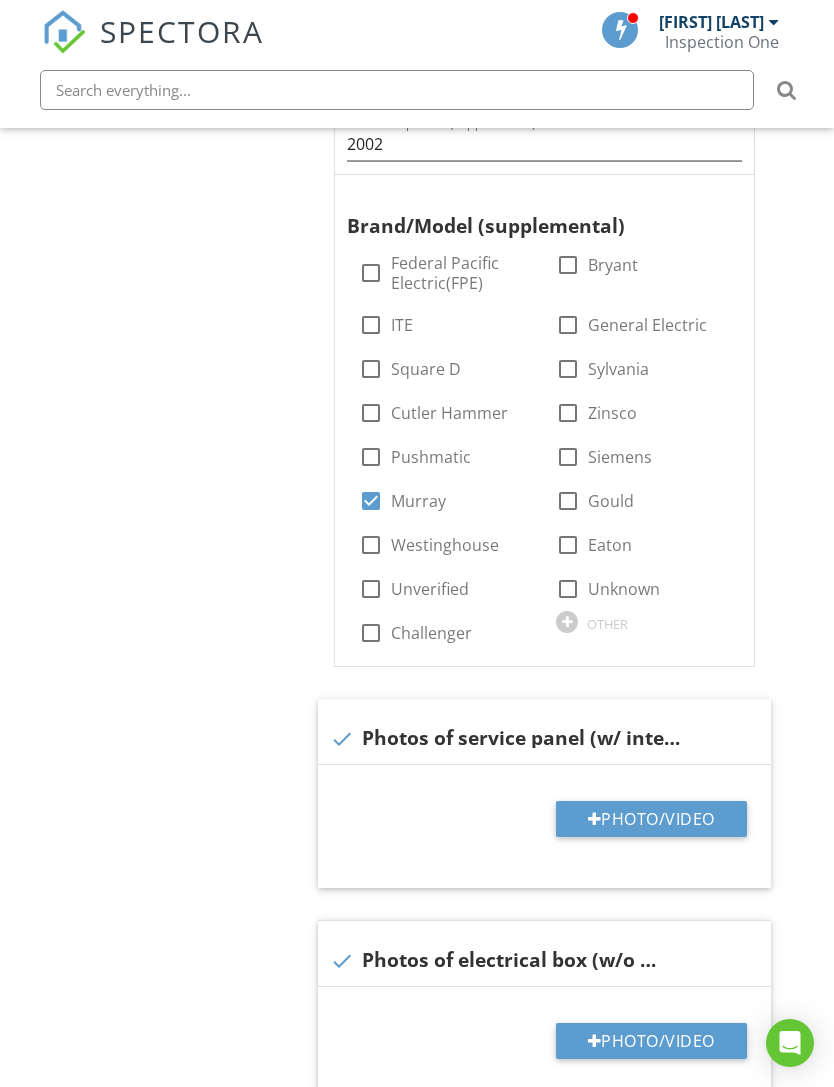type on "C:\fakepath\IMG_2186.jpeg" 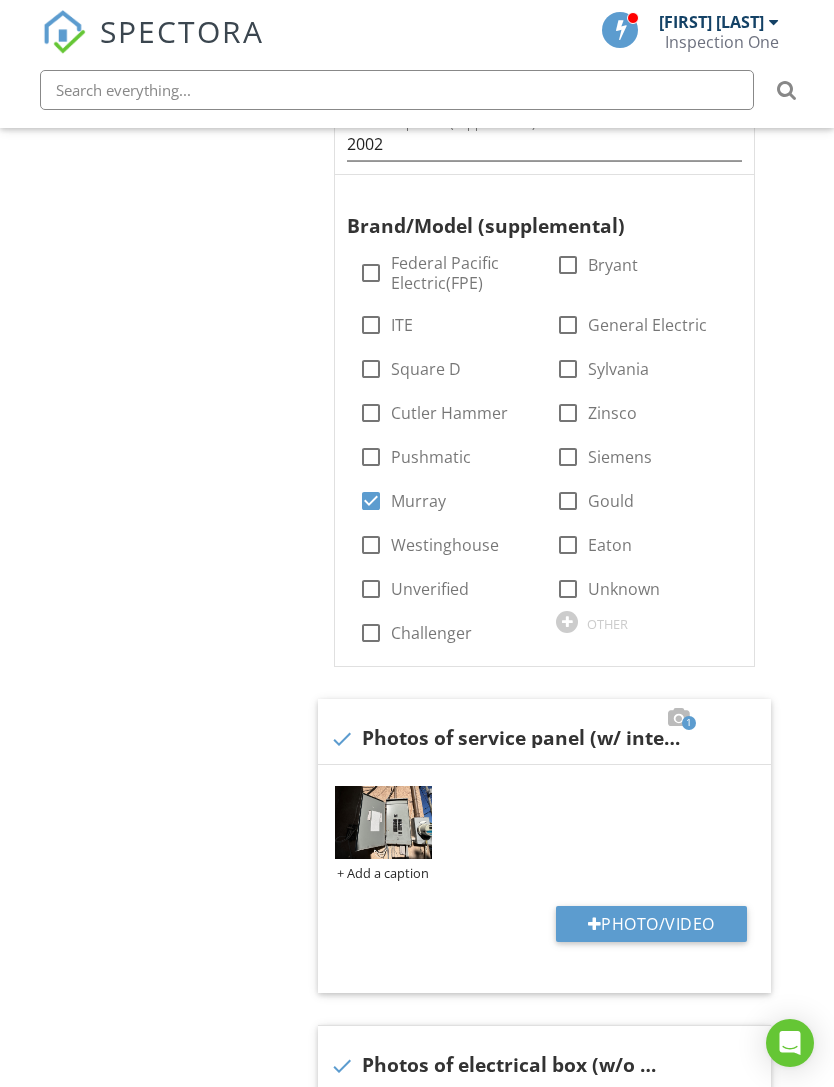 click at bounding box center [383, 822] 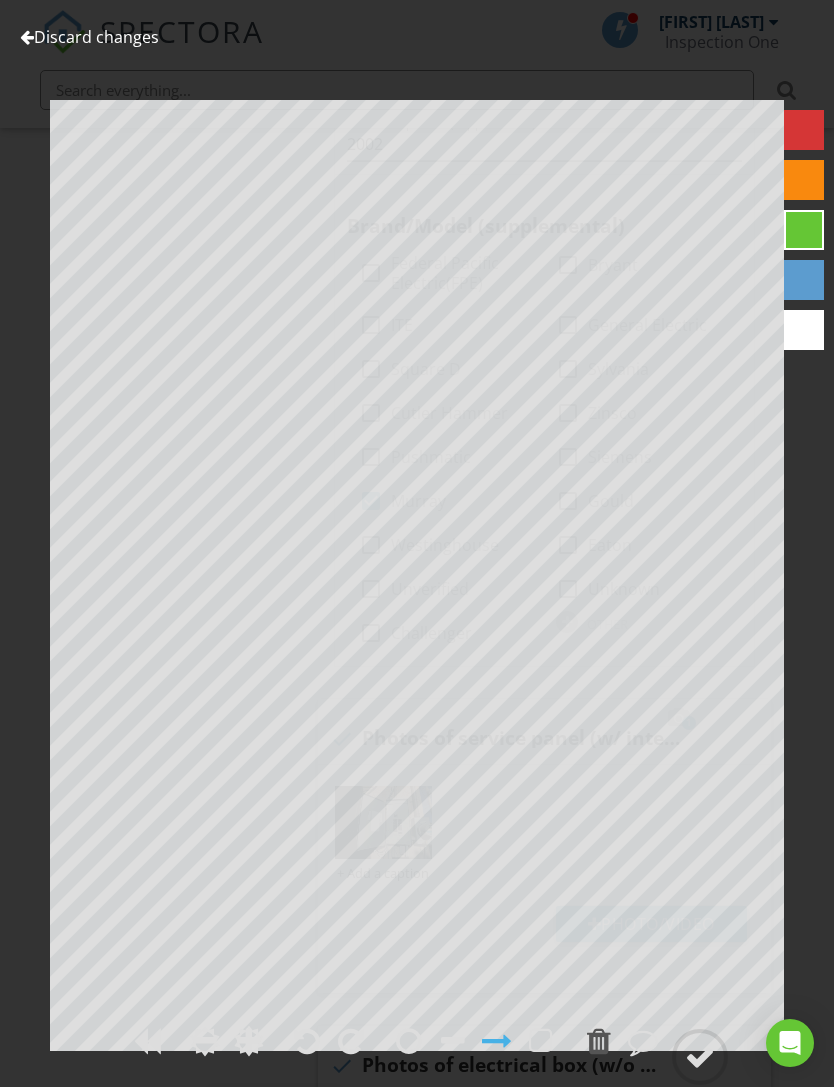 click on "Discard changes" at bounding box center (89, 37) 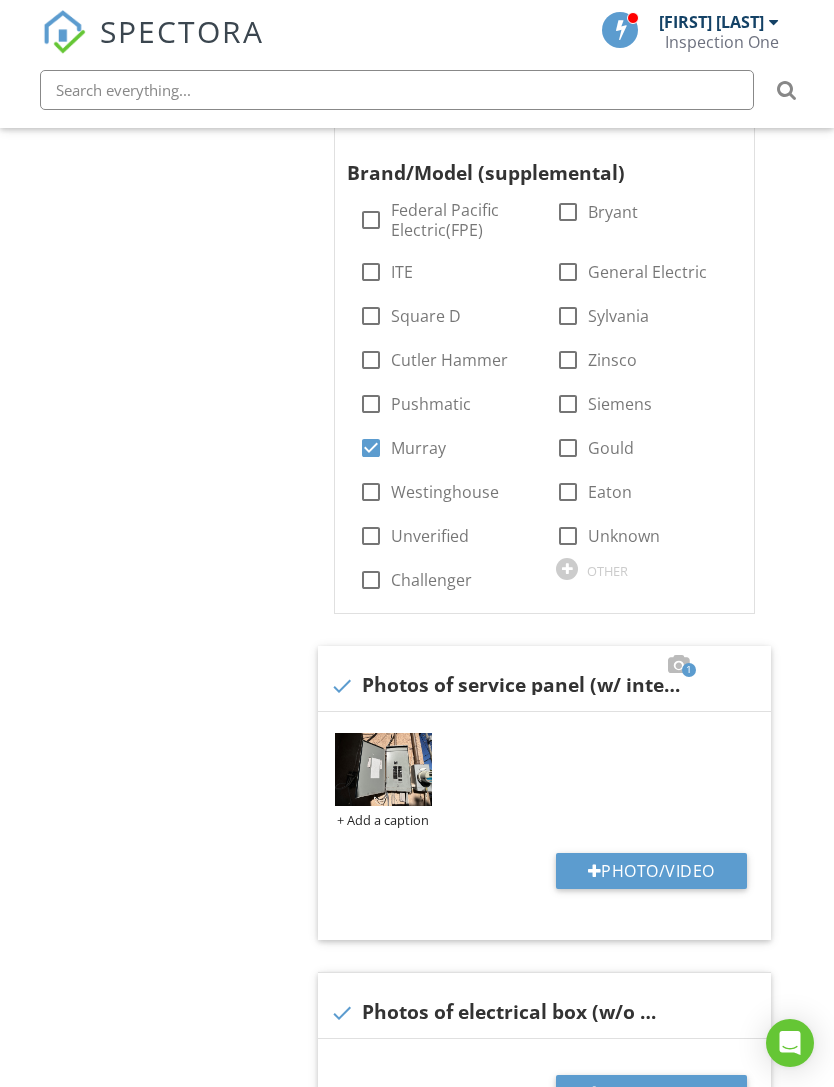 scroll, scrollTop: 1536, scrollLeft: 15, axis: both 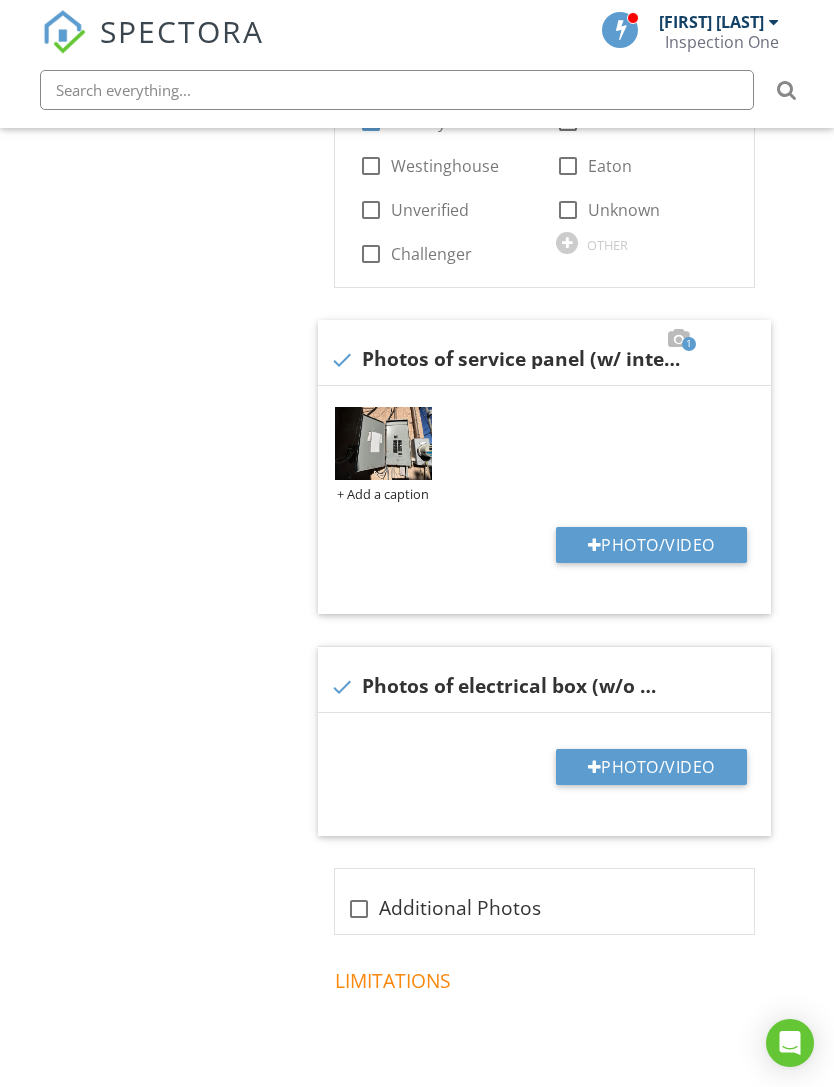 click on "Photo/Video" at bounding box center [651, 767] 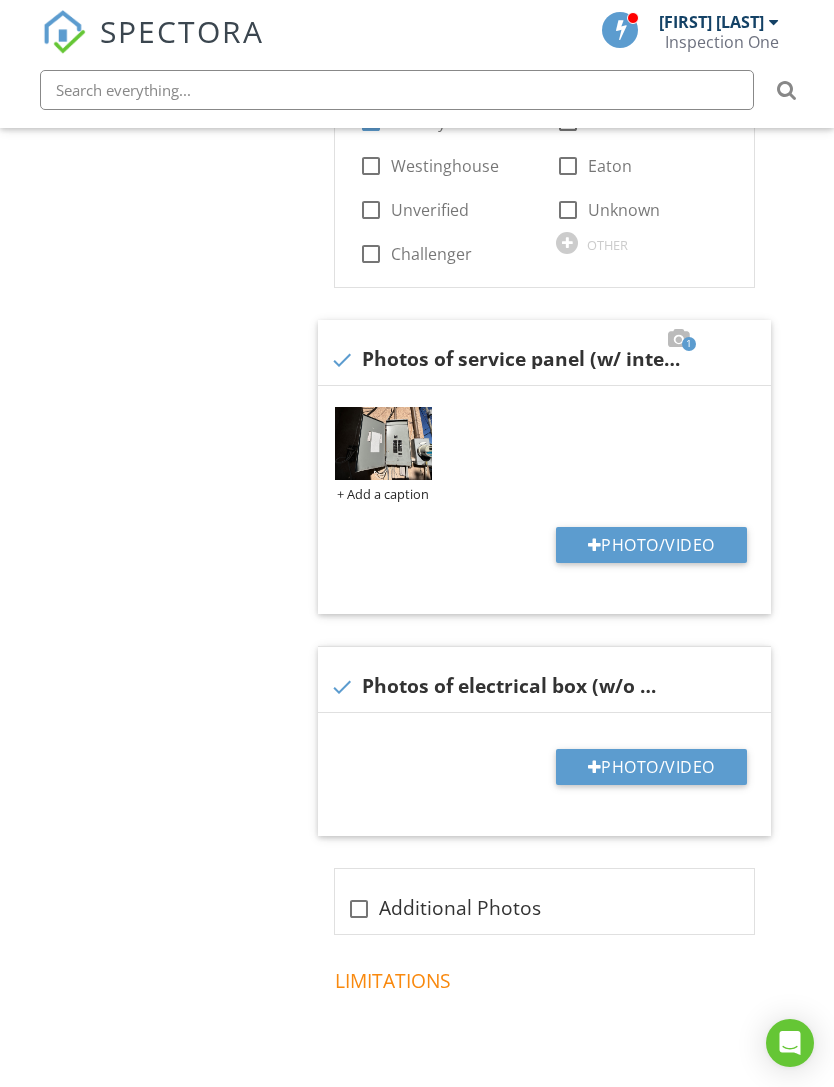 type on "C:\fakepath\IMG_2187.jpeg" 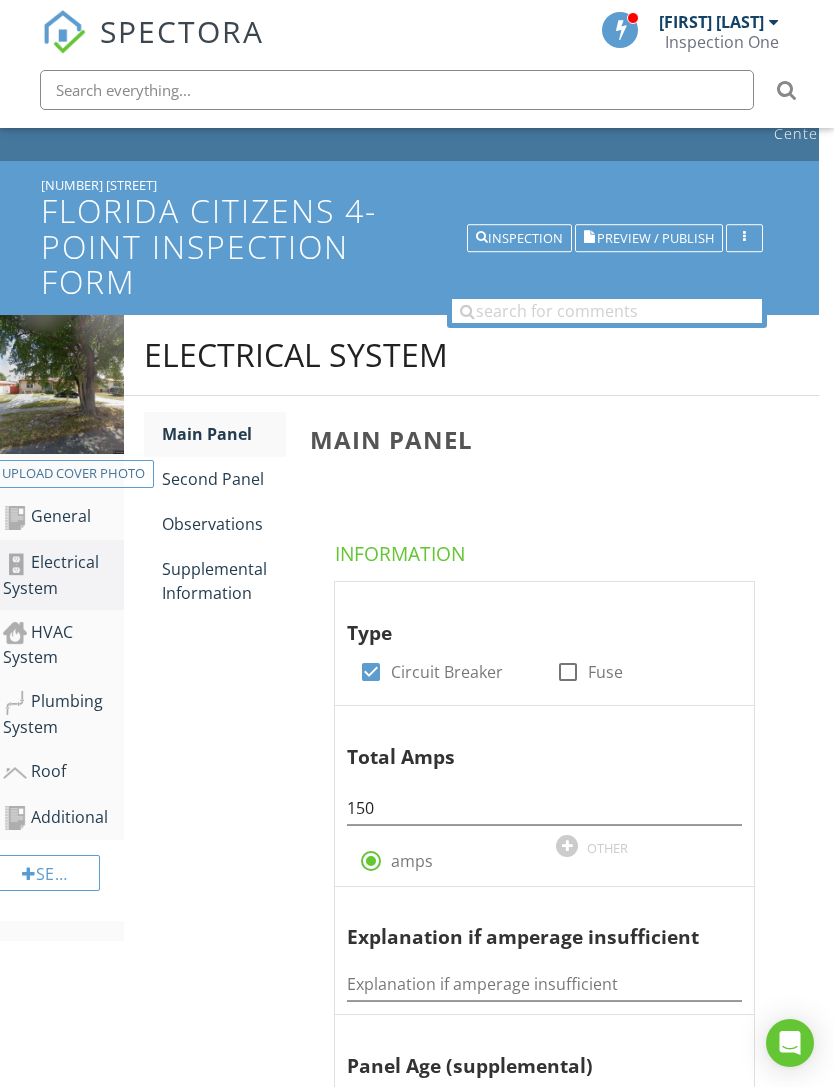 scroll, scrollTop: 8, scrollLeft: 15, axis: both 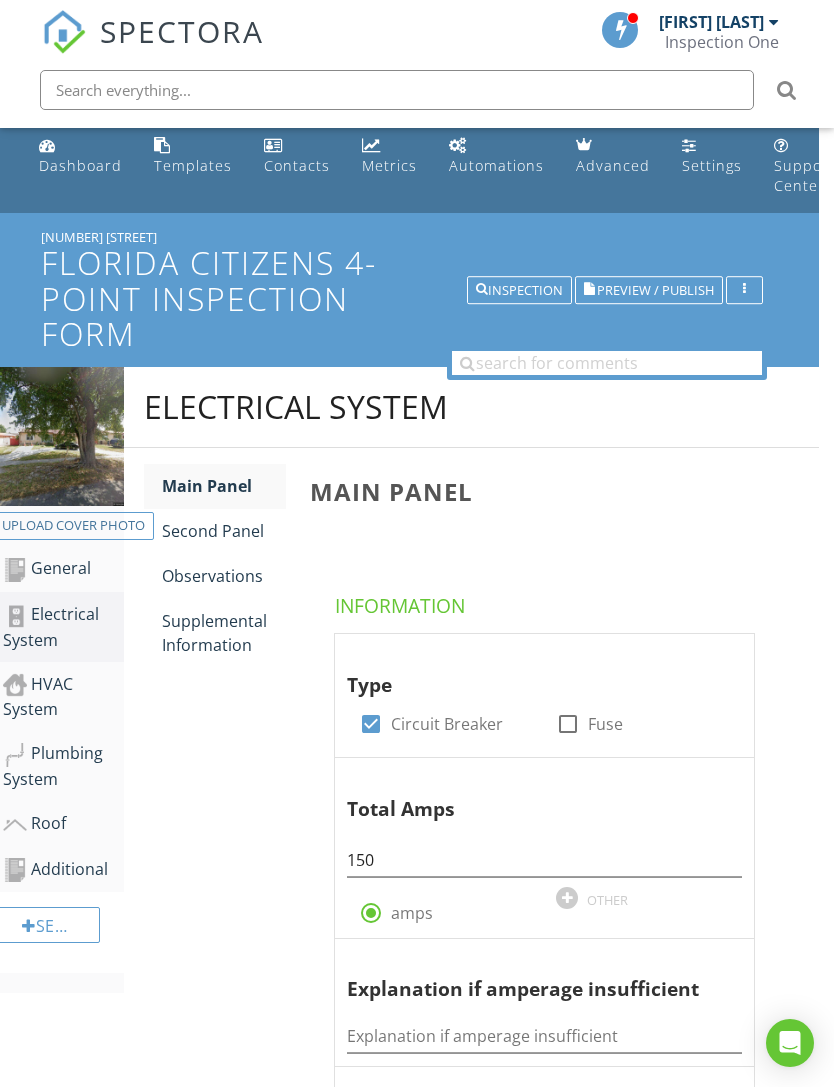 click on "Second Panel" at bounding box center [224, 531] 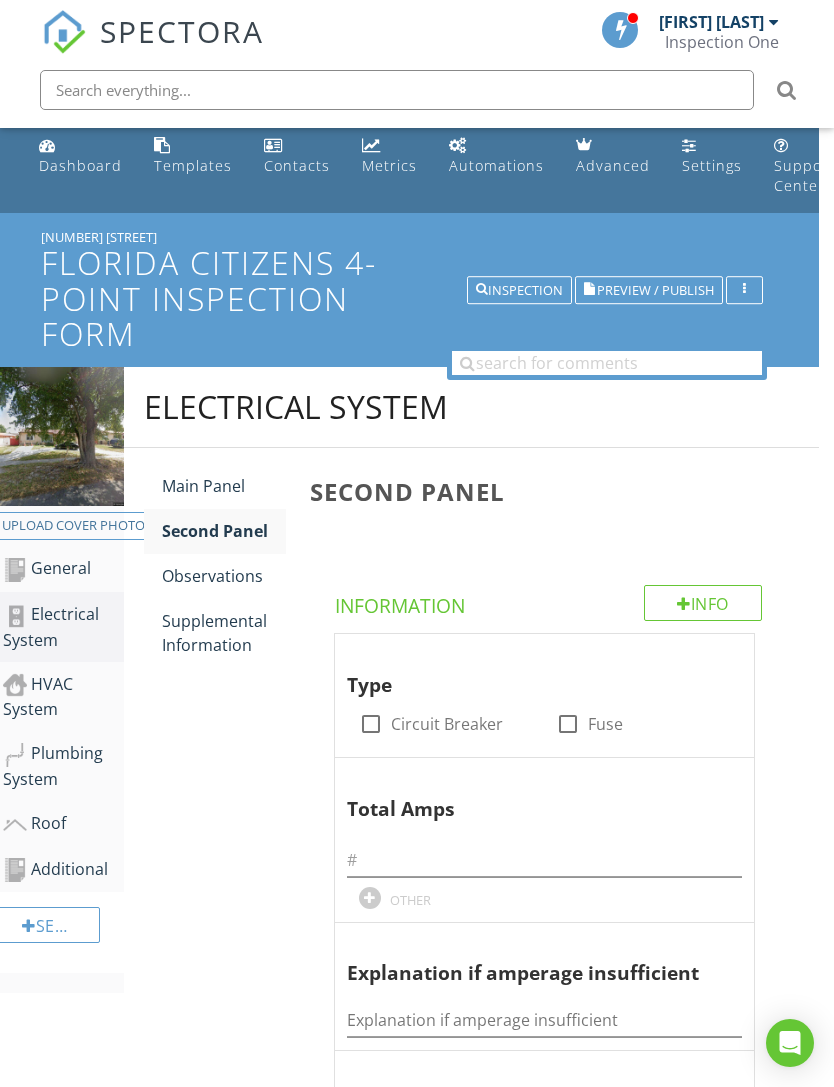 click on "Observations" at bounding box center [224, 576] 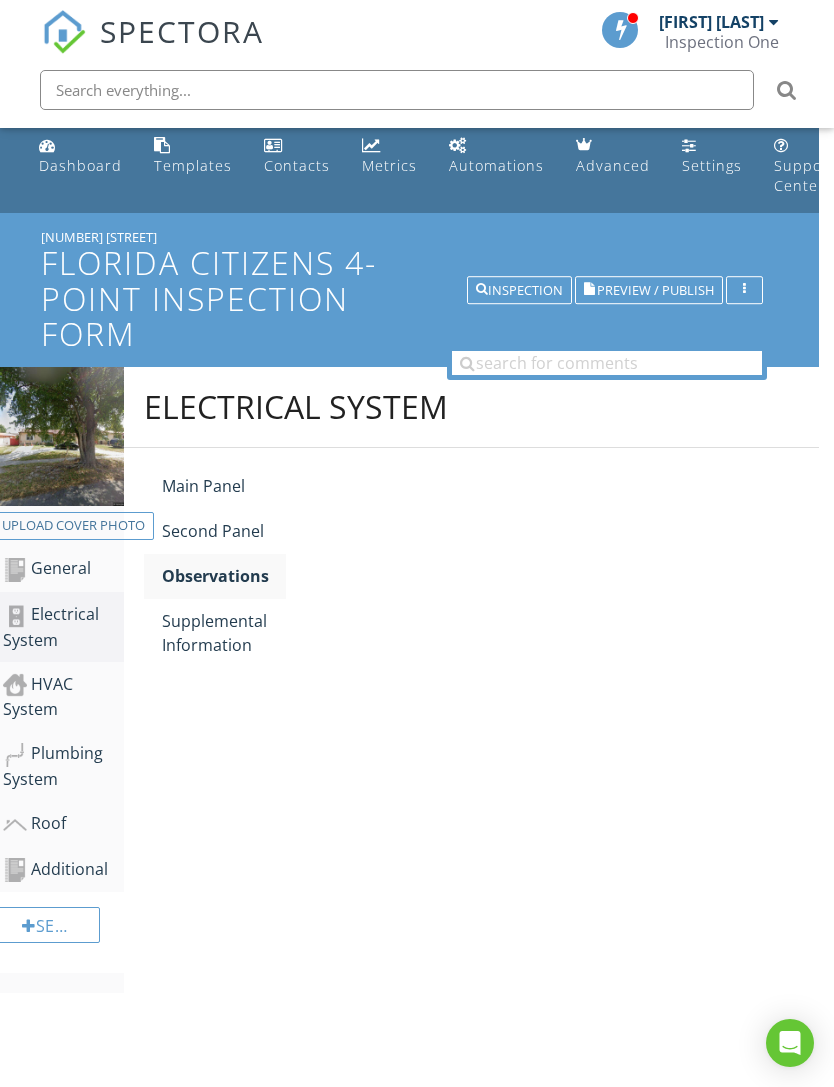 click on "Observations" at bounding box center (224, 576) 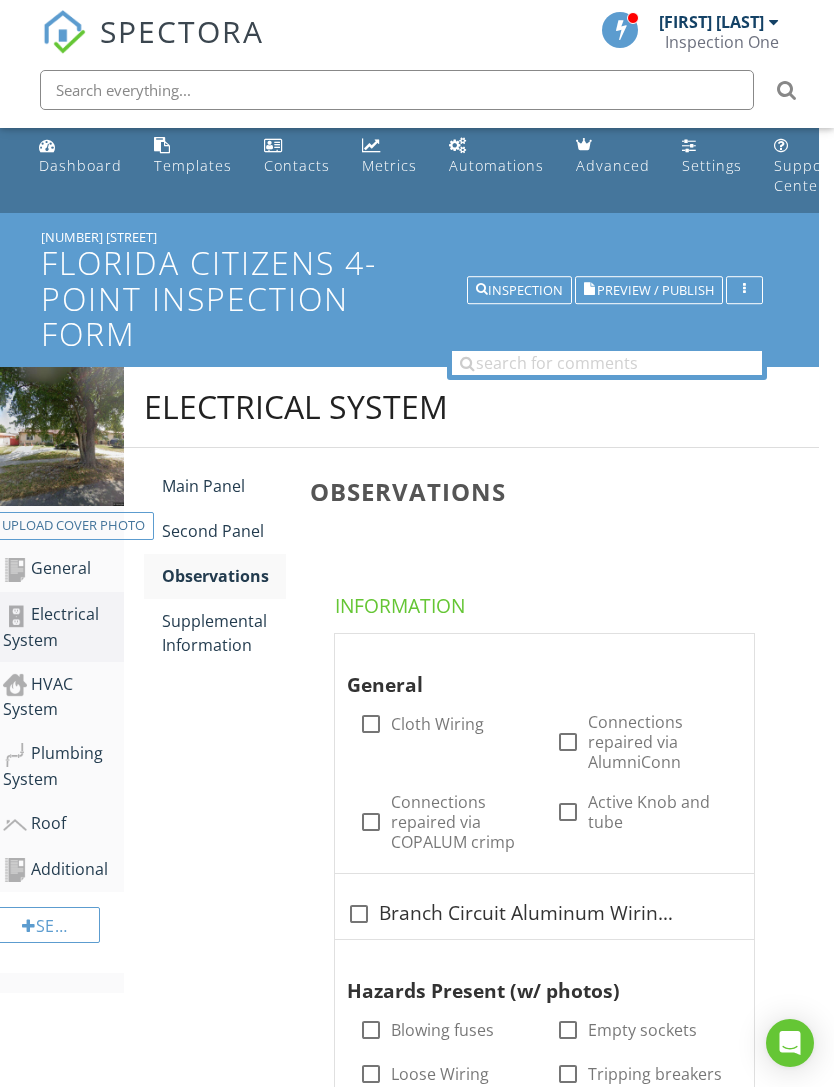click on "Main Panel" at bounding box center [224, 486] 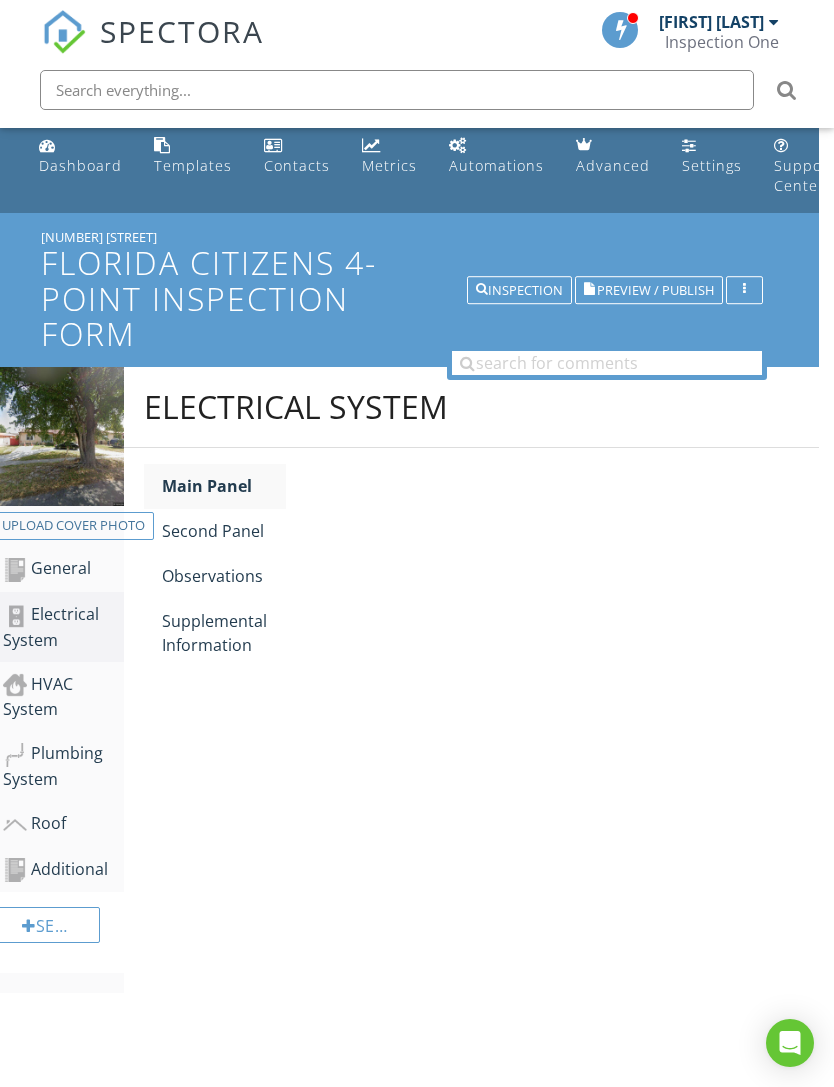click on "Main Panel" at bounding box center [224, 486] 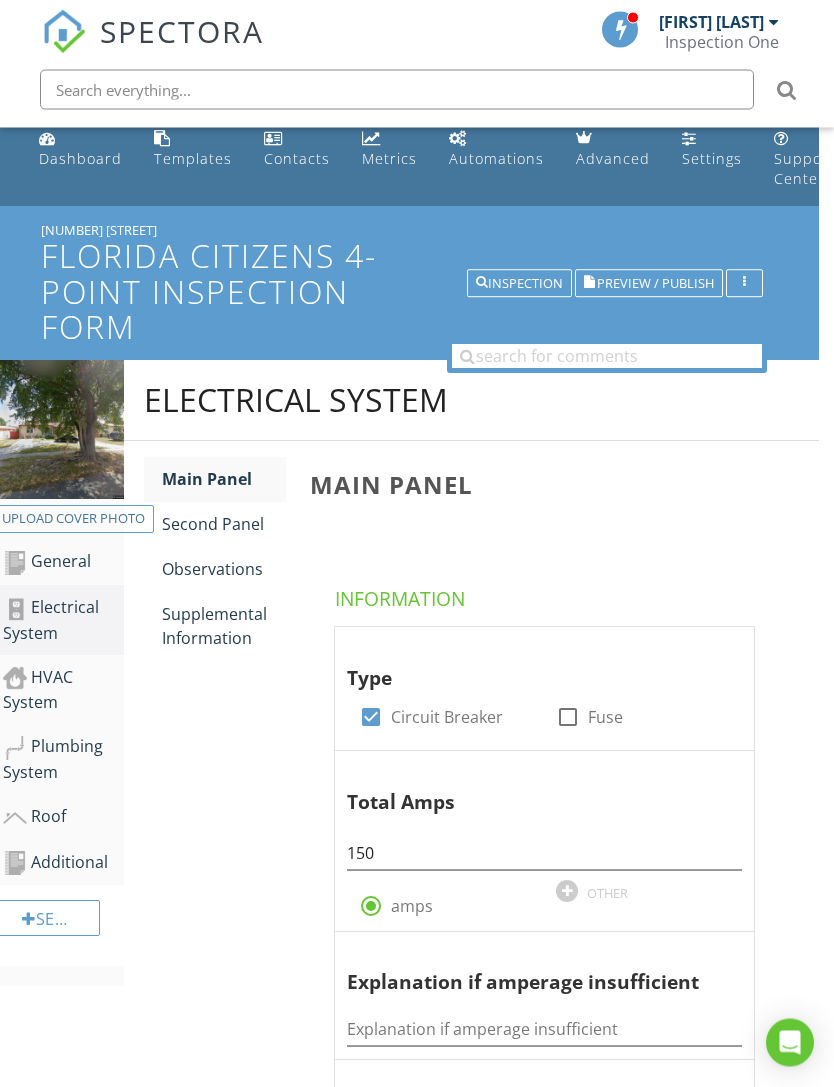 click on "Supplemental Information" at bounding box center (224, 627) 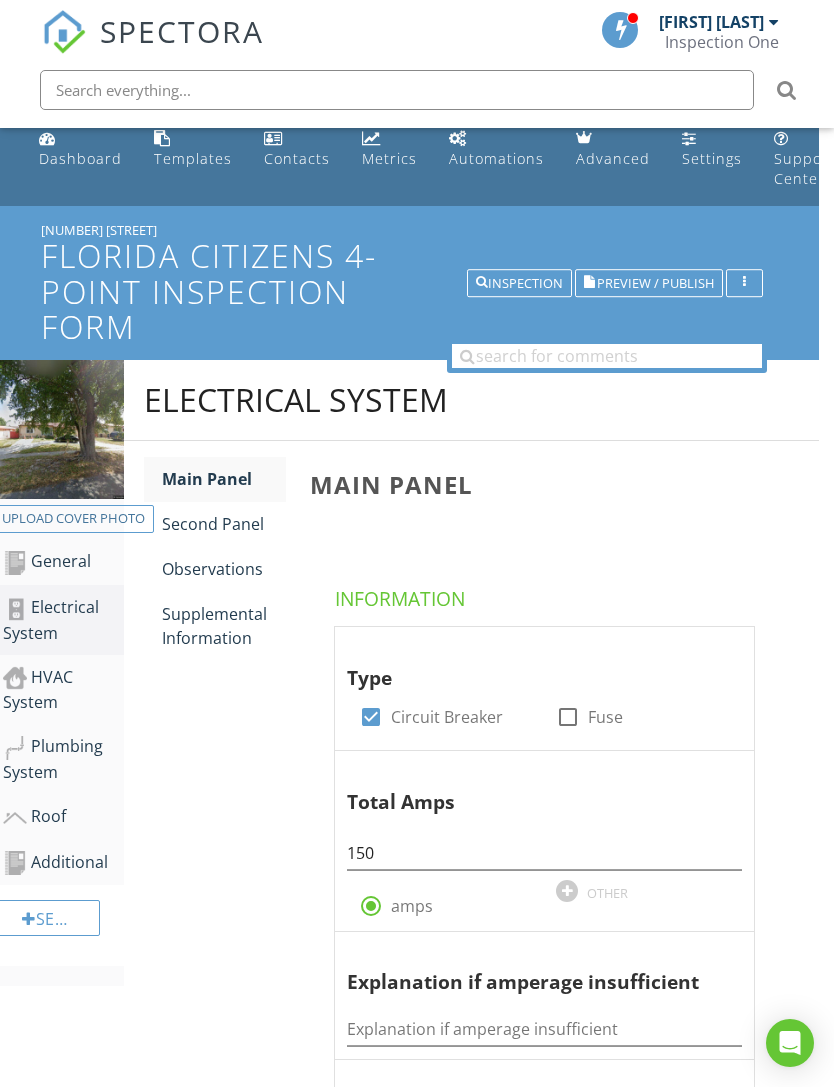 click on "Supplemental Information" at bounding box center [224, 626] 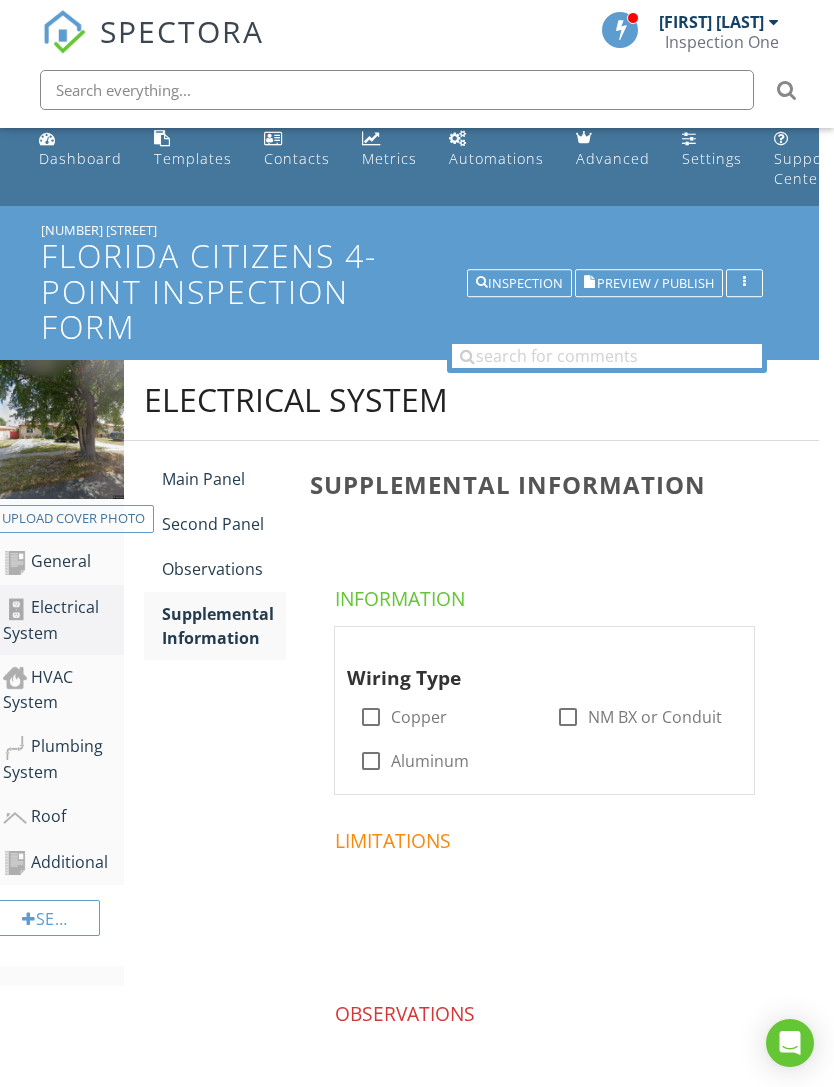 click on "Copper" at bounding box center [419, 717] 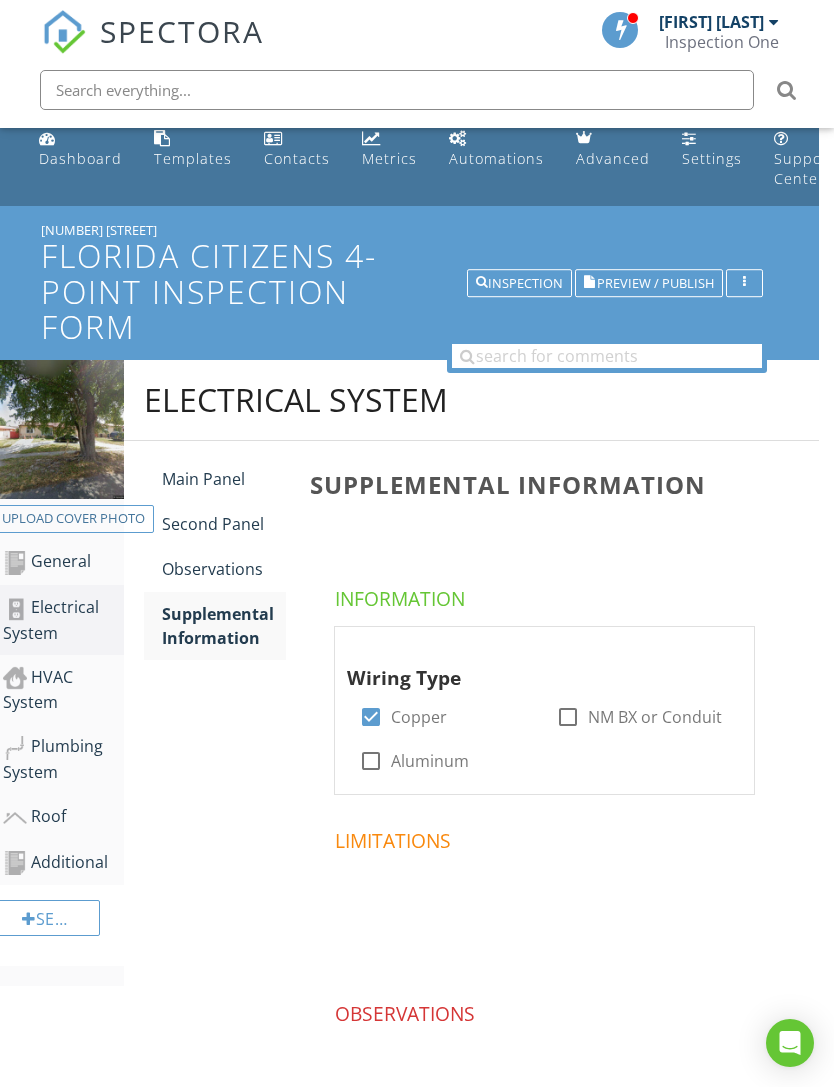 click at bounding box center (568, 717) 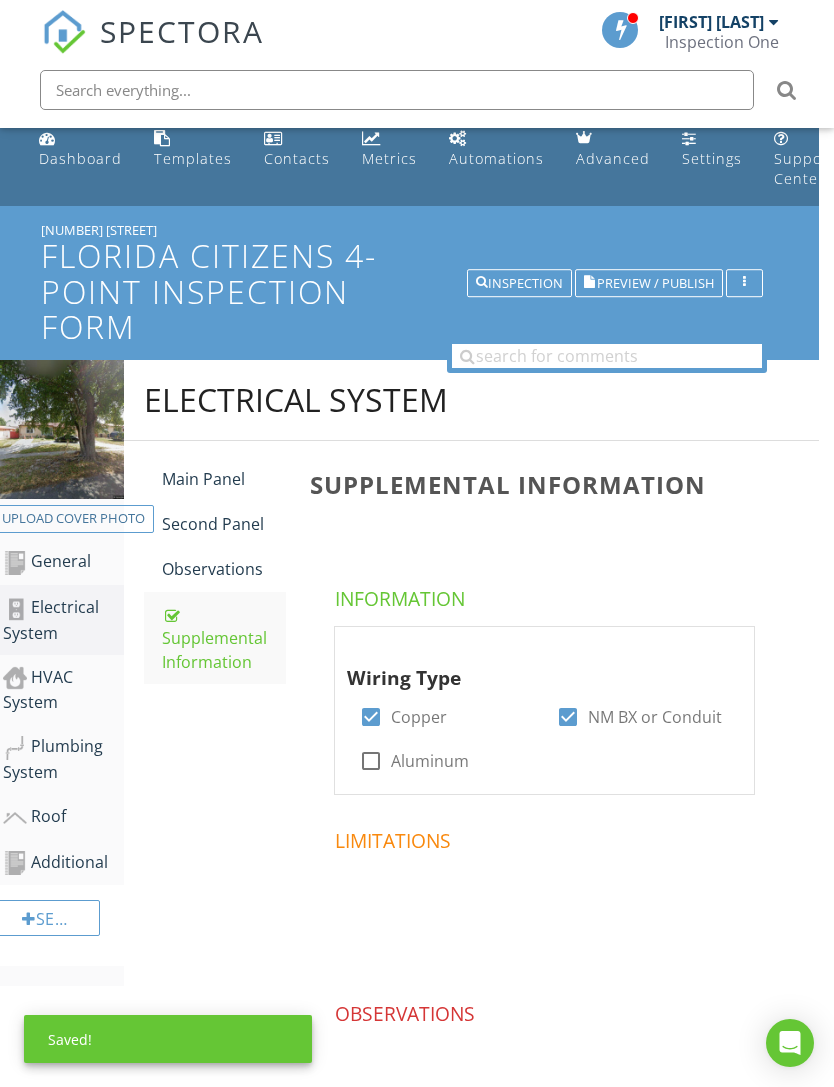 click on "HVAC System" at bounding box center [63, 690] 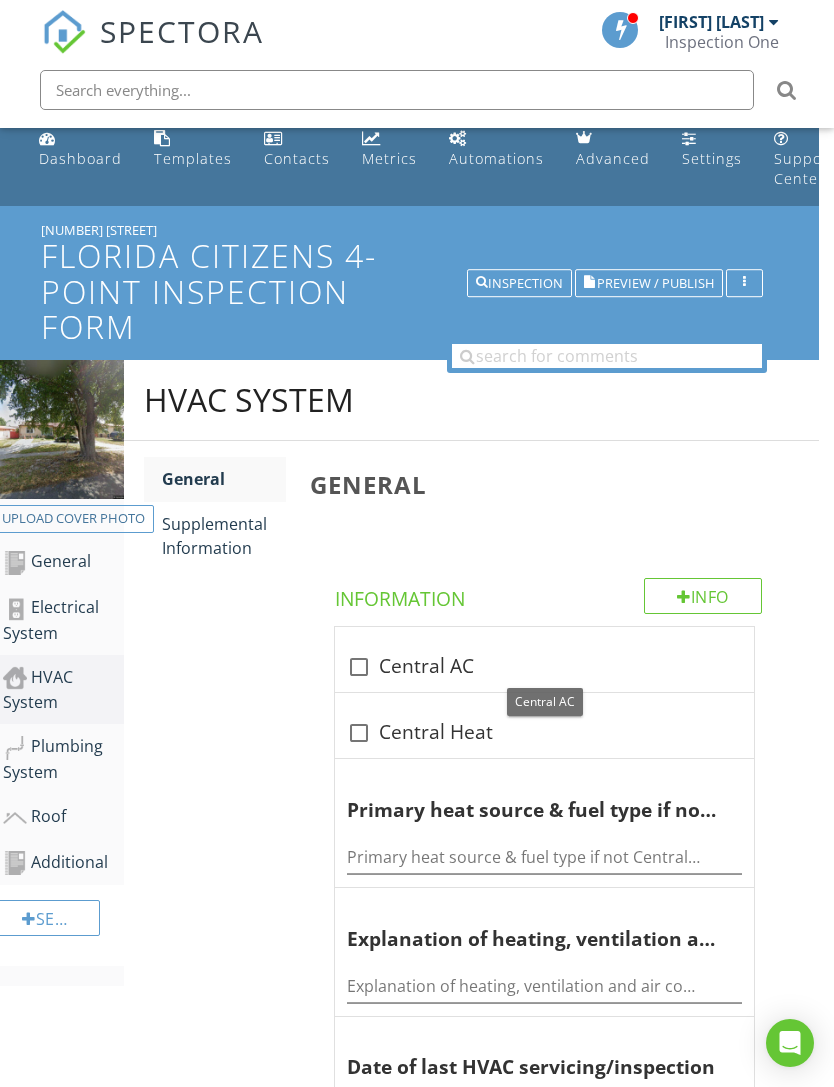 click at bounding box center [359, 667] 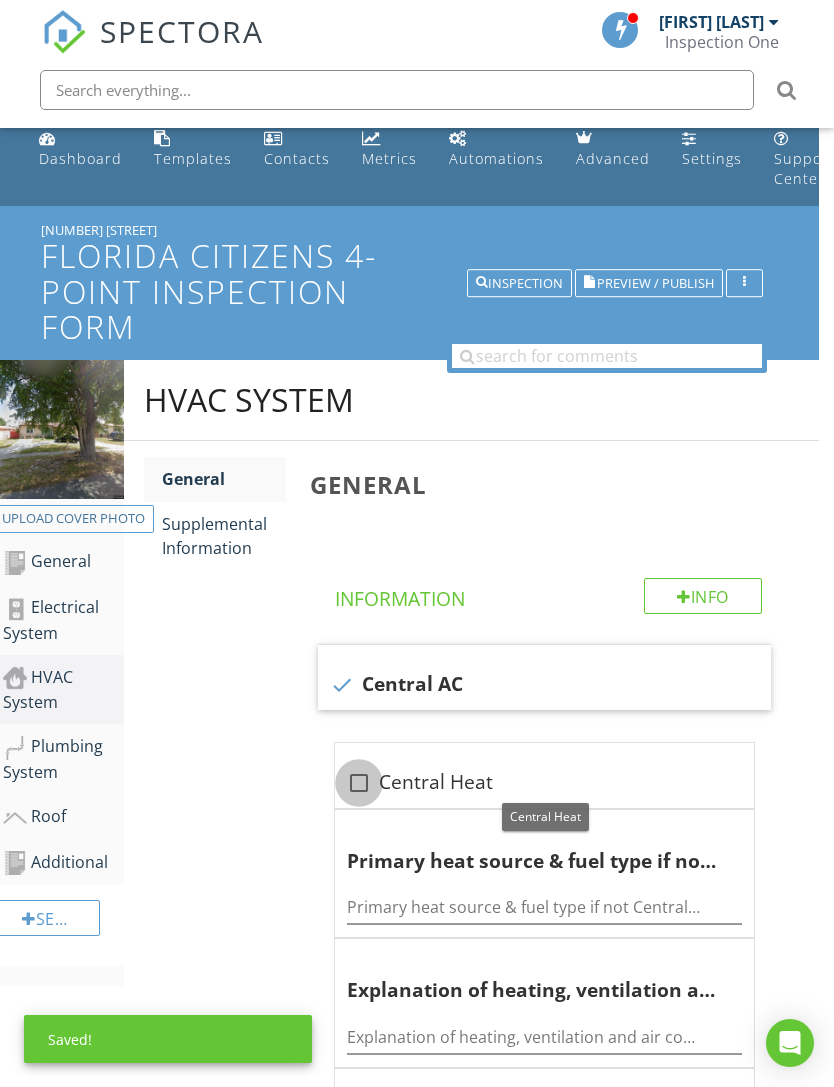 click at bounding box center (359, 783) 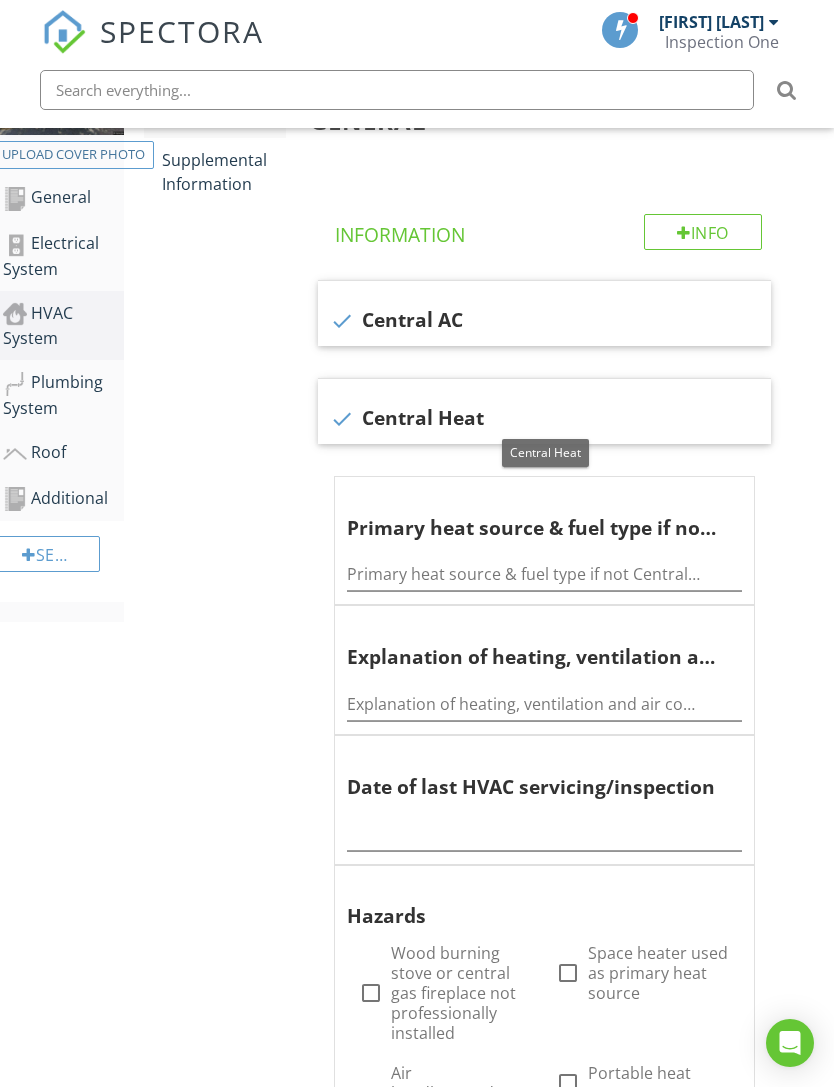 scroll, scrollTop: 379, scrollLeft: 15, axis: both 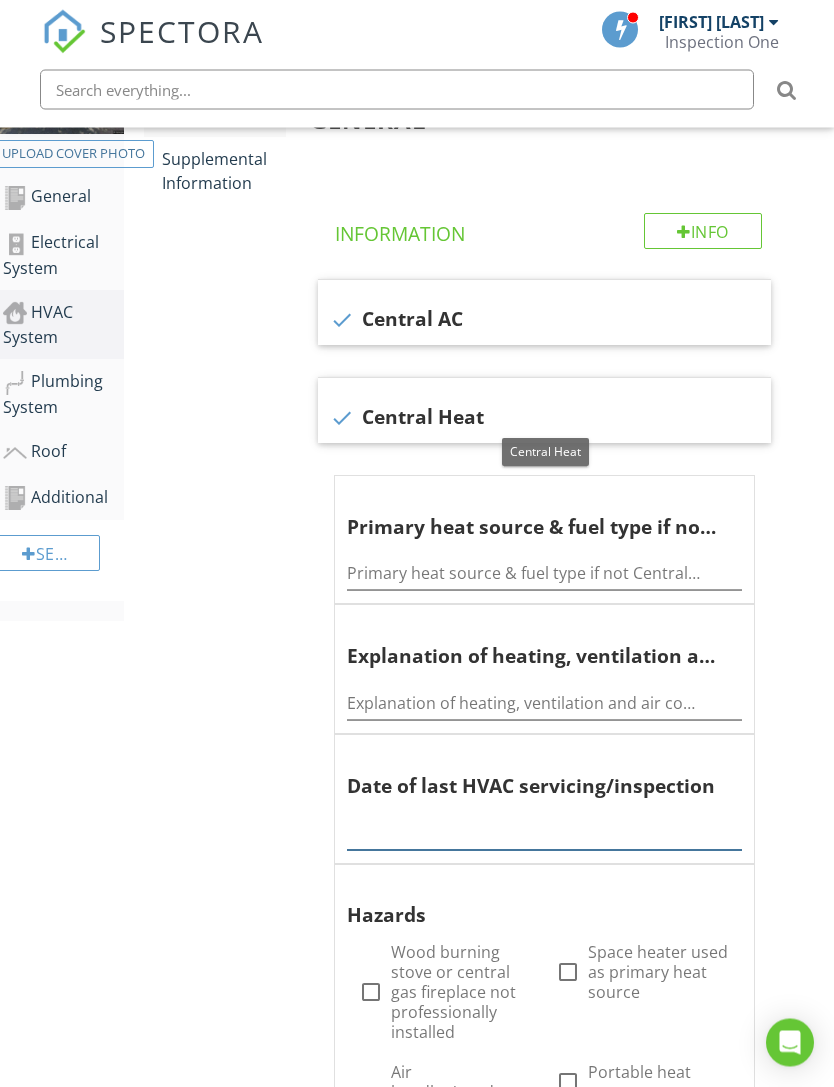 click at bounding box center [544, 834] 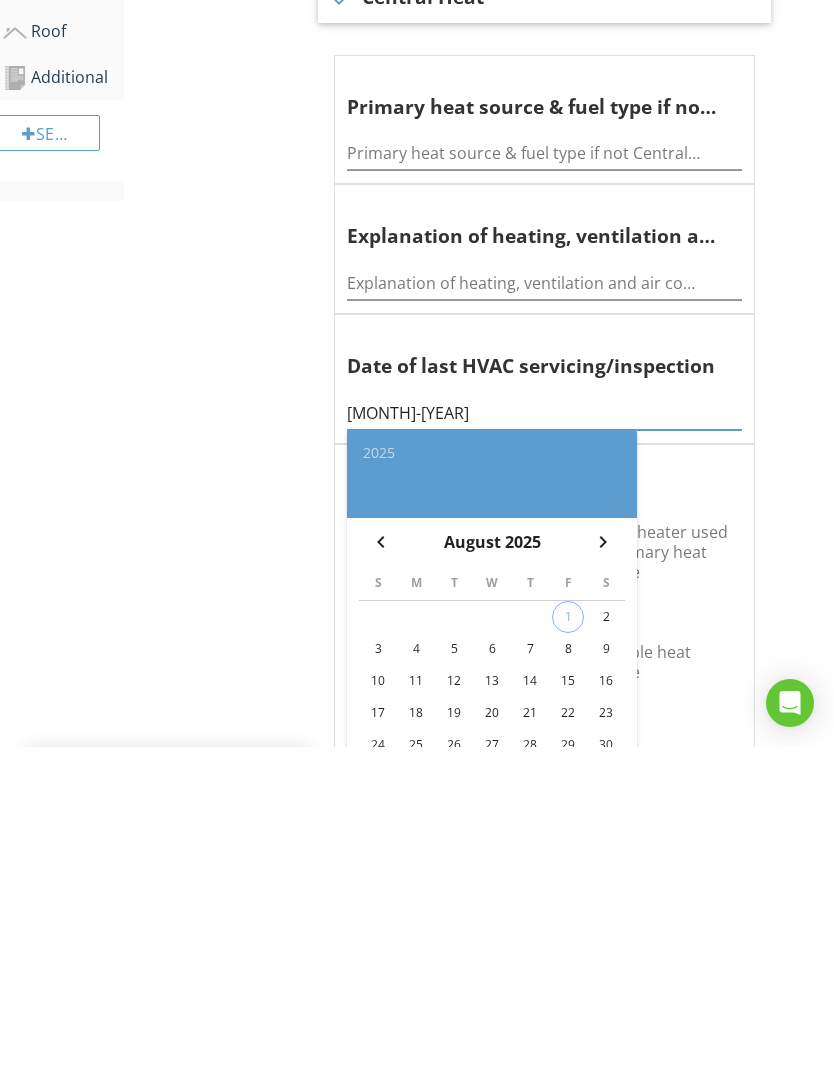scroll, scrollTop: 801, scrollLeft: 15, axis: both 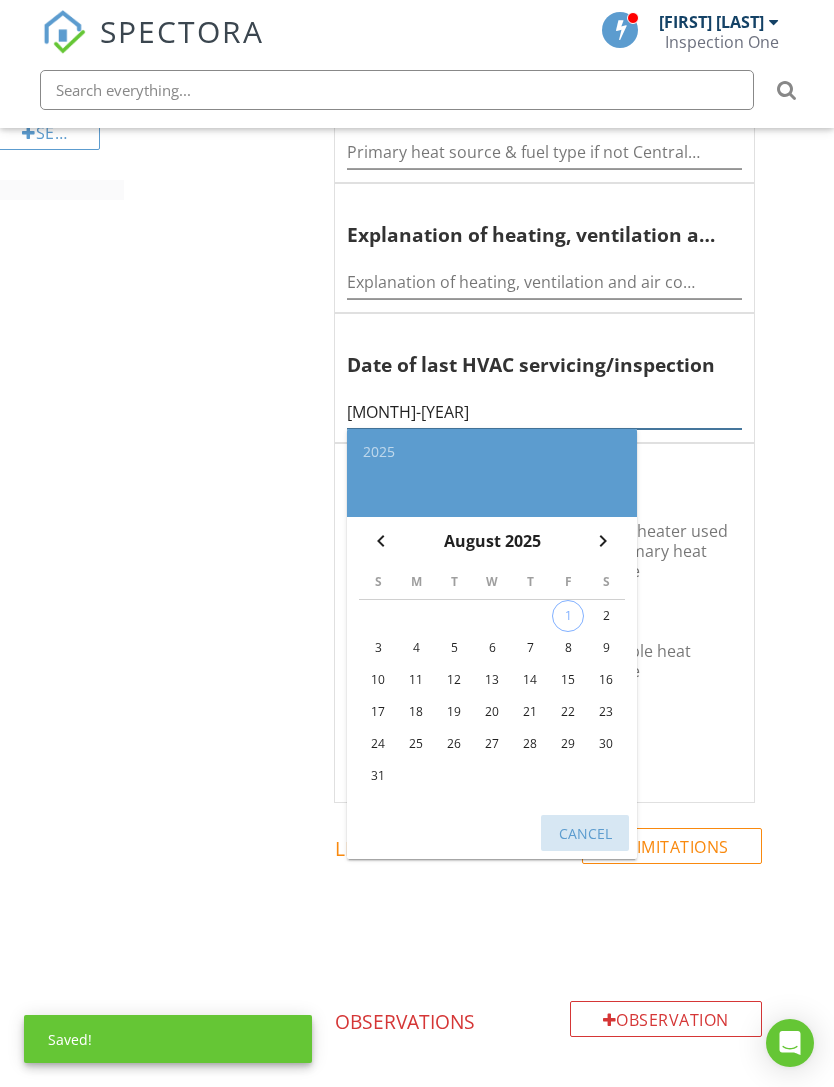 type on "February-2014" 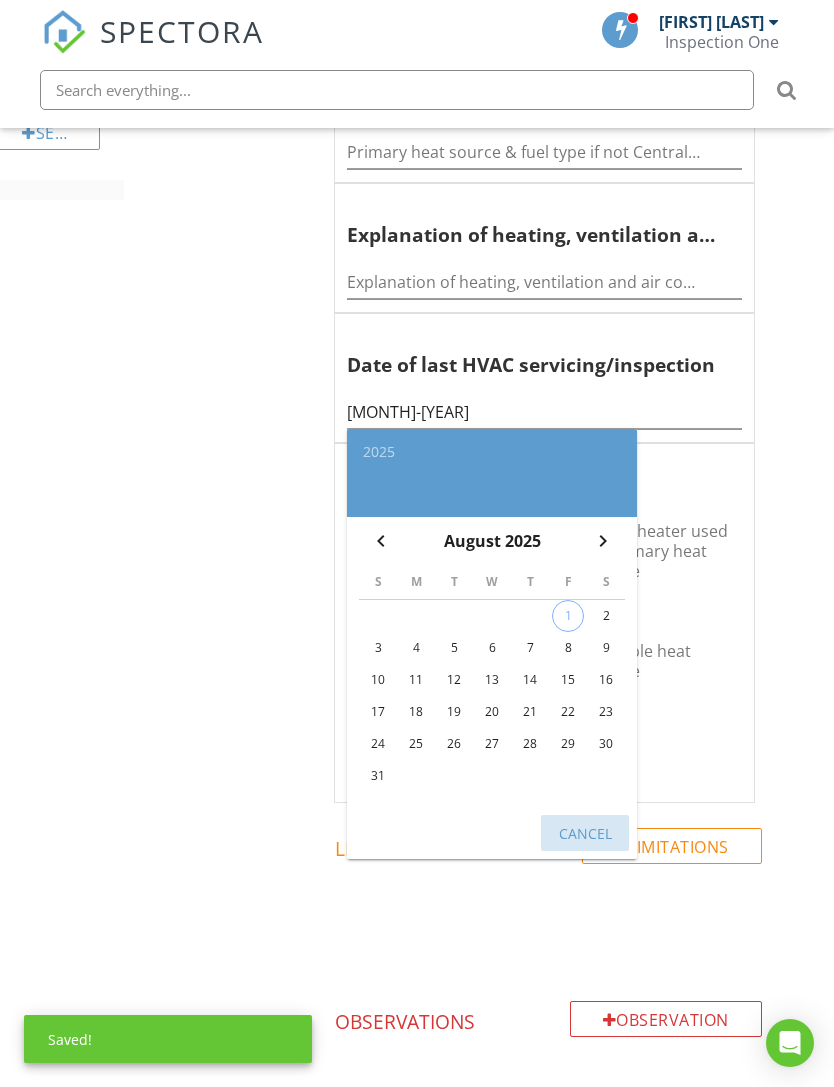 click on "Cancel" at bounding box center [585, 832] 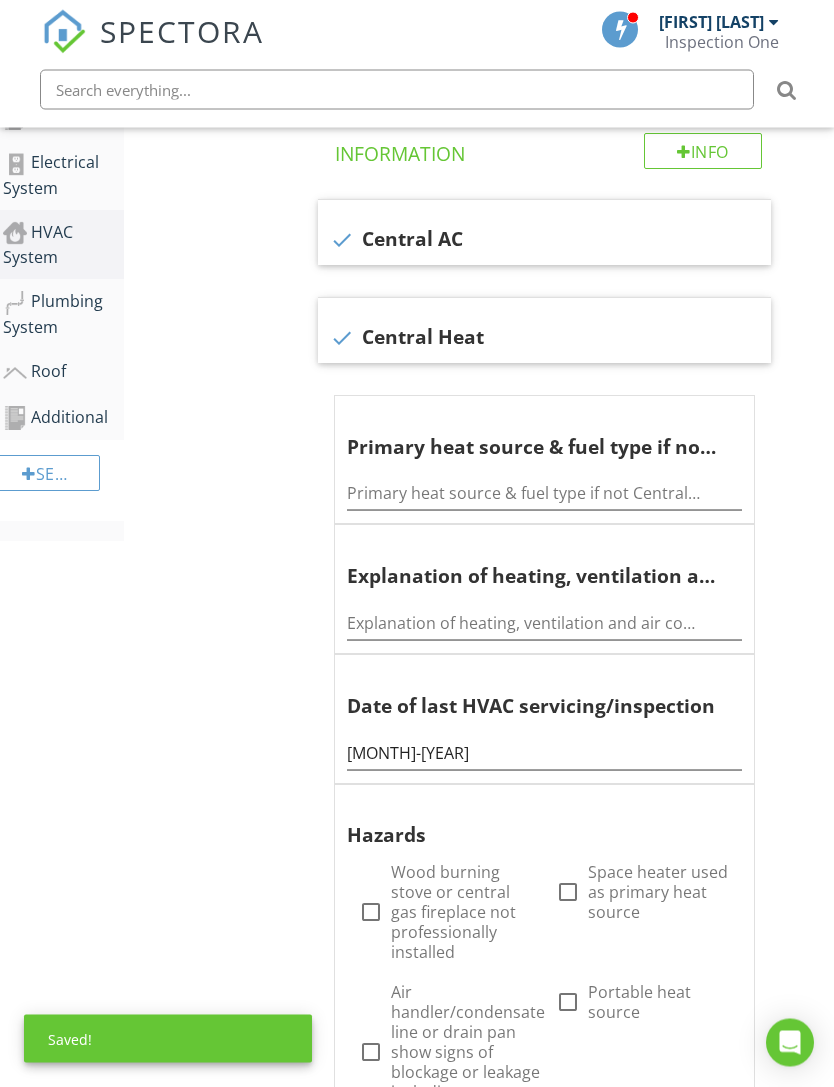 scroll, scrollTop: 293, scrollLeft: 15, axis: both 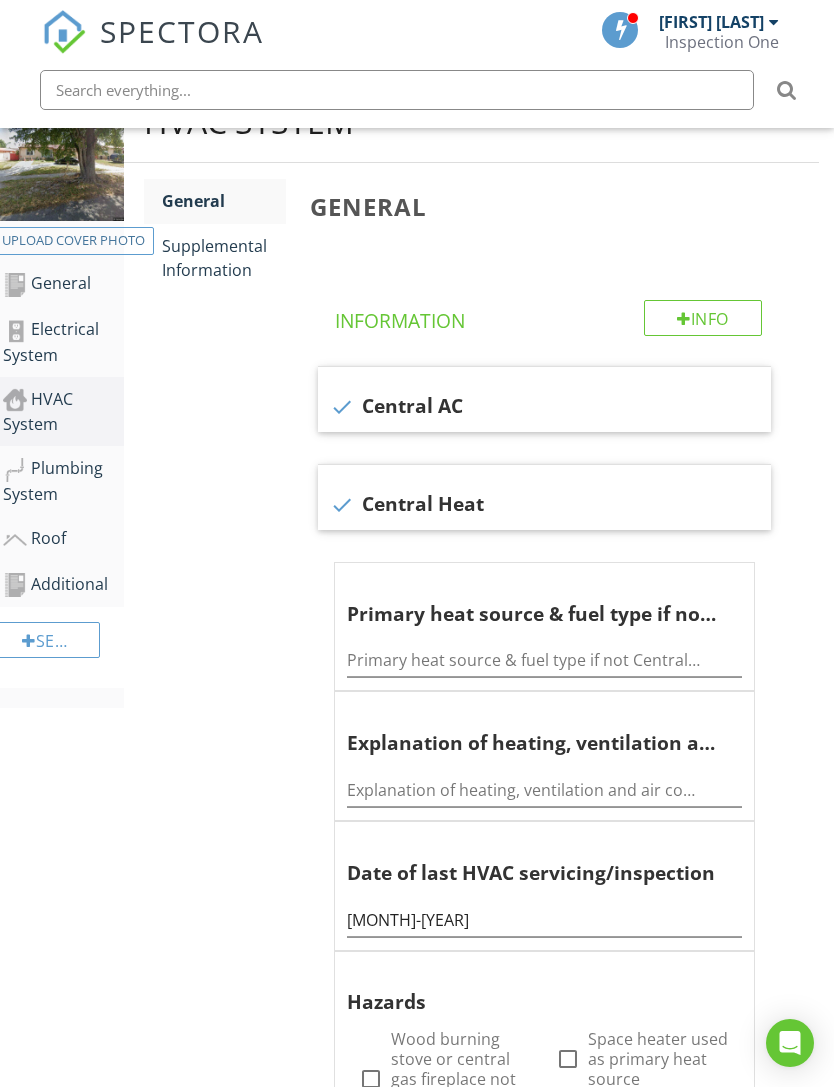 click on "Supplemental Information" at bounding box center [224, 258] 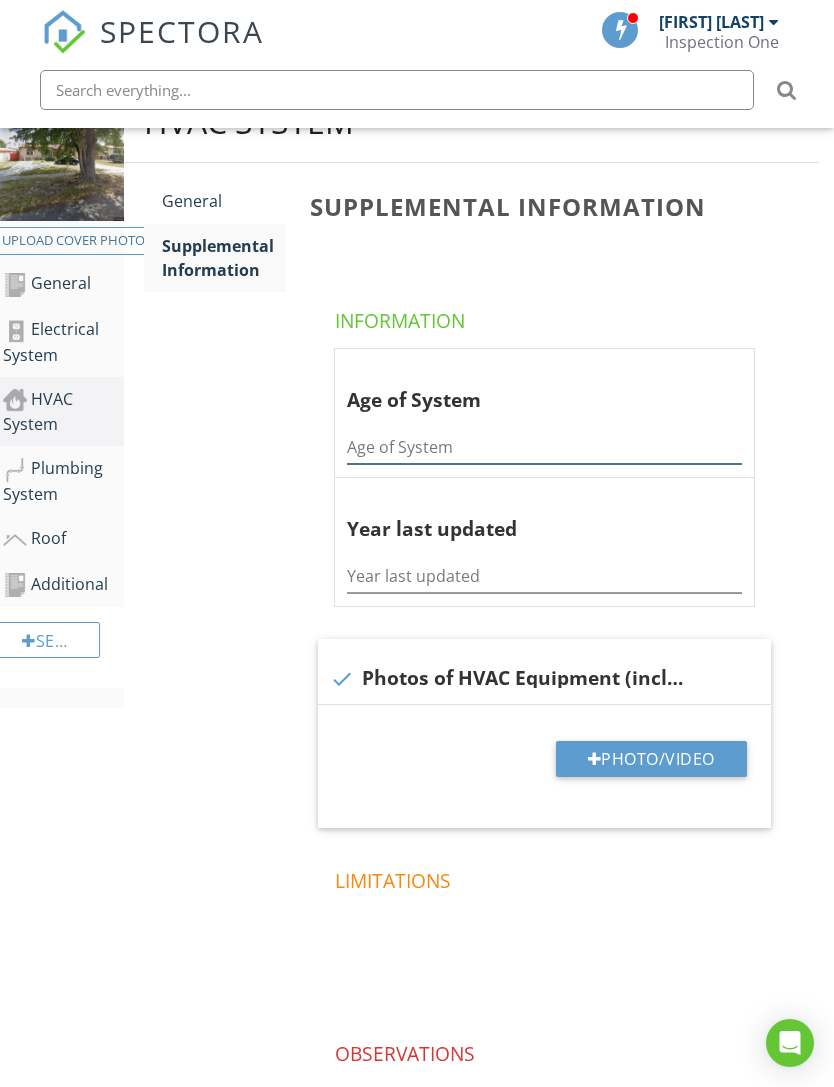 click at bounding box center (544, 447) 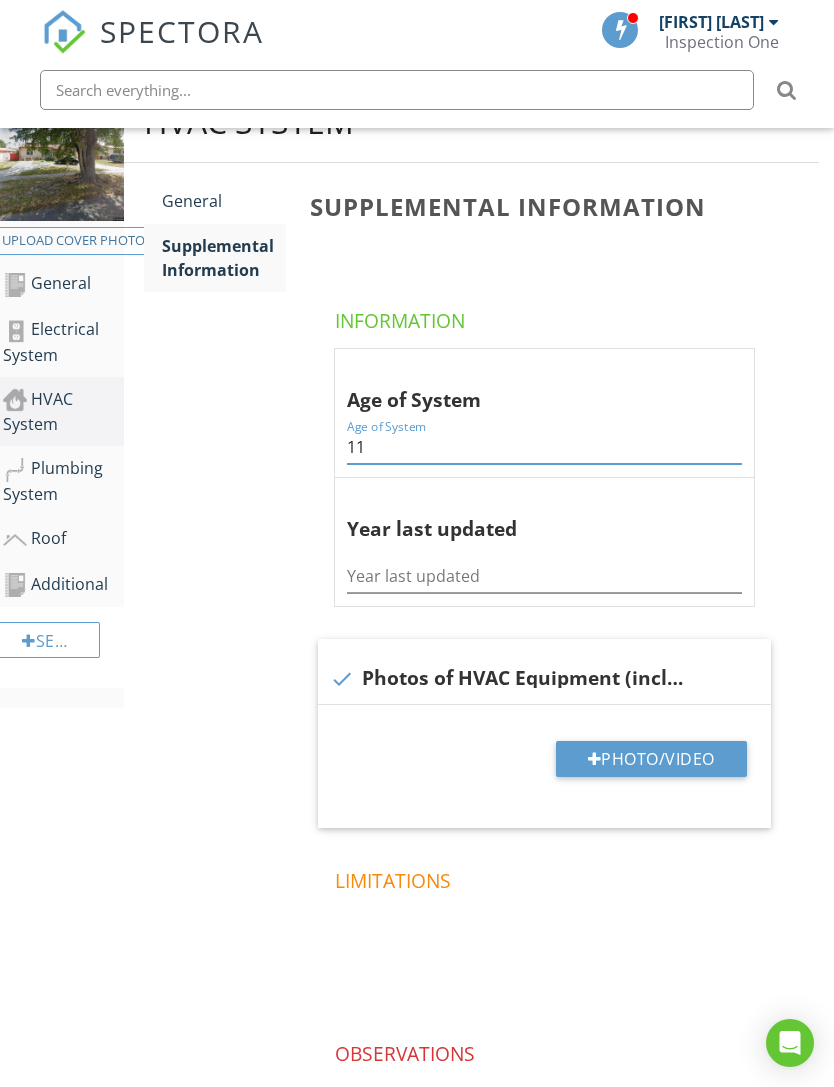 type on "11" 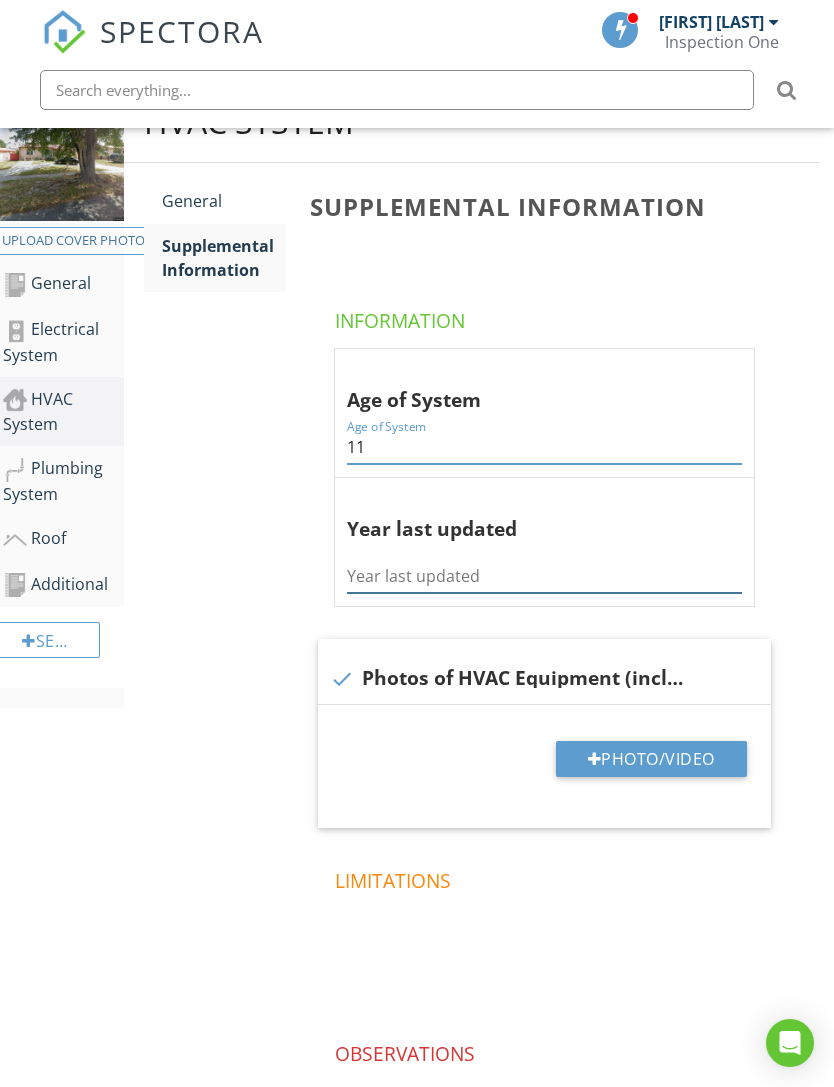 click at bounding box center [544, 576] 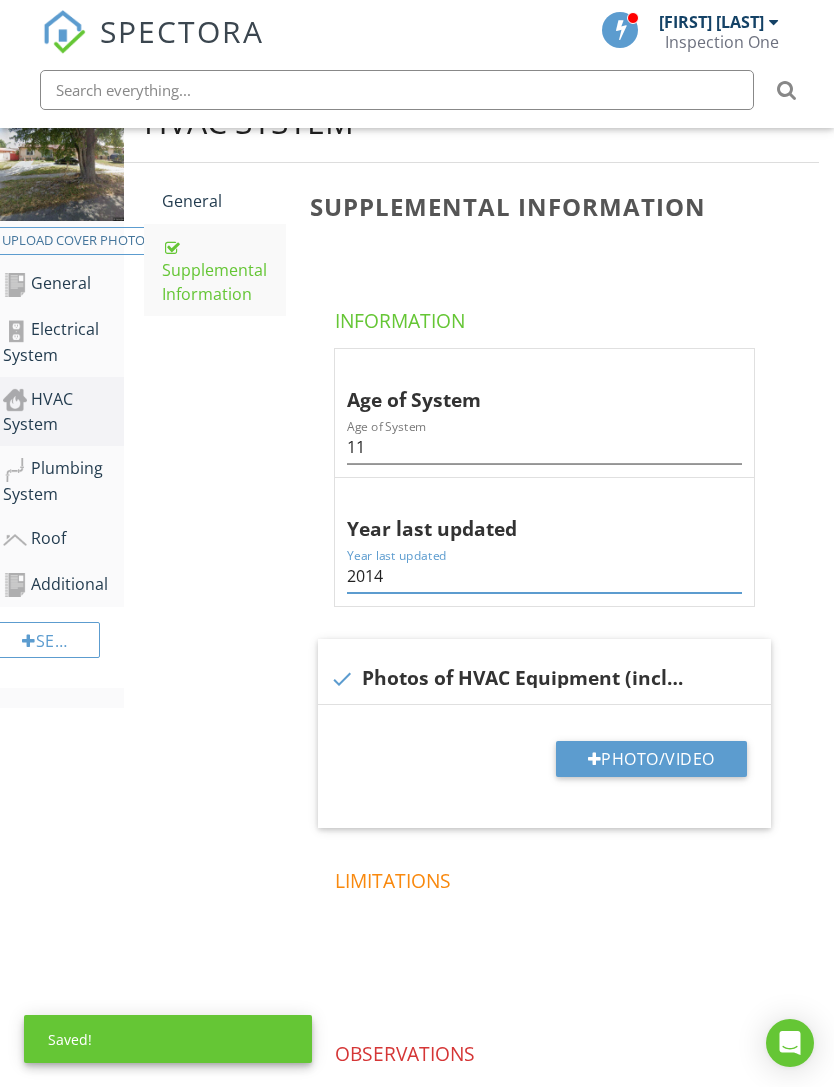 type on "2014" 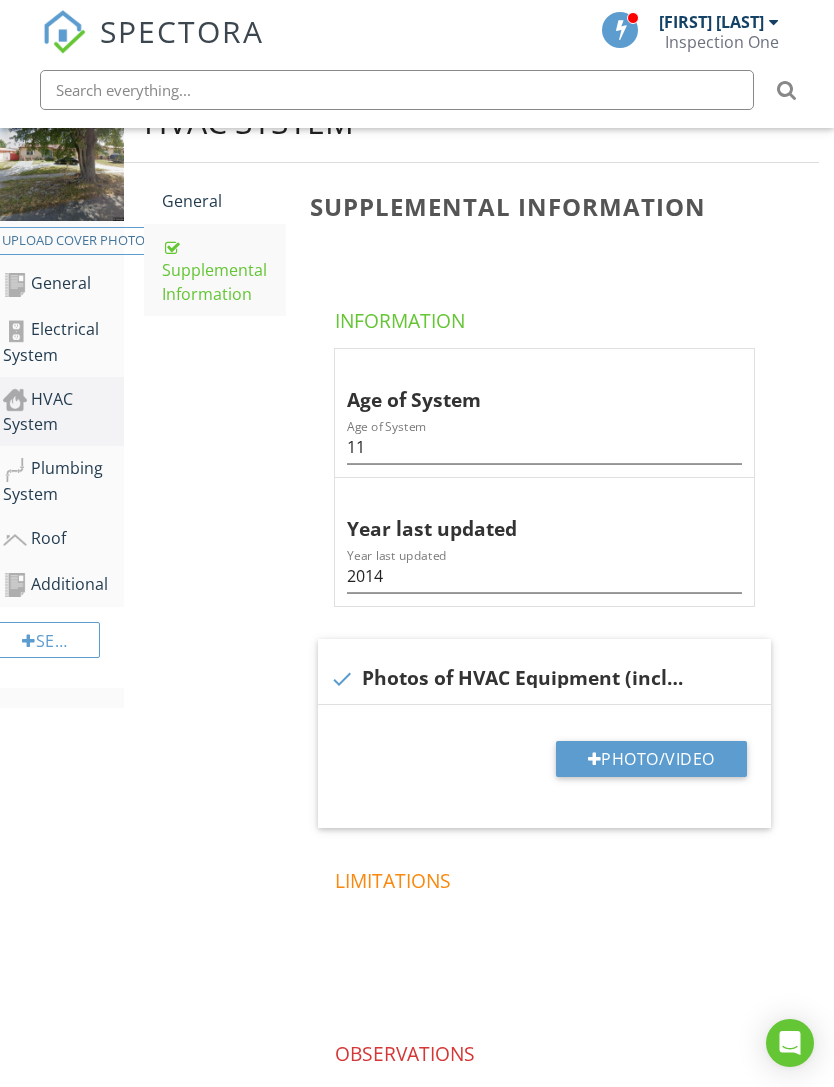 type on "C:\fakepath\IMG_2177.jpeg" 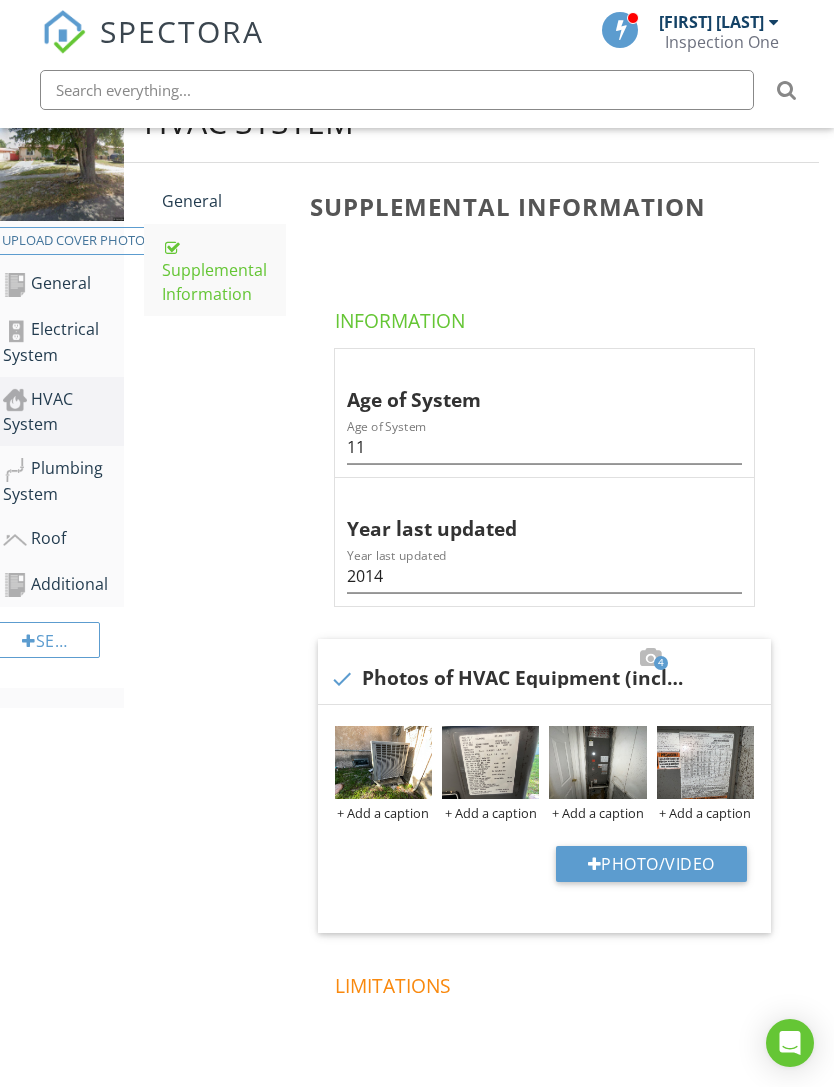 click on "+ Add a caption" at bounding box center [383, 813] 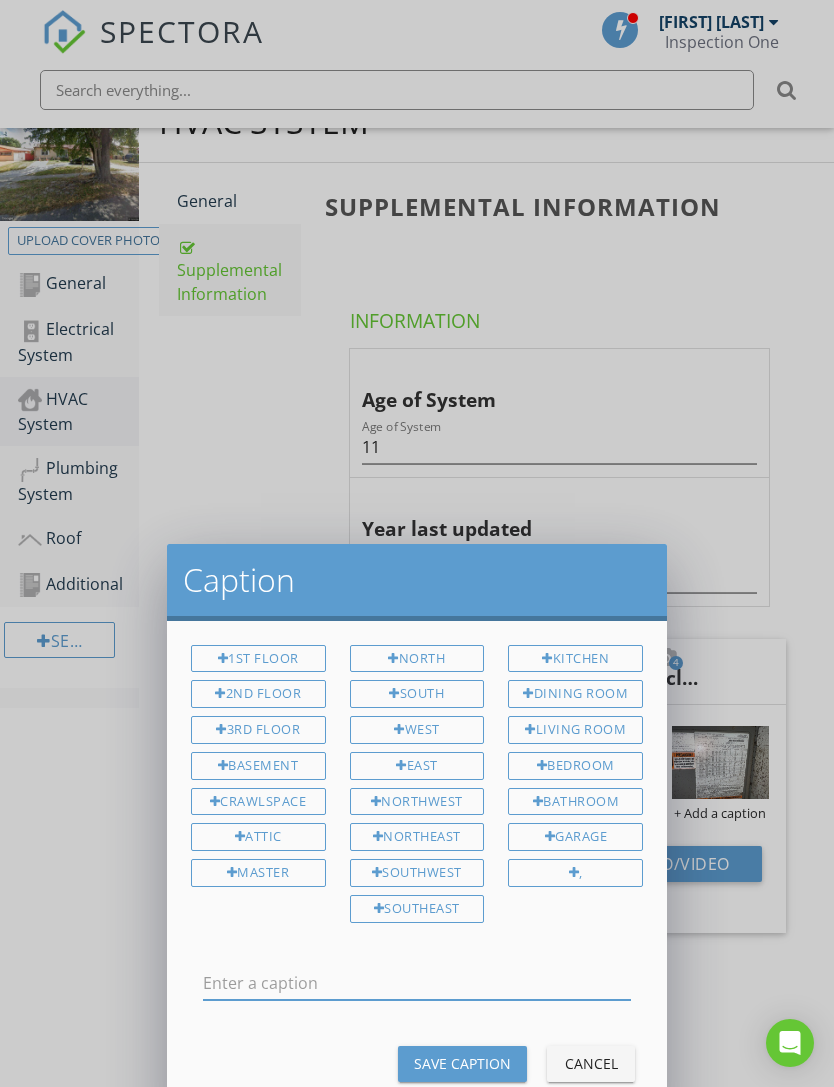 scroll, scrollTop: 293, scrollLeft: 0, axis: vertical 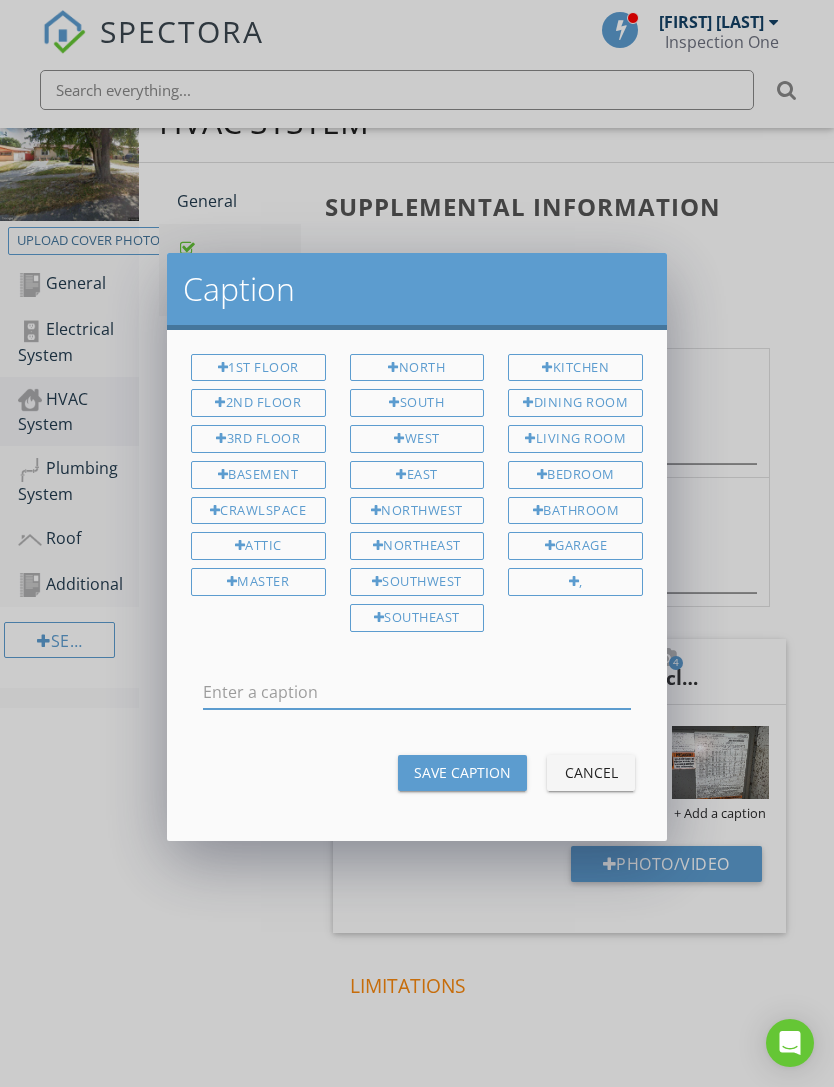 click at bounding box center (417, 692) 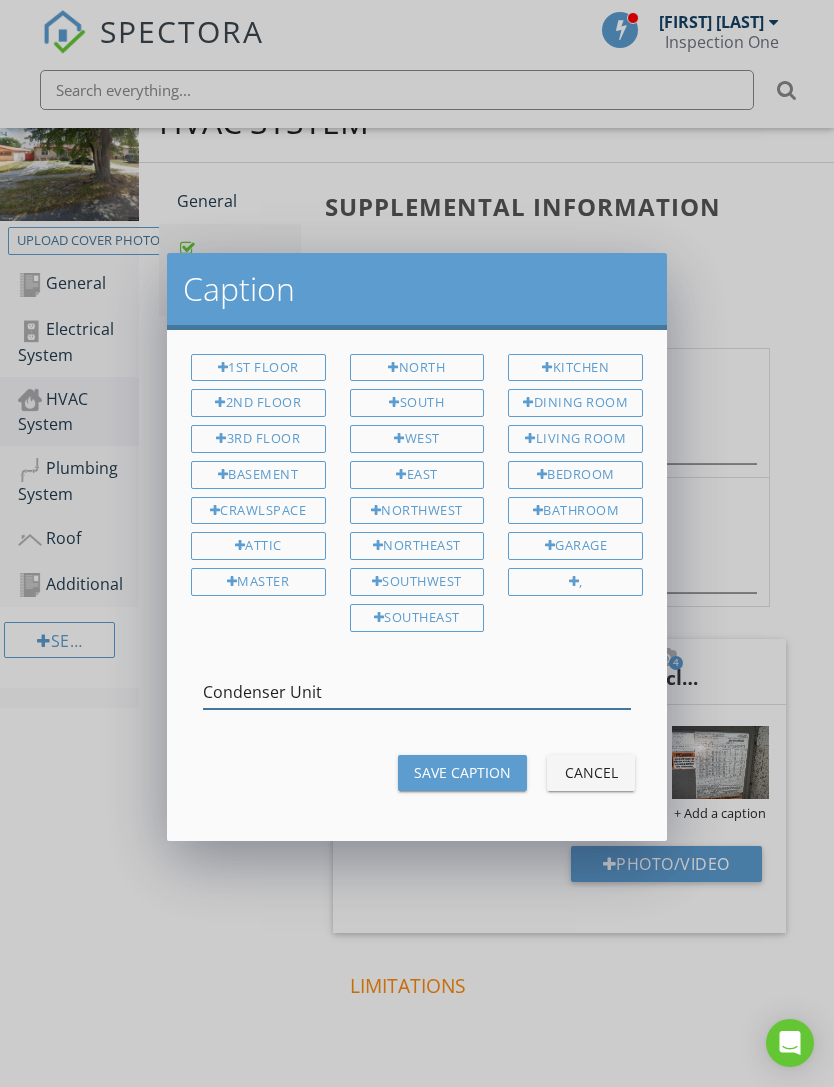 type on "Condenser Unit" 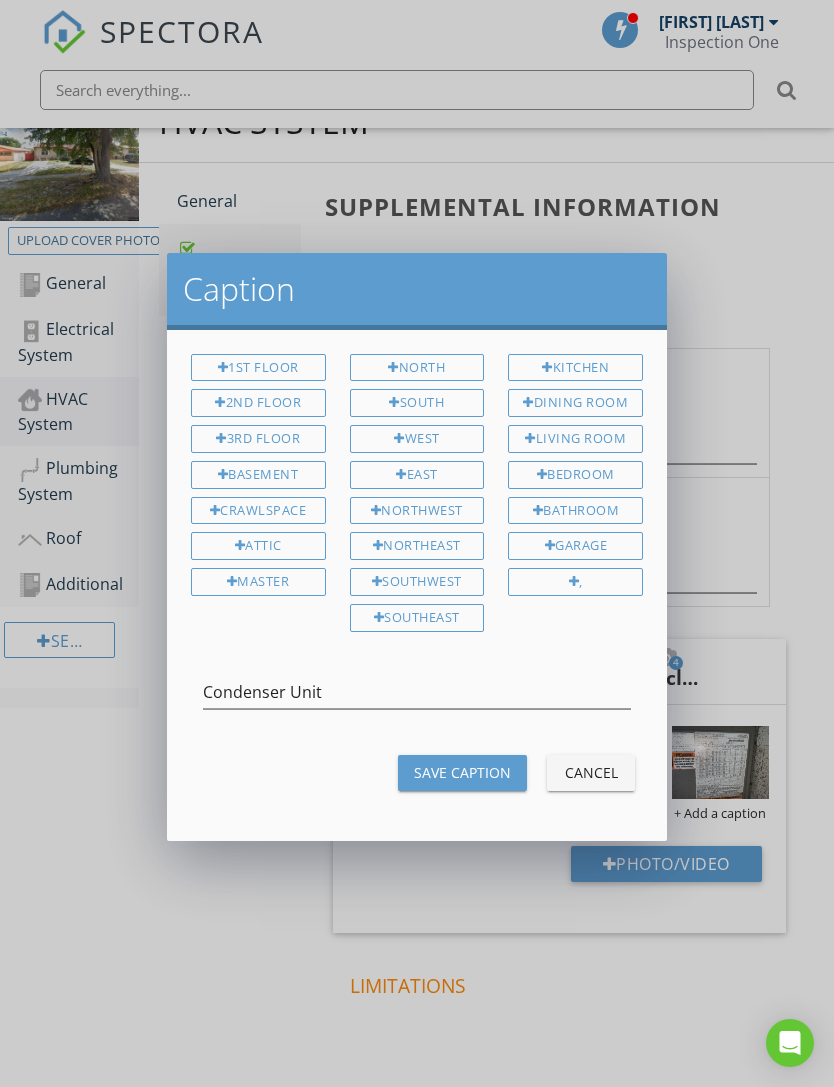 click on "Save Caption" at bounding box center [462, 772] 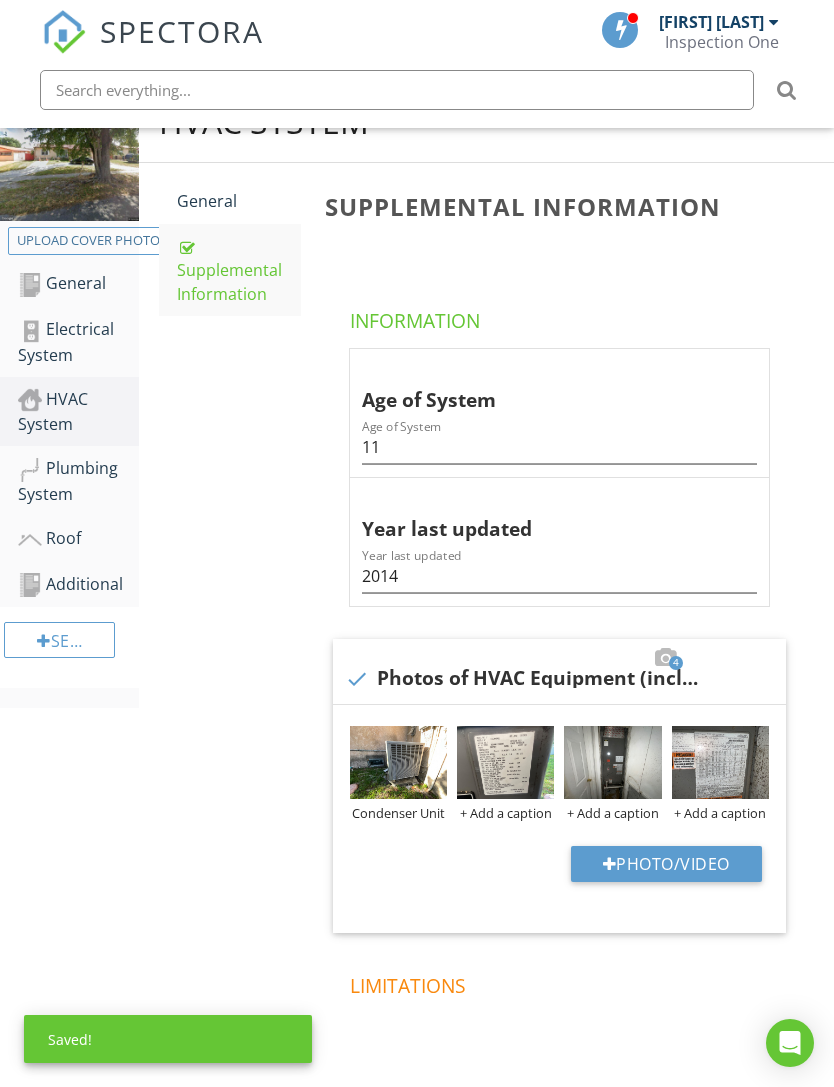 click on "+ Add a caption" at bounding box center [505, 813] 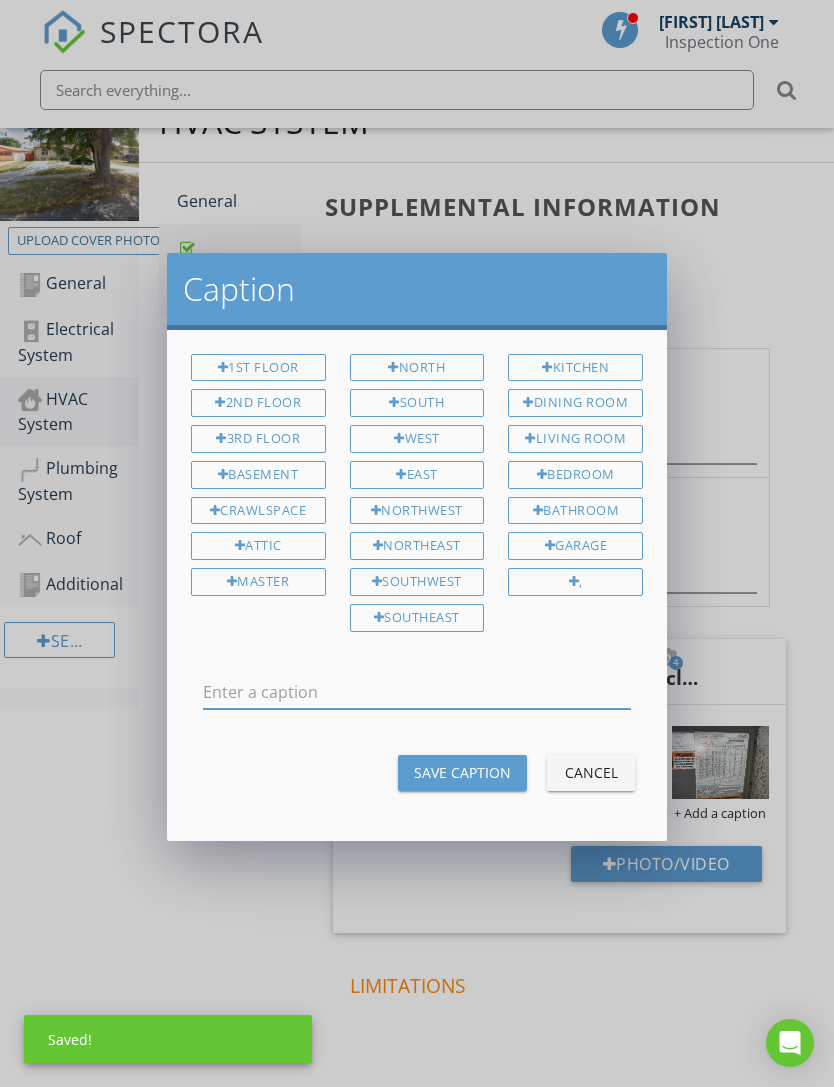 click on "1st Floor
2nd Floor
3rd Floor
Basement
Crawlspace
Attic
Master
North
South
West
East
Northwest
Northeast
Southwest
Southeast
Kitchen
Dining Room
Living Room
Bedroom
Bathroom
Garage
,
Save Caption     Cancel" at bounding box center (417, 585) 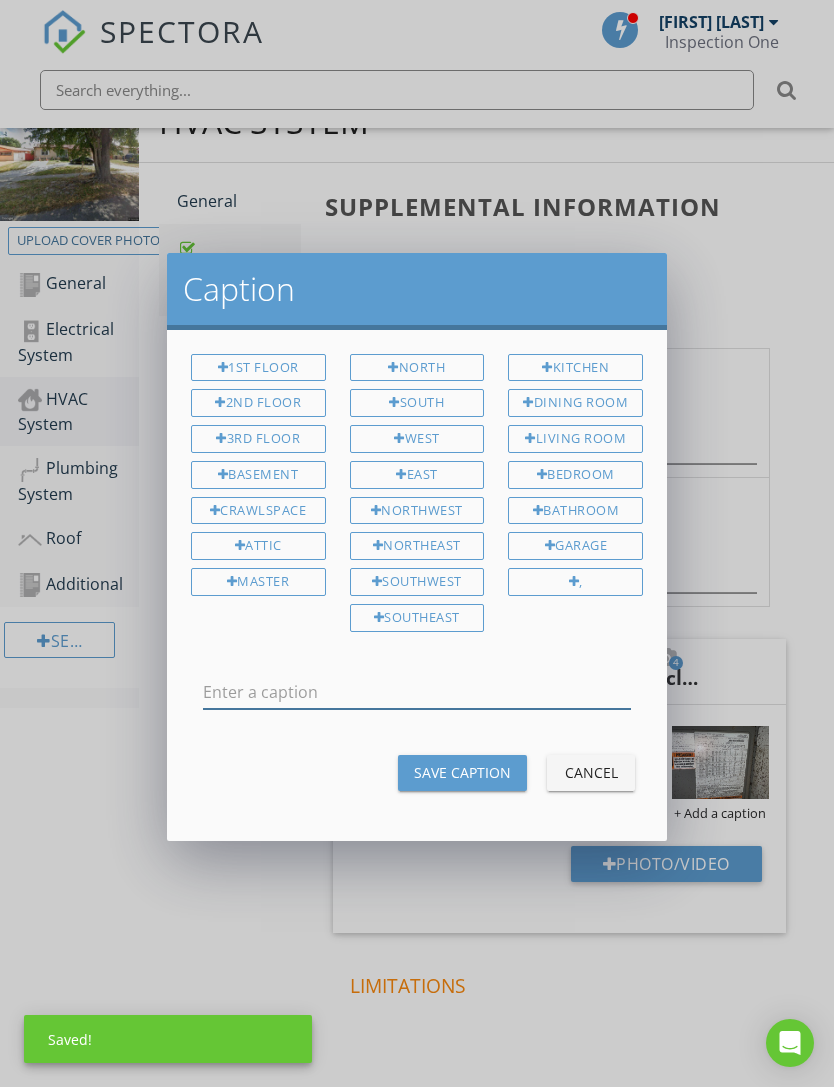 click at bounding box center (417, 692) 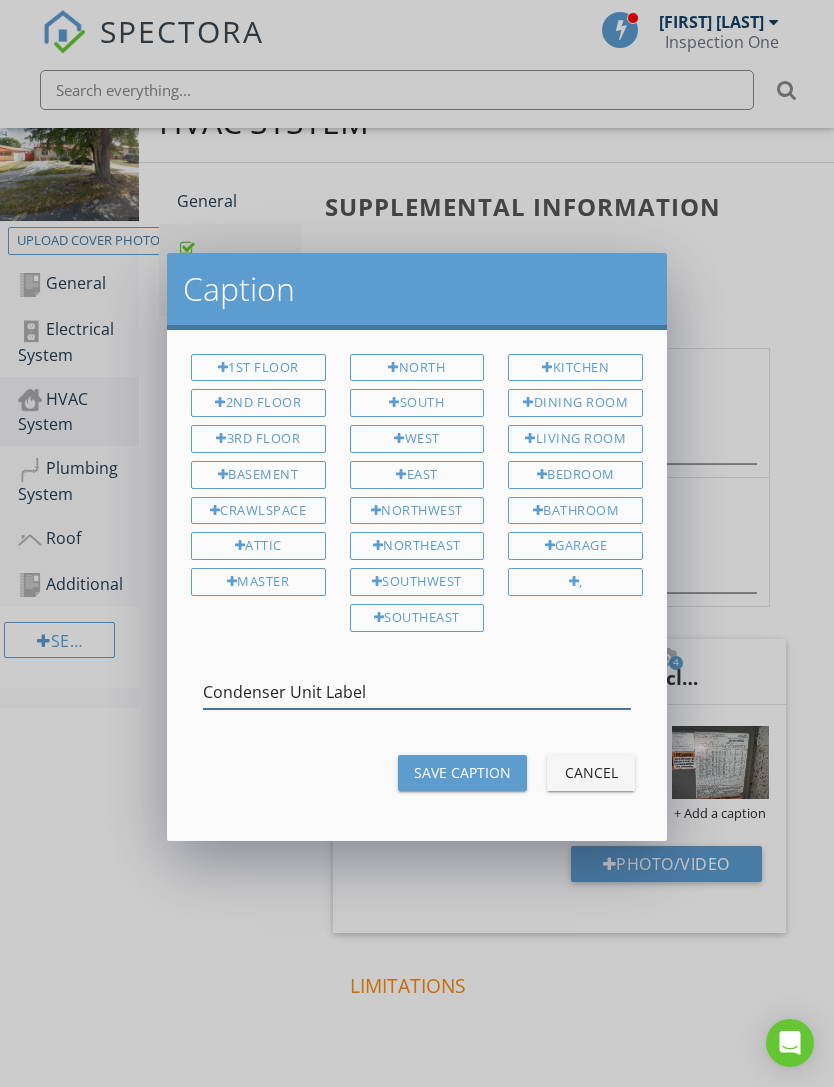 type on "Condenser Unit Label" 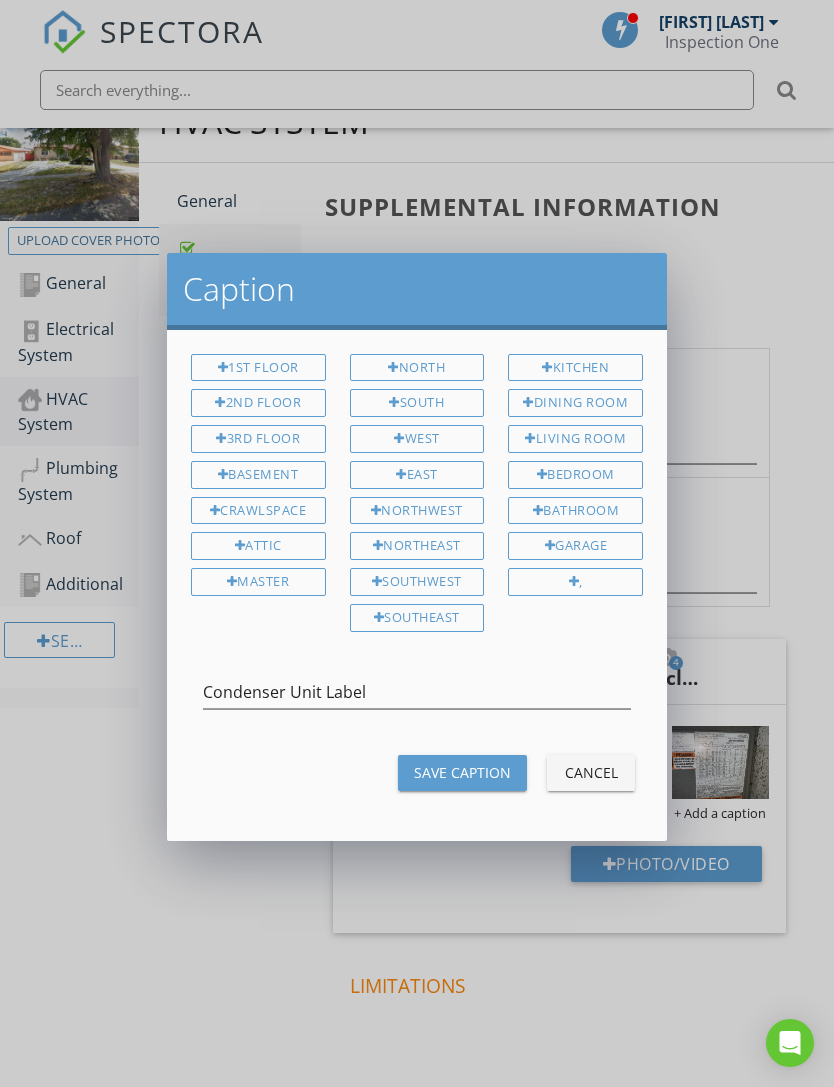 click on "Save Caption" at bounding box center (462, 772) 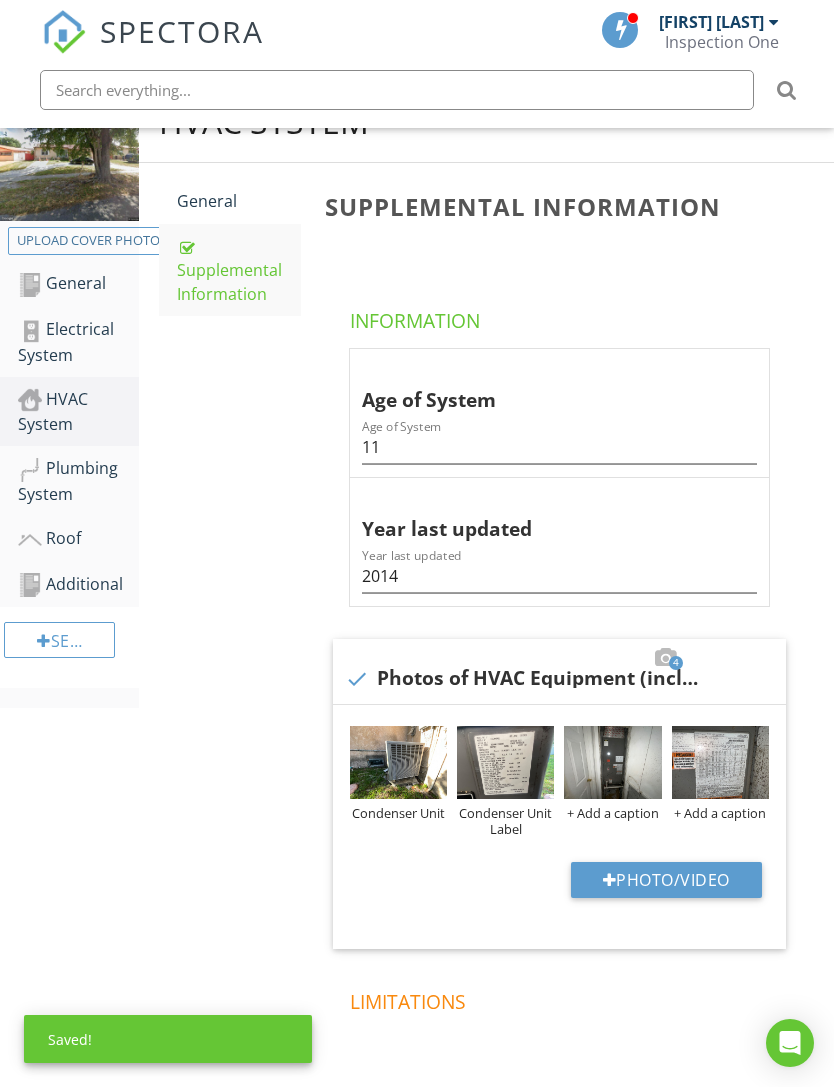 click on "+ Add a caption" at bounding box center (612, 813) 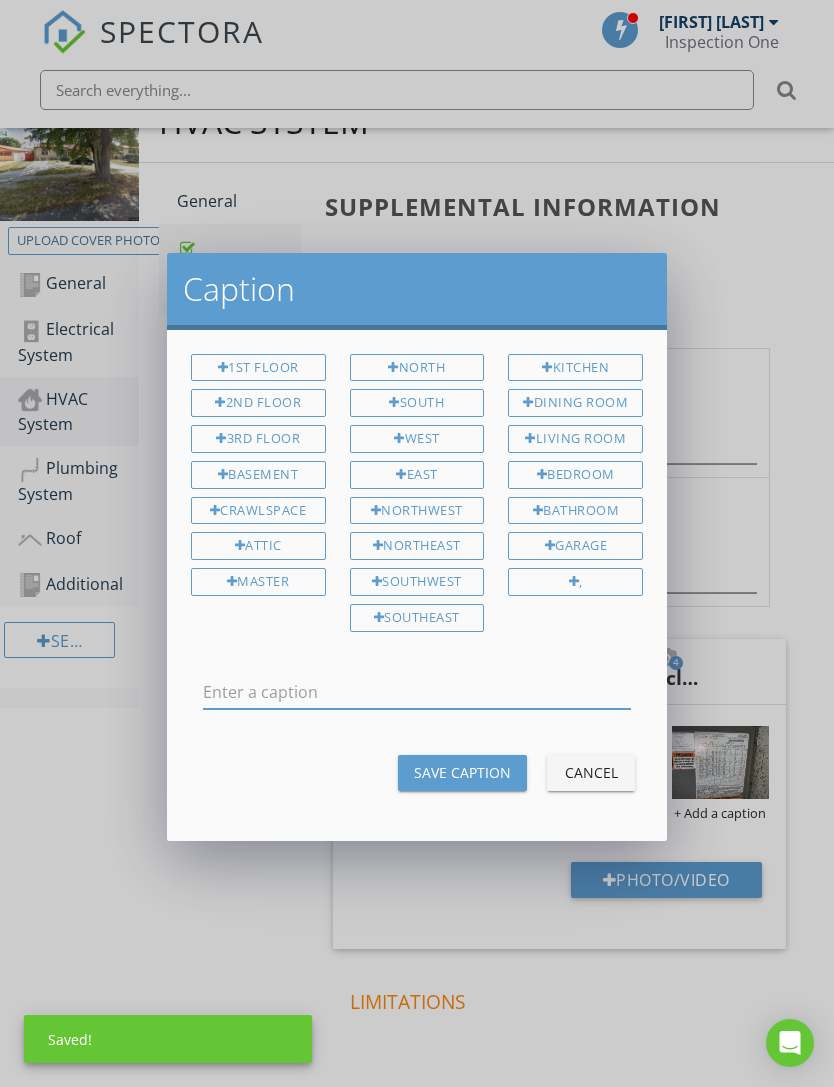 click at bounding box center [417, 692] 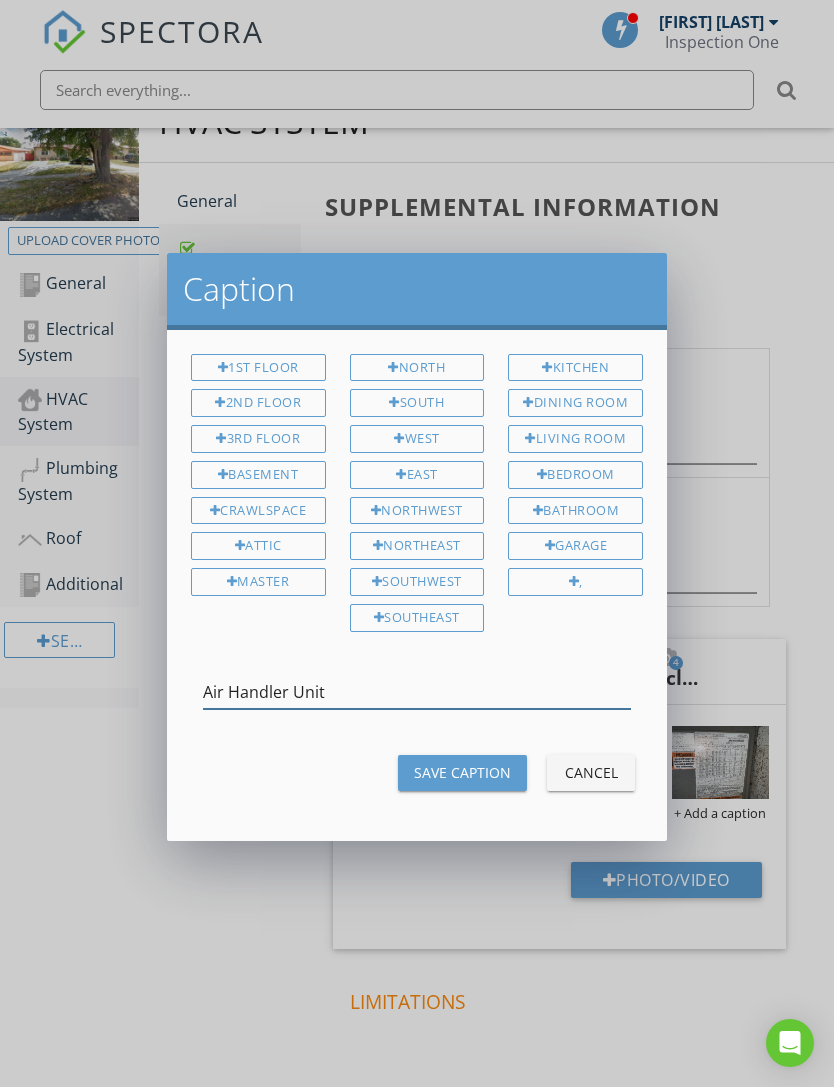 type on "Air Handler Unit" 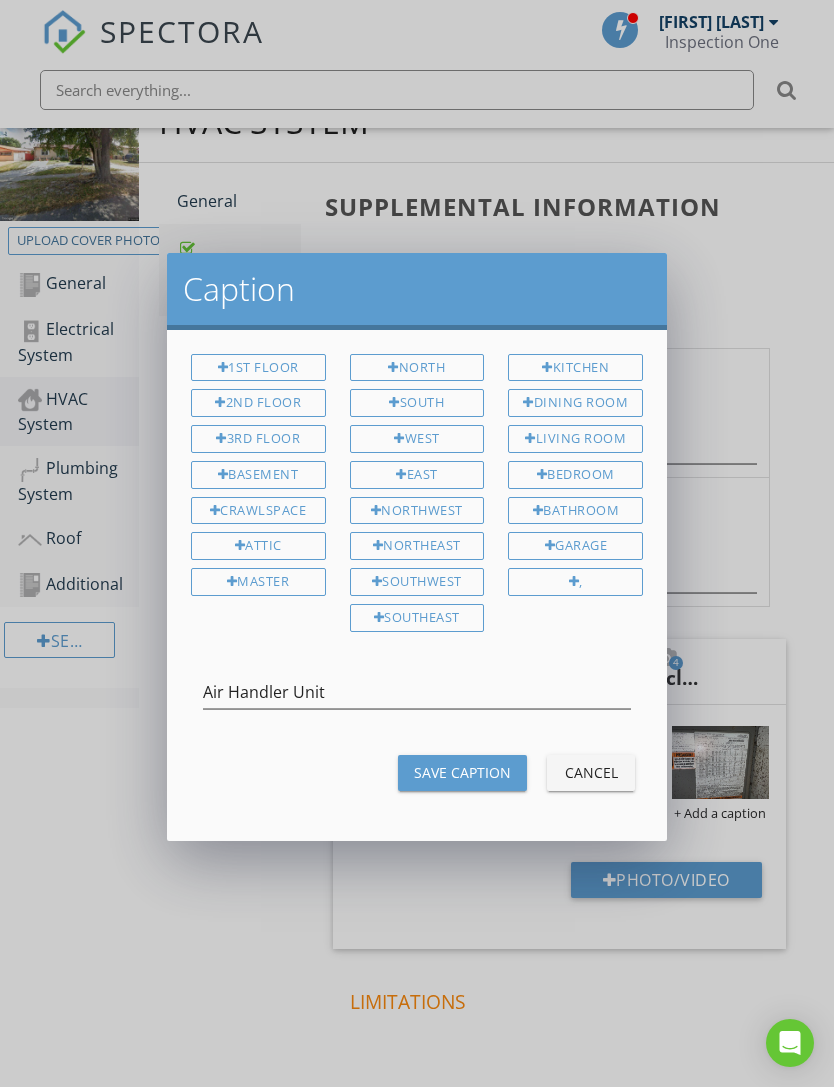 click on "Save Caption" at bounding box center (462, 772) 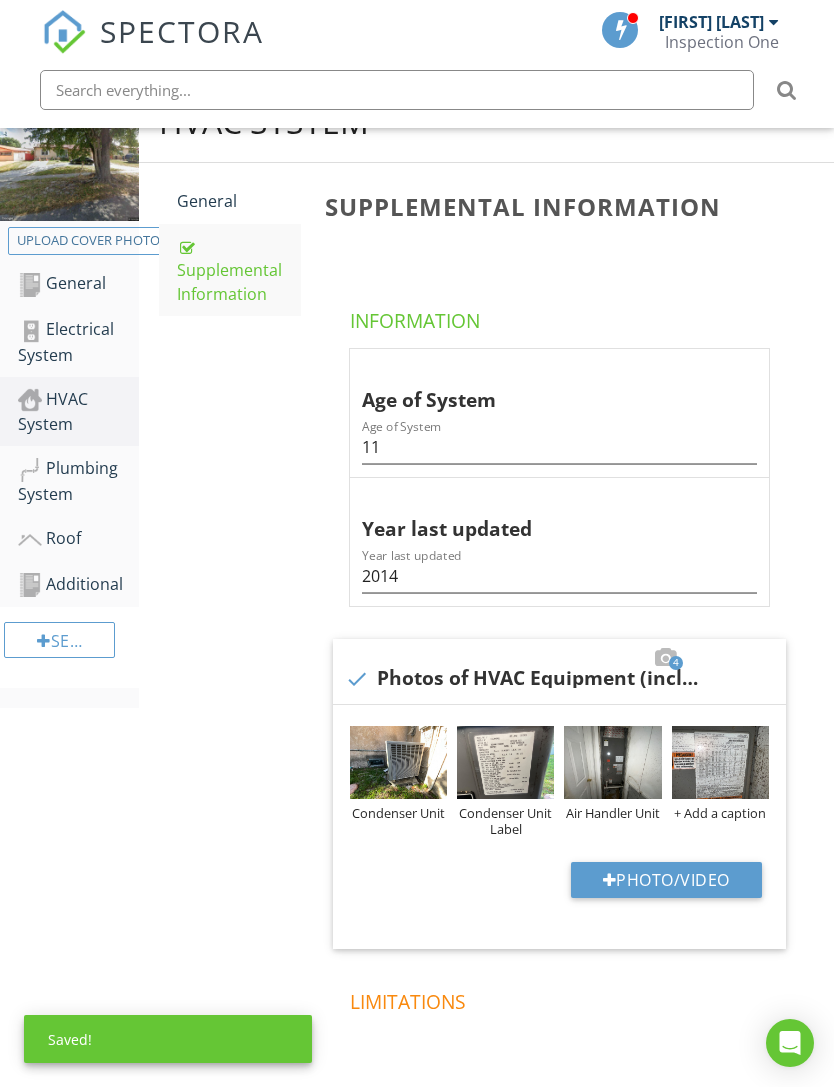click on "+ Add a caption" at bounding box center (720, 813) 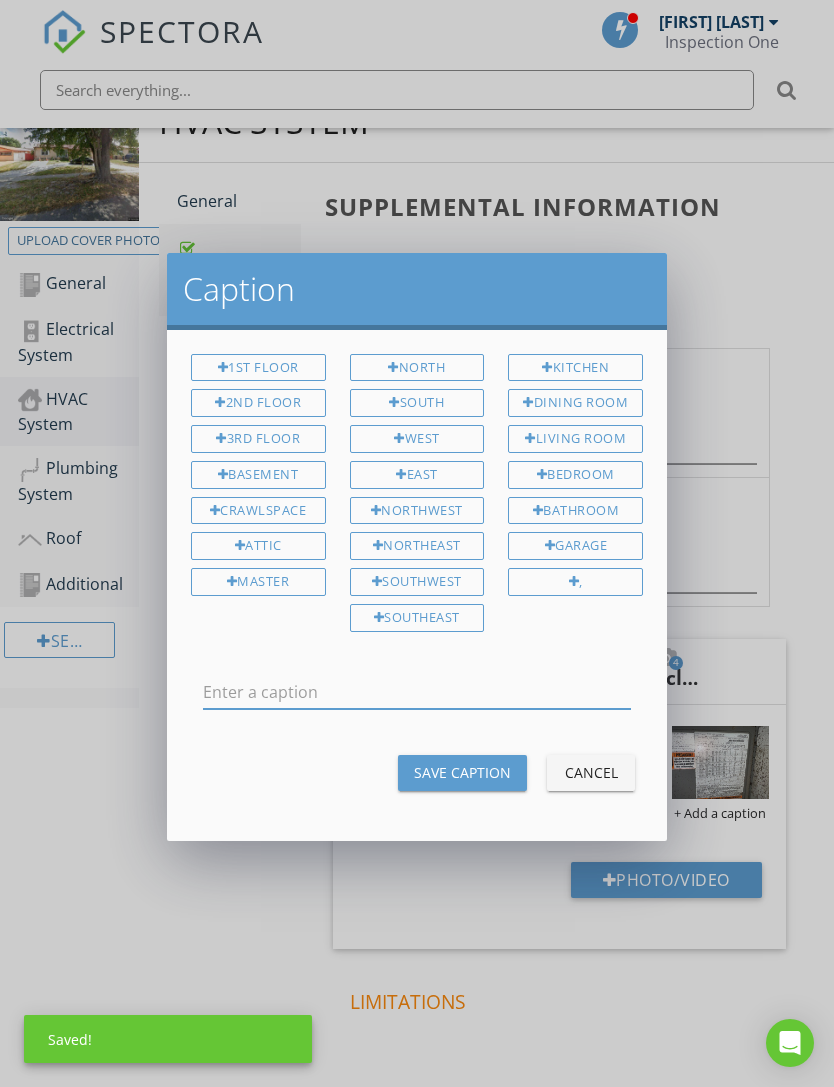 click at bounding box center [417, 692] 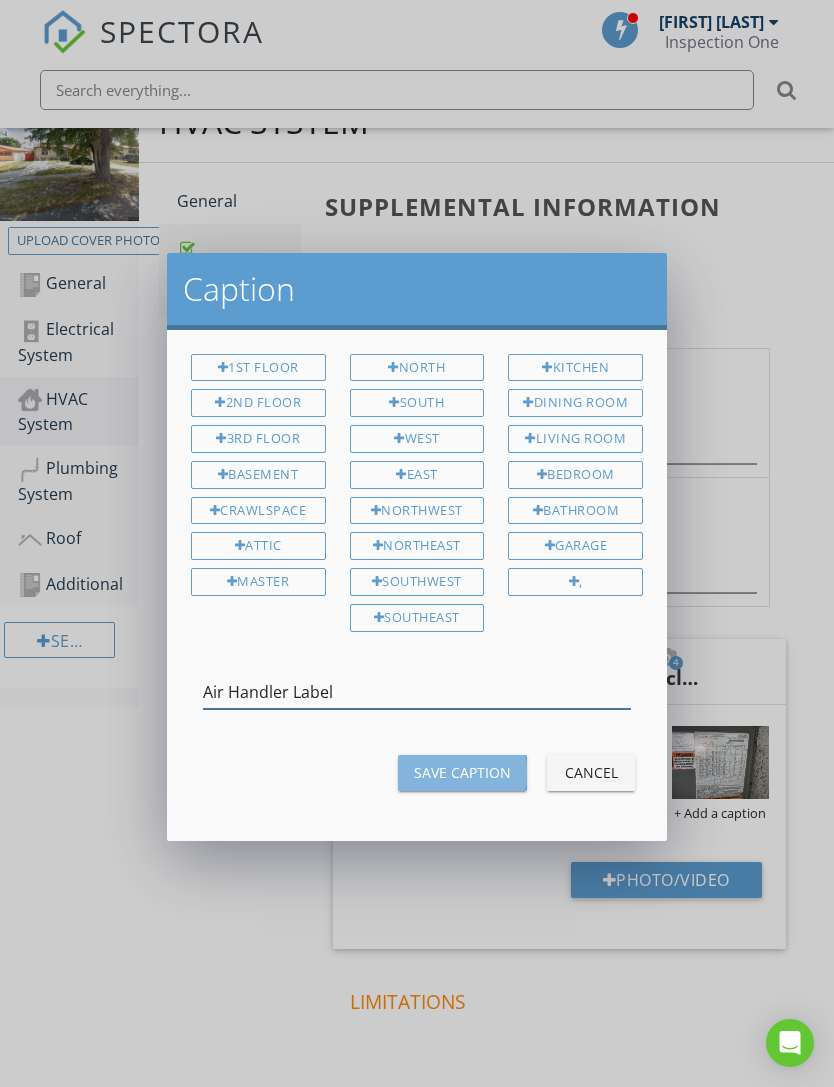 type on "Air Handler Label" 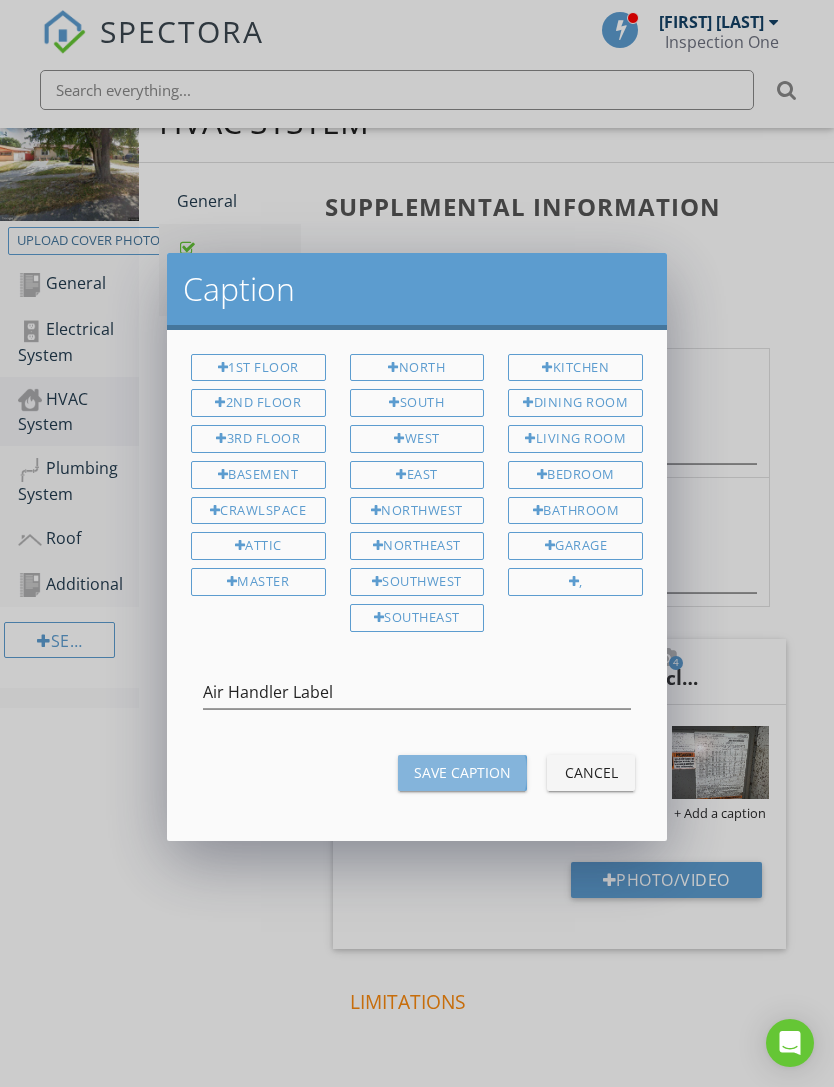 click on "Save Caption" at bounding box center [462, 772] 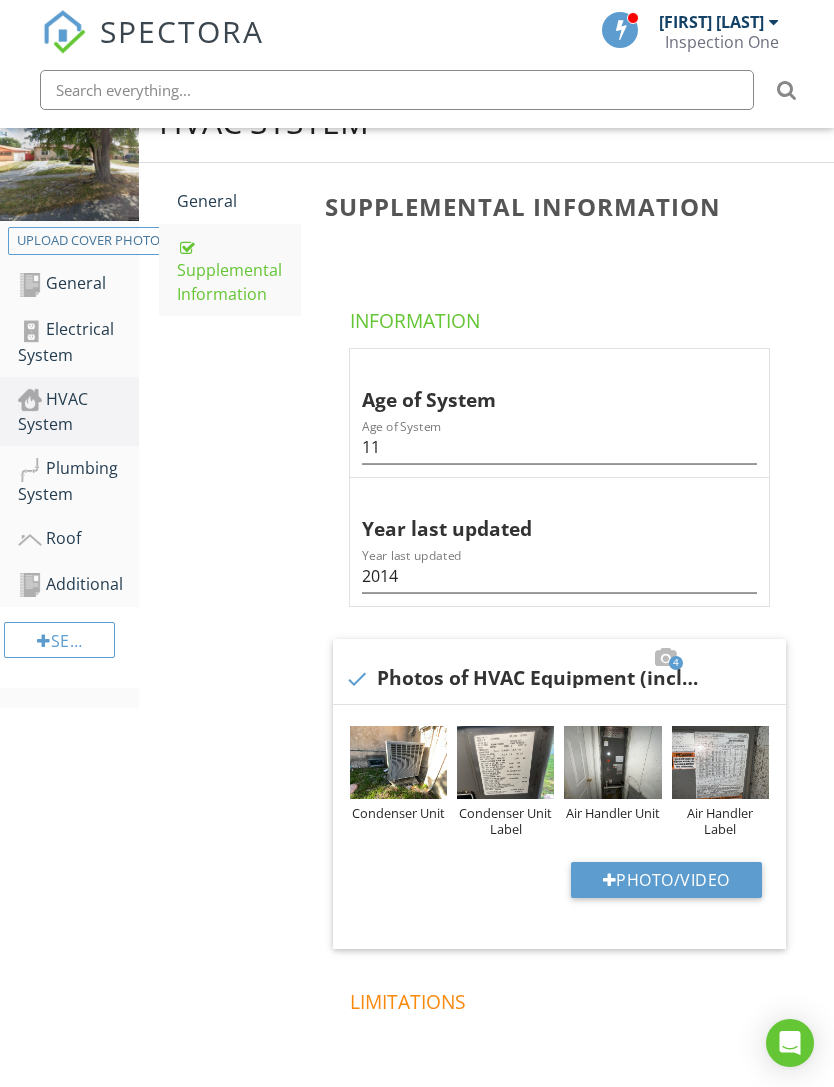 click on "Plumbing System" at bounding box center (78, 481) 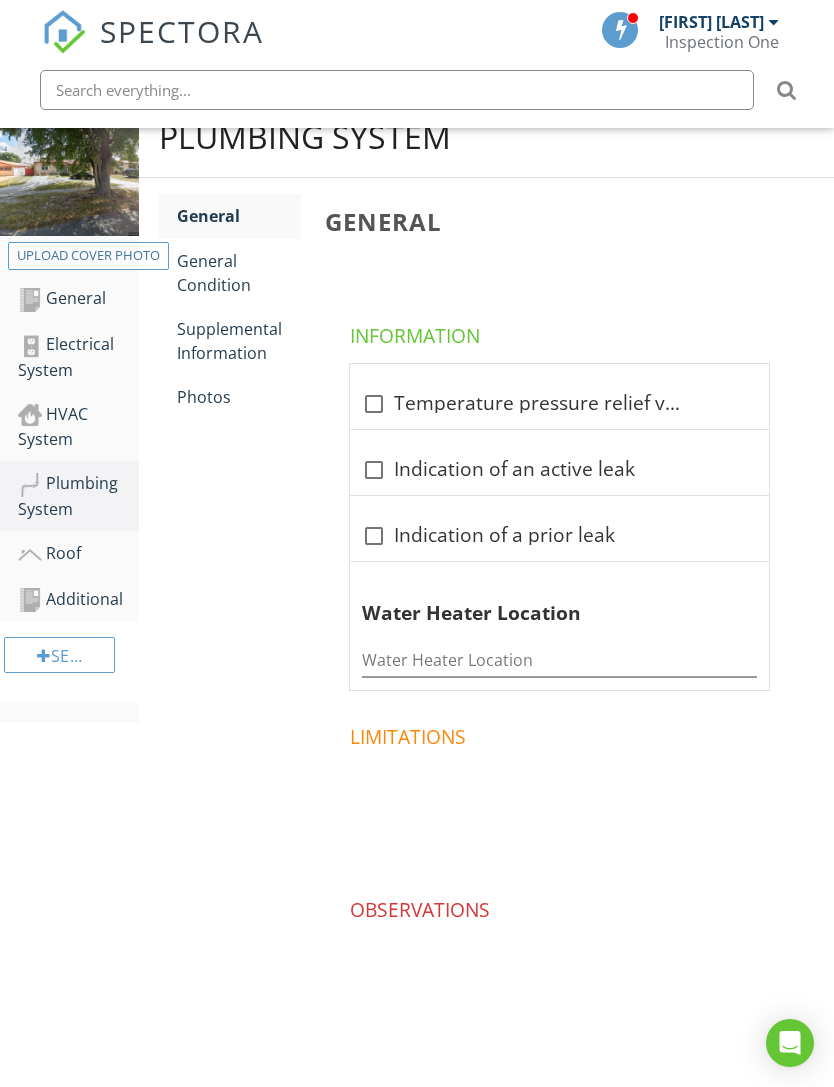 scroll, scrollTop: 285, scrollLeft: 0, axis: vertical 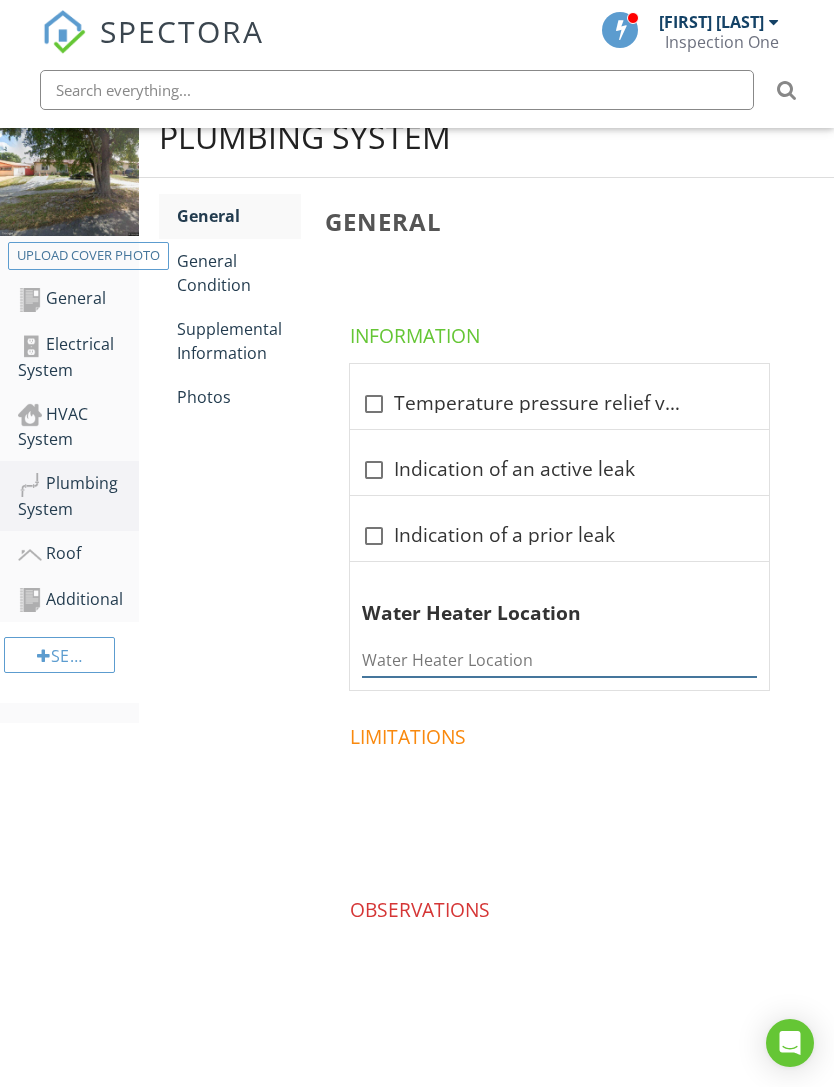 click at bounding box center [559, 660] 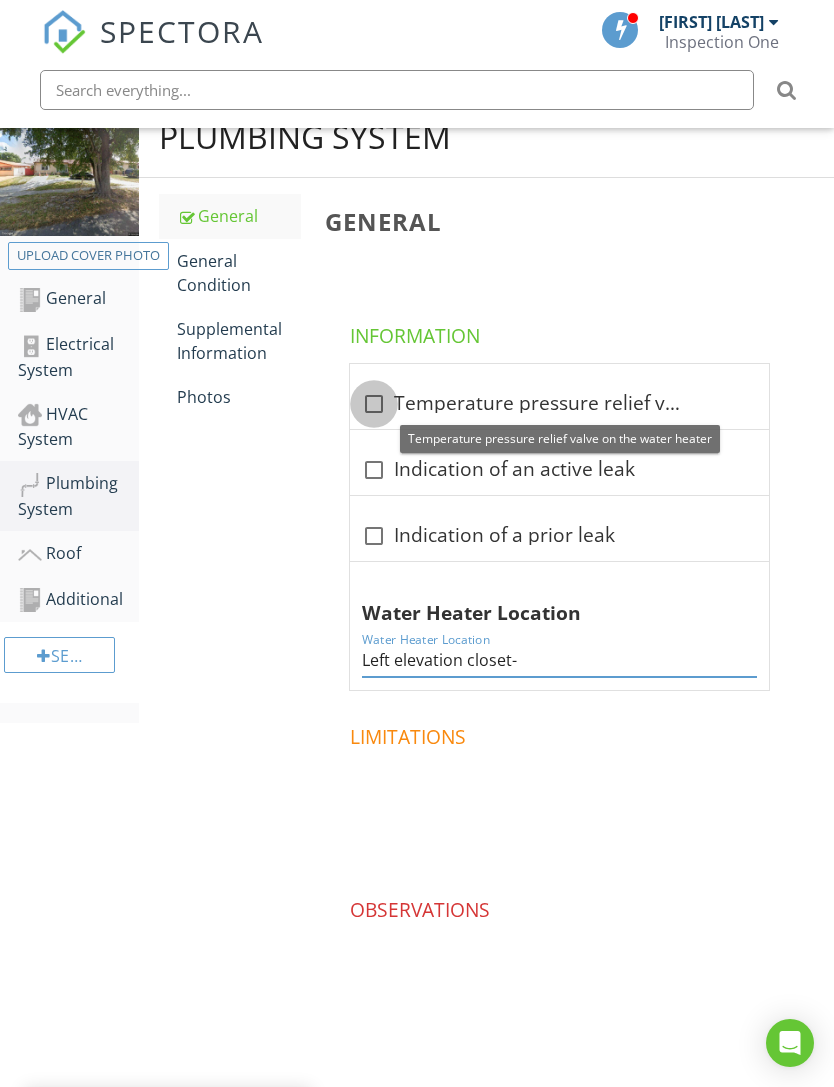 type on "Left elevation closet-" 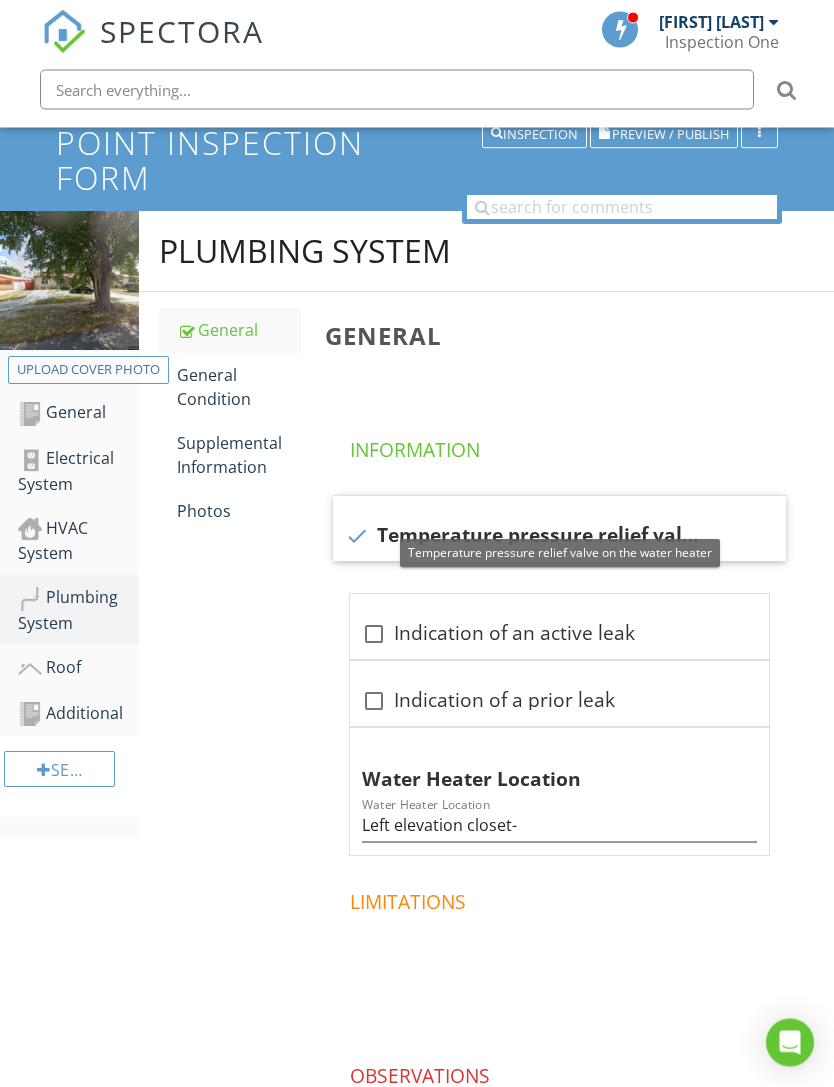 scroll, scrollTop: 261, scrollLeft: 0, axis: vertical 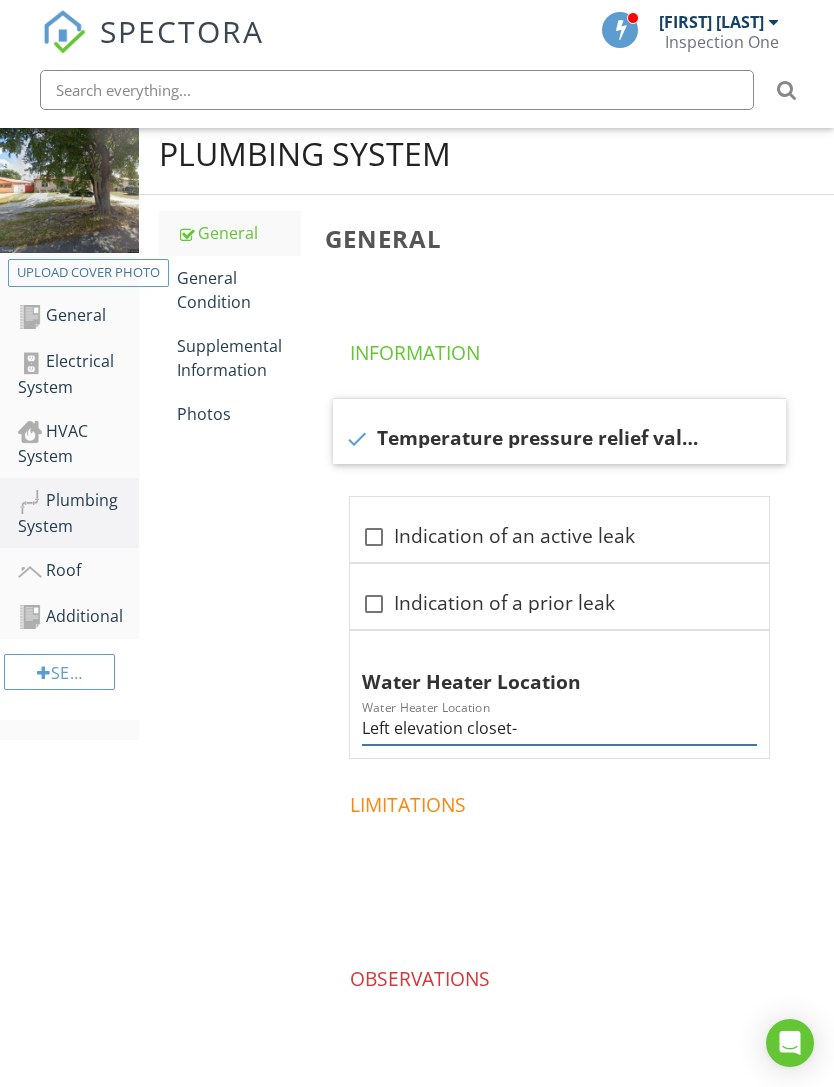 click on "Left elevation closet-" at bounding box center (559, 728) 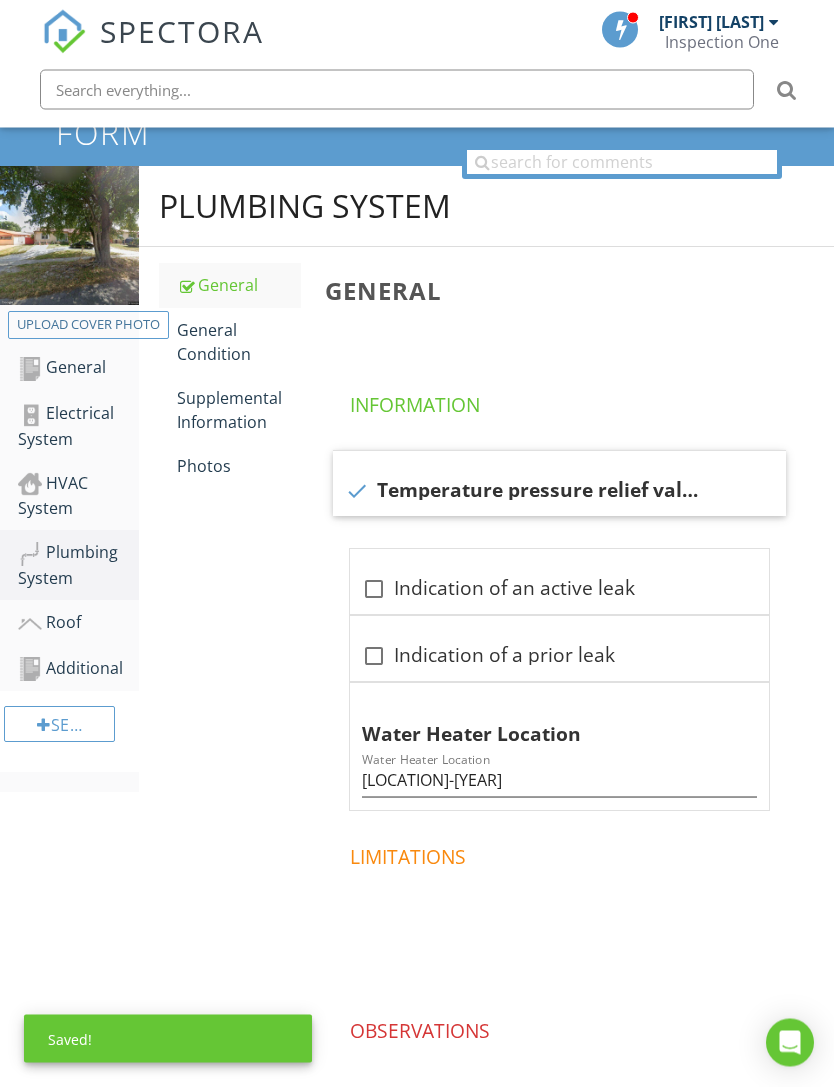 scroll, scrollTop: 151, scrollLeft: 0, axis: vertical 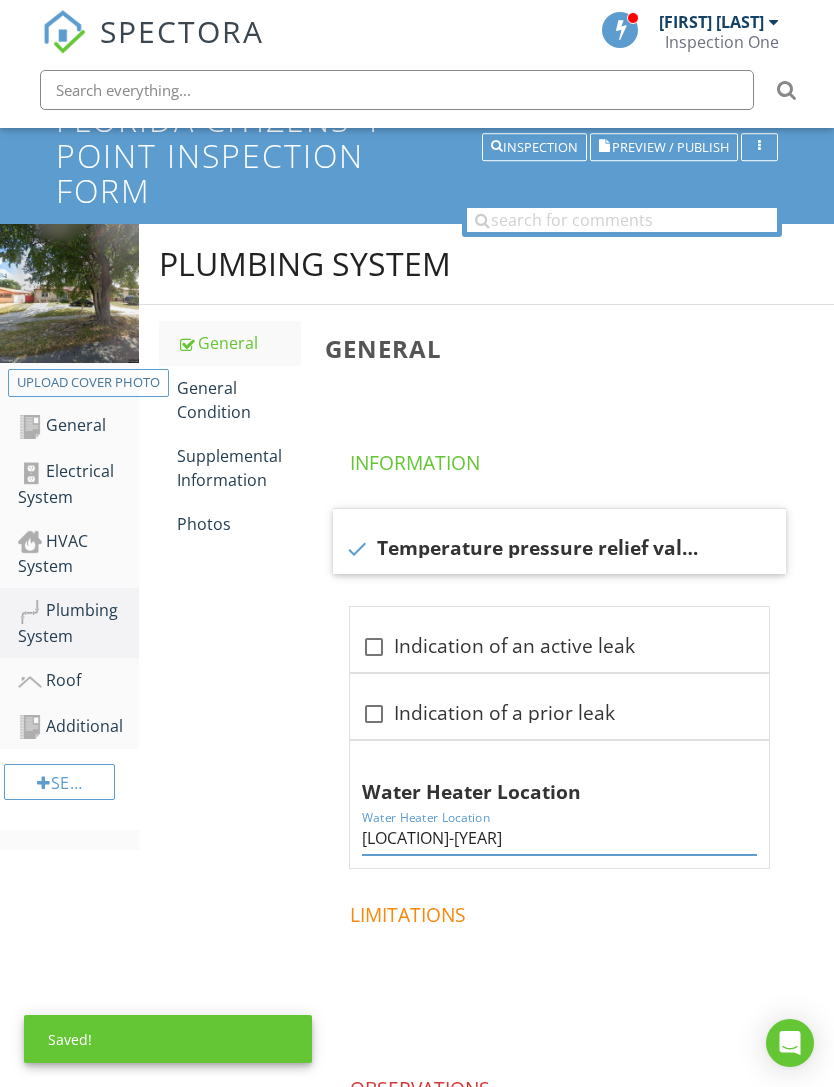 type on "Left elevation closet-2015" 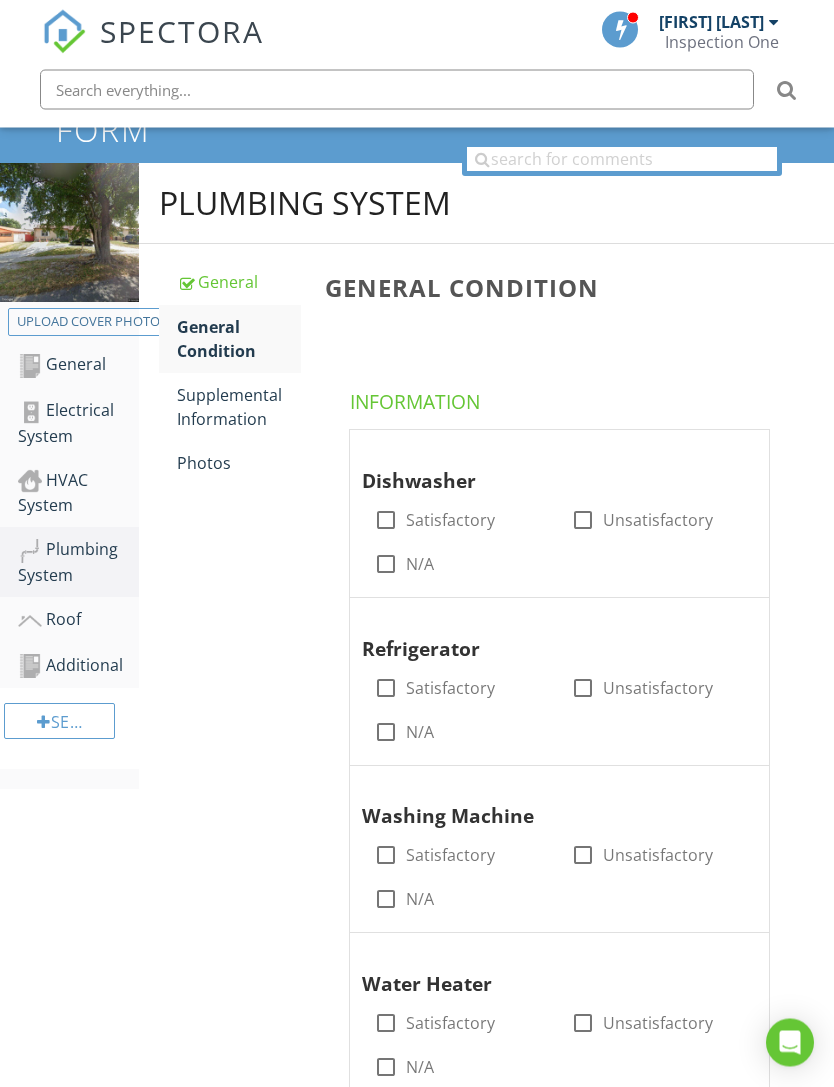scroll, scrollTop: 212, scrollLeft: 0, axis: vertical 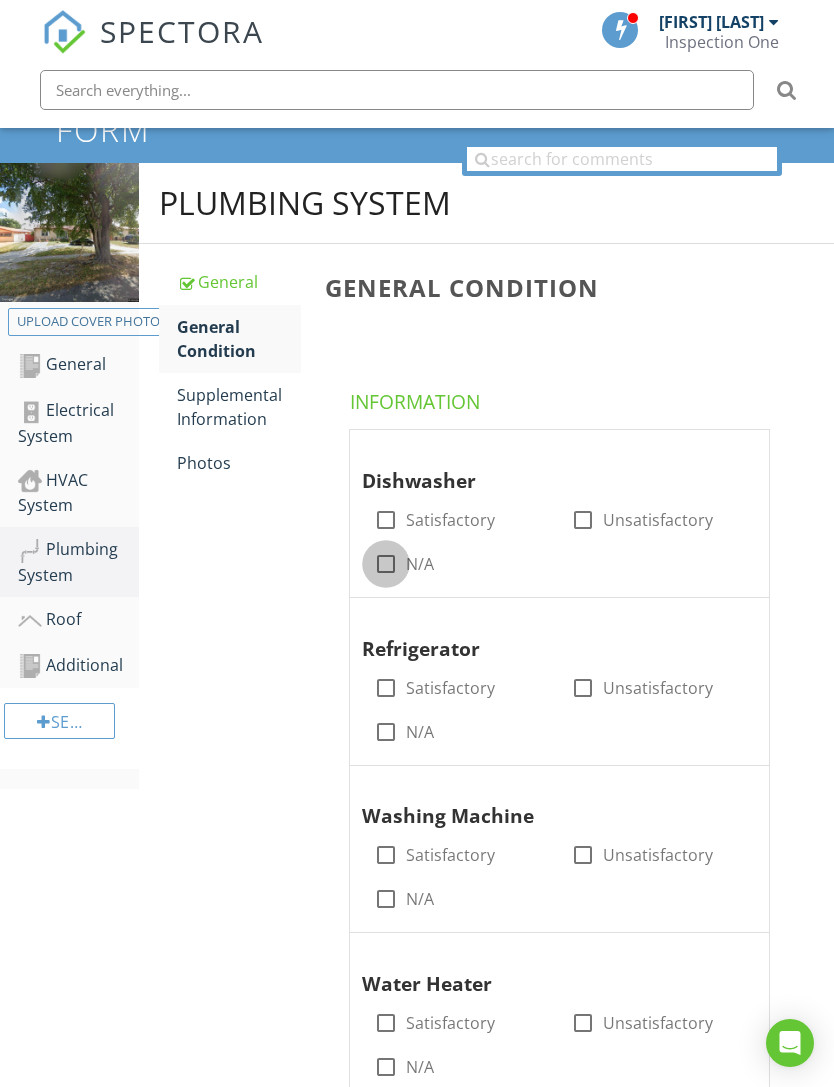 click at bounding box center (386, 564) 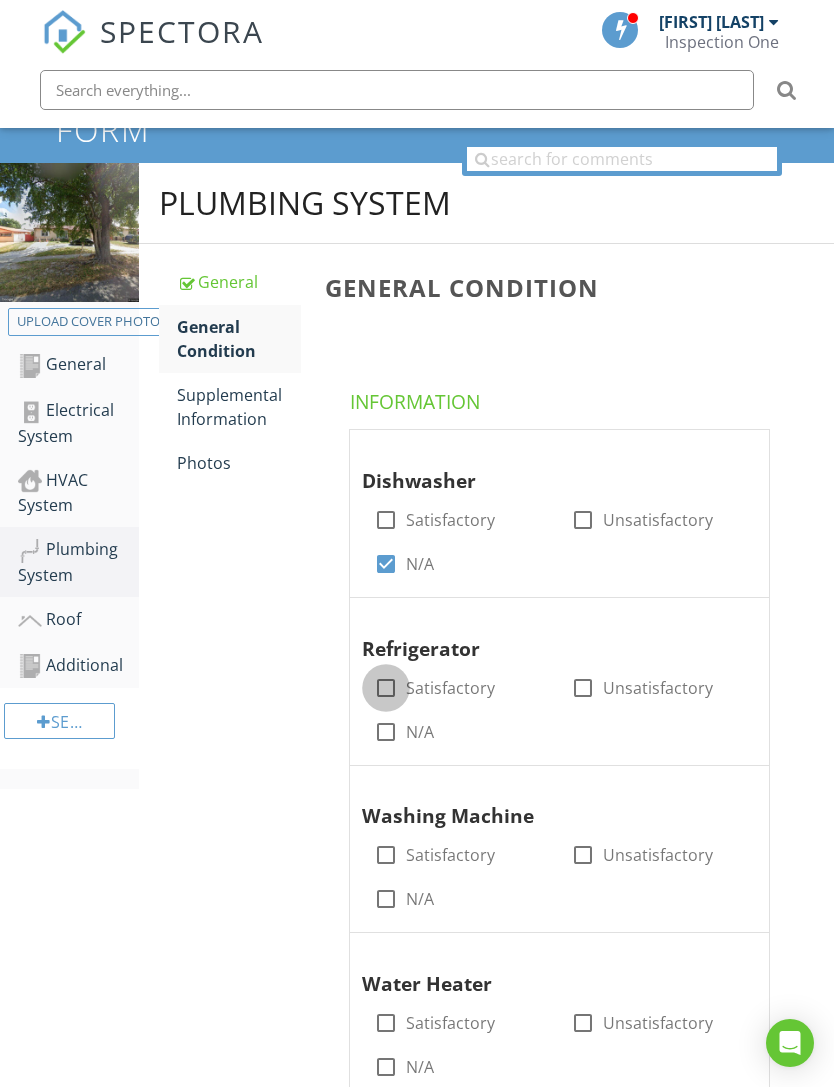 click at bounding box center (386, 688) 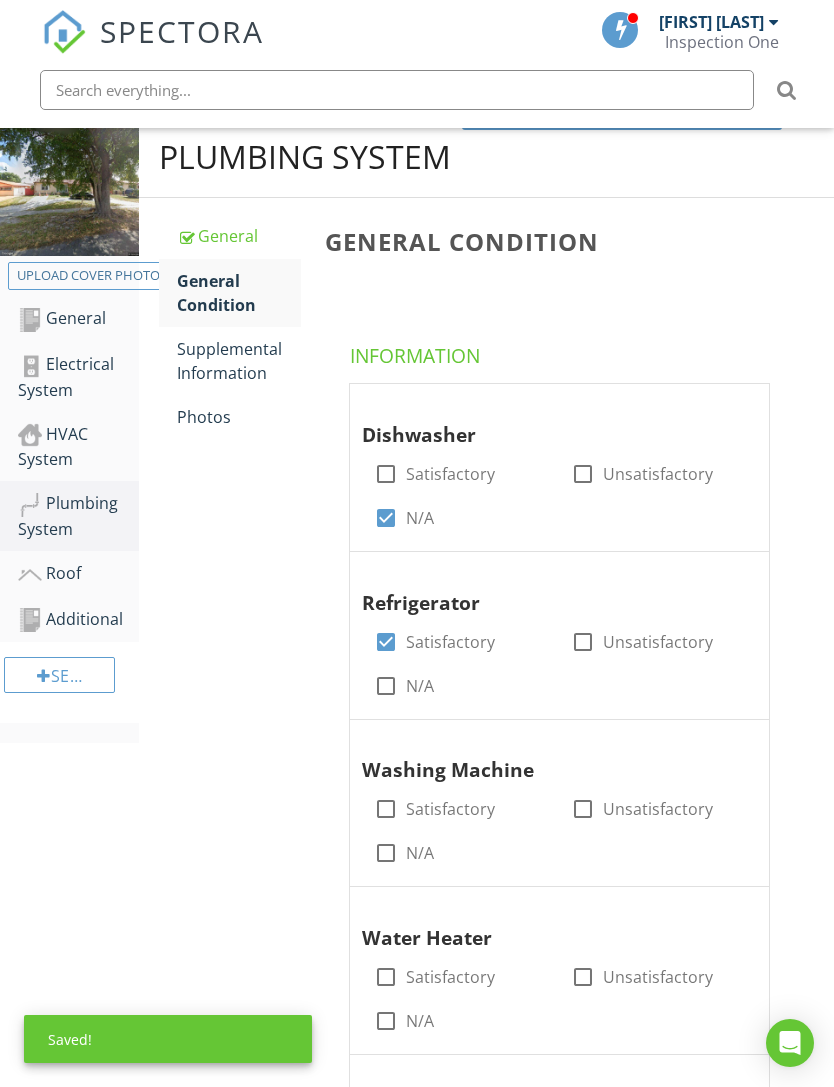 scroll, scrollTop: 299, scrollLeft: 0, axis: vertical 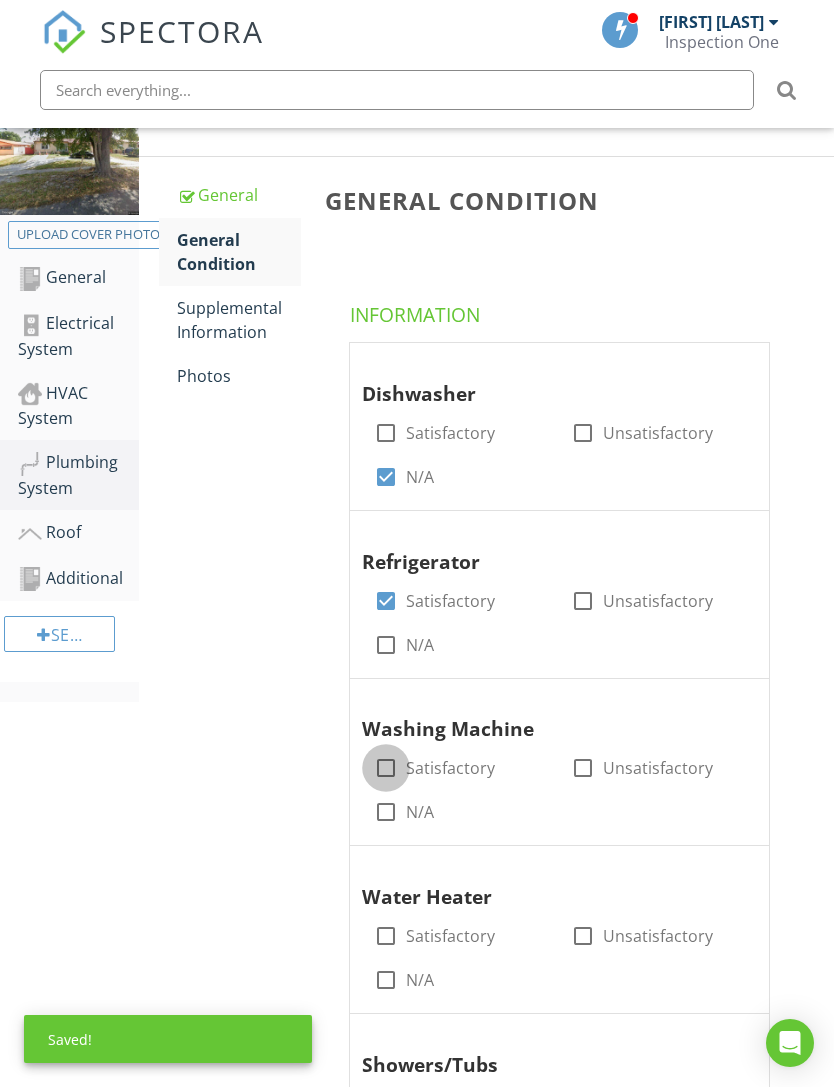 click at bounding box center (386, 768) 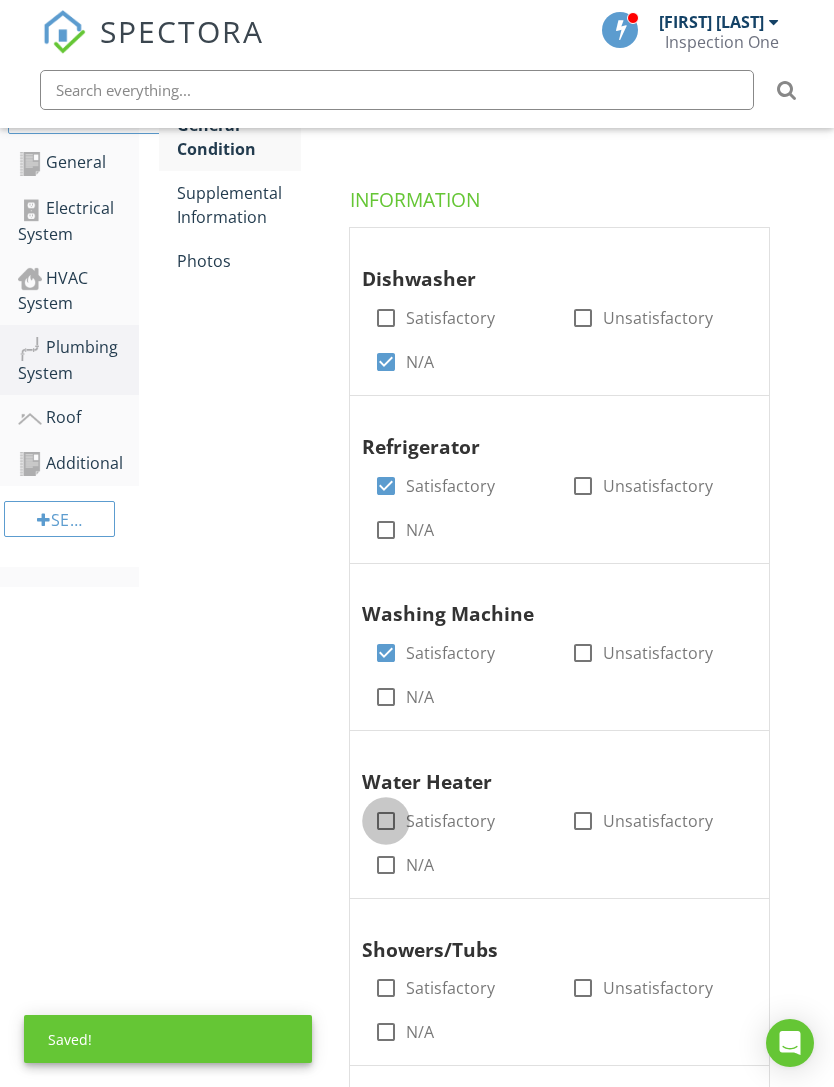 click at bounding box center [386, 821] 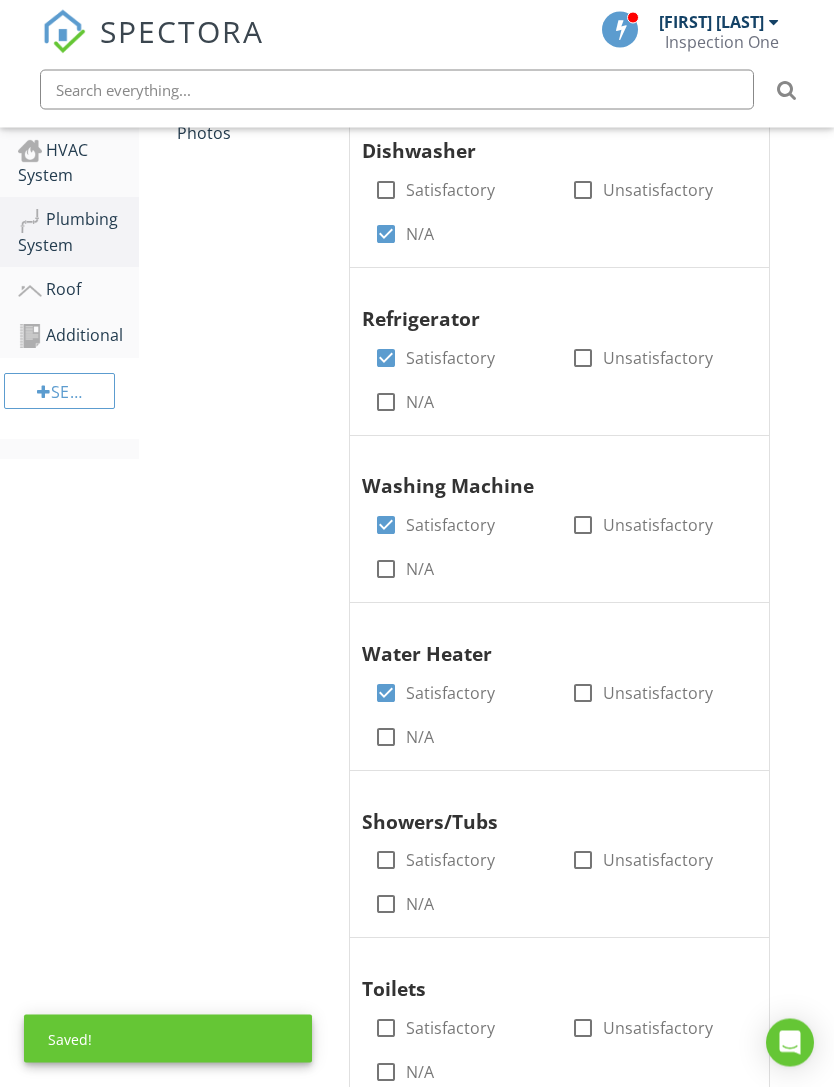 scroll, scrollTop: 644, scrollLeft: 0, axis: vertical 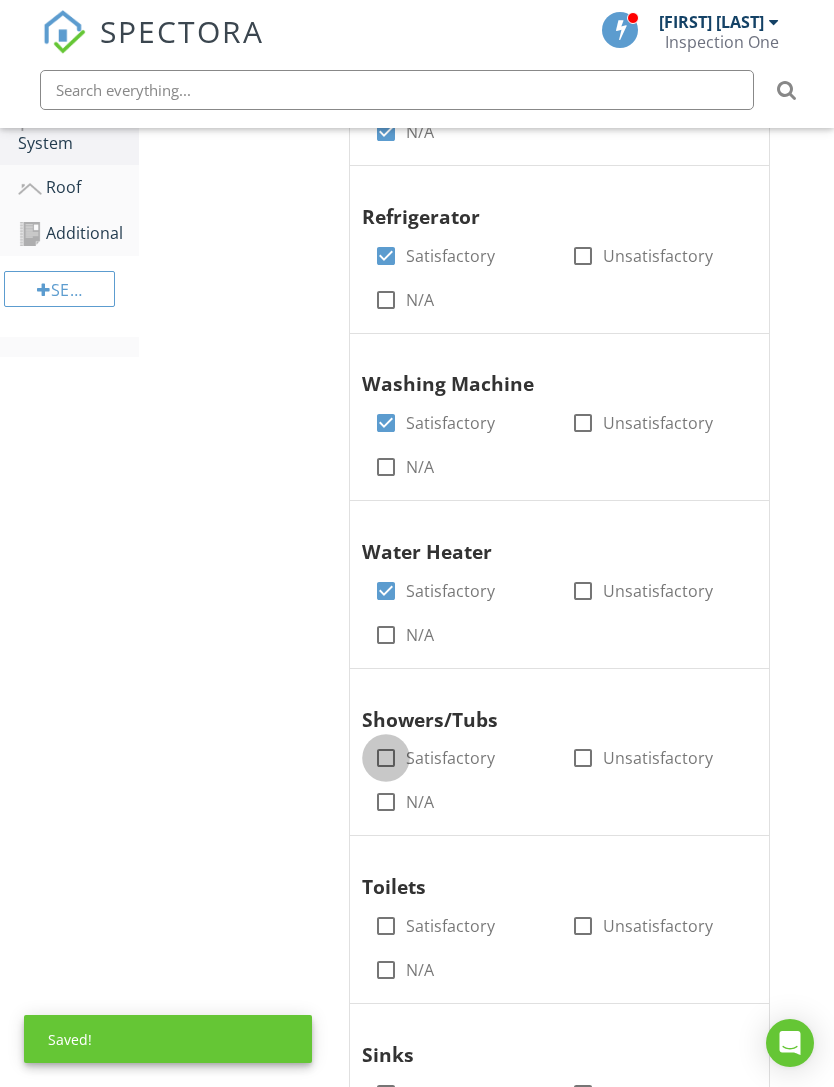 click at bounding box center [386, 758] 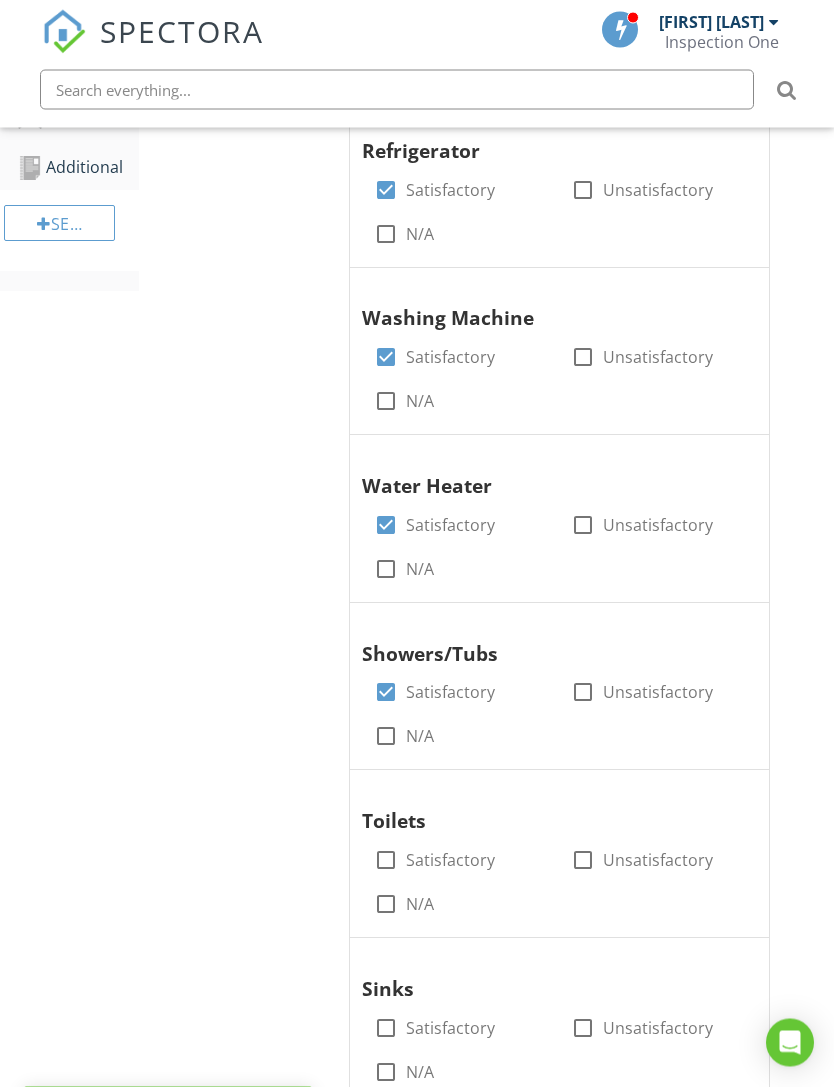 scroll, scrollTop: 782, scrollLeft: 0, axis: vertical 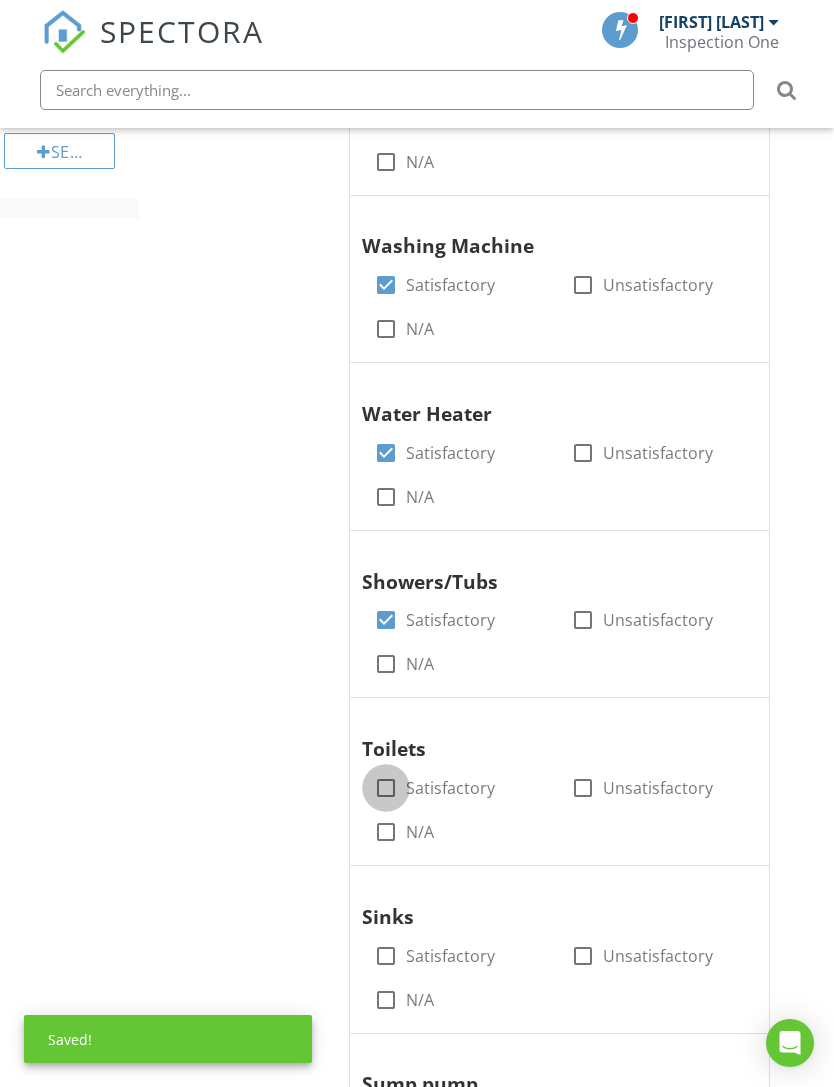 click at bounding box center [386, 788] 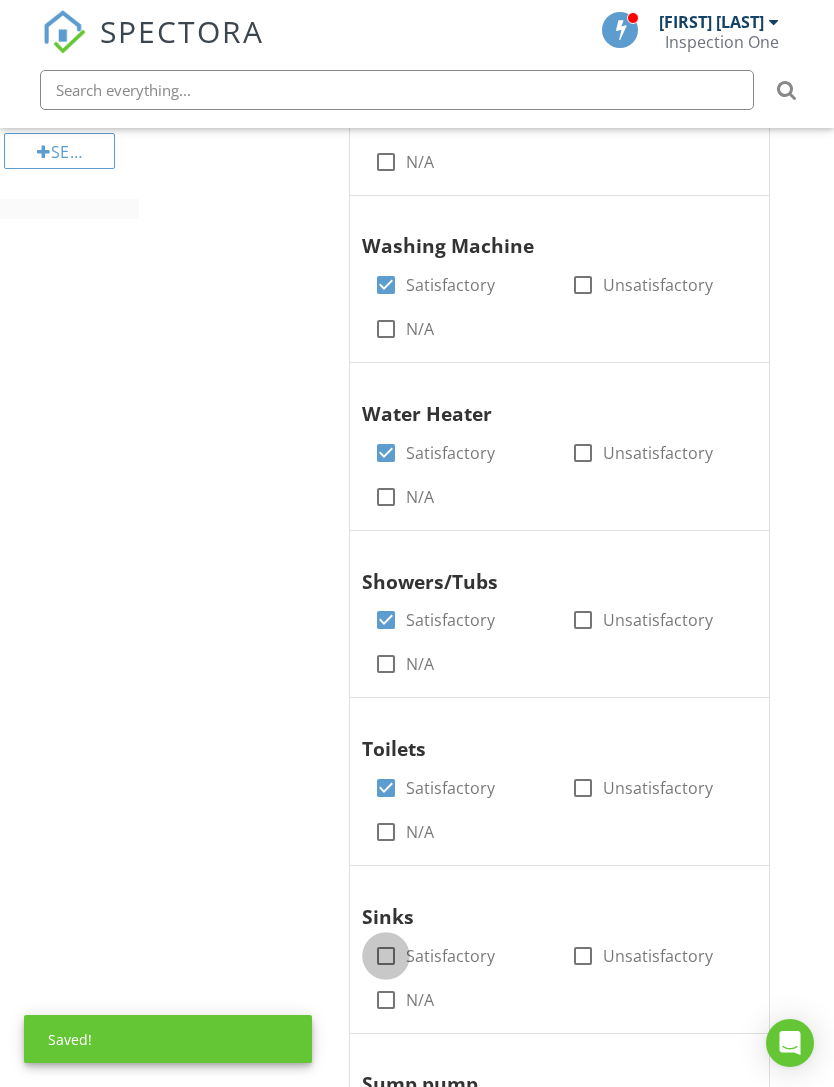 click at bounding box center [386, 956] 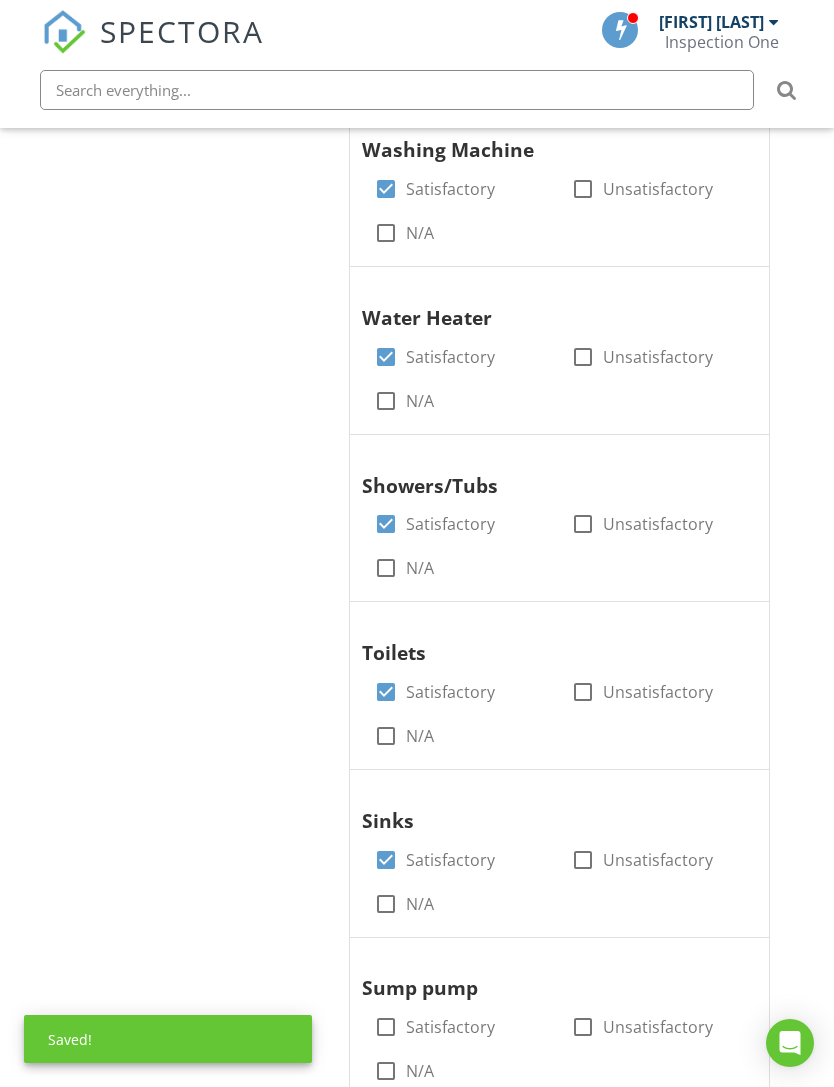 scroll, scrollTop: 1120, scrollLeft: 0, axis: vertical 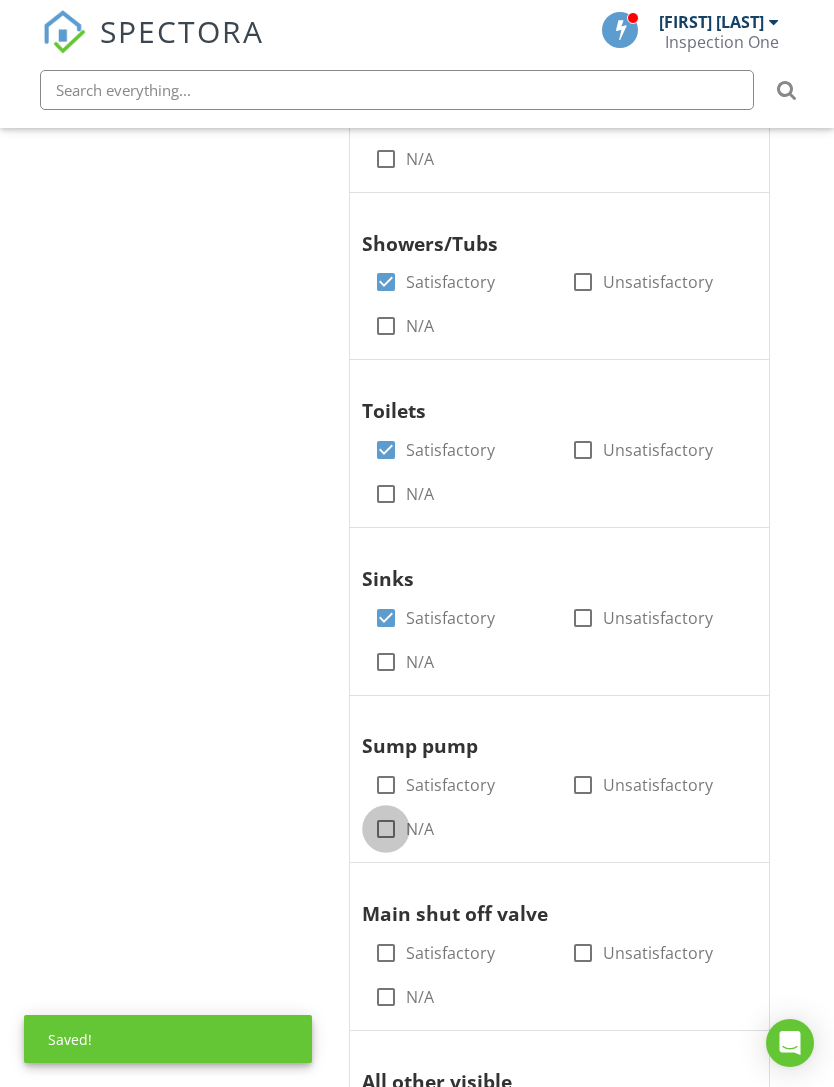 click at bounding box center [386, 829] 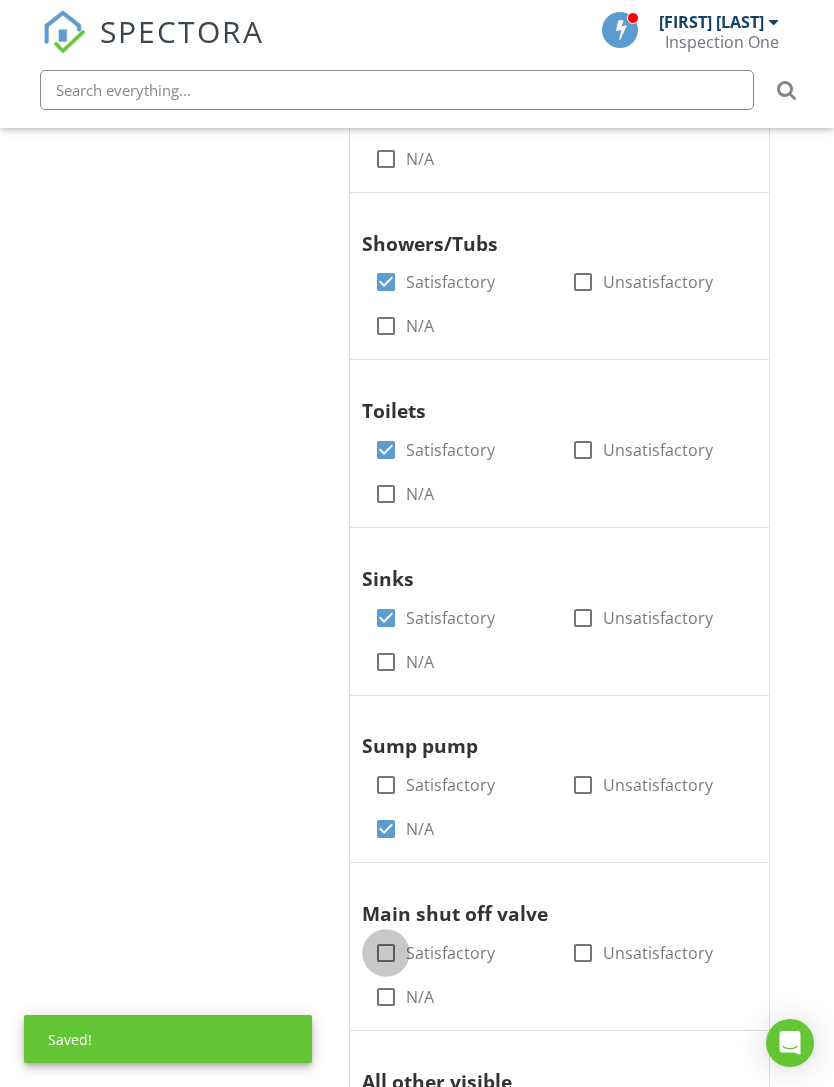 click at bounding box center [386, 953] 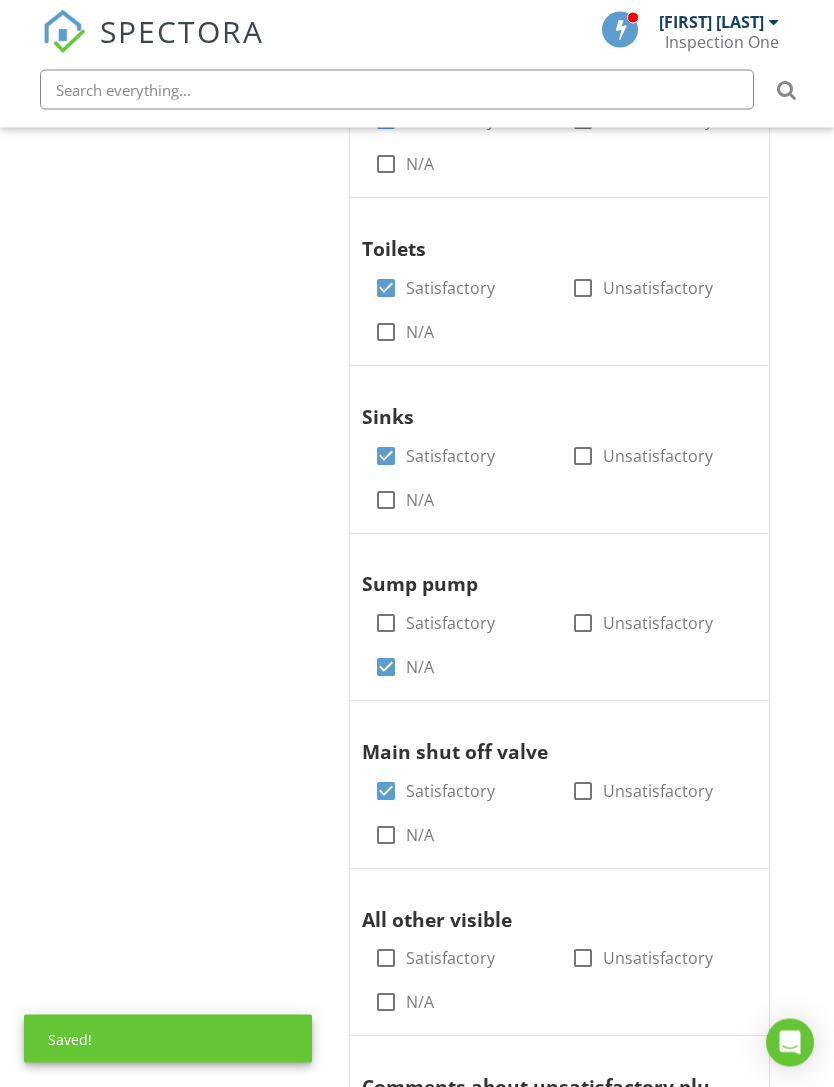 scroll, scrollTop: 1282, scrollLeft: 0, axis: vertical 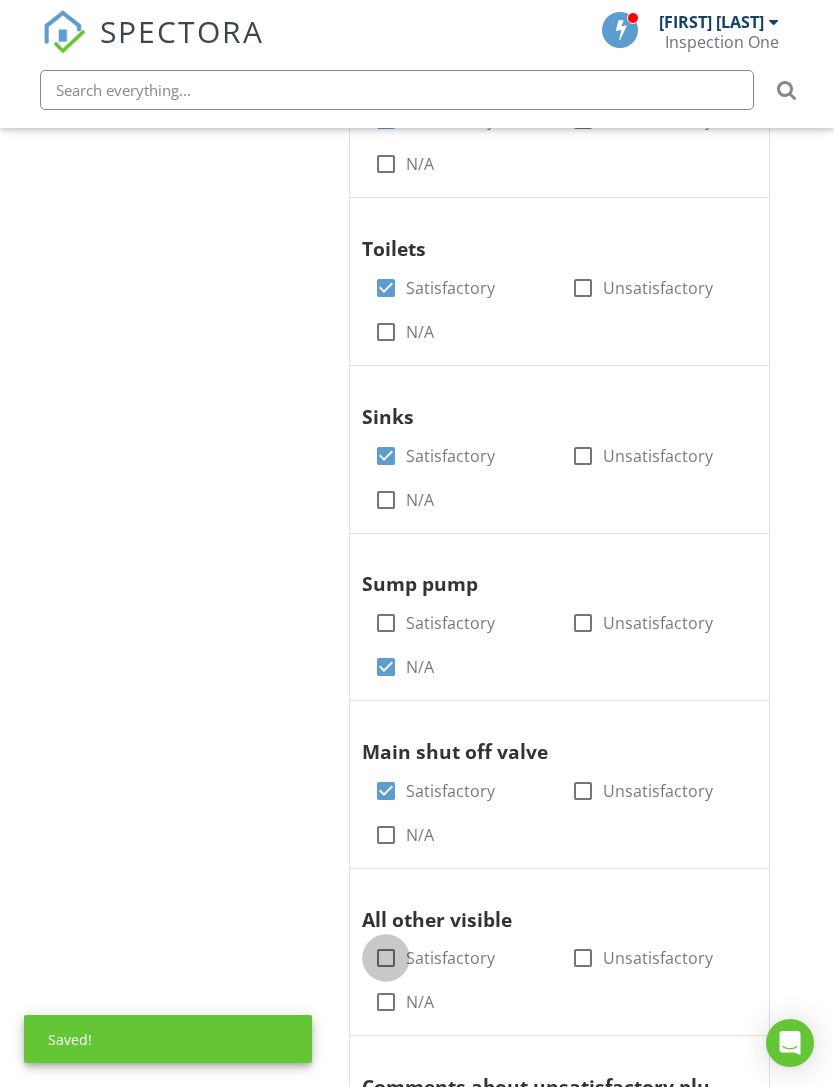 click at bounding box center (386, 958) 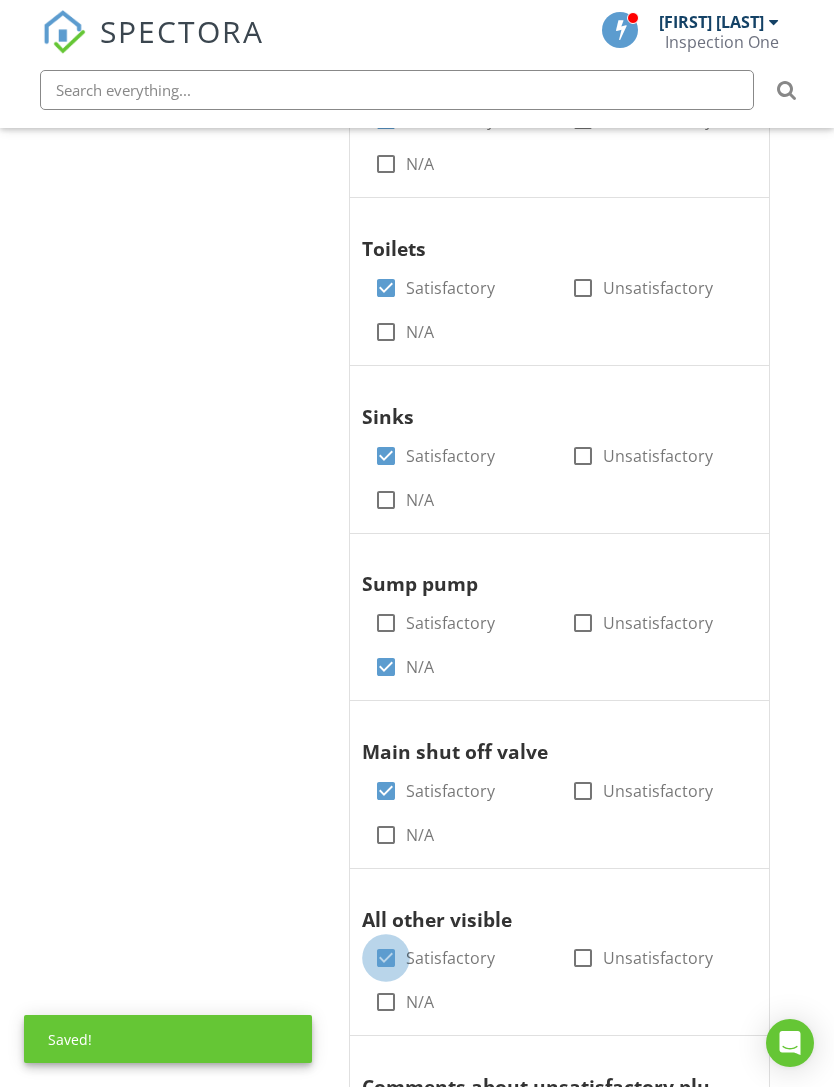 checkbox on "true" 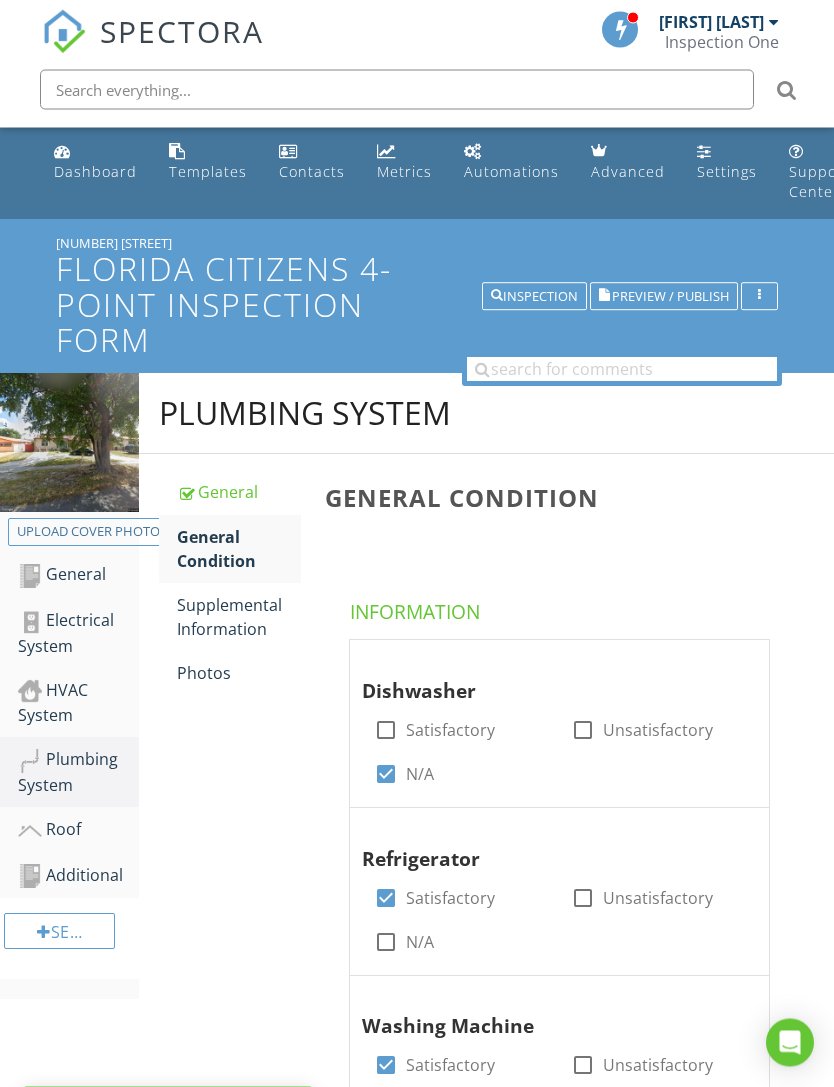 scroll, scrollTop: 2, scrollLeft: 0, axis: vertical 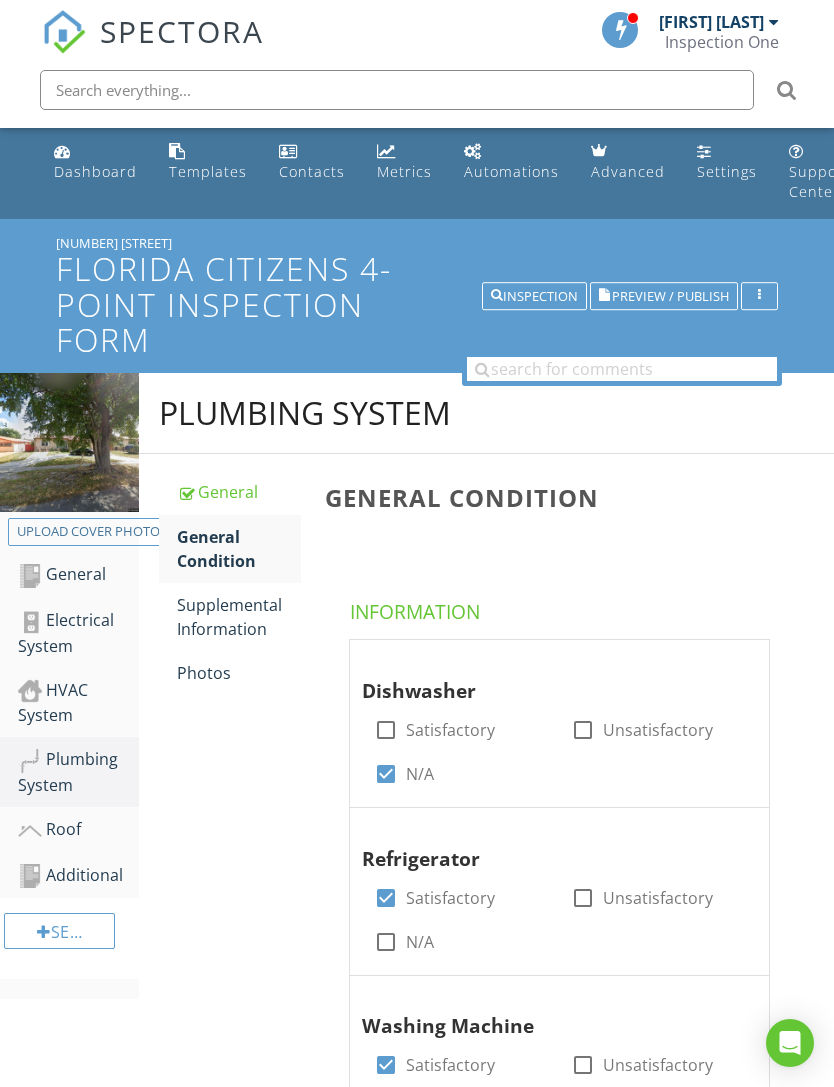 click on "Supplemental Information" at bounding box center [239, 617] 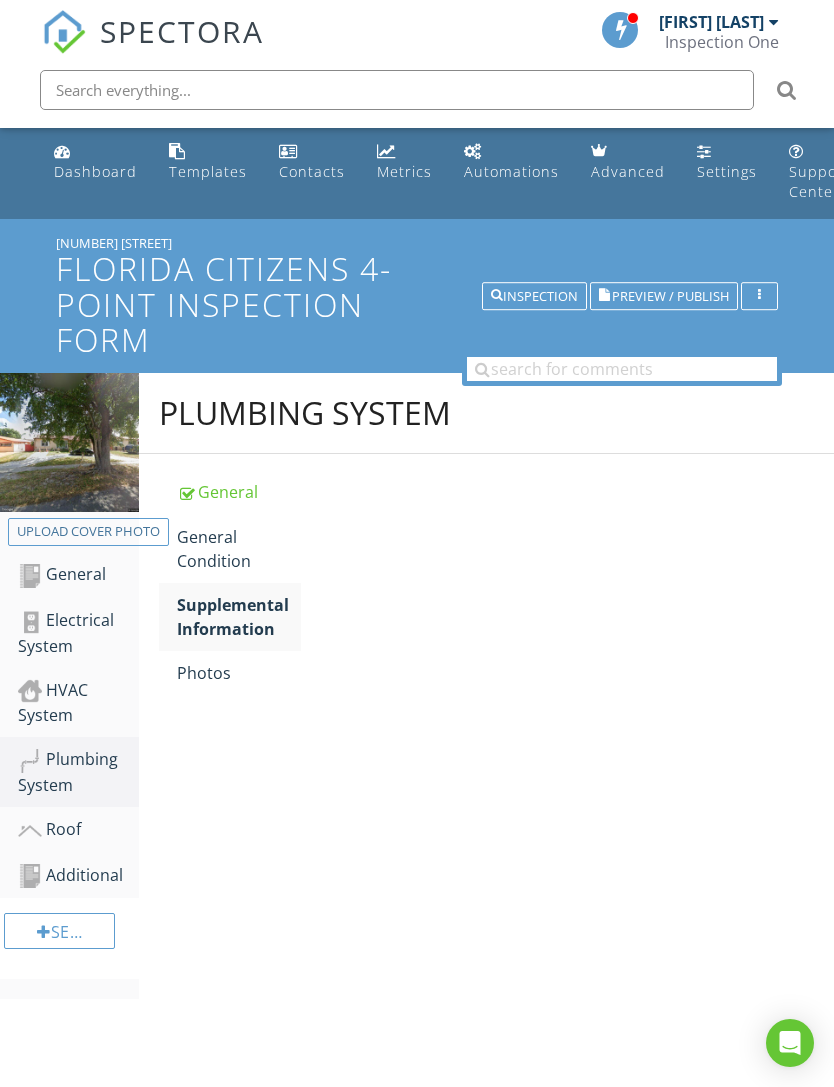 click on "Supplemental Information" at bounding box center [239, 617] 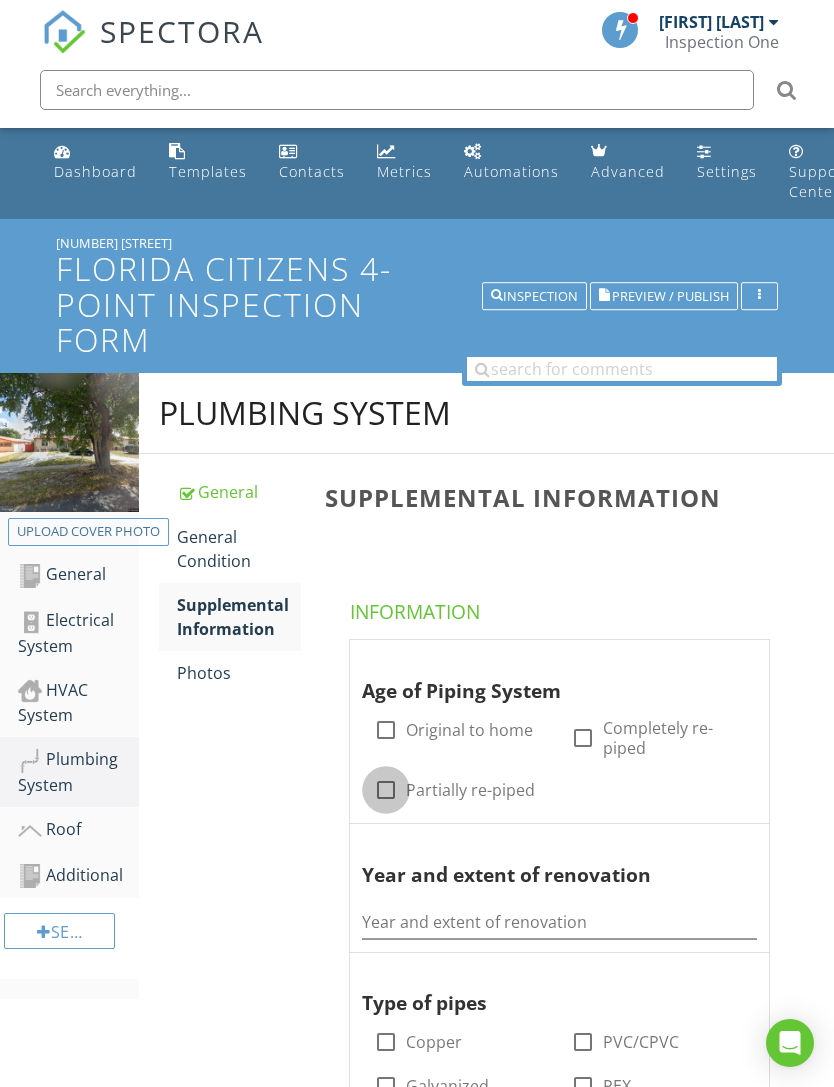 click at bounding box center (386, 790) 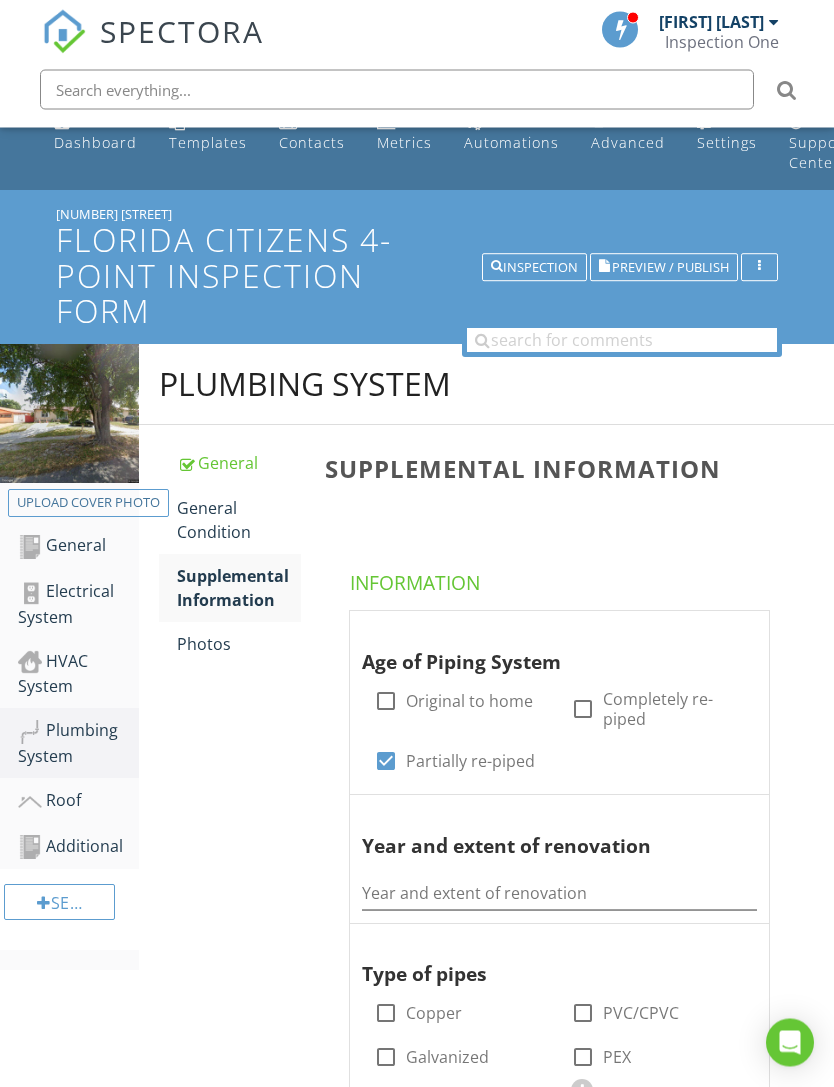 scroll, scrollTop: 304, scrollLeft: 0, axis: vertical 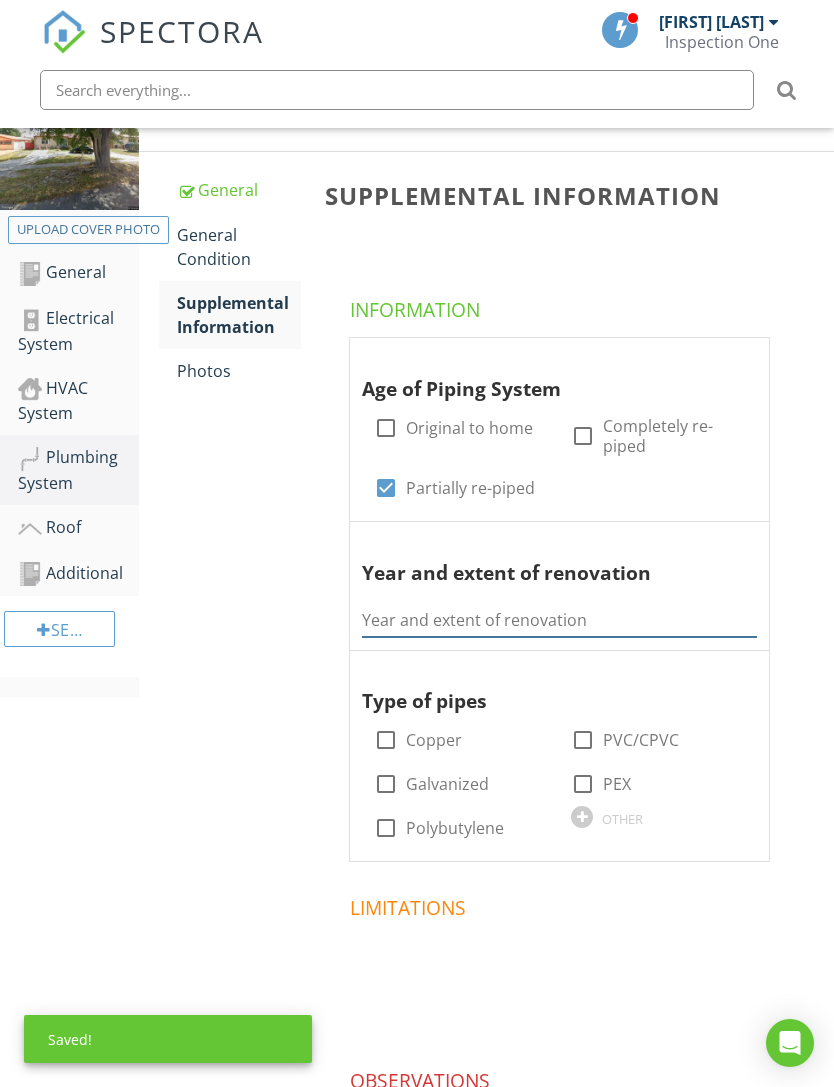 click at bounding box center [559, 620] 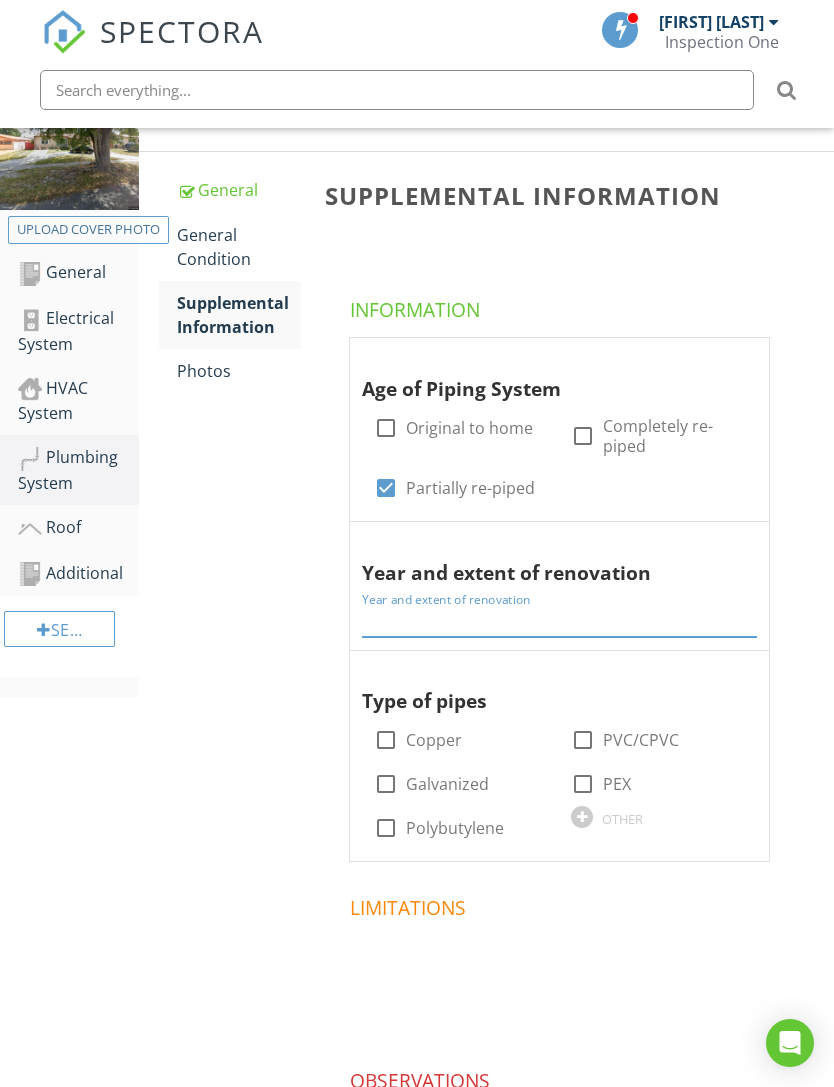 click on "General" at bounding box center (78, 273) 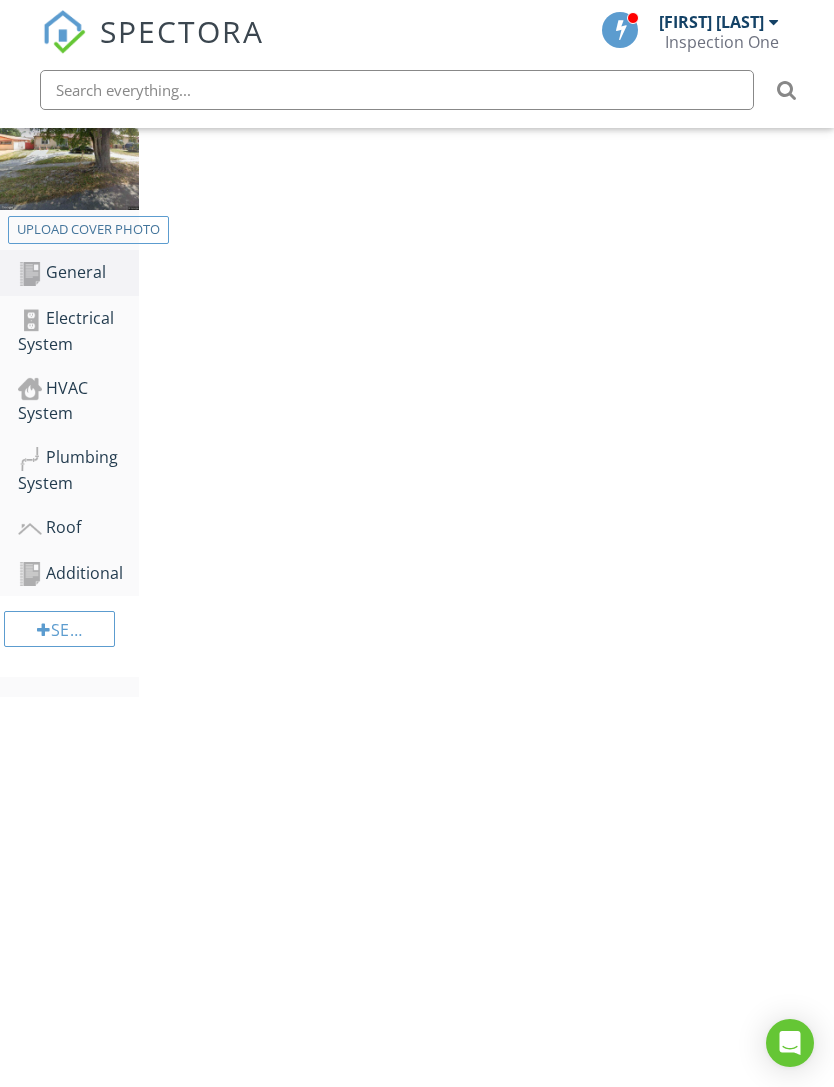 click on "General" at bounding box center [78, 273] 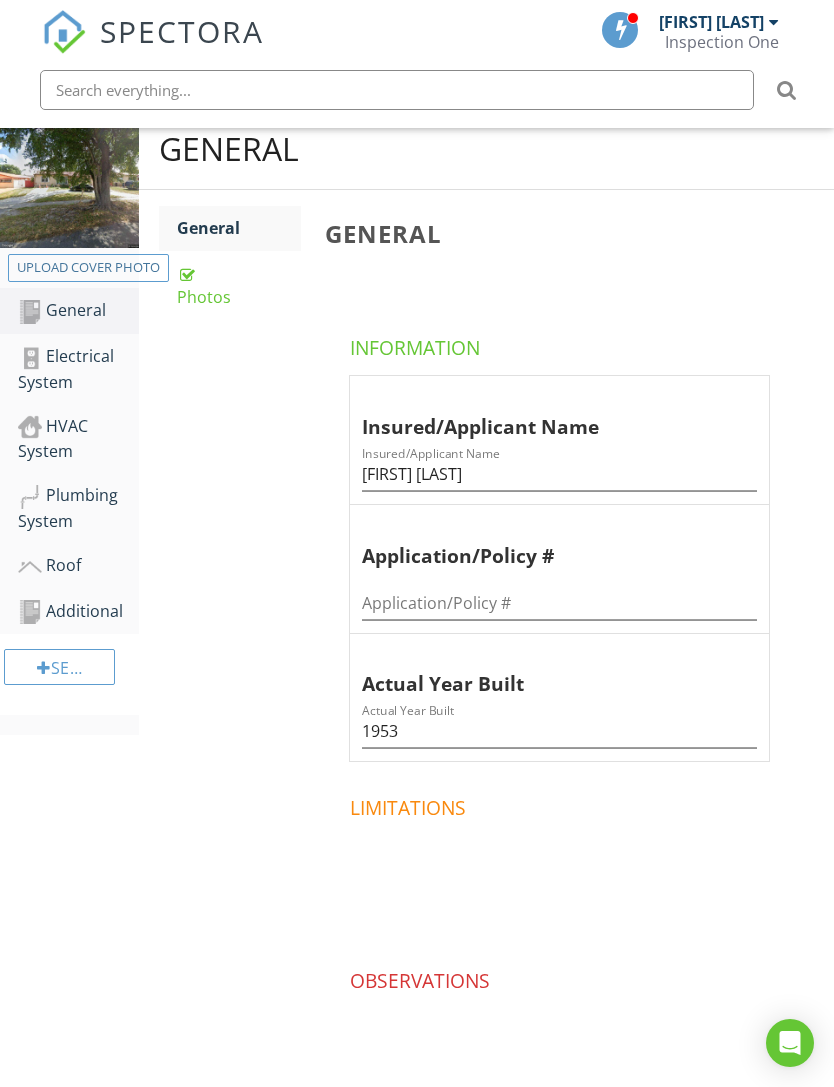 click on "Plumbing System" at bounding box center (78, 508) 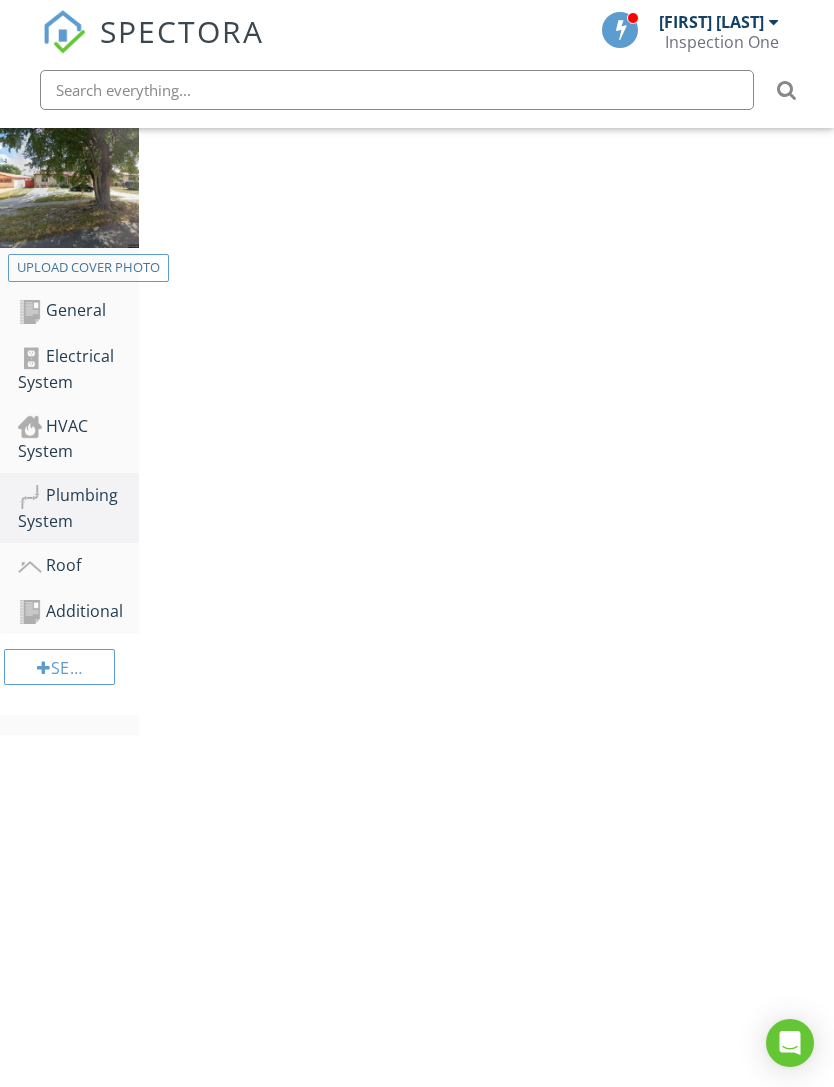 scroll, scrollTop: 261, scrollLeft: 0, axis: vertical 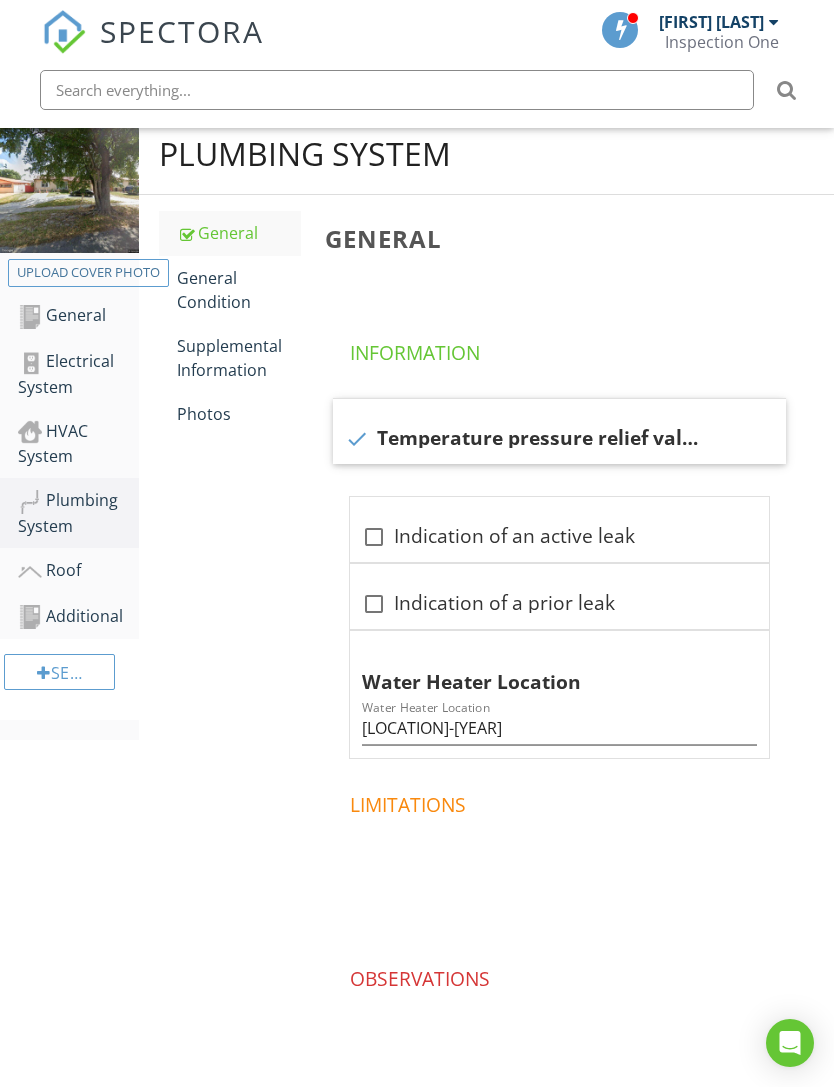 click on "Supplemental Information" at bounding box center (239, 358) 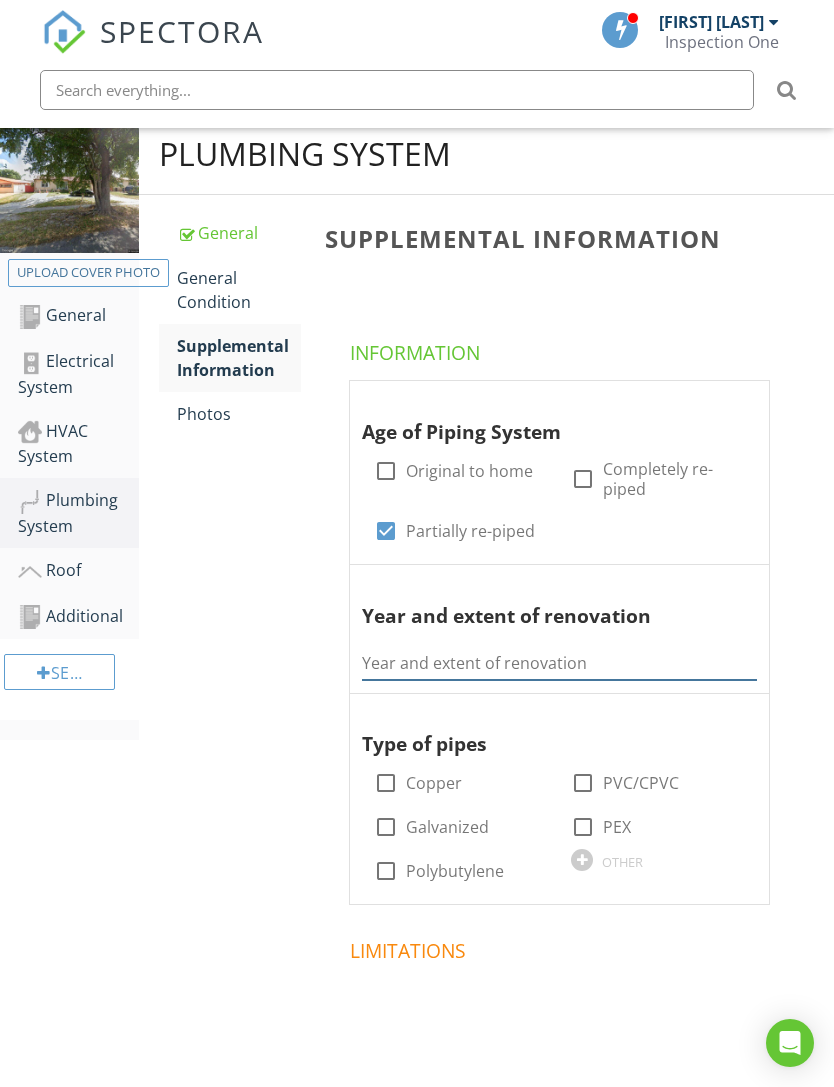 click at bounding box center (559, 663) 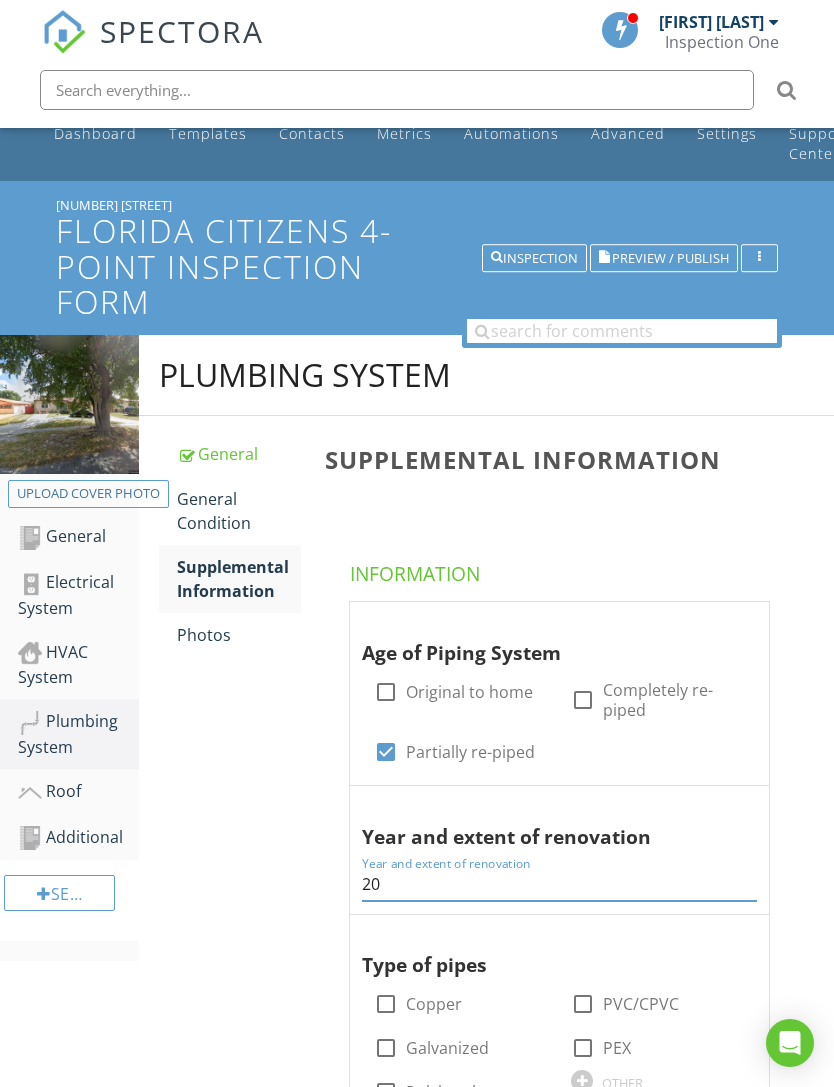 scroll, scrollTop: 0, scrollLeft: 0, axis: both 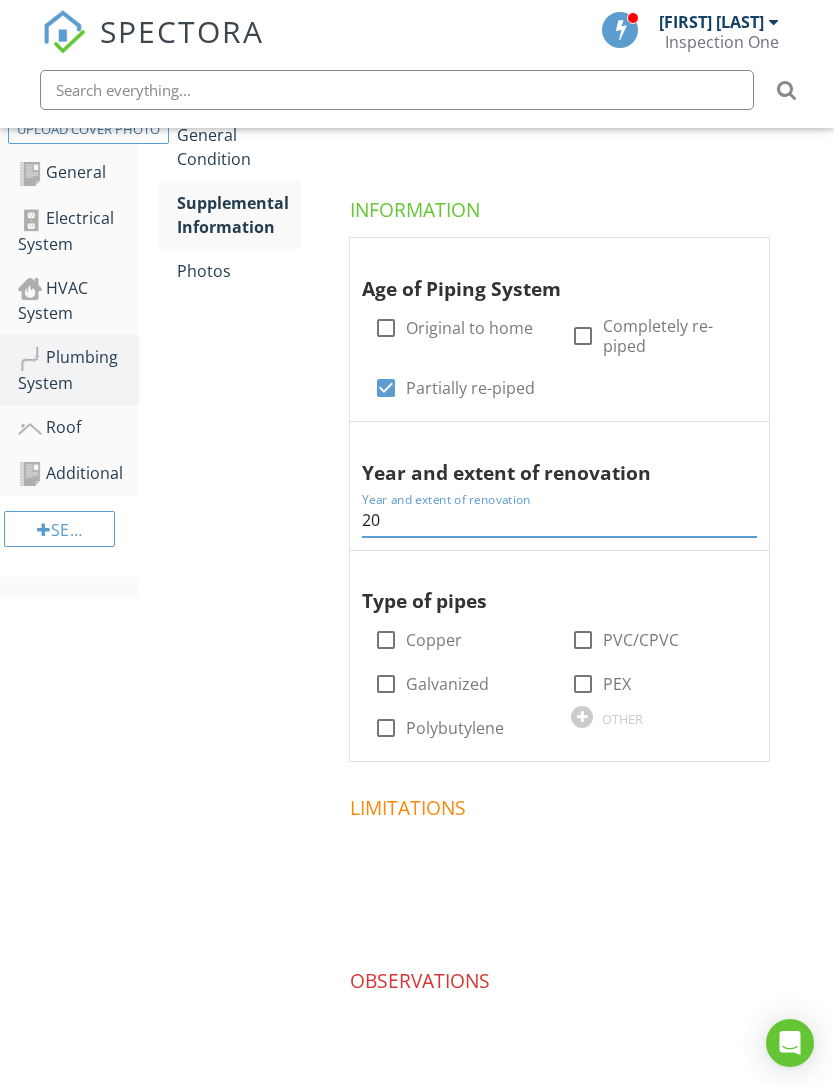 click on "20" at bounding box center (559, 520) 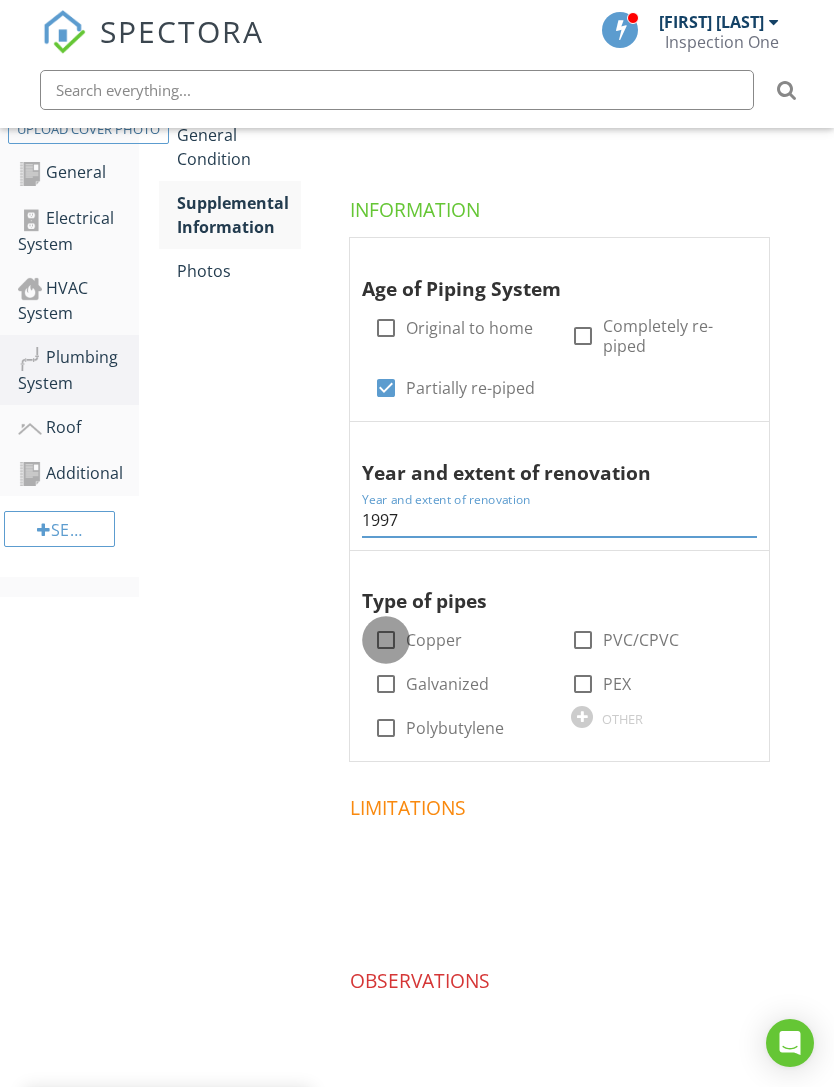 type on "1997" 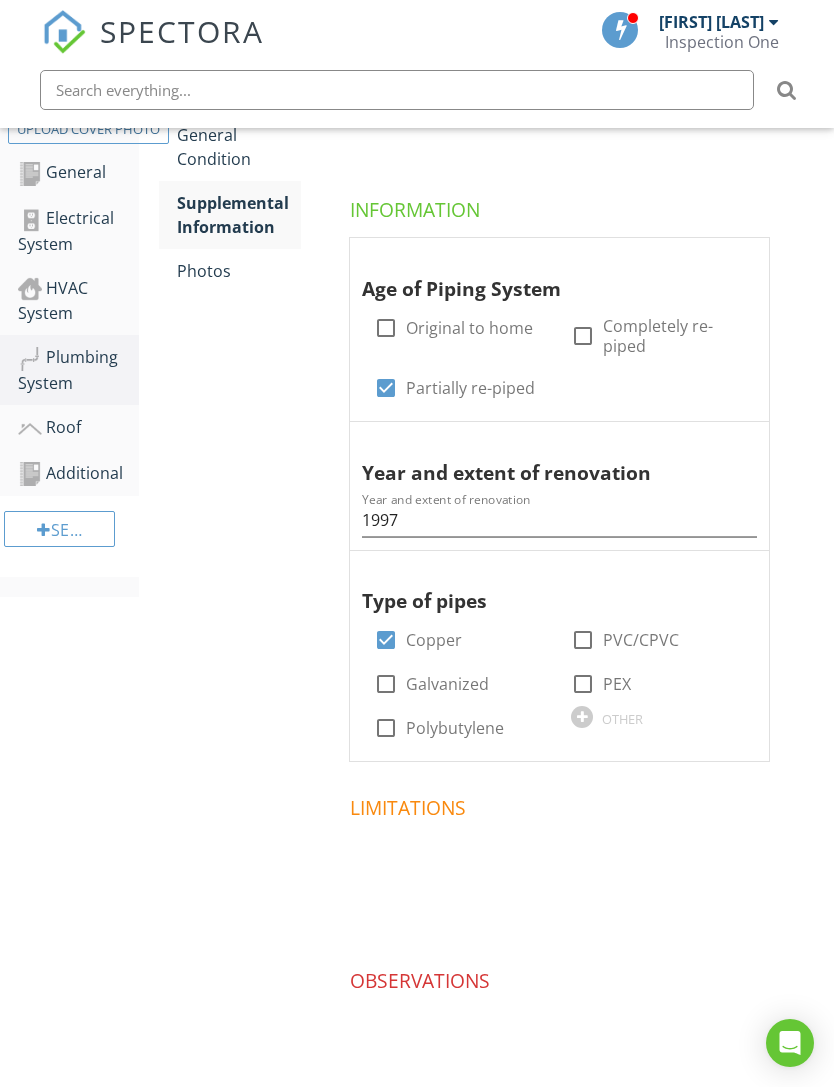 click at bounding box center [583, 640] 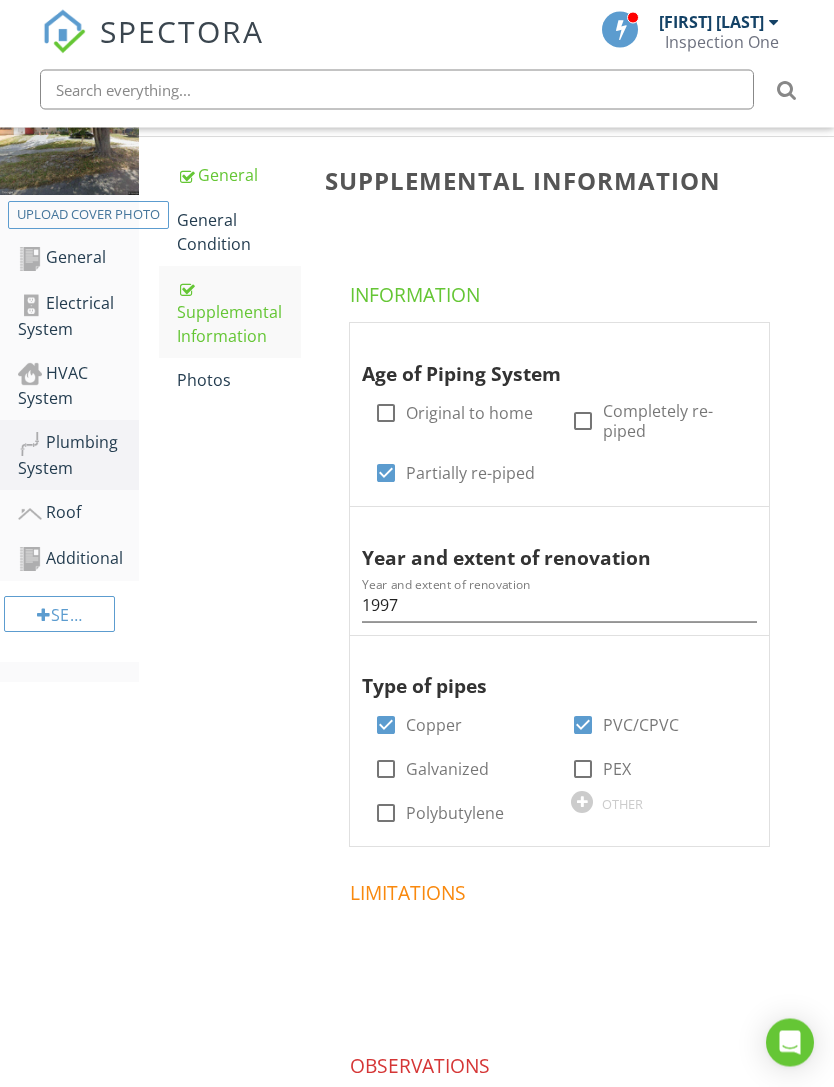 scroll, scrollTop: 286, scrollLeft: 0, axis: vertical 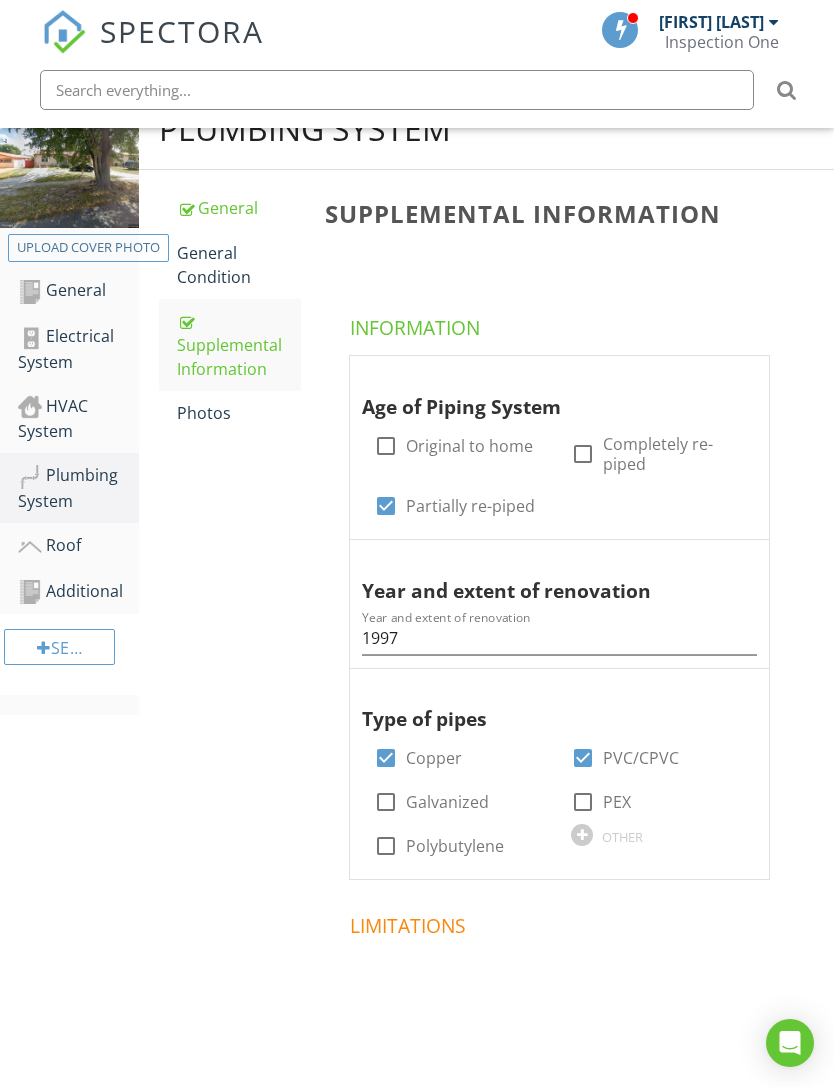 click on "Photos" at bounding box center (239, 413) 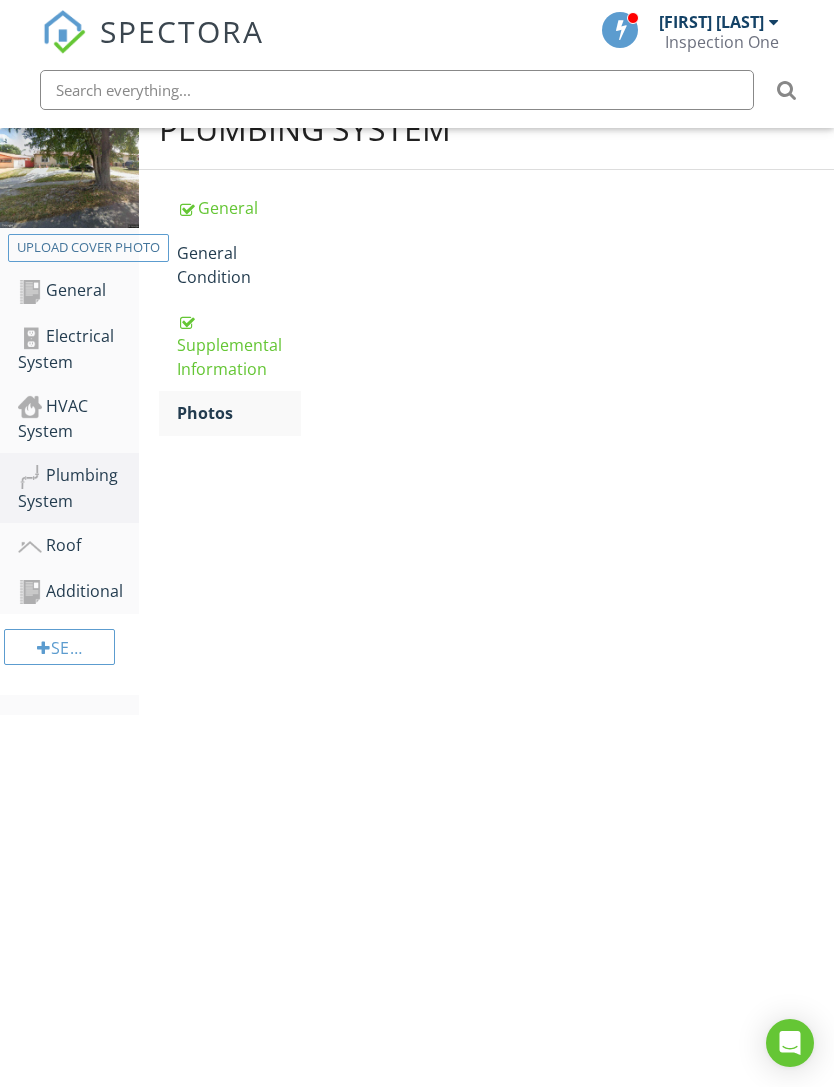click on "Photos" at bounding box center (239, 413) 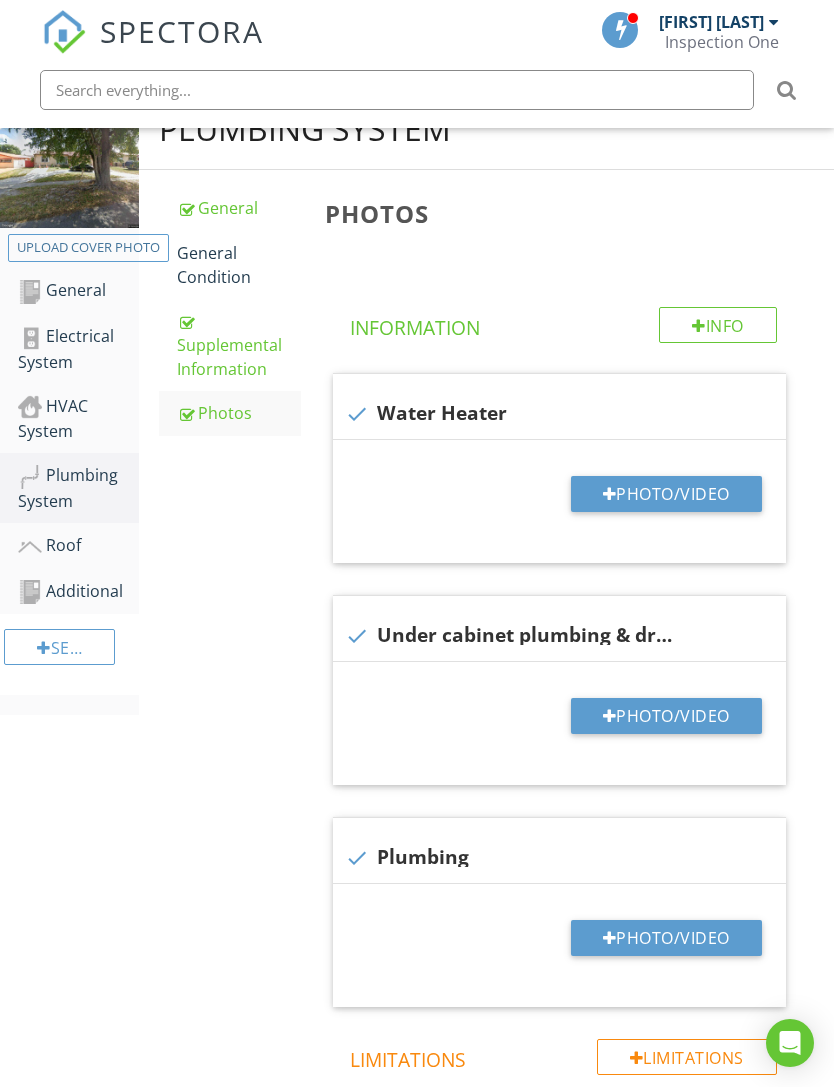 click on "General Condition" at bounding box center (239, 265) 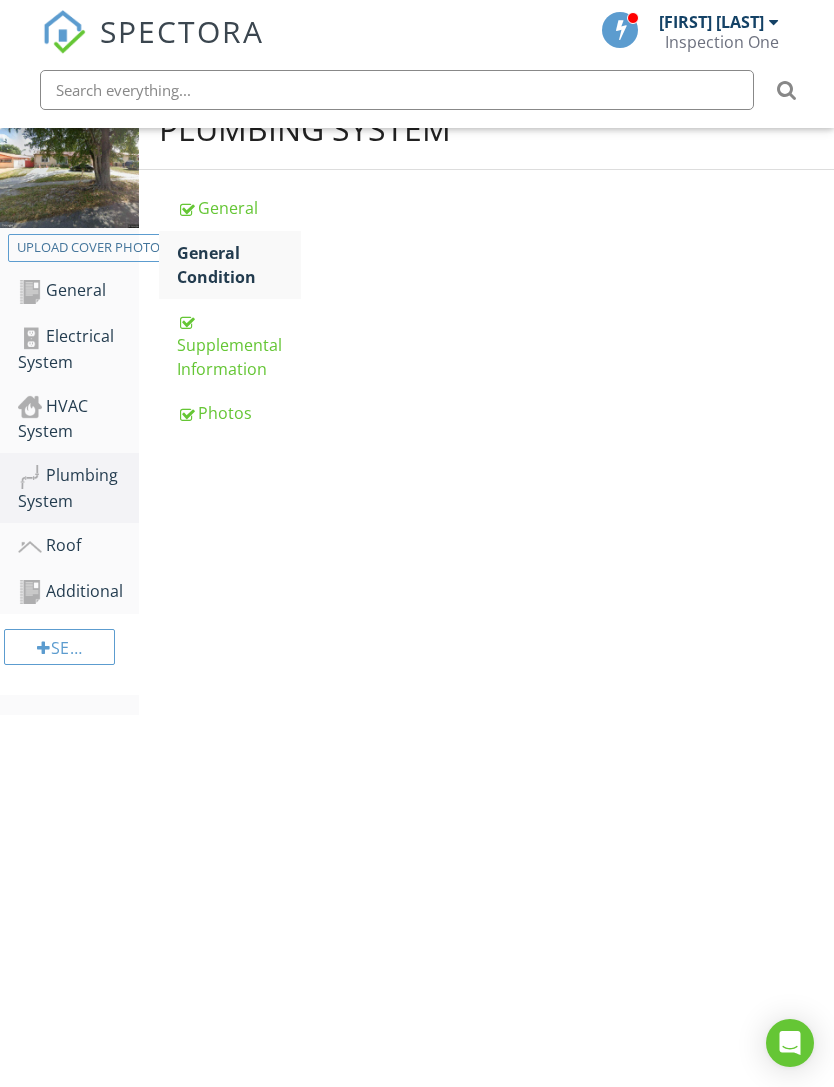 click on "General Condition" at bounding box center [239, 265] 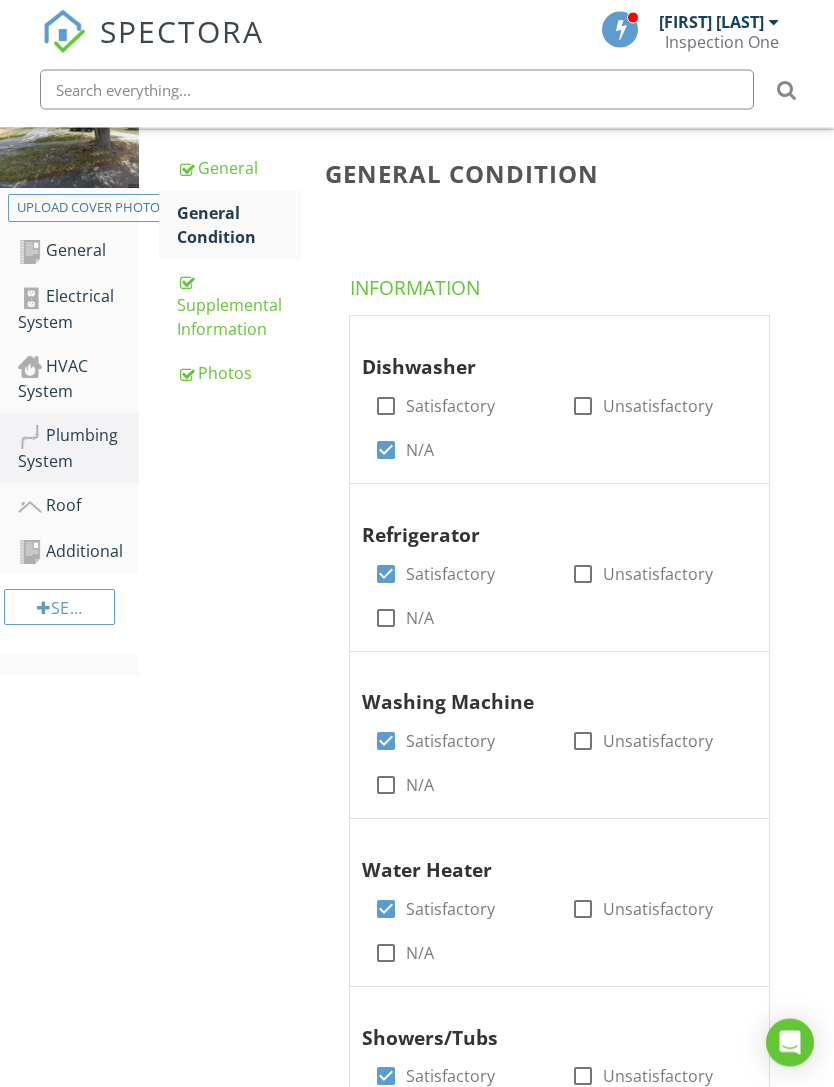scroll, scrollTop: 0, scrollLeft: 0, axis: both 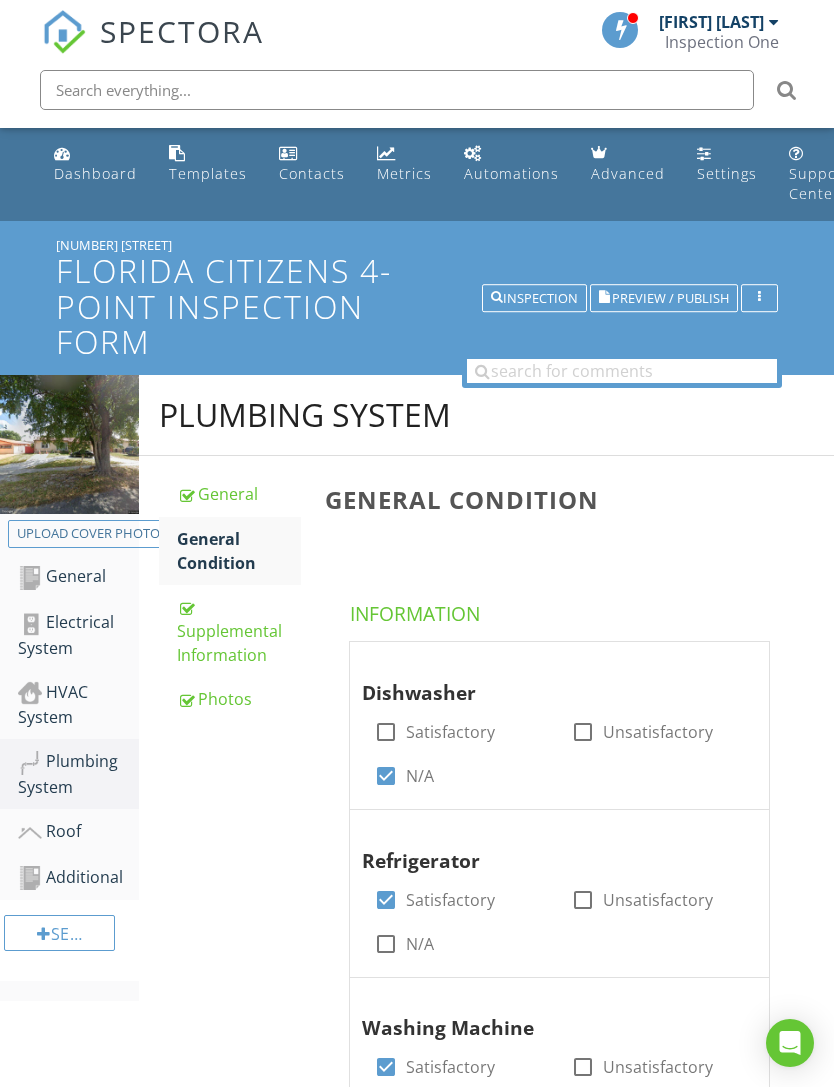 click on "Photos" at bounding box center [239, 699] 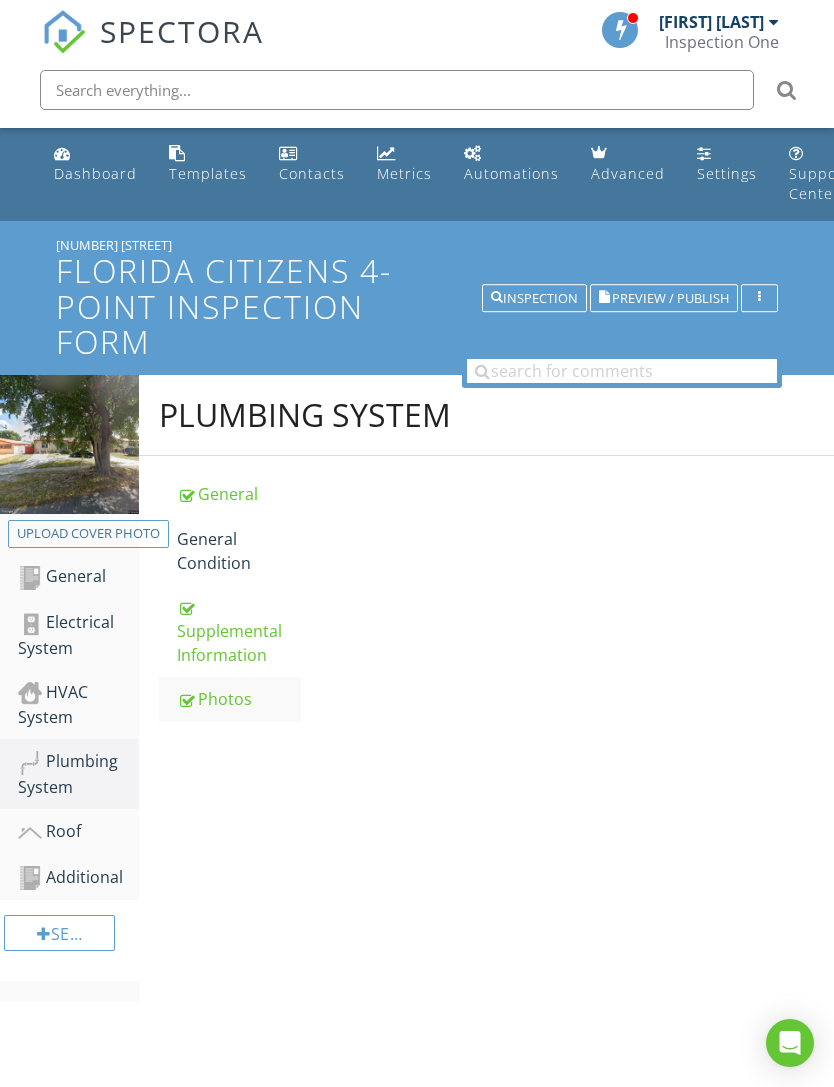 click on "Photos" at bounding box center [239, 699] 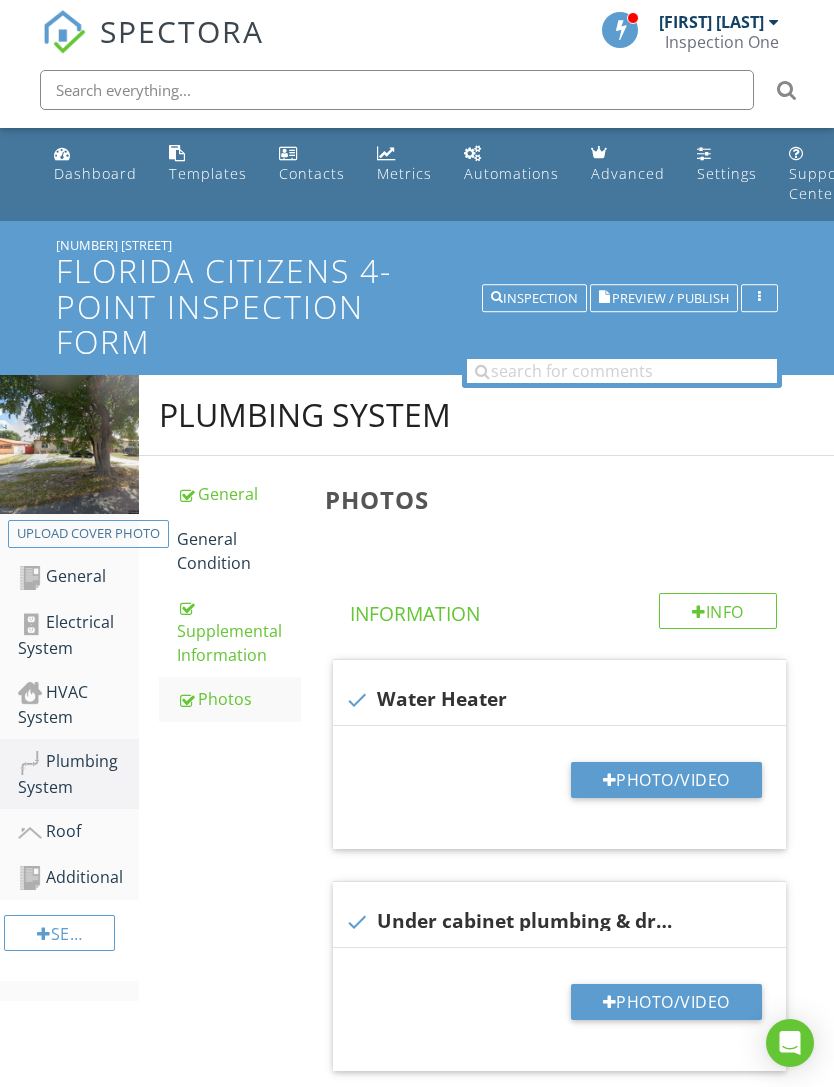 click on "Photo/Video" at bounding box center (666, 780) 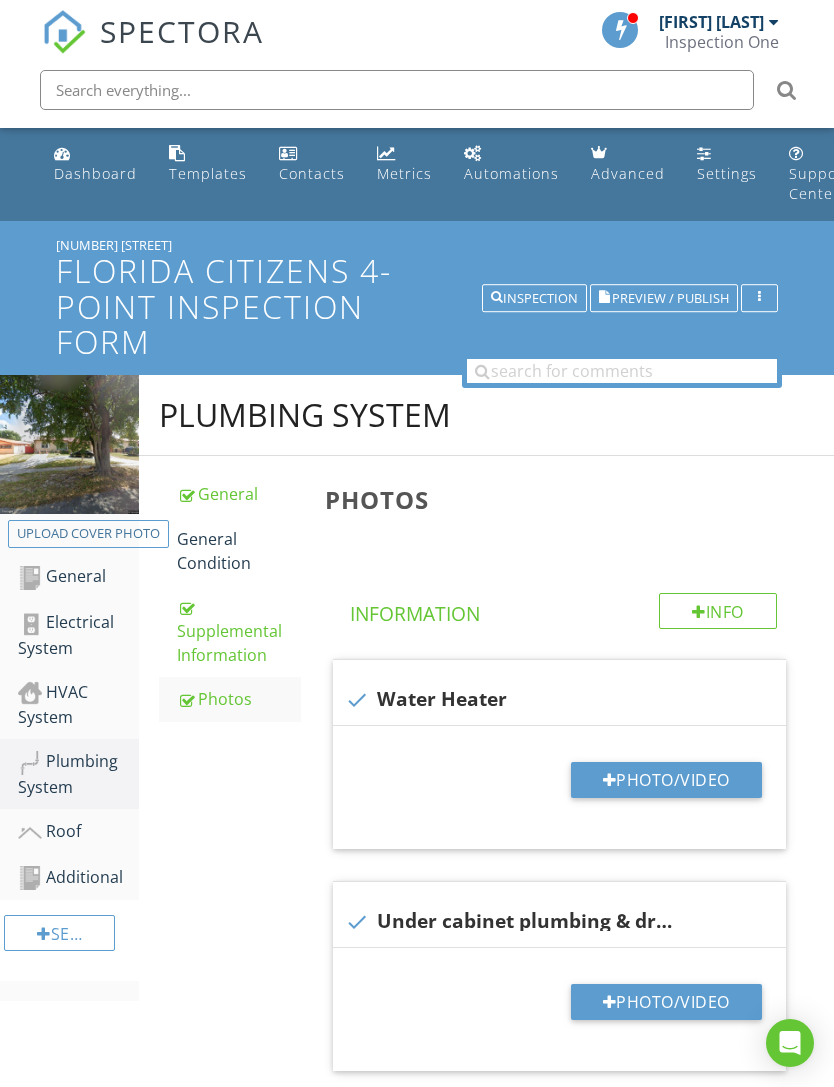 type on "C:\fakepath\IMG_2243.jpeg" 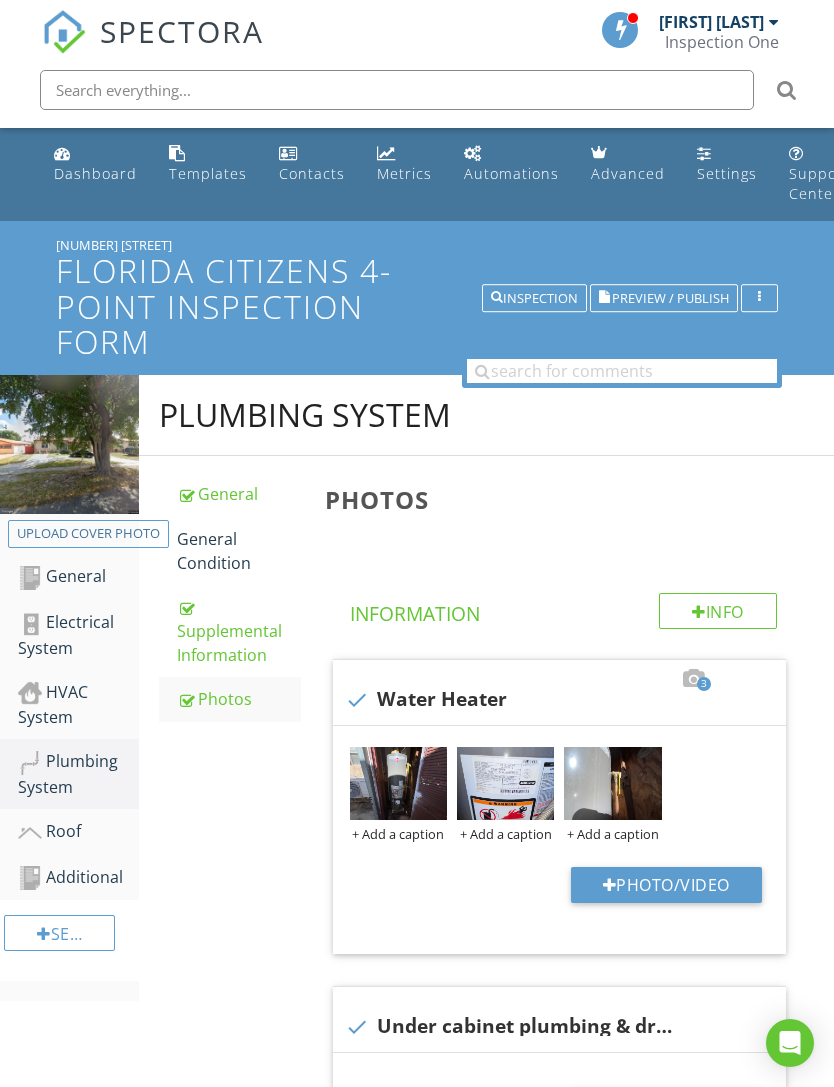click on "+ Add a caption" at bounding box center (398, 834) 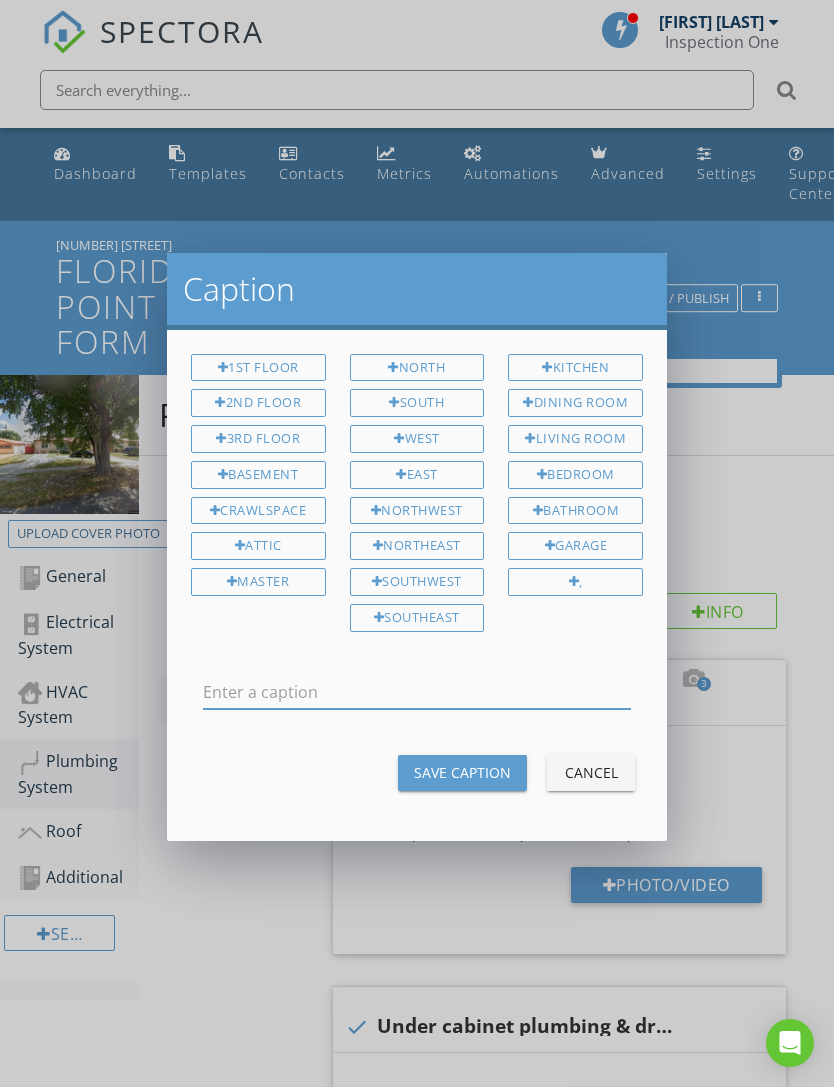 click at bounding box center [417, 692] 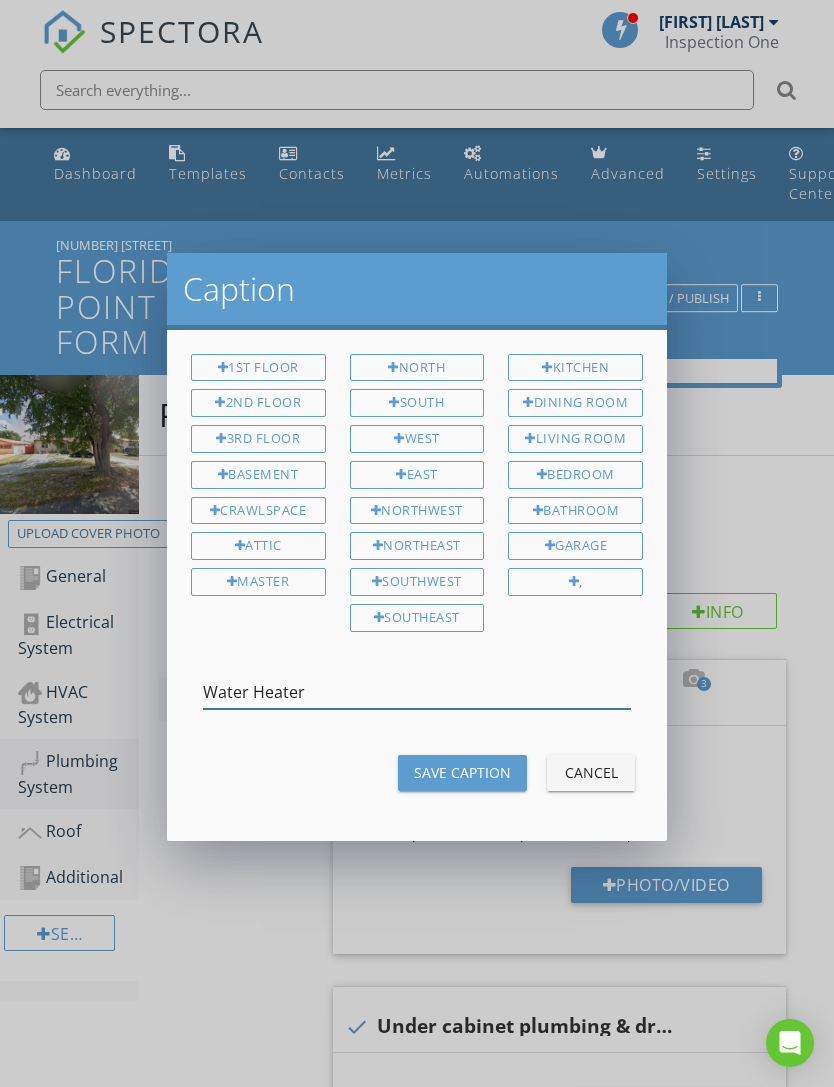 type on "Water Heater" 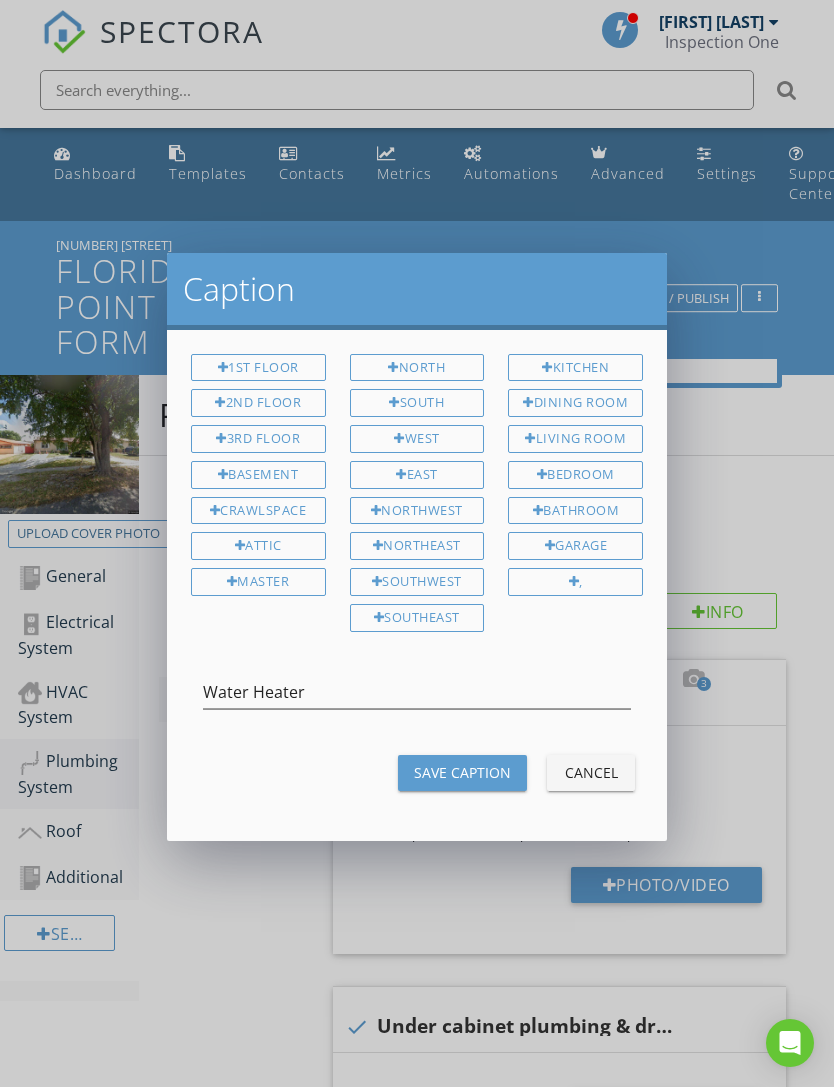 click on "Save Caption" at bounding box center (462, 772) 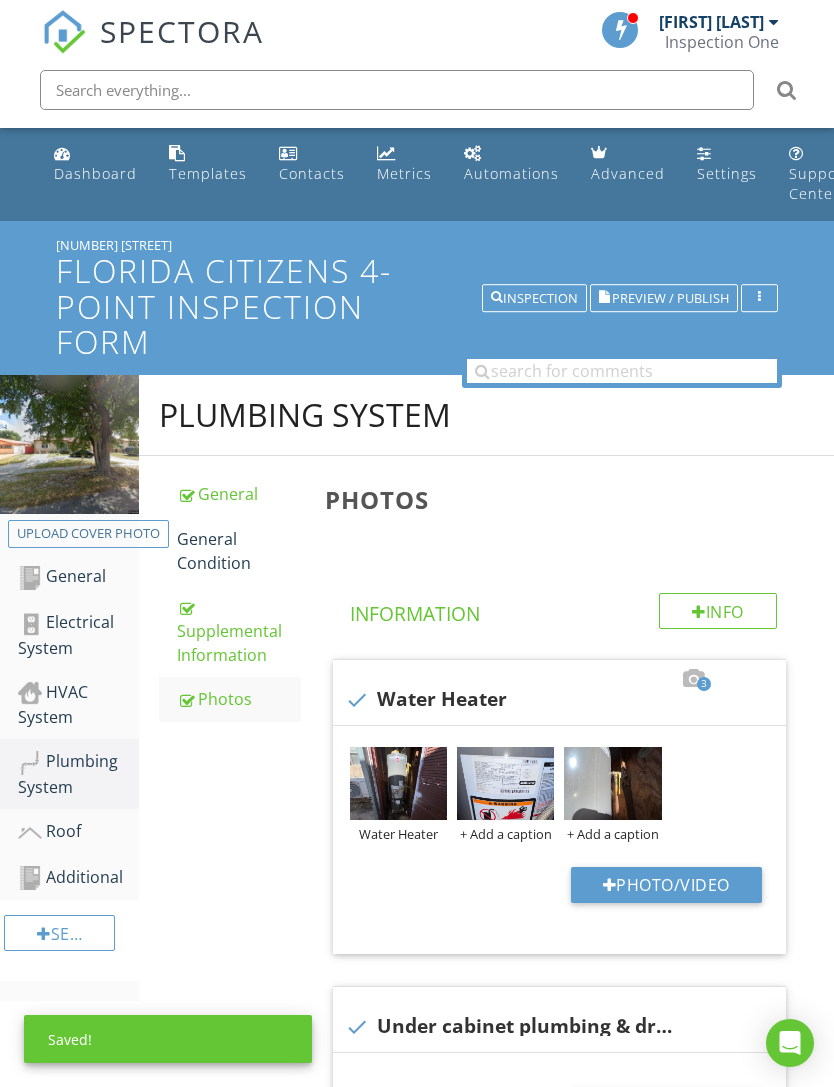 click on "+ Add a caption" at bounding box center [505, 834] 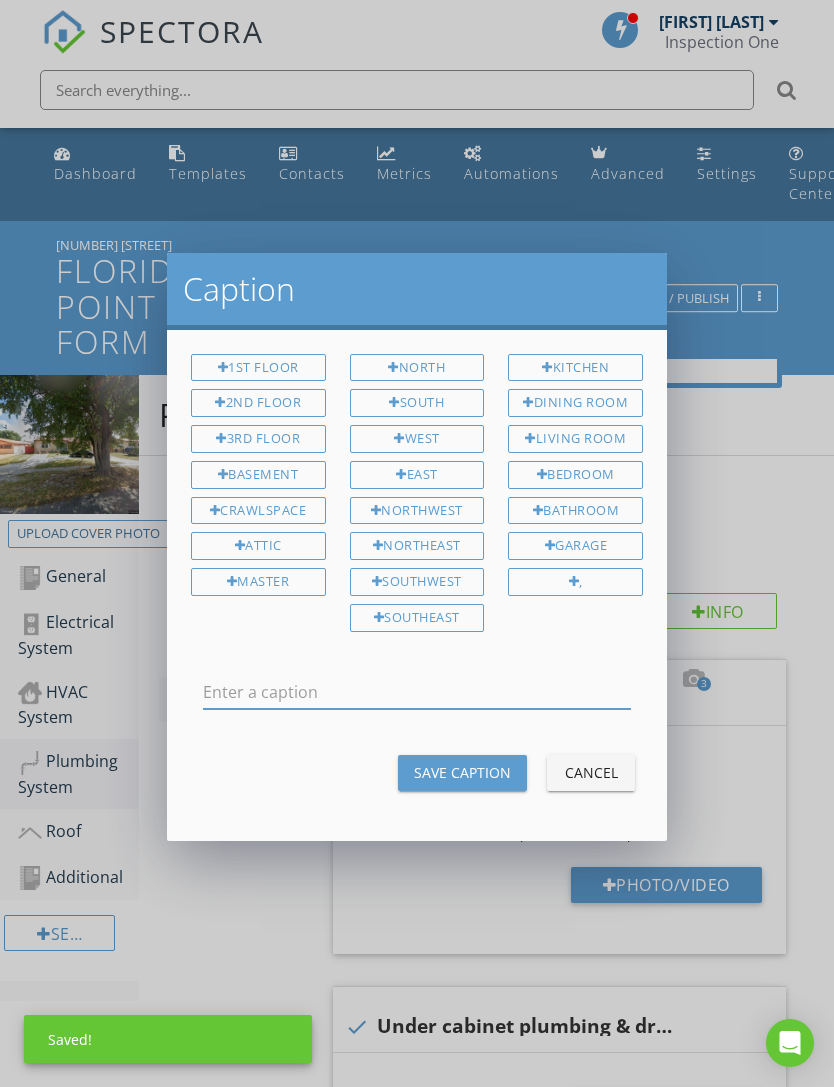 click at bounding box center (417, 692) 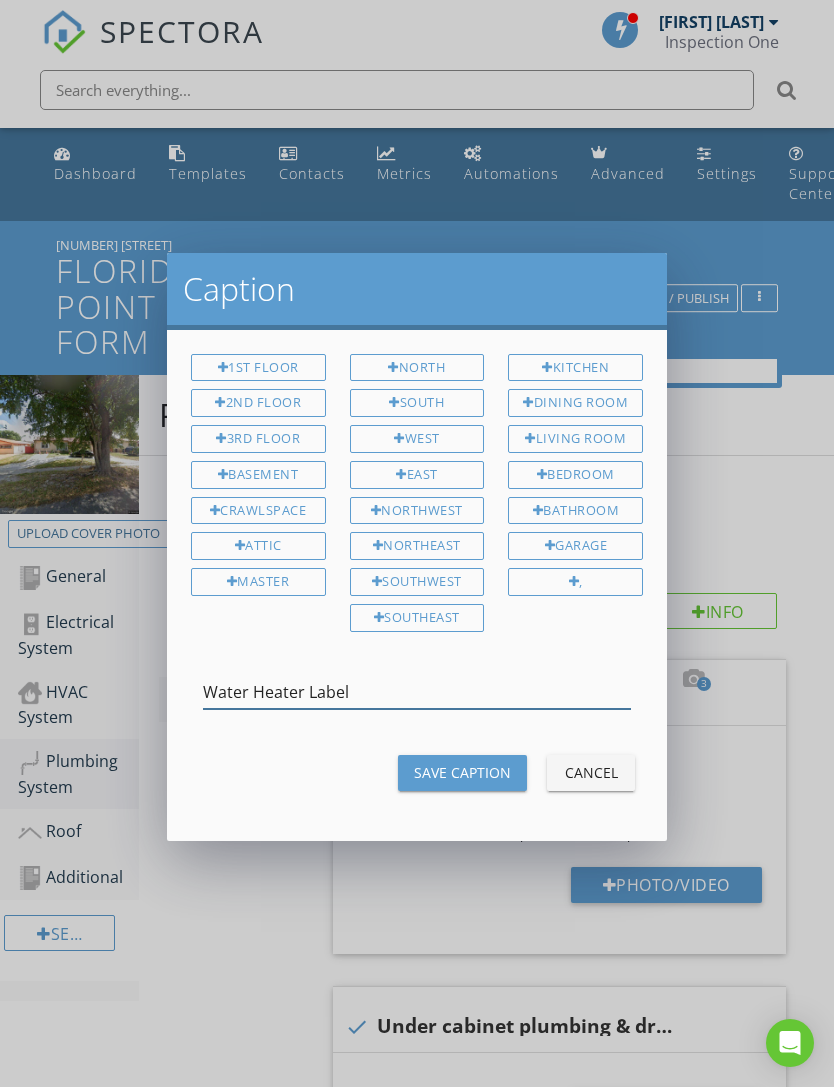 type on "Water Heater Label" 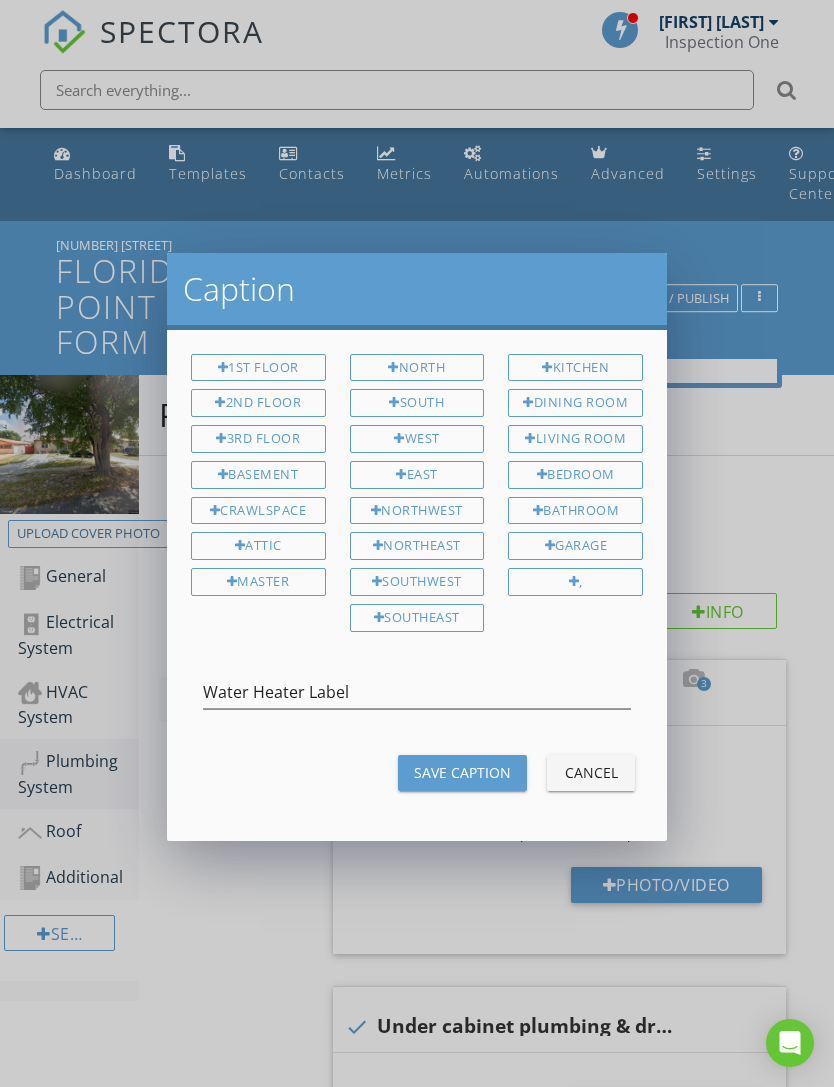 click on "Save Caption" at bounding box center [462, 772] 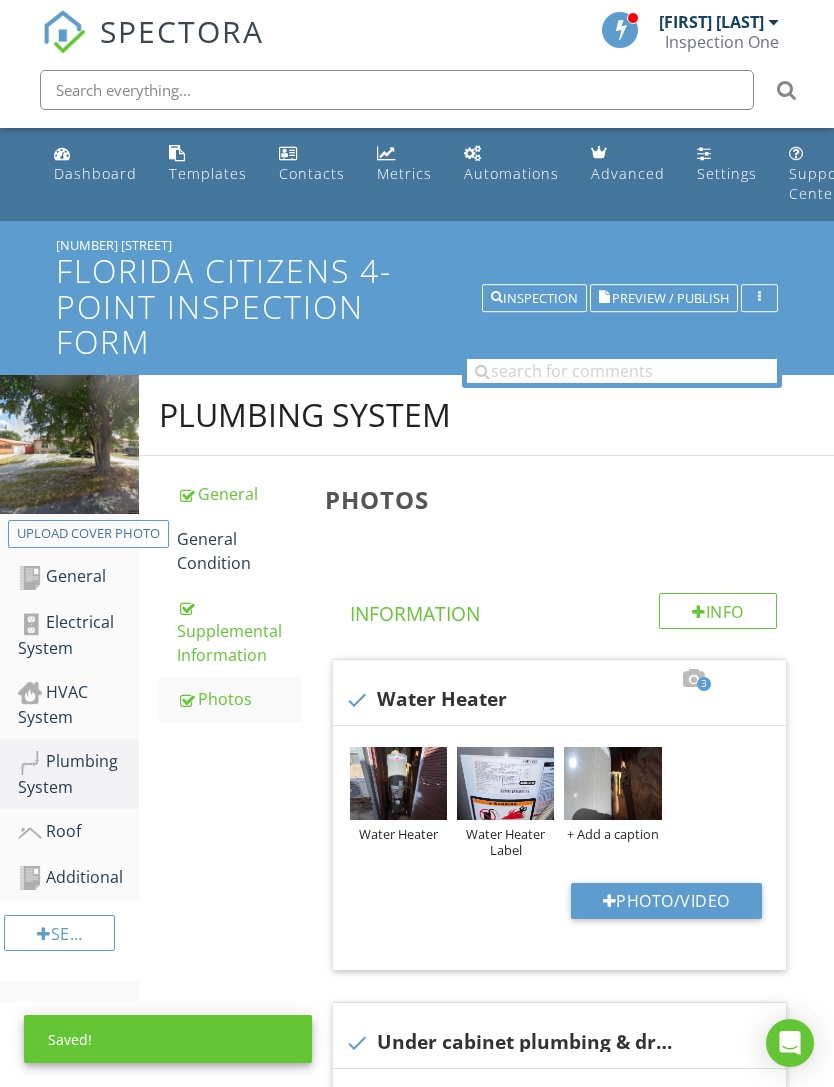 click on "+ Add a caption" at bounding box center [612, 834] 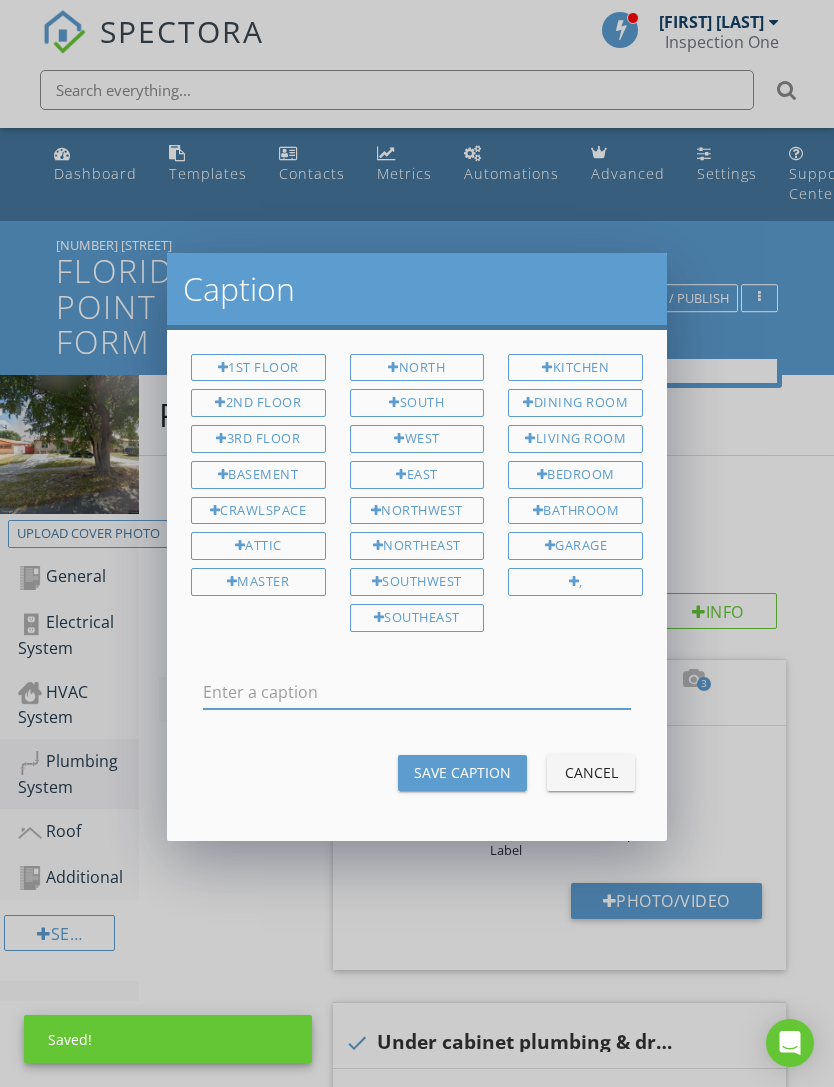 click at bounding box center [417, 692] 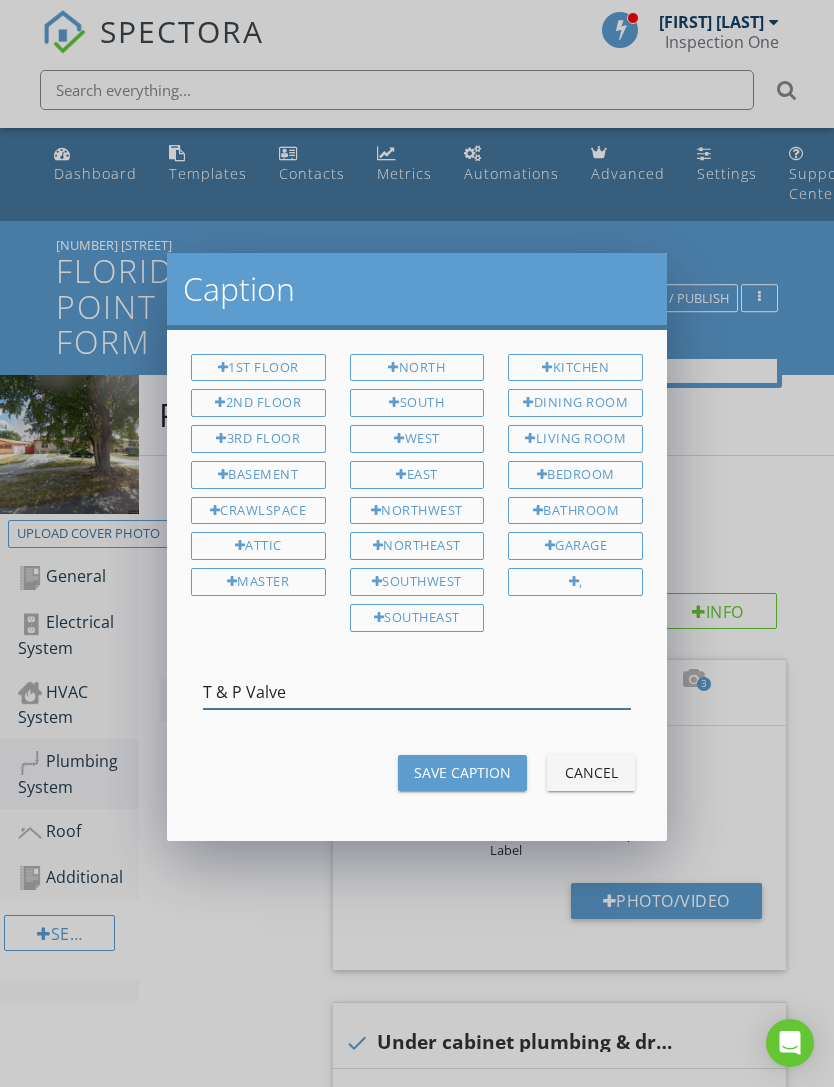 type on "T & P Valve" 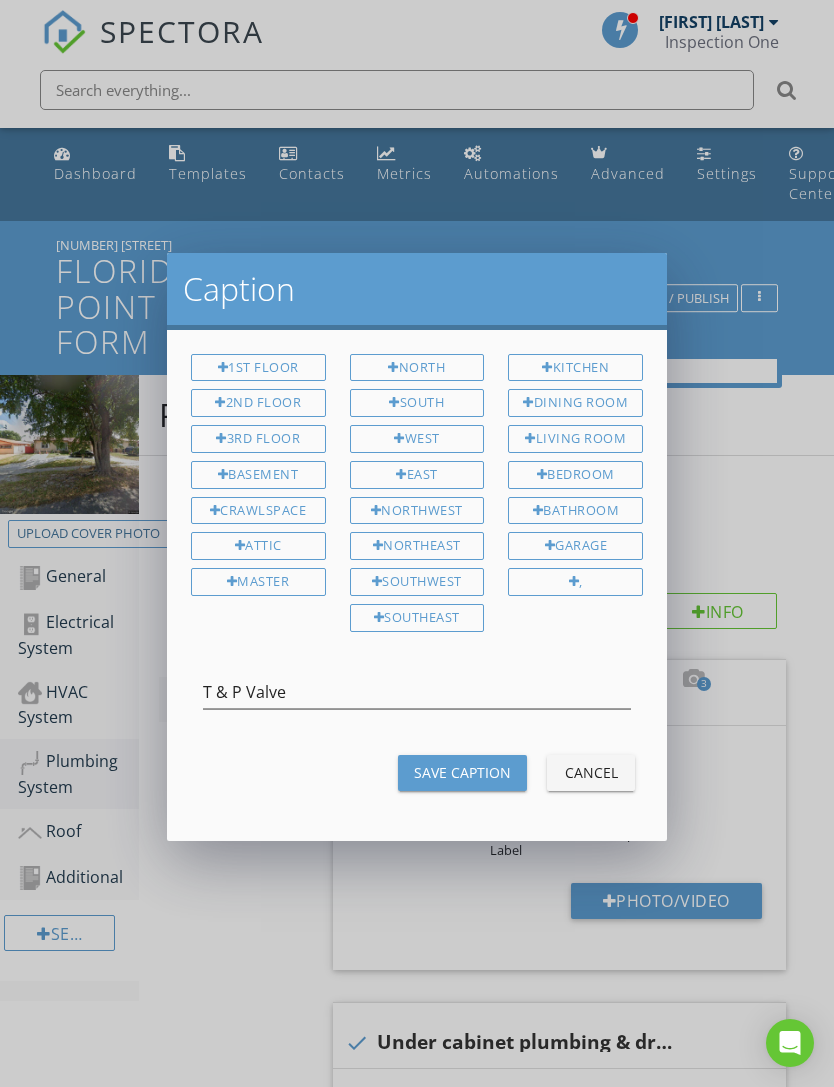 click on "Save Caption" at bounding box center (462, 772) 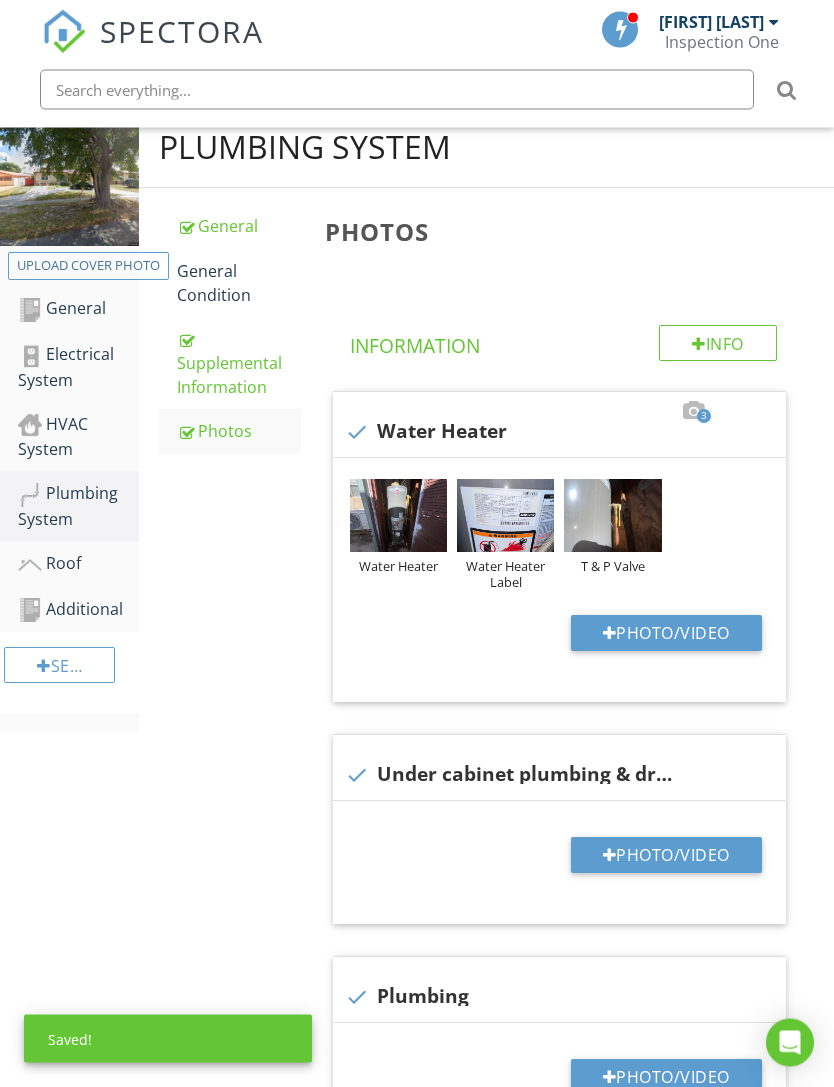 scroll, scrollTop: 268, scrollLeft: 0, axis: vertical 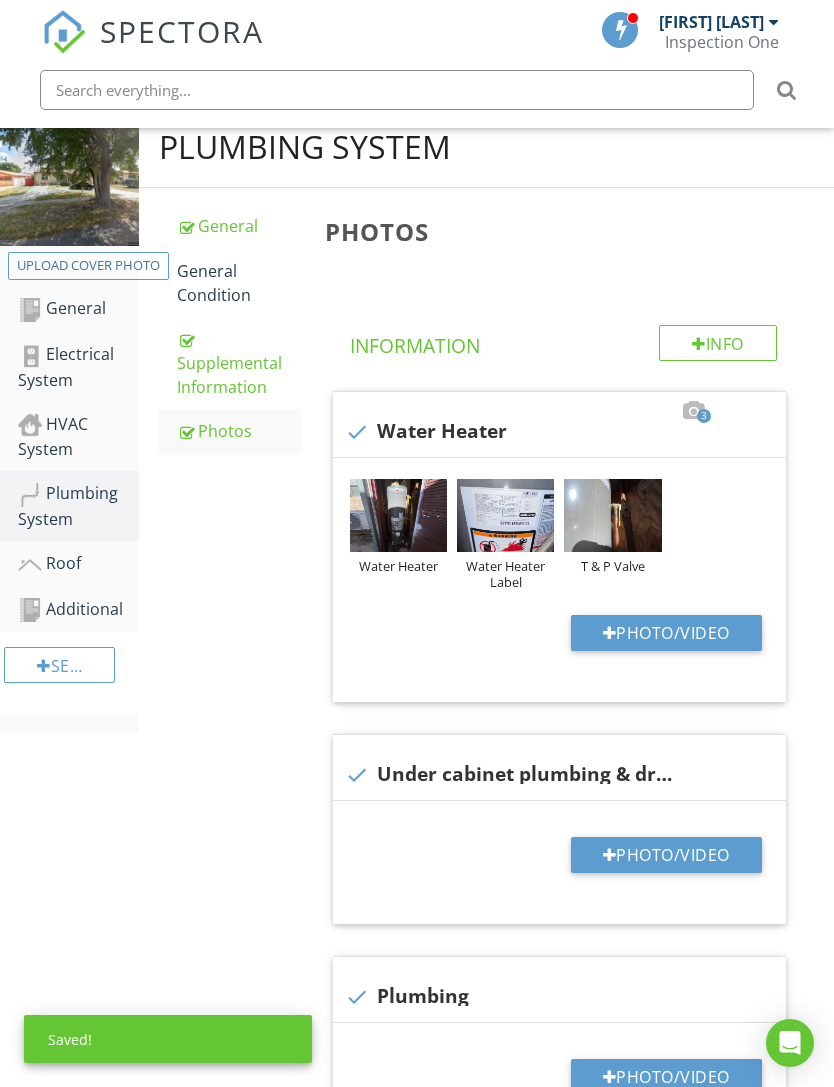 click on "Photo/Video" at bounding box center (666, 855) 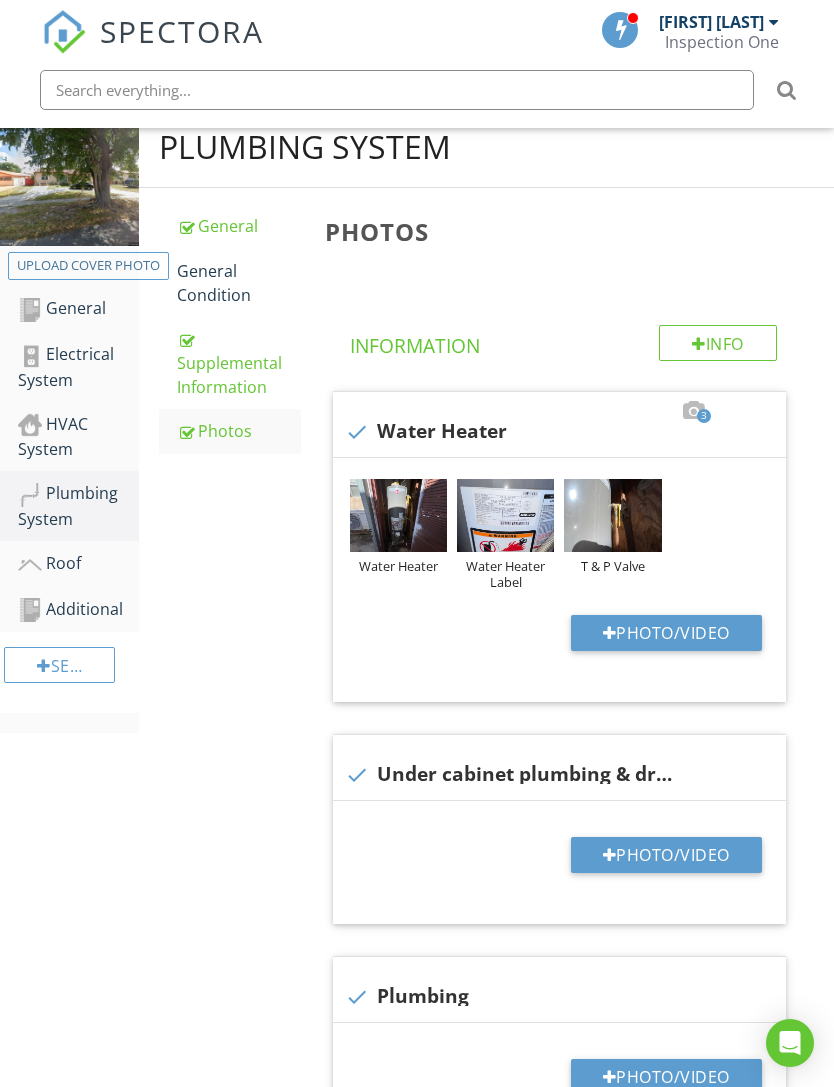type on "C:\fakepath\IMG_2215.jpeg" 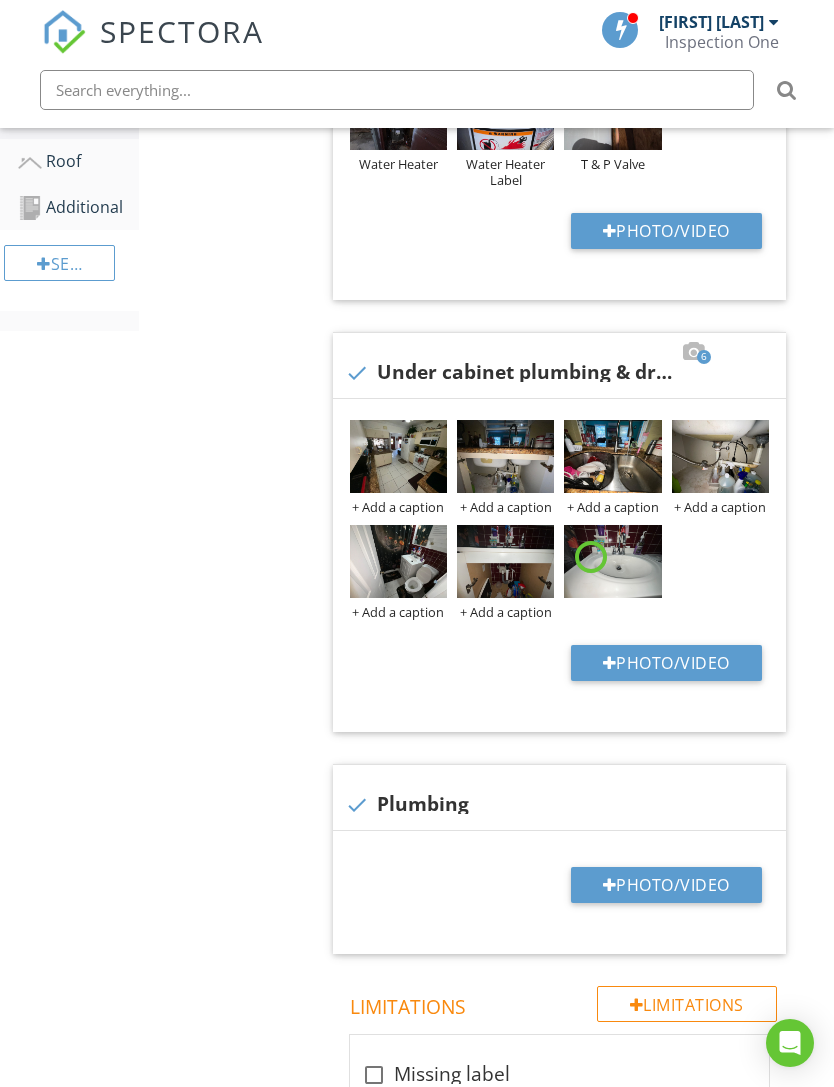 scroll, scrollTop: 672, scrollLeft: 0, axis: vertical 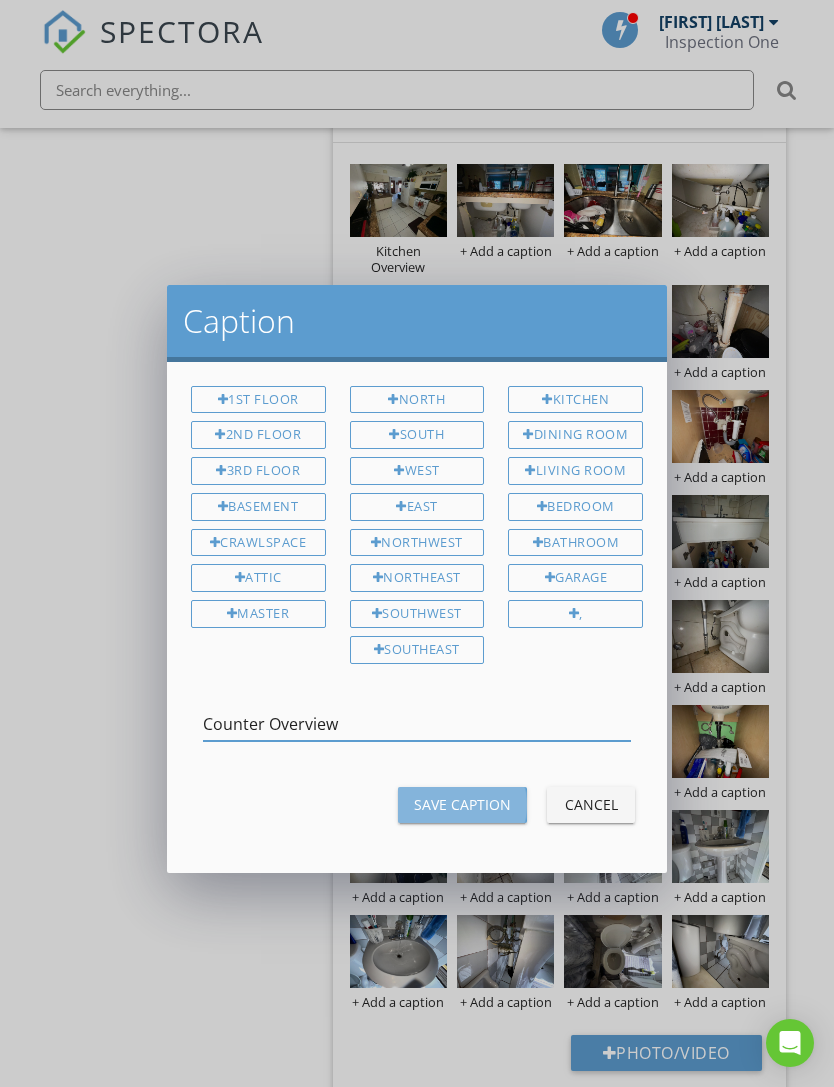 type on "Counter Overview" 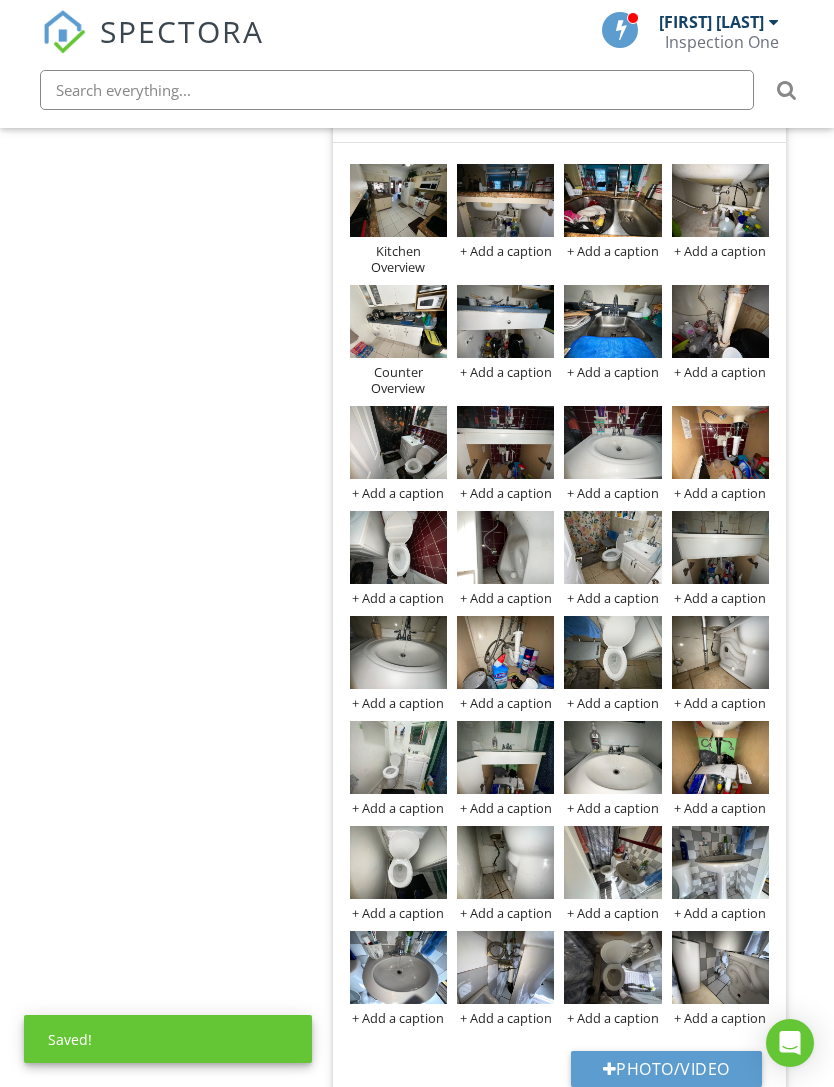 click on "+ Add a caption" at bounding box center [398, 493] 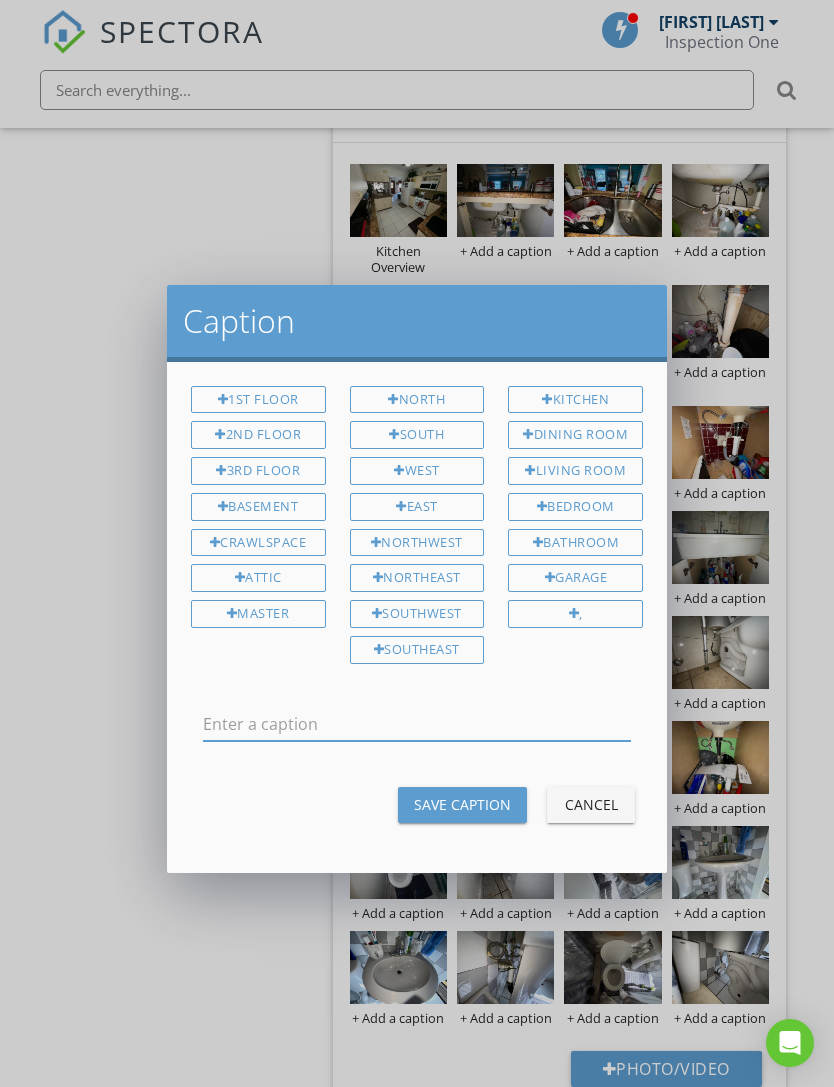 click on "Bathroom" at bounding box center (575, 543) 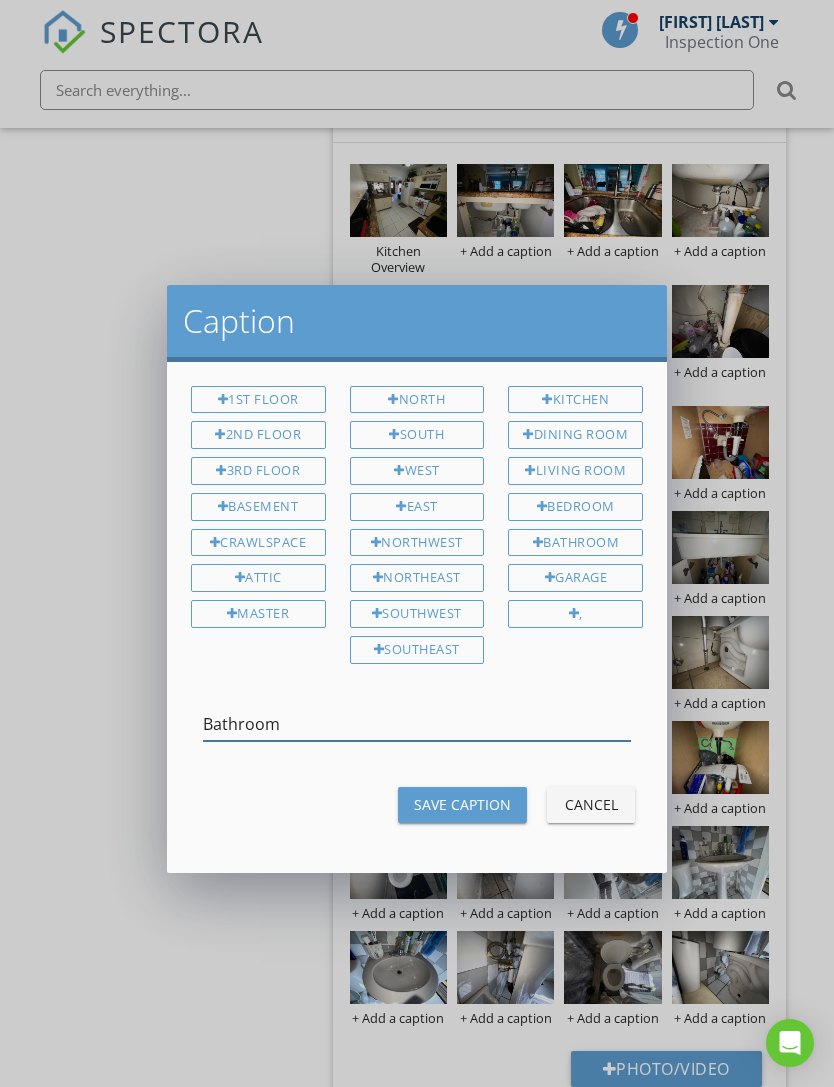 click on "Bathroom" at bounding box center [417, 724] 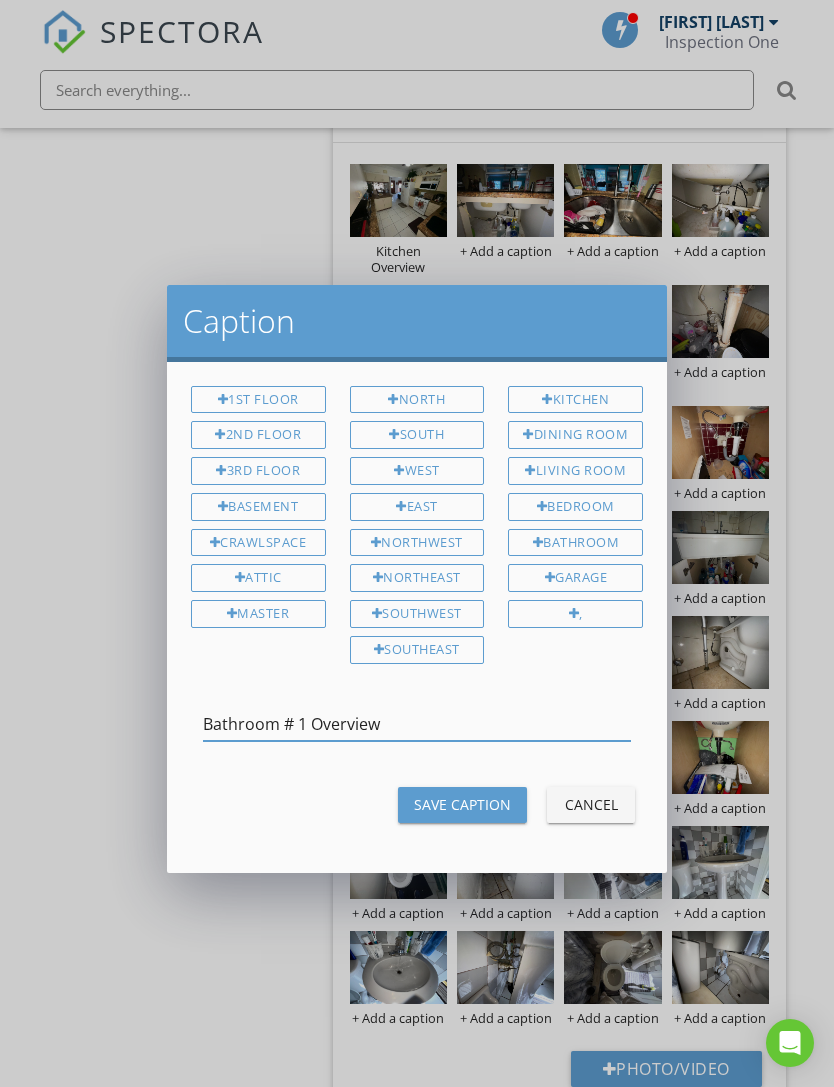 type on "Bathroom # 1 Overview" 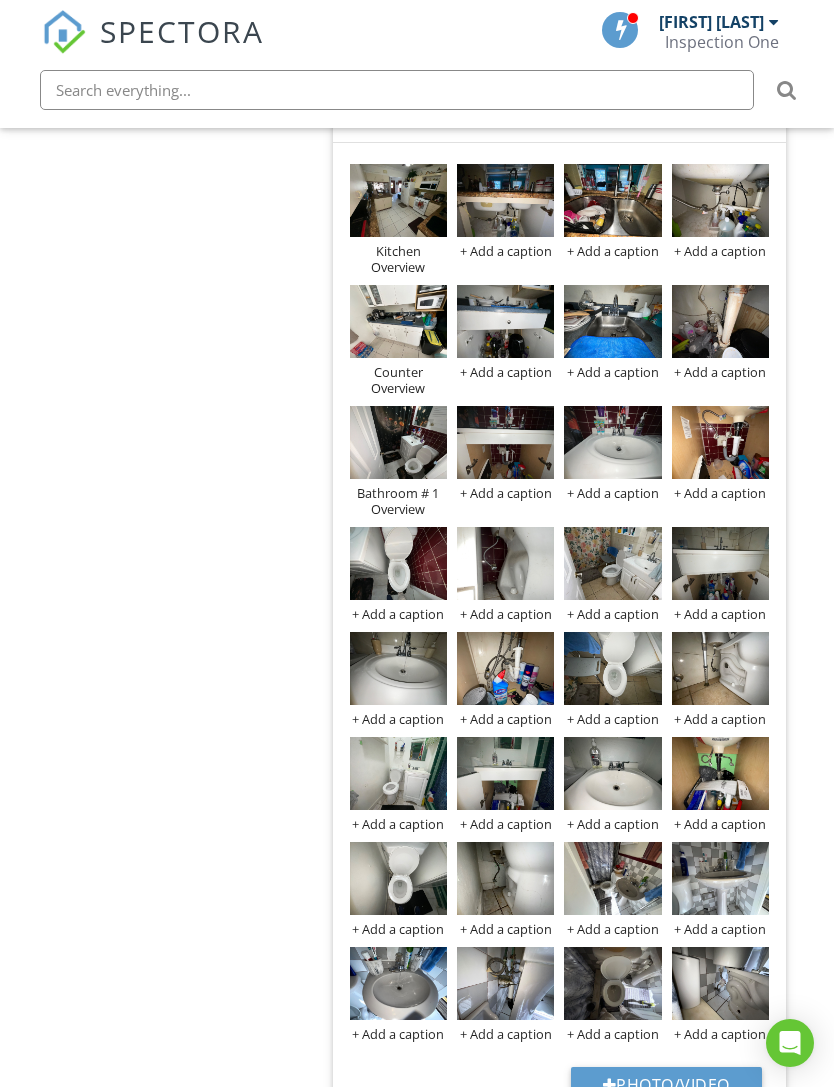 click on "+ Add a caption" at bounding box center (612, 614) 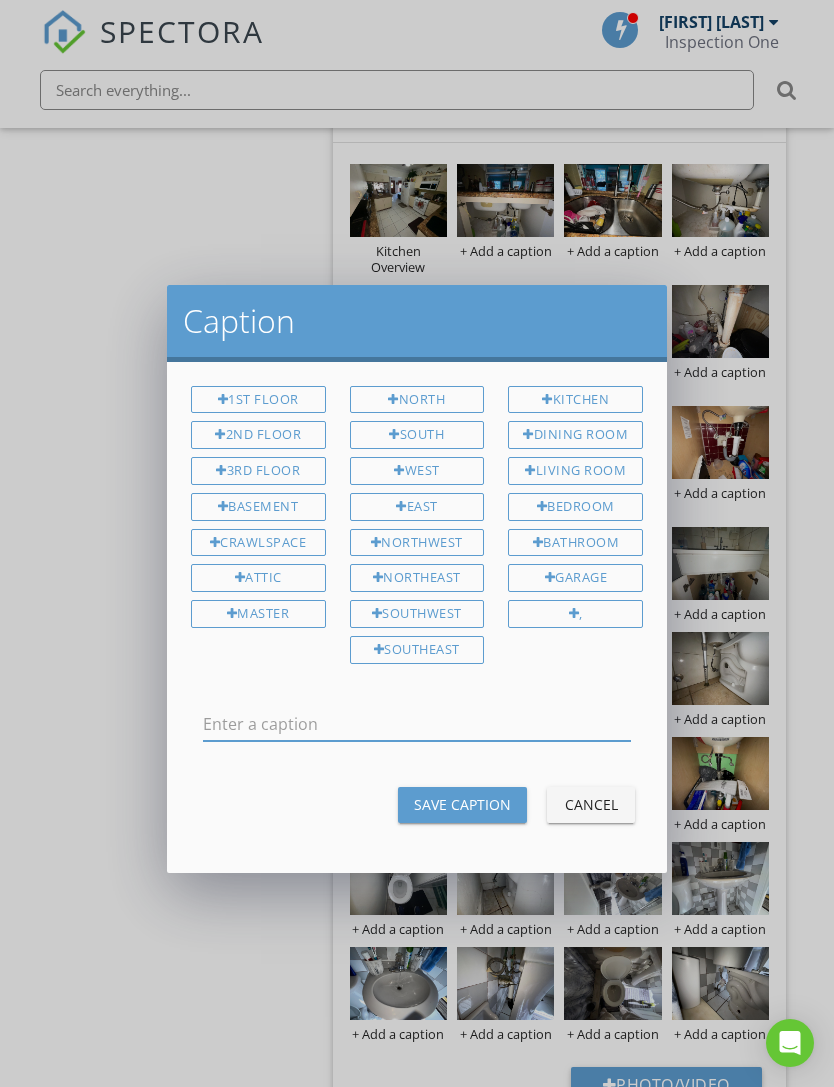click on "Bathroom" at bounding box center (575, 543) 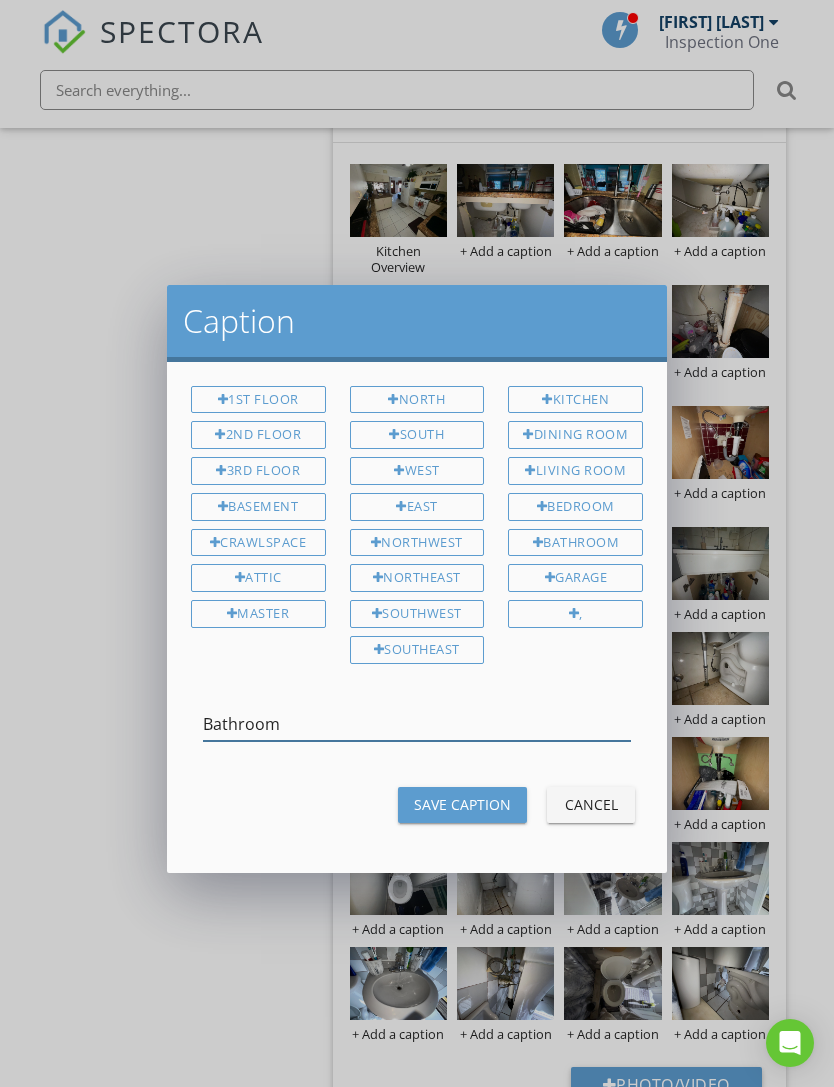 click on "Bathroom" at bounding box center [417, 724] 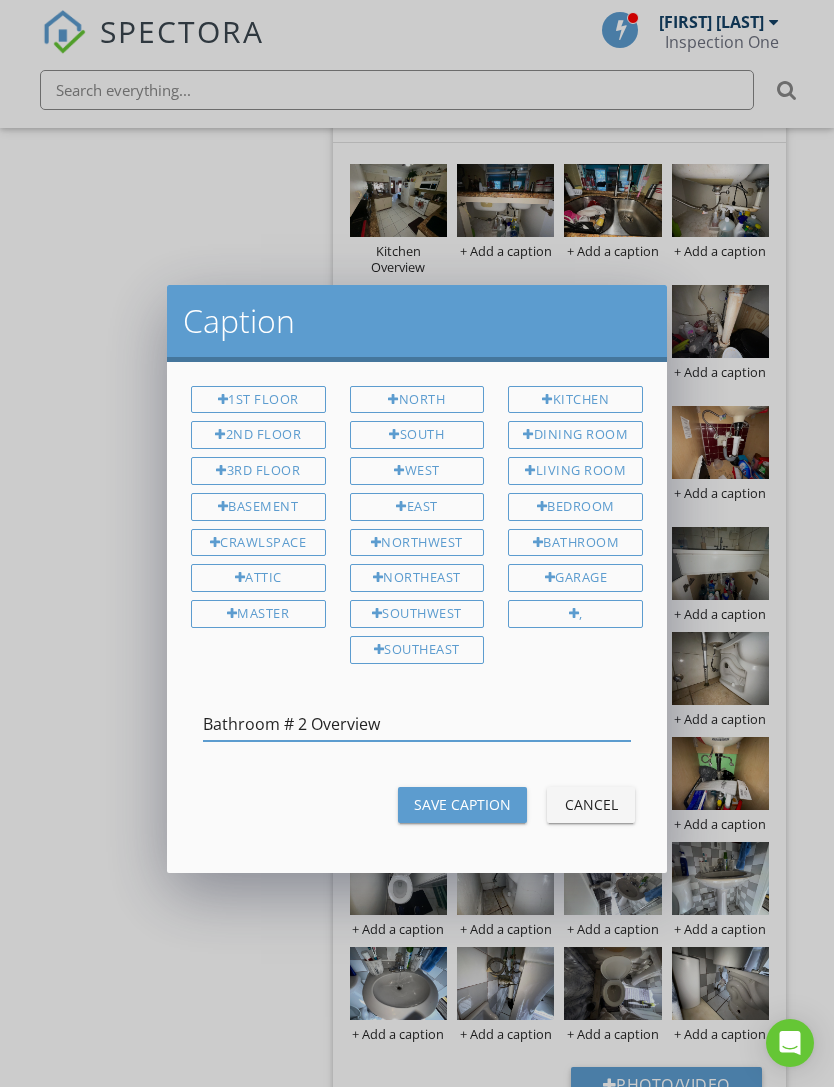 type on "Bathroom # 2 Overview" 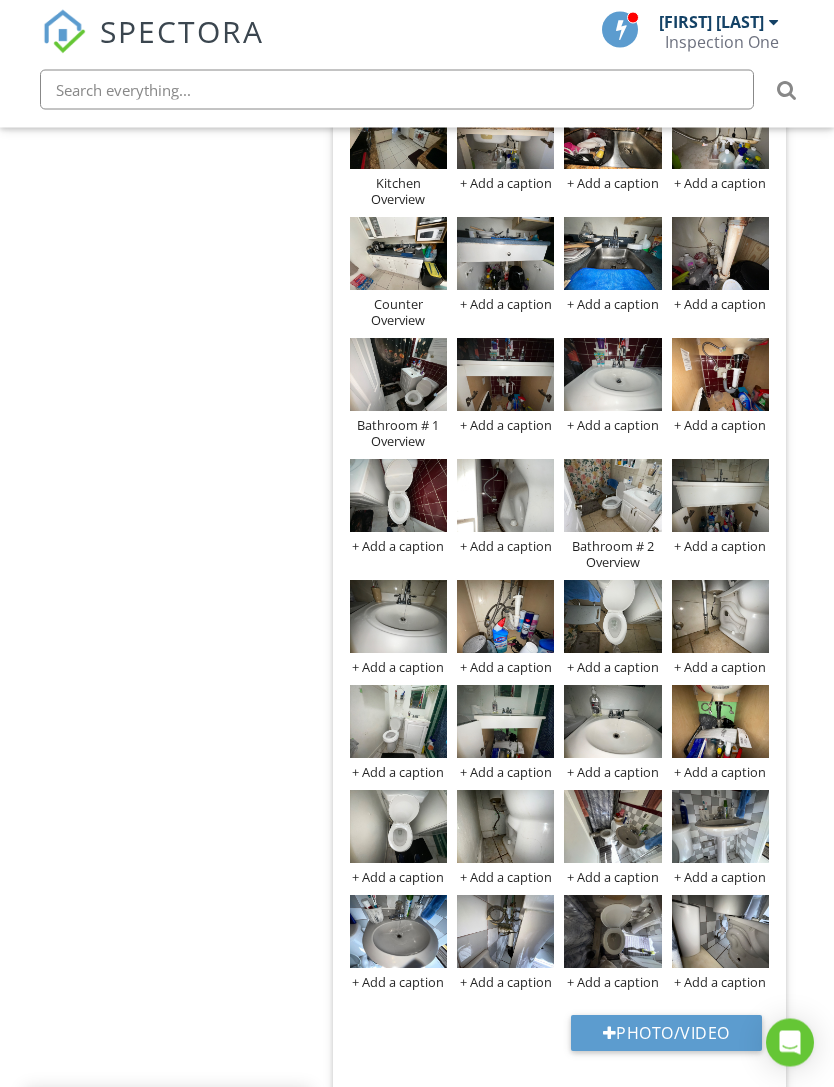 scroll, scrollTop: 994, scrollLeft: 0, axis: vertical 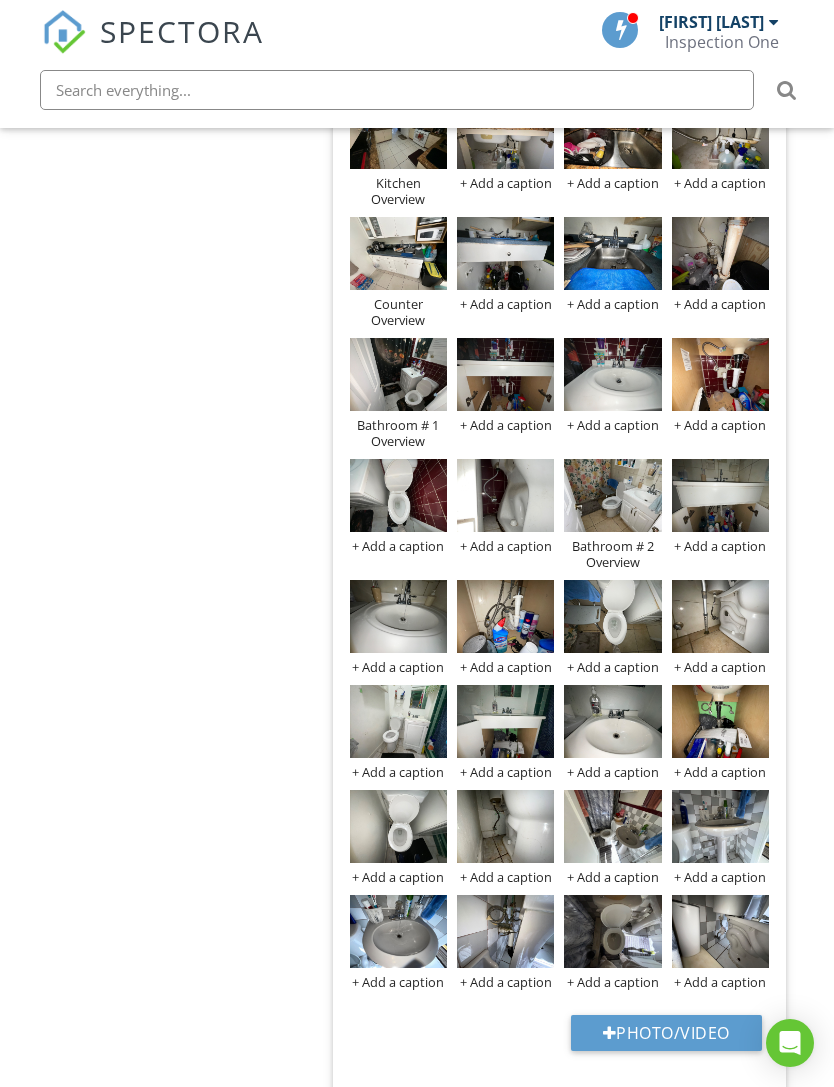 click on "+ Add a caption" at bounding box center (398, 772) 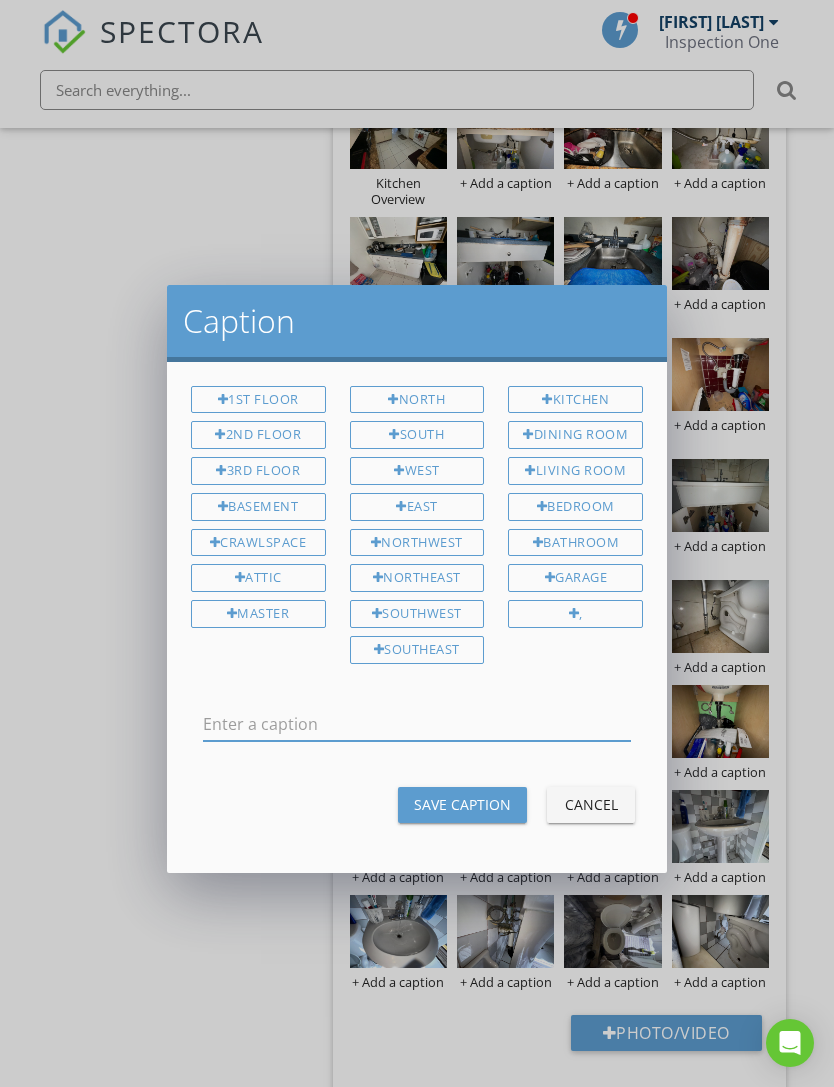 click on "Bathroom" at bounding box center [575, 543] 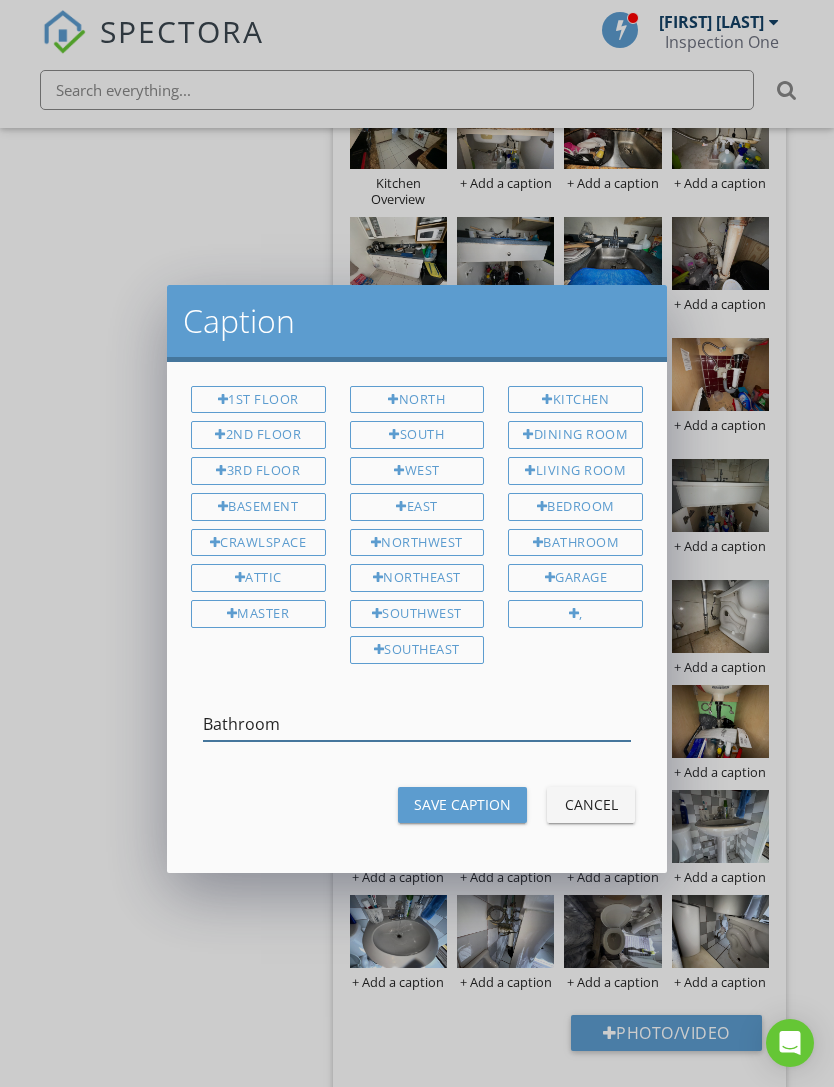 click on "Bathroom" at bounding box center (417, 724) 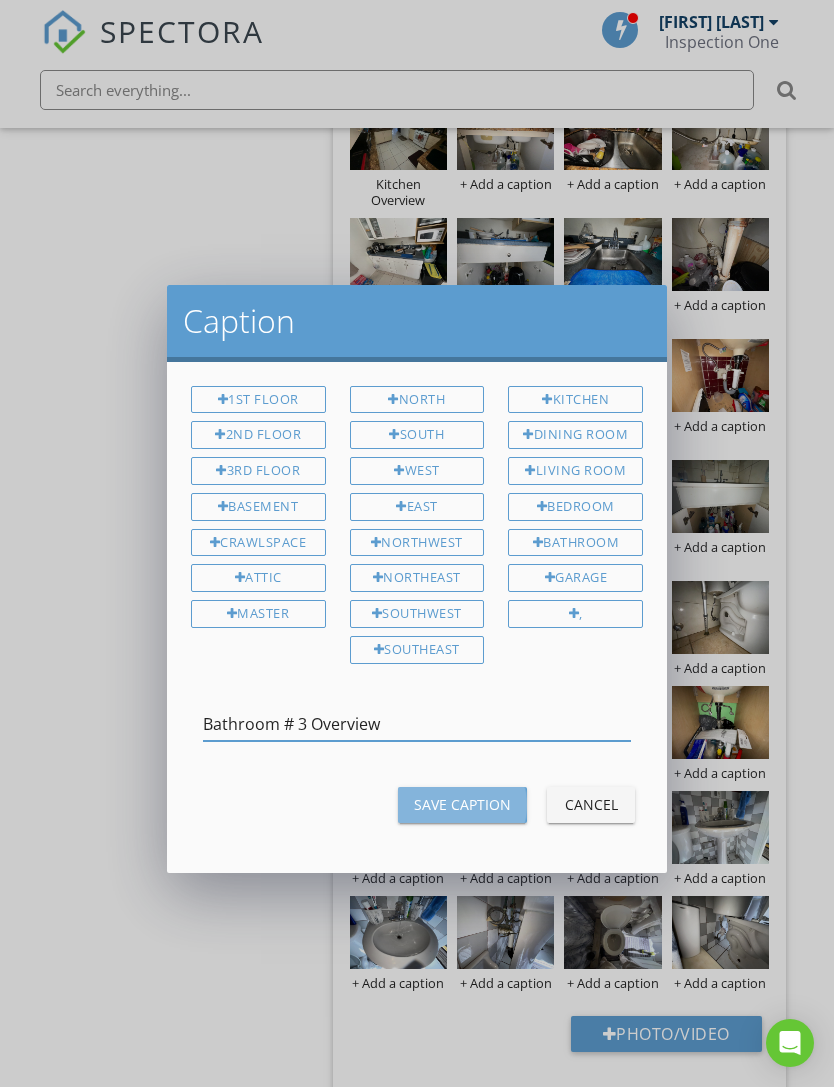 type on "Bathroom # 3 Overview" 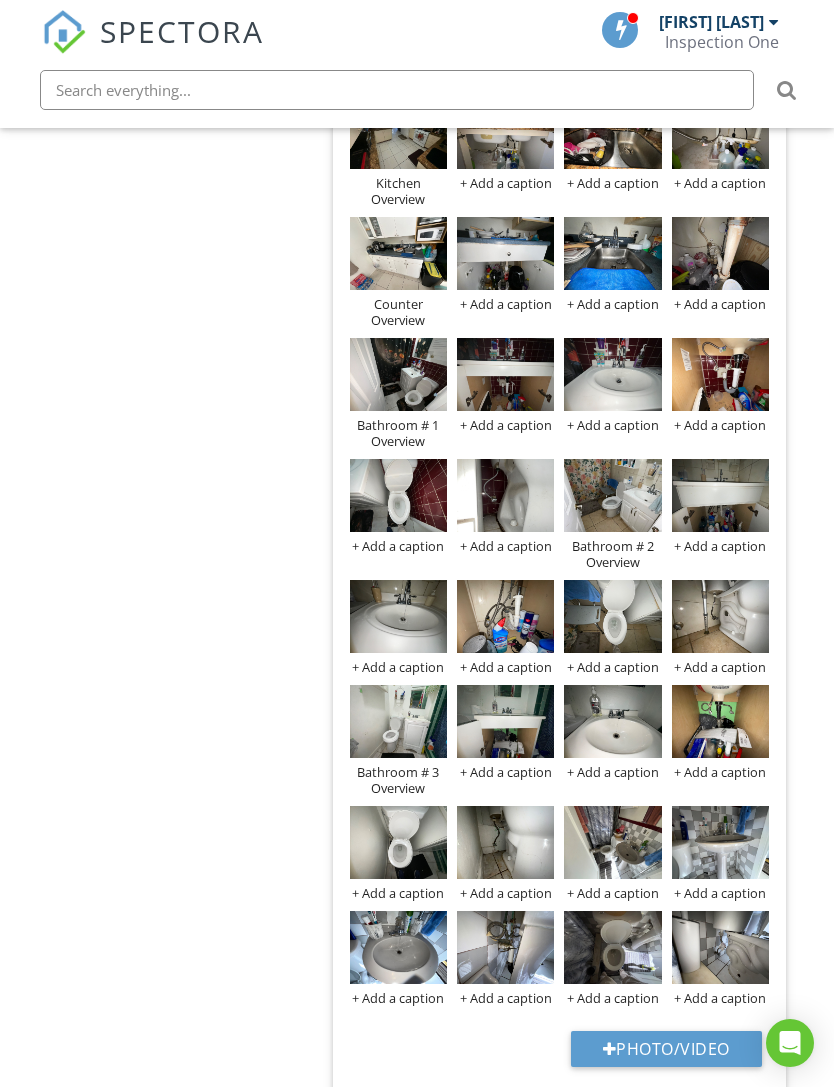 click on "+ Add a caption" at bounding box center (612, 893) 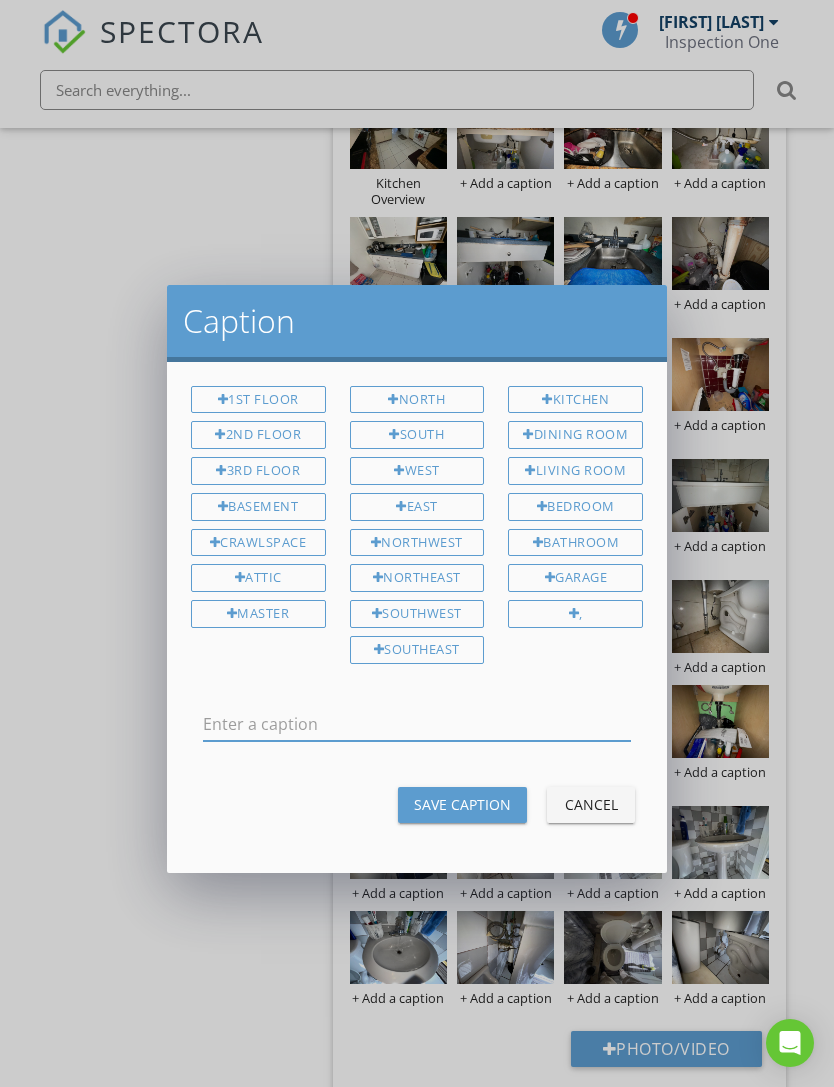click on "Bathroom" at bounding box center (575, 543) 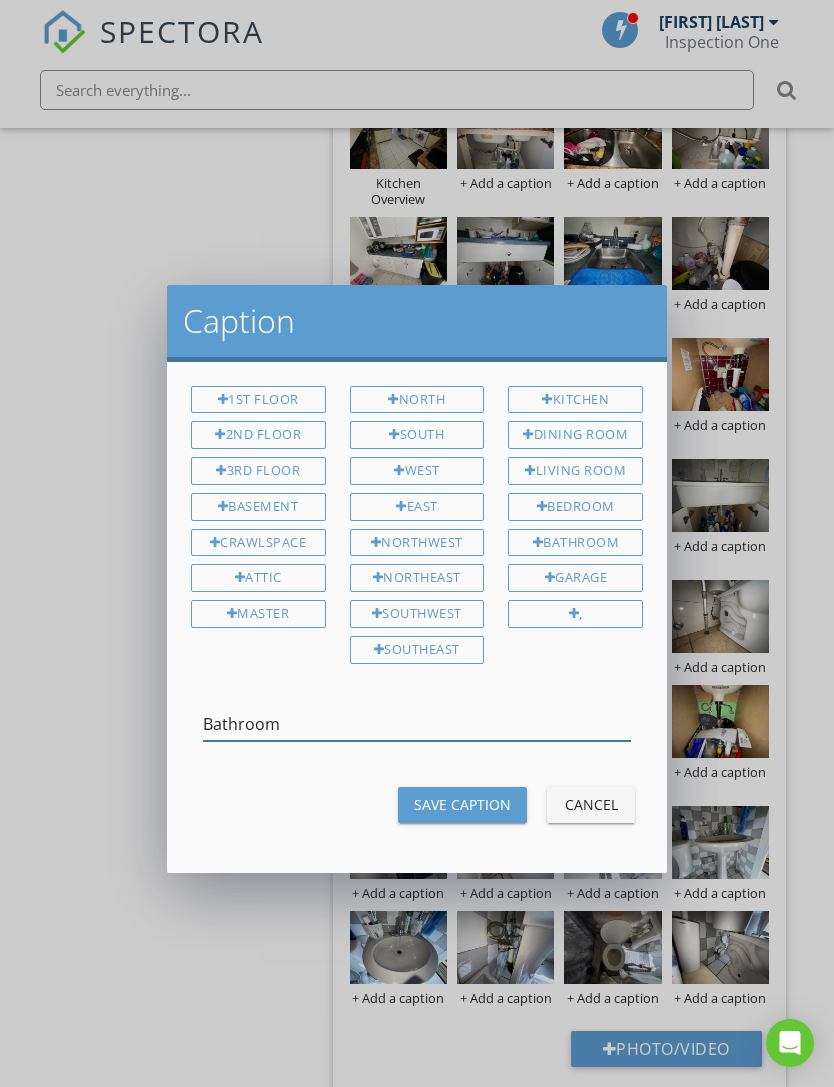 click on "Bathroom" at bounding box center [417, 724] 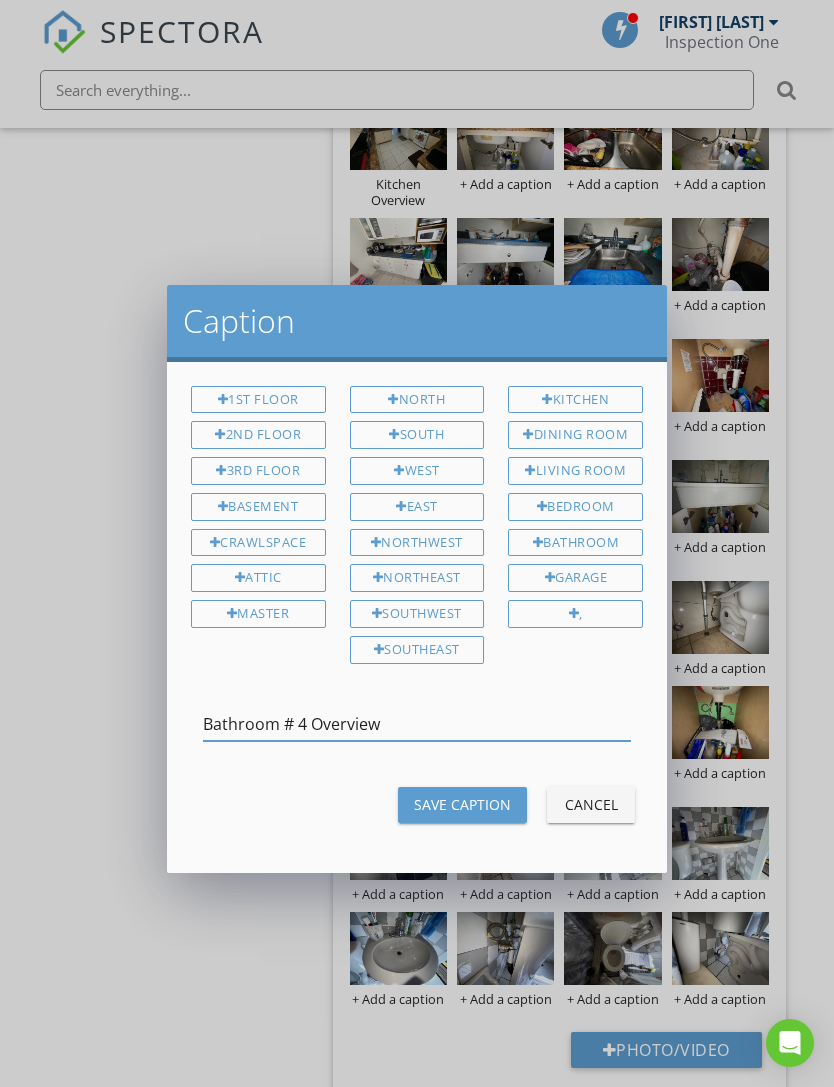 type on "Bathroom # 4 Overview" 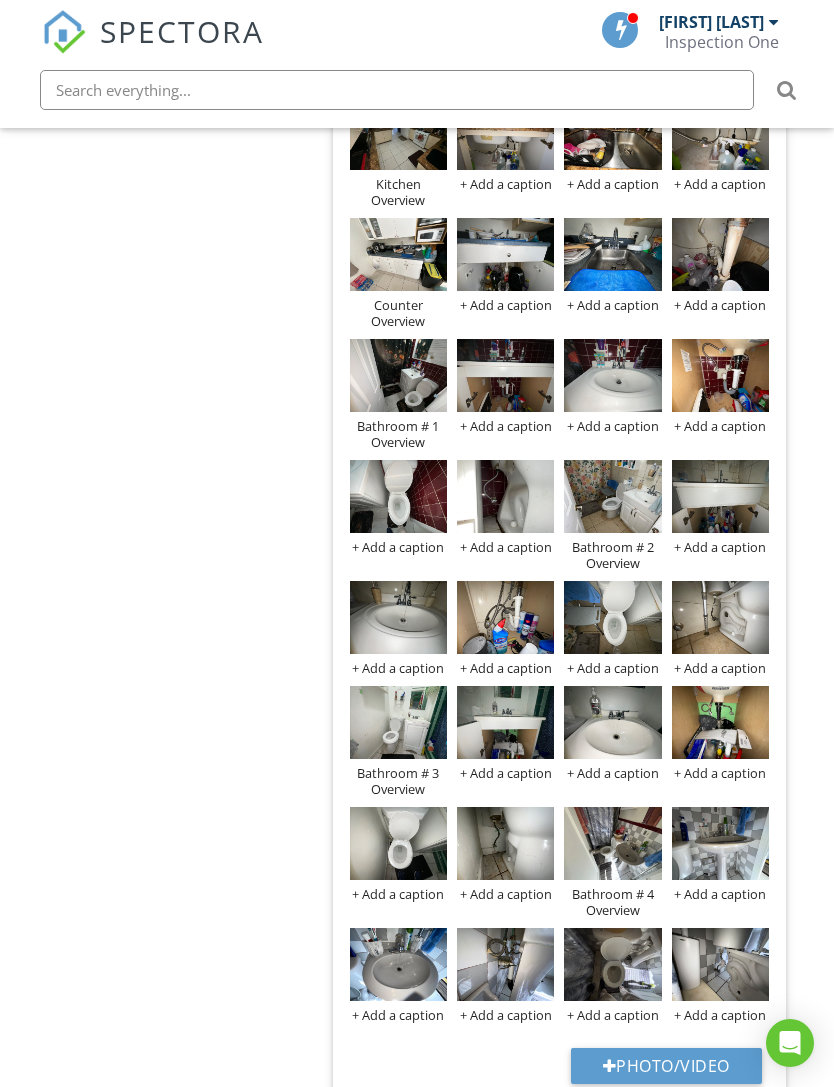 scroll, scrollTop: 994, scrollLeft: 0, axis: vertical 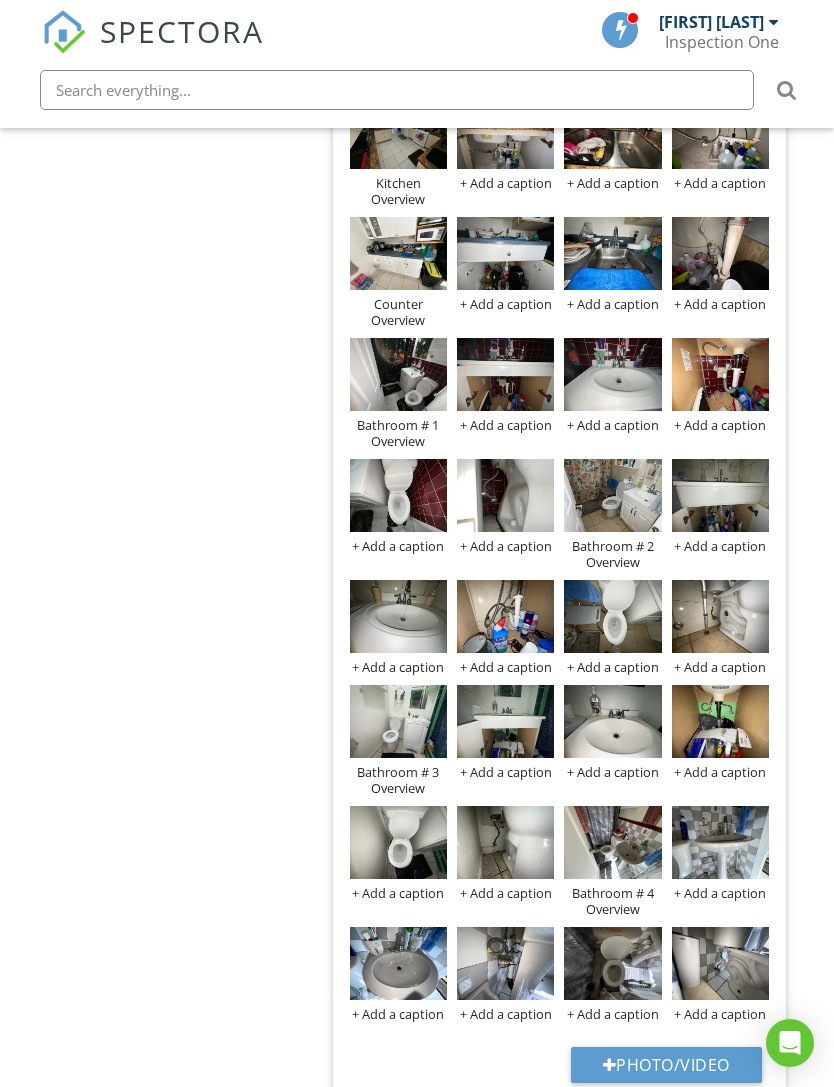 click at bounding box center [505, 963] 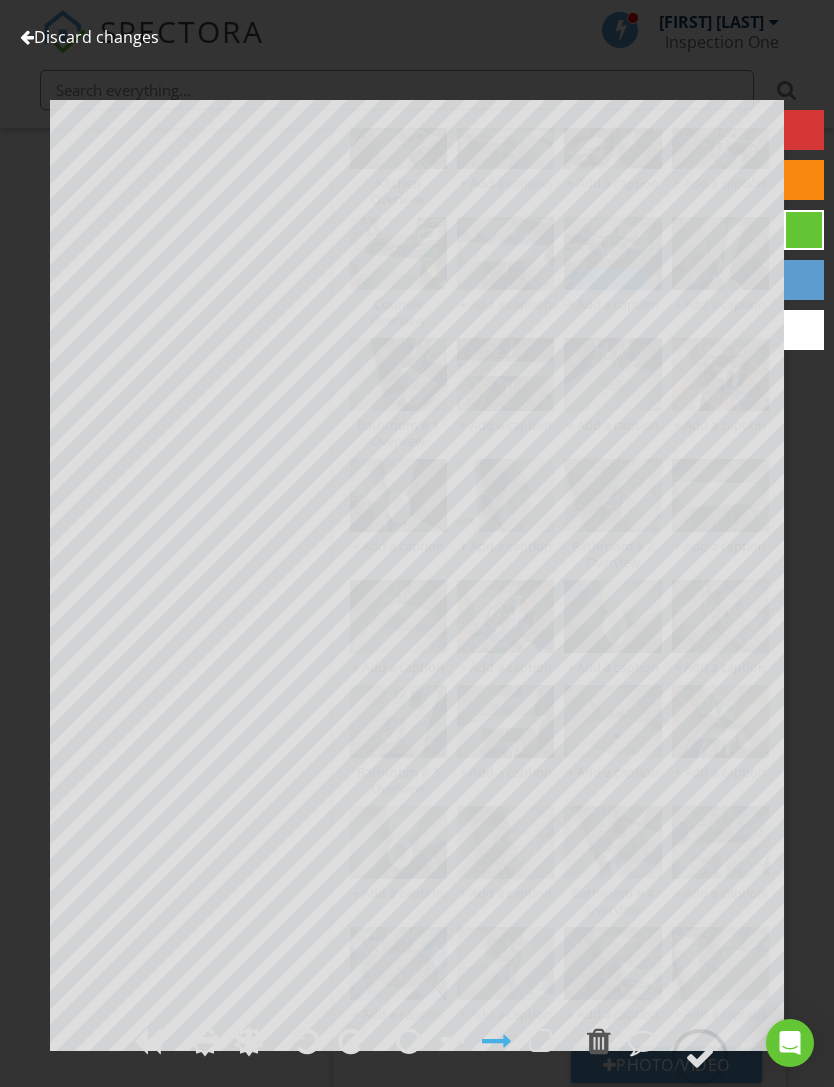 click on "Discard changes" at bounding box center [89, 37] 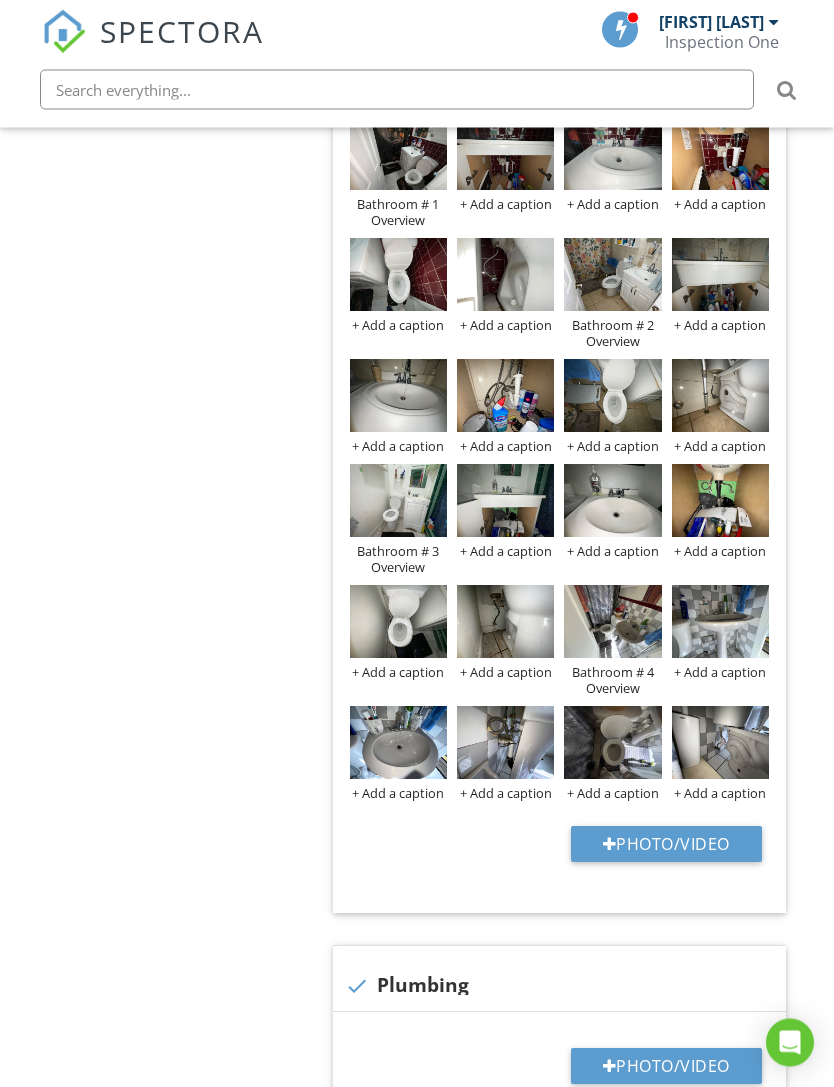 scroll, scrollTop: 1215, scrollLeft: 0, axis: vertical 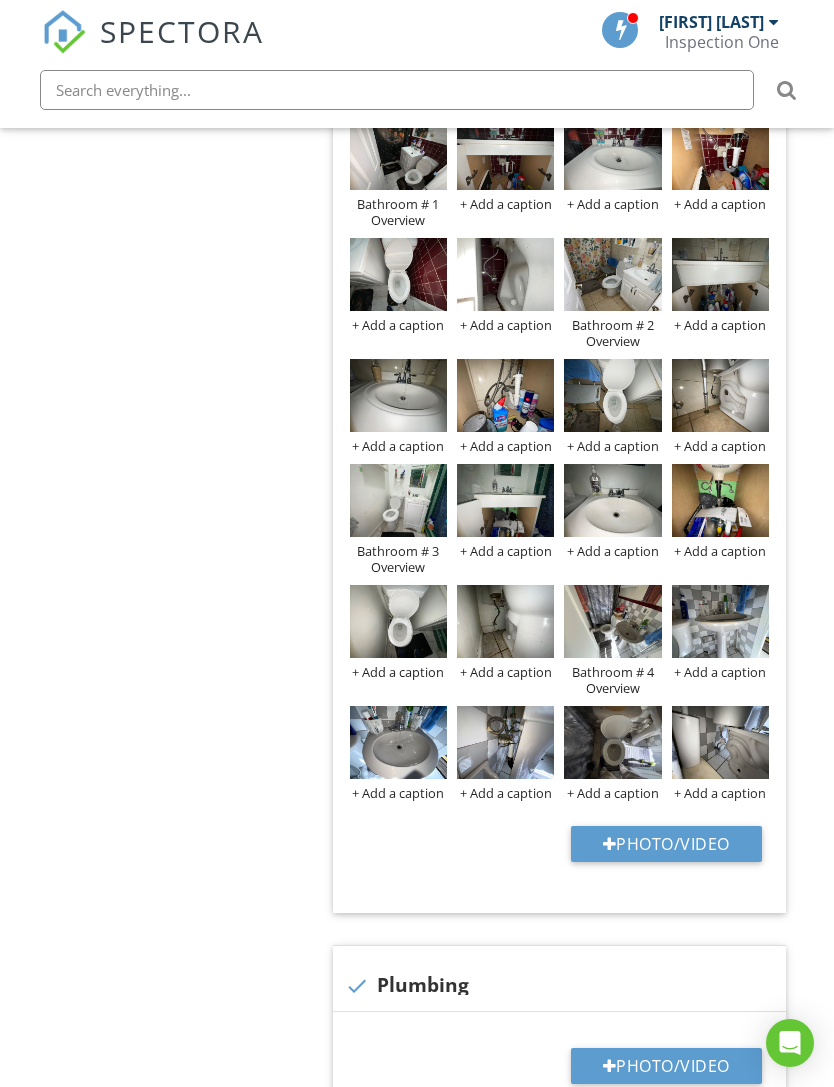 click at bounding box center (0, 0) 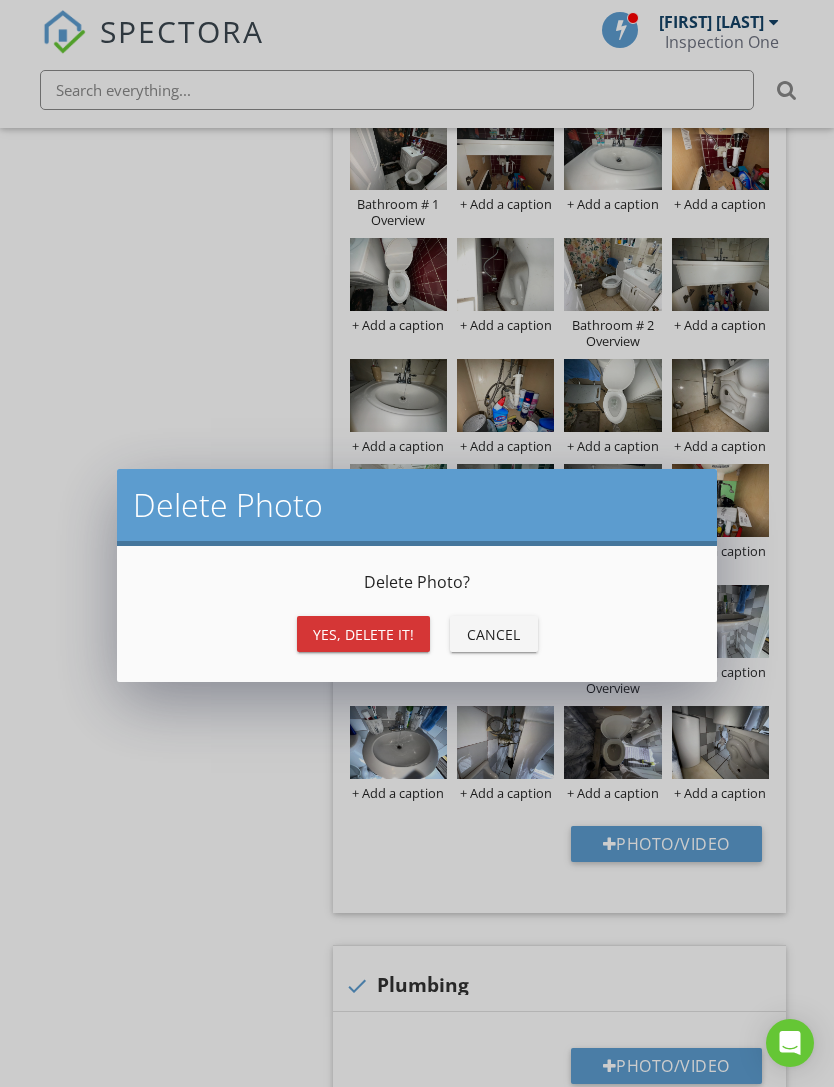 click on "Yes, Delete it!" at bounding box center (363, 634) 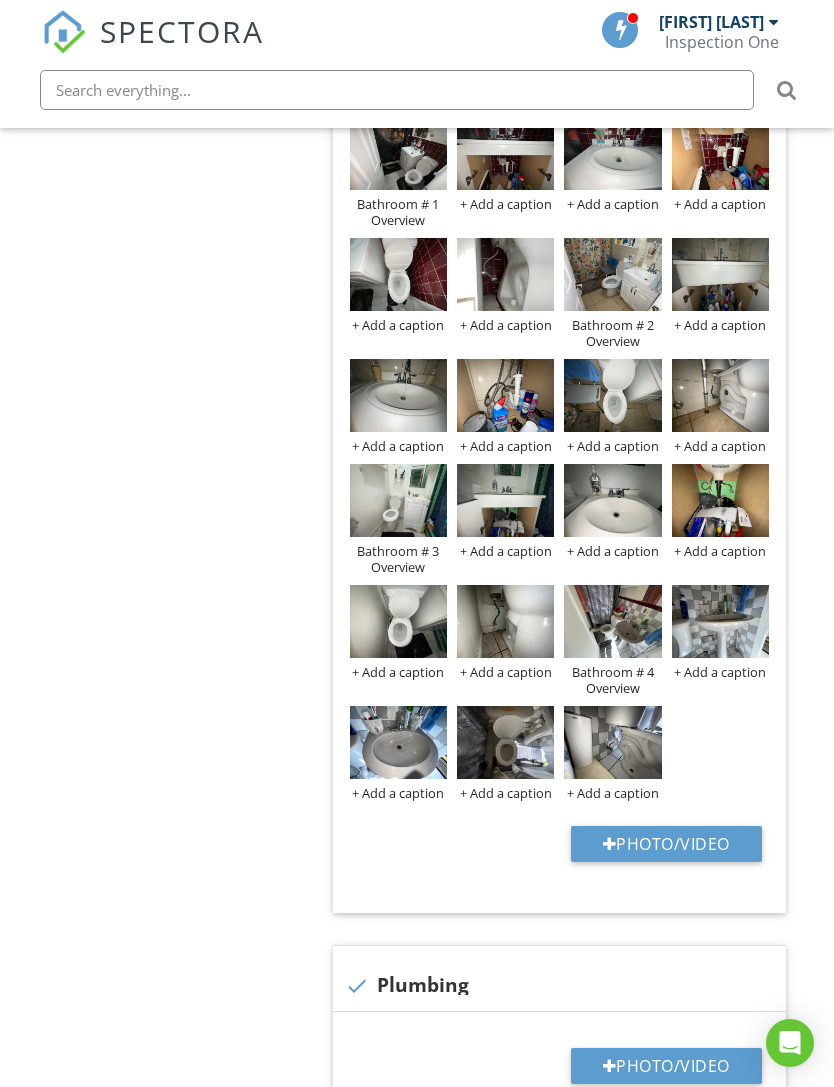 click on "Photo/Video" at bounding box center (666, 844) 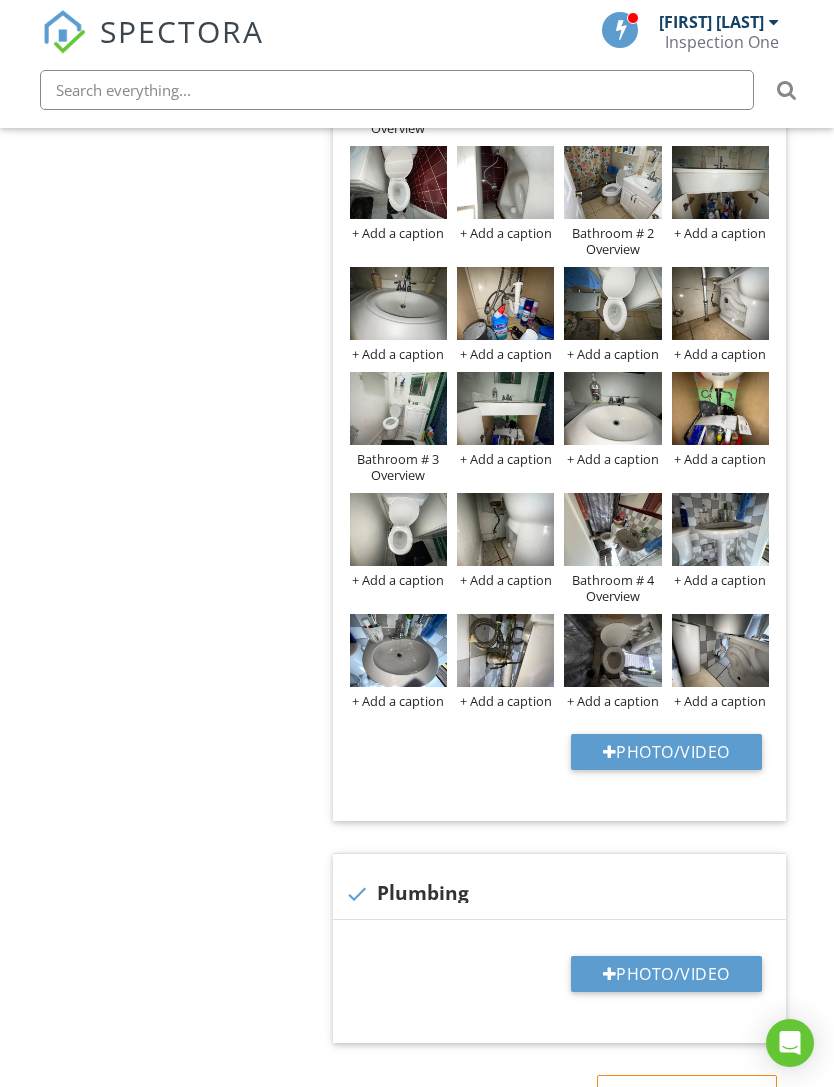 scroll, scrollTop: 1599, scrollLeft: 0, axis: vertical 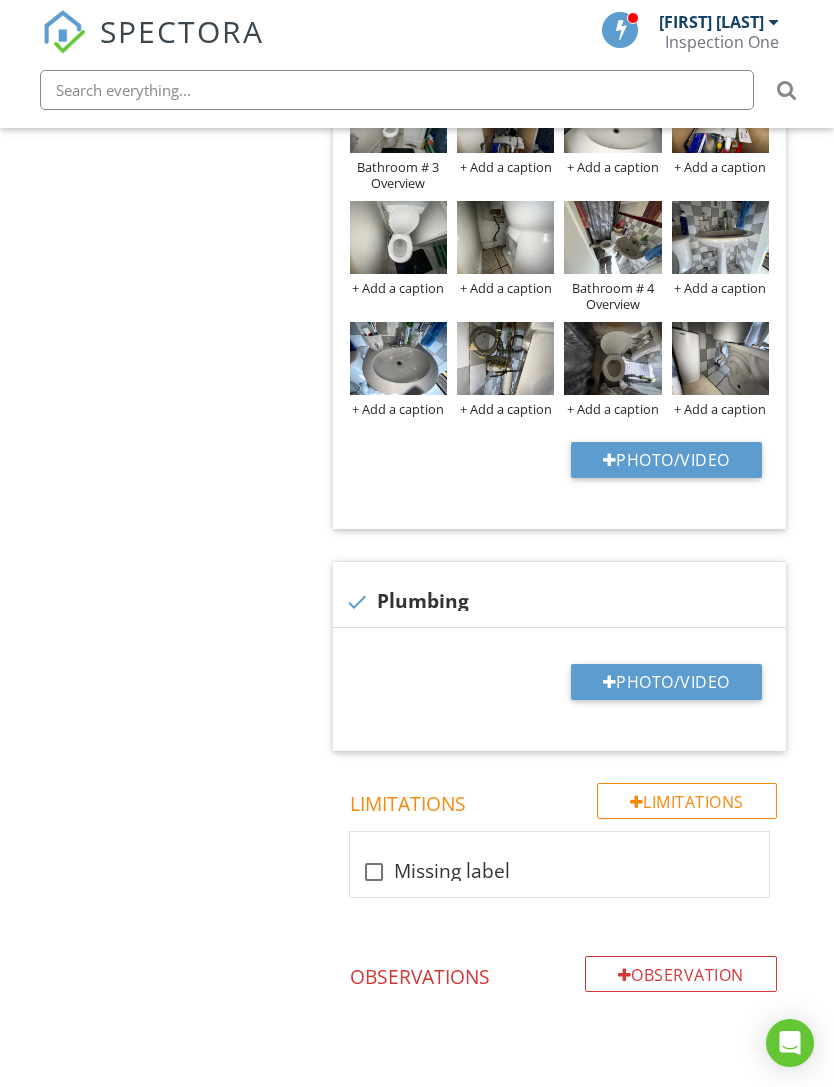 click on "Photo/Video" at bounding box center (666, 682) 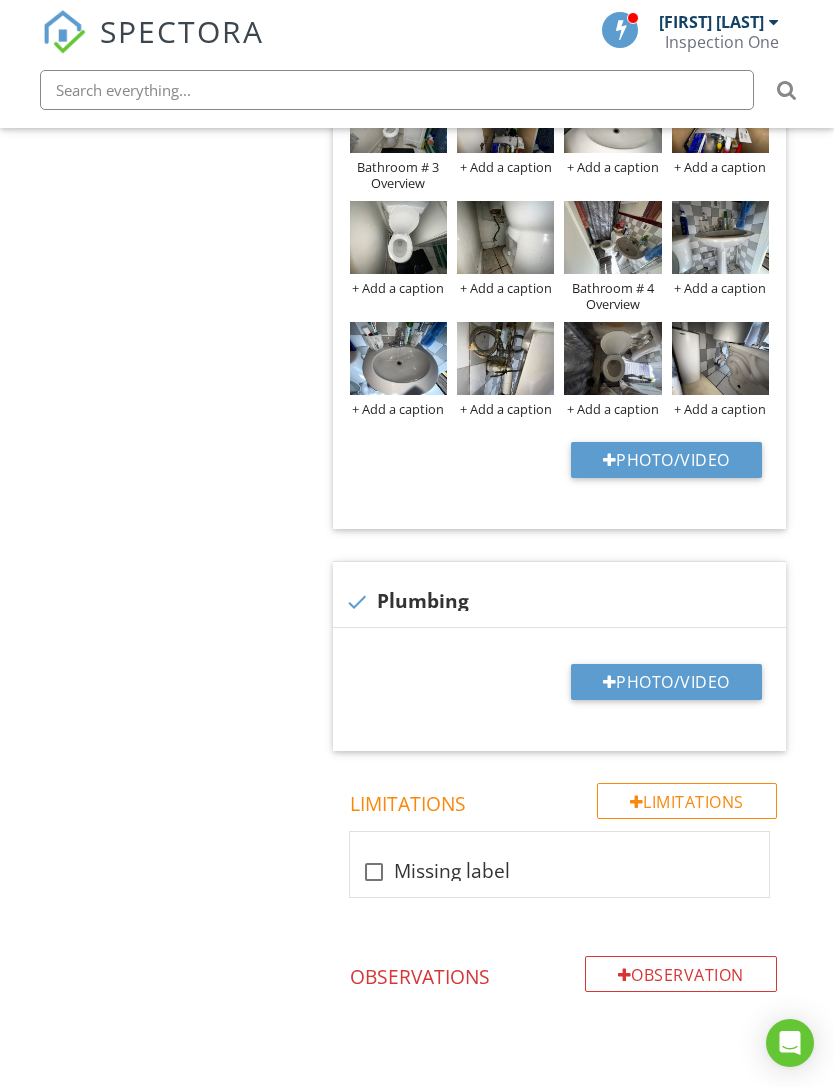 type on "C:\fakepath\IMG_2169.jpeg" 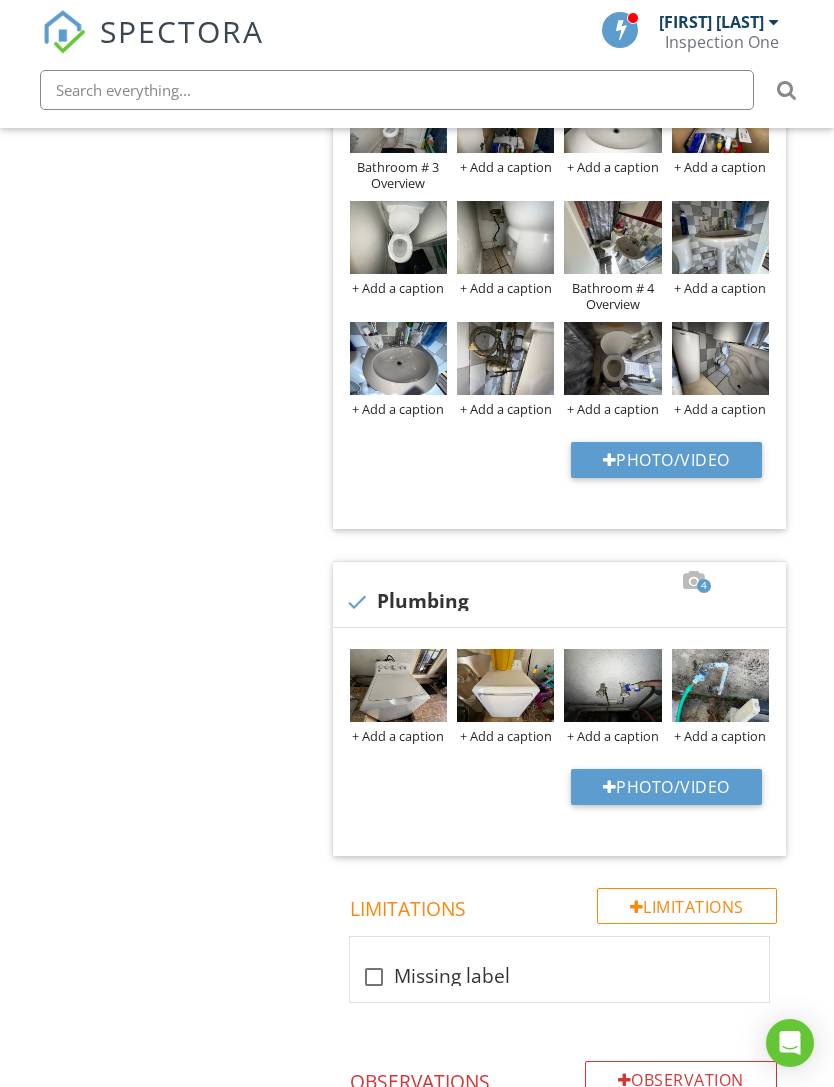 click at bounding box center [505, 685] 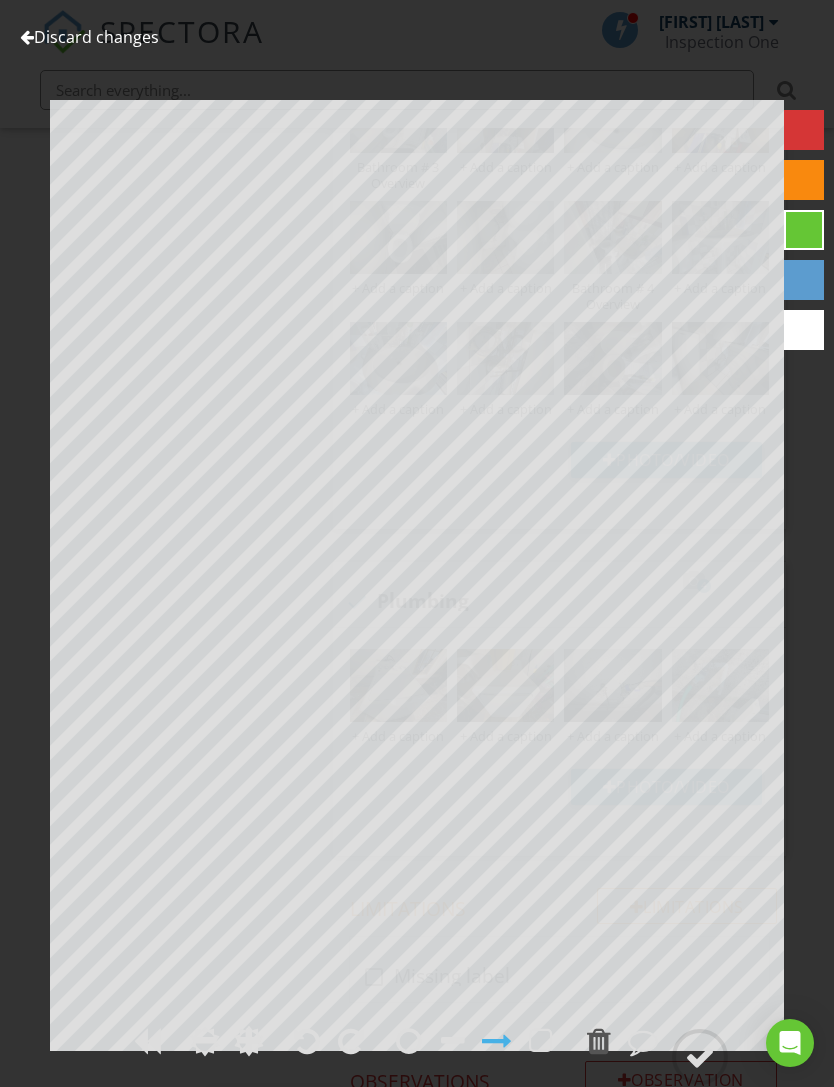 click on "Discard changes" at bounding box center (89, 37) 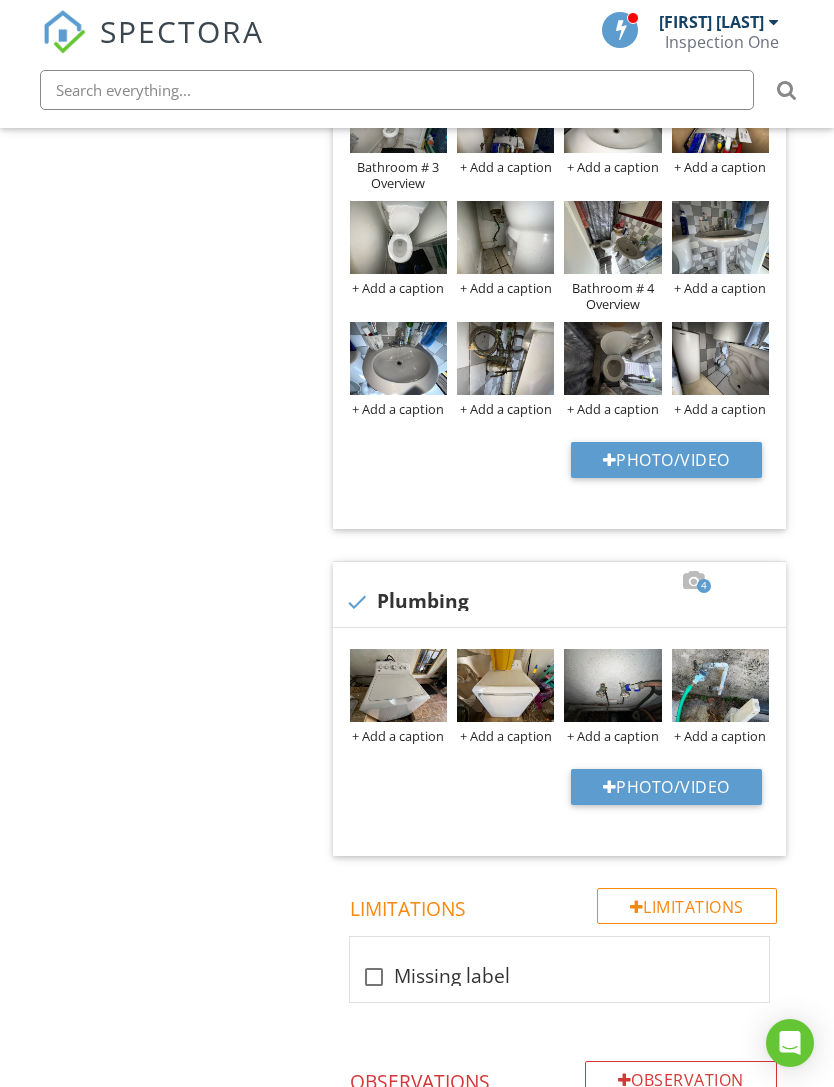 click on "+ Add a caption" at bounding box center (398, 736) 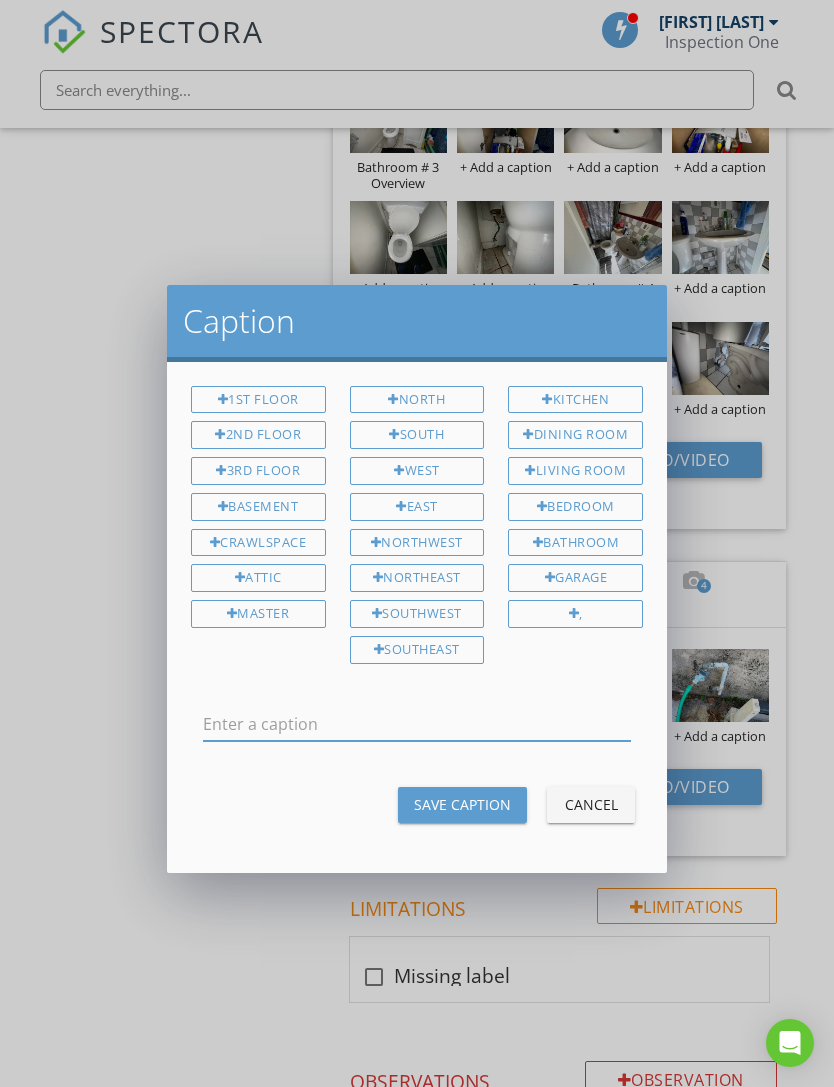 click at bounding box center [417, 724] 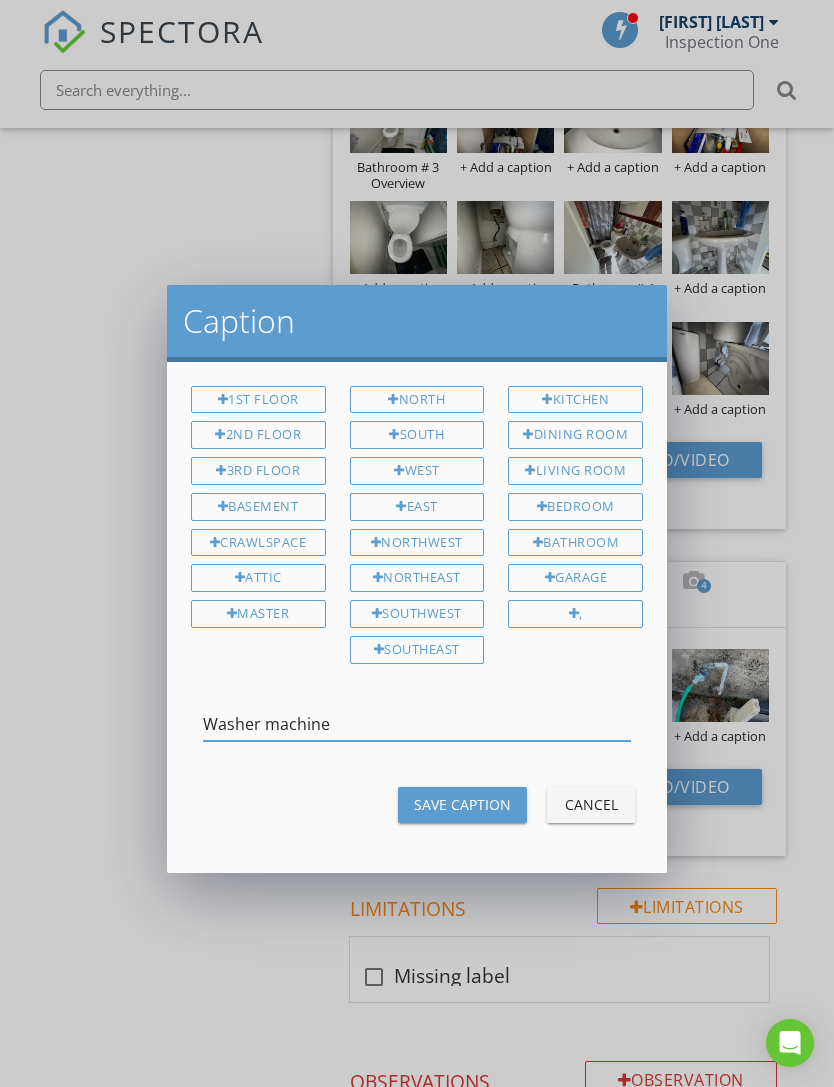 type on "Washer machine" 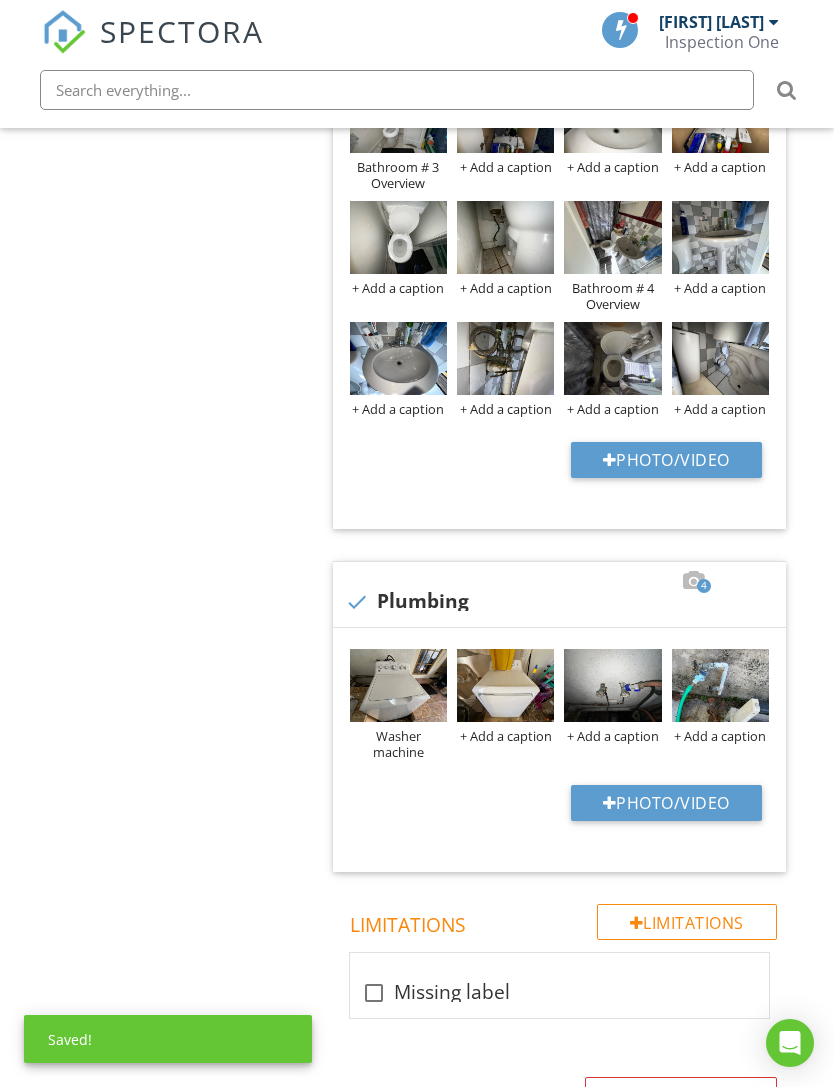 click on "Washer machine" at bounding box center (398, 744) 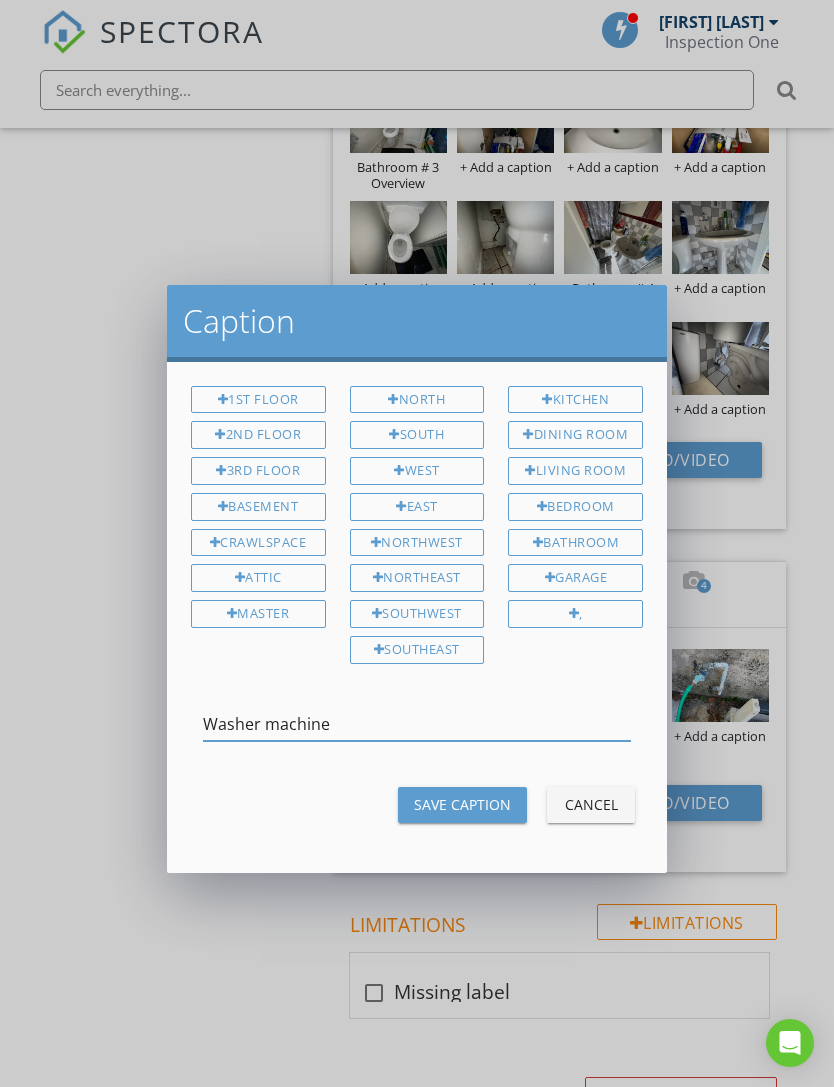 click on "Washer machine" at bounding box center [417, 724] 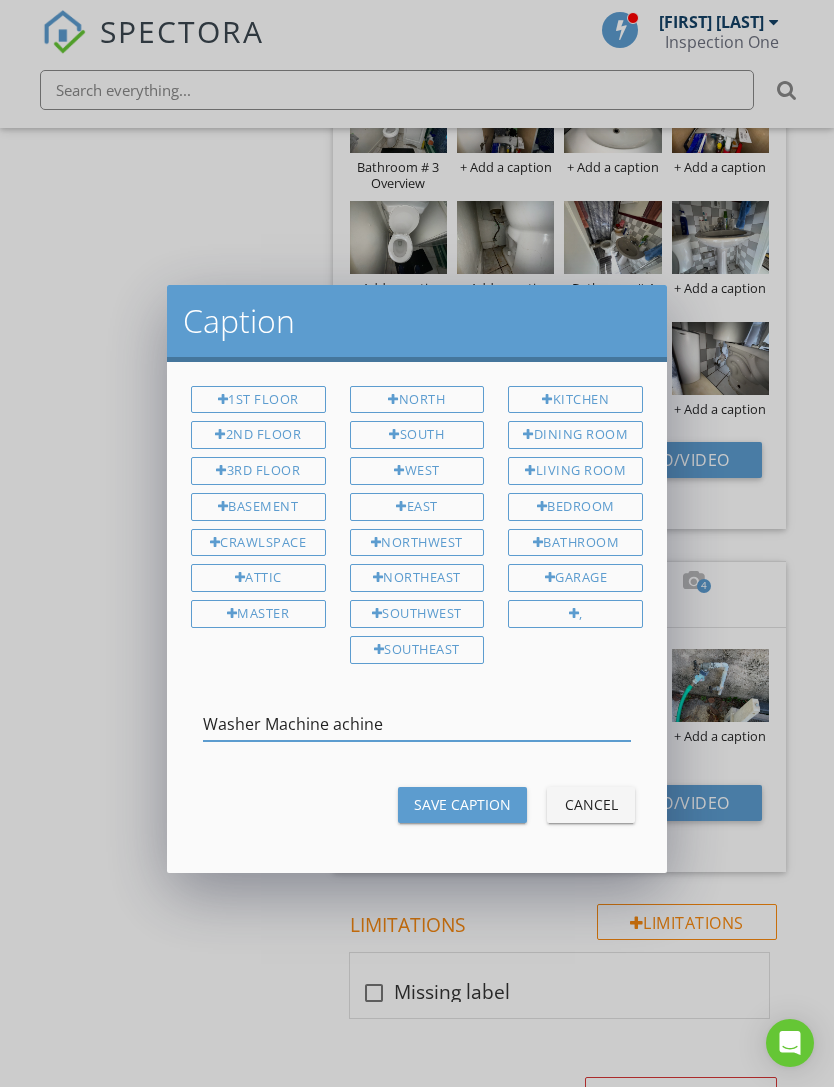 type on "Washer Machine achine" 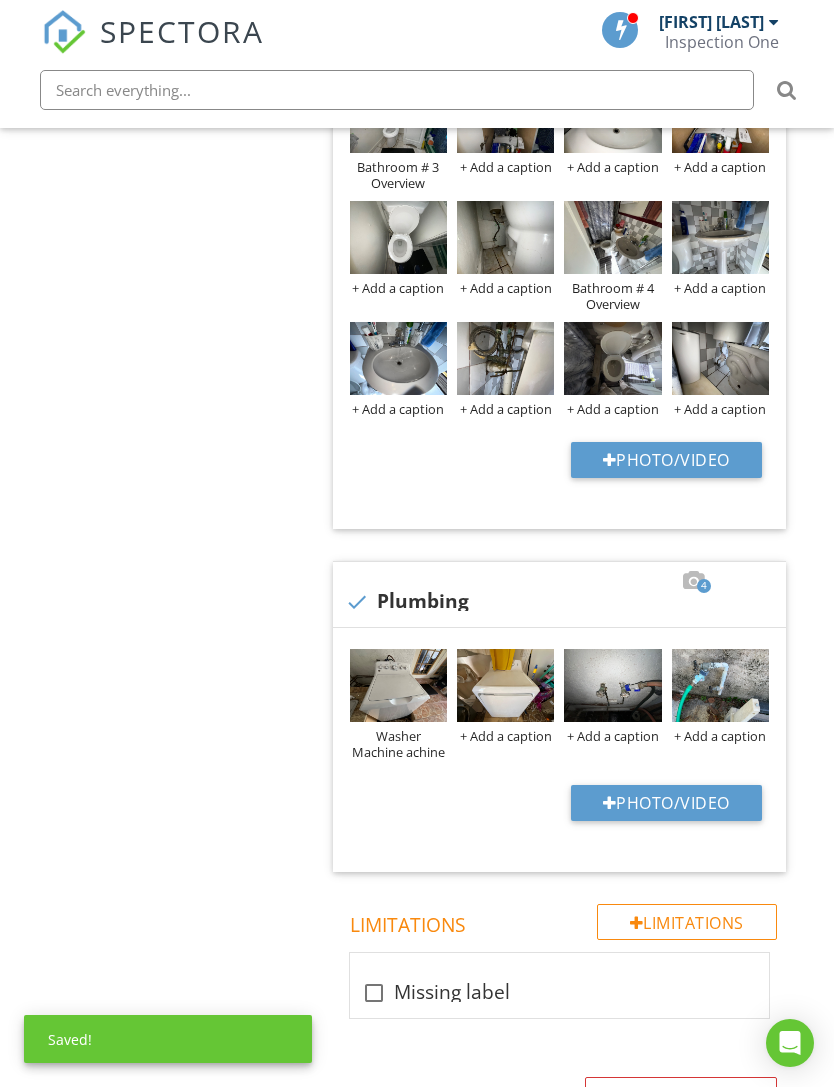 click on "Washer Machine achine" at bounding box center (398, 744) 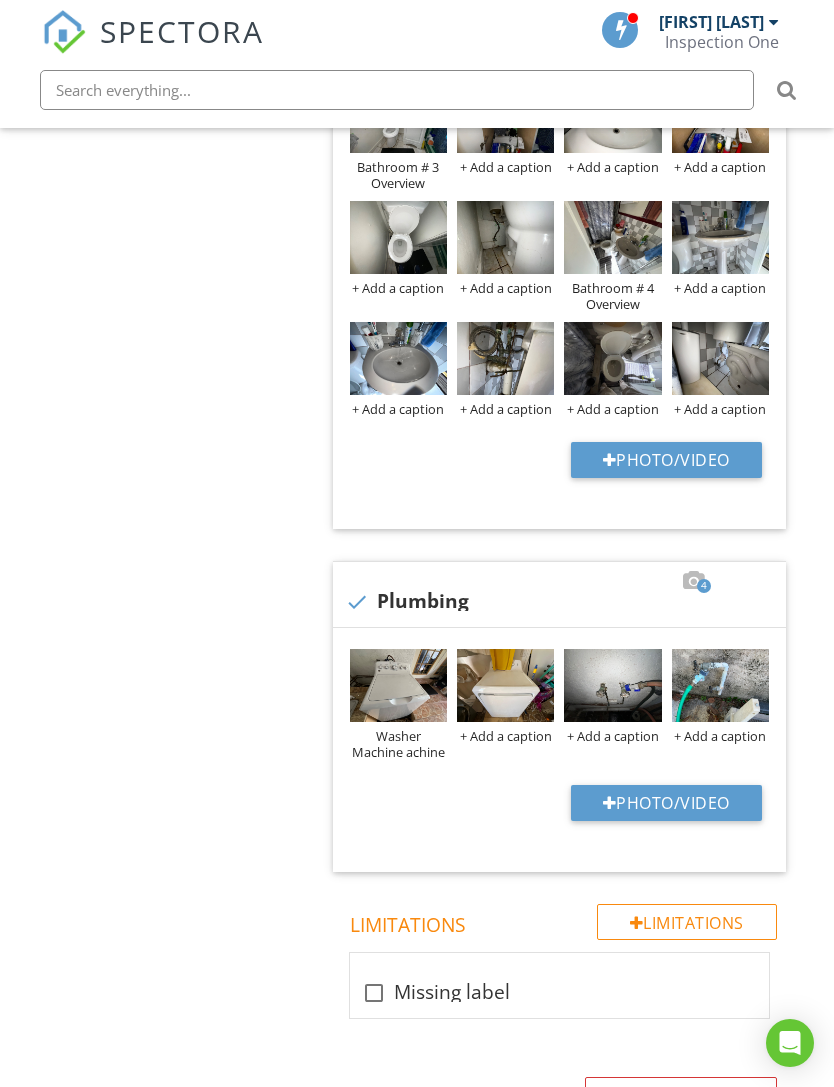 click on "Washer Machine achine" at bounding box center [398, 744] 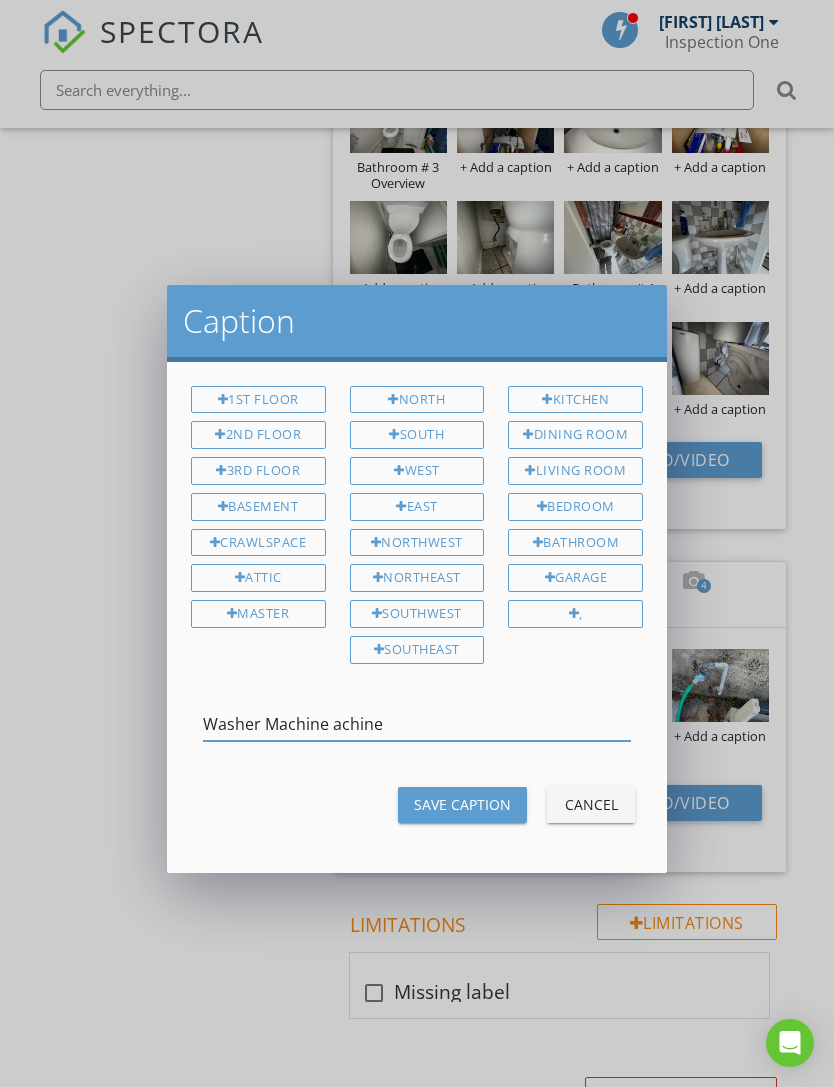 click on "Washer Machine achine" at bounding box center [417, 724] 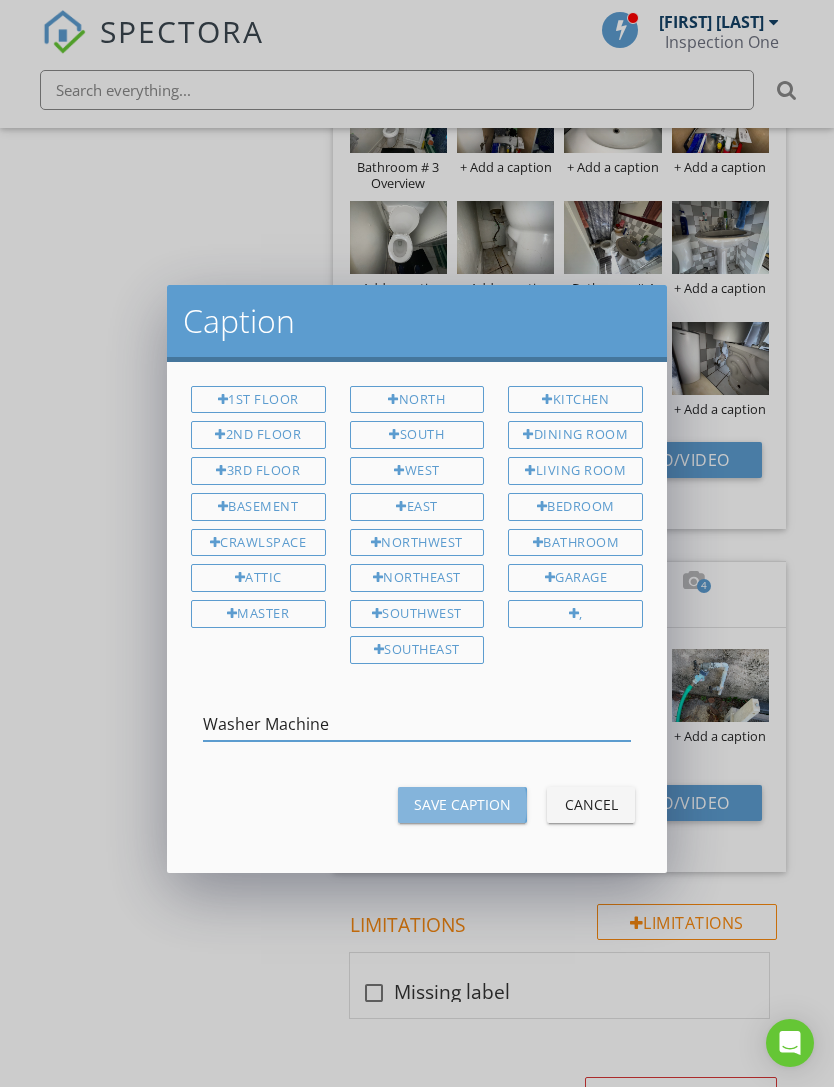 type on "Washer Machine" 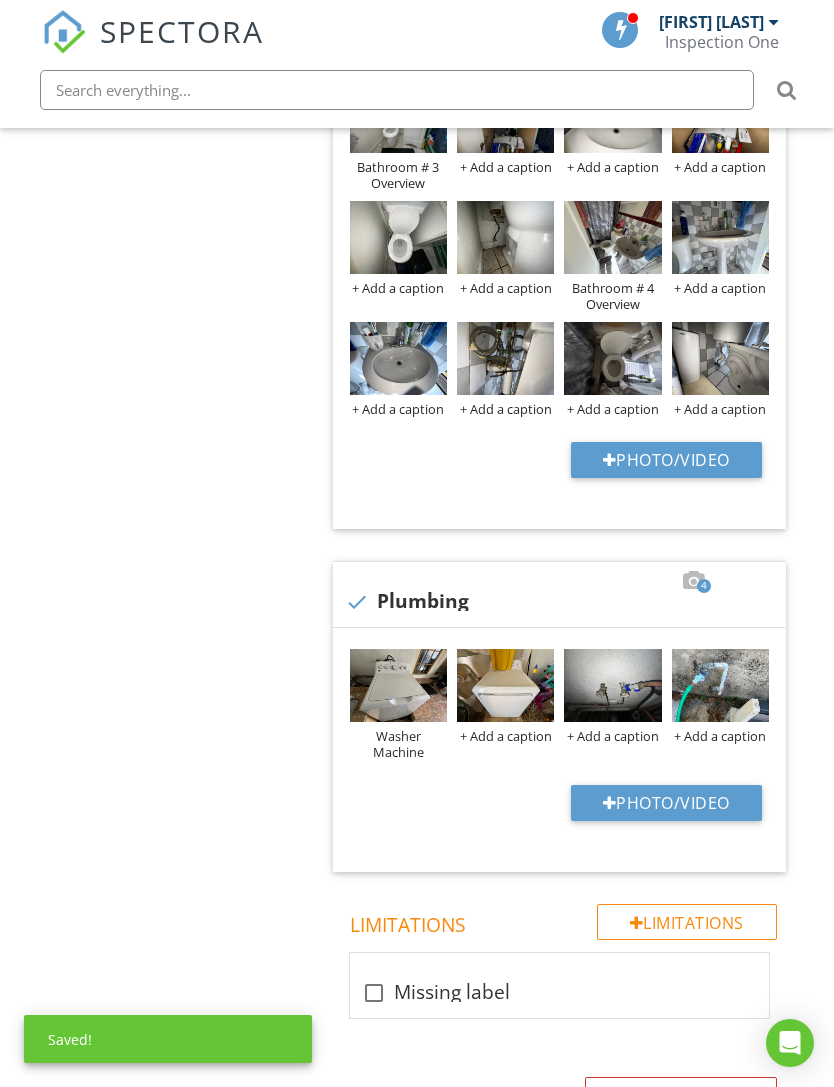 click on "+ Add a caption" at bounding box center (505, 736) 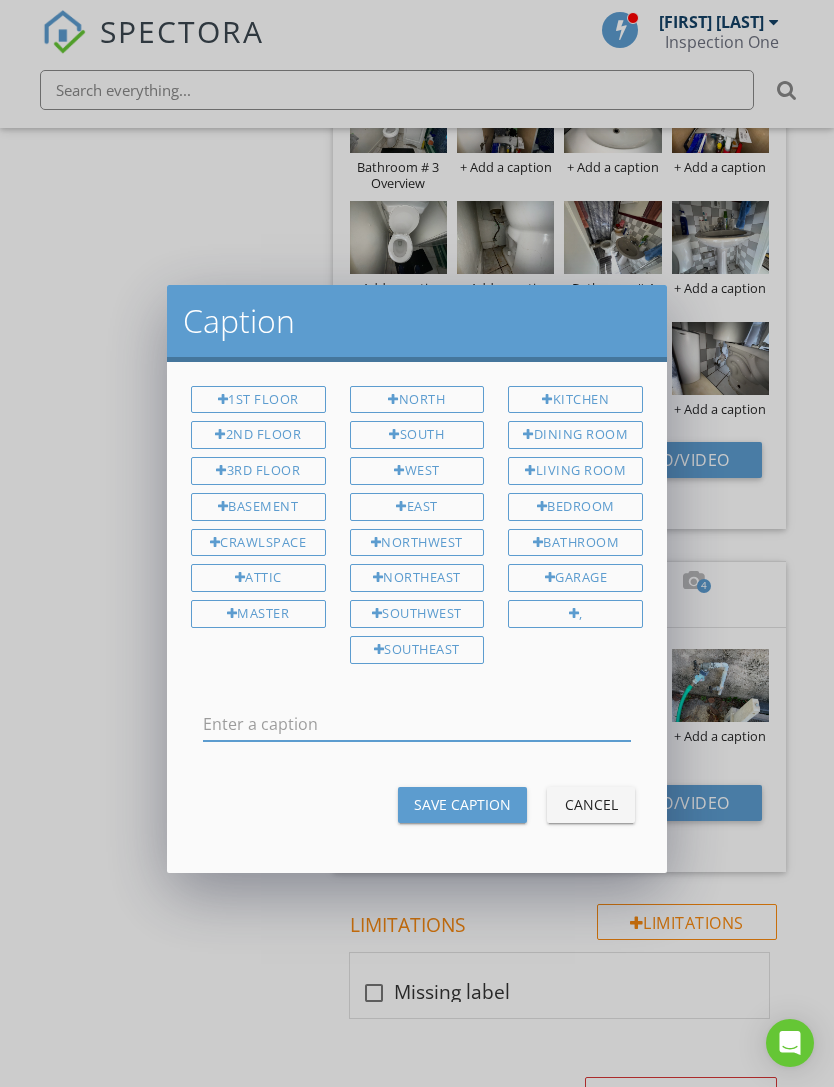 click at bounding box center [417, 724] 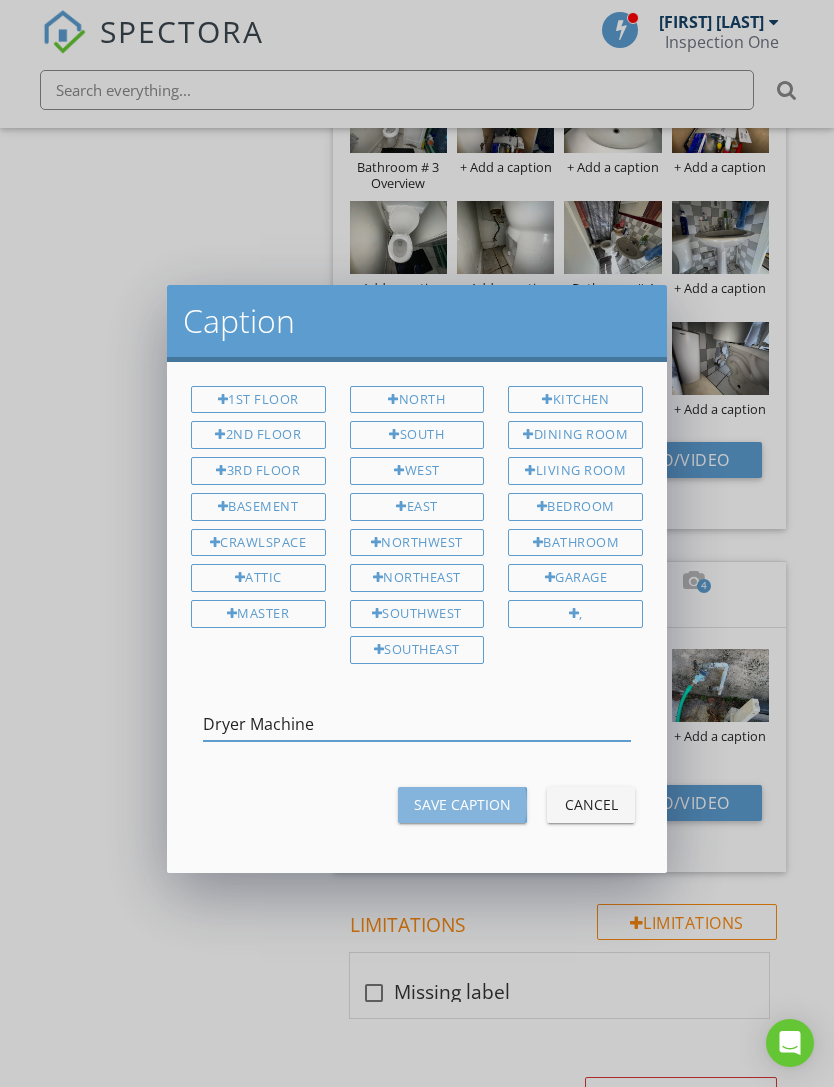 type on "Dryer Machine" 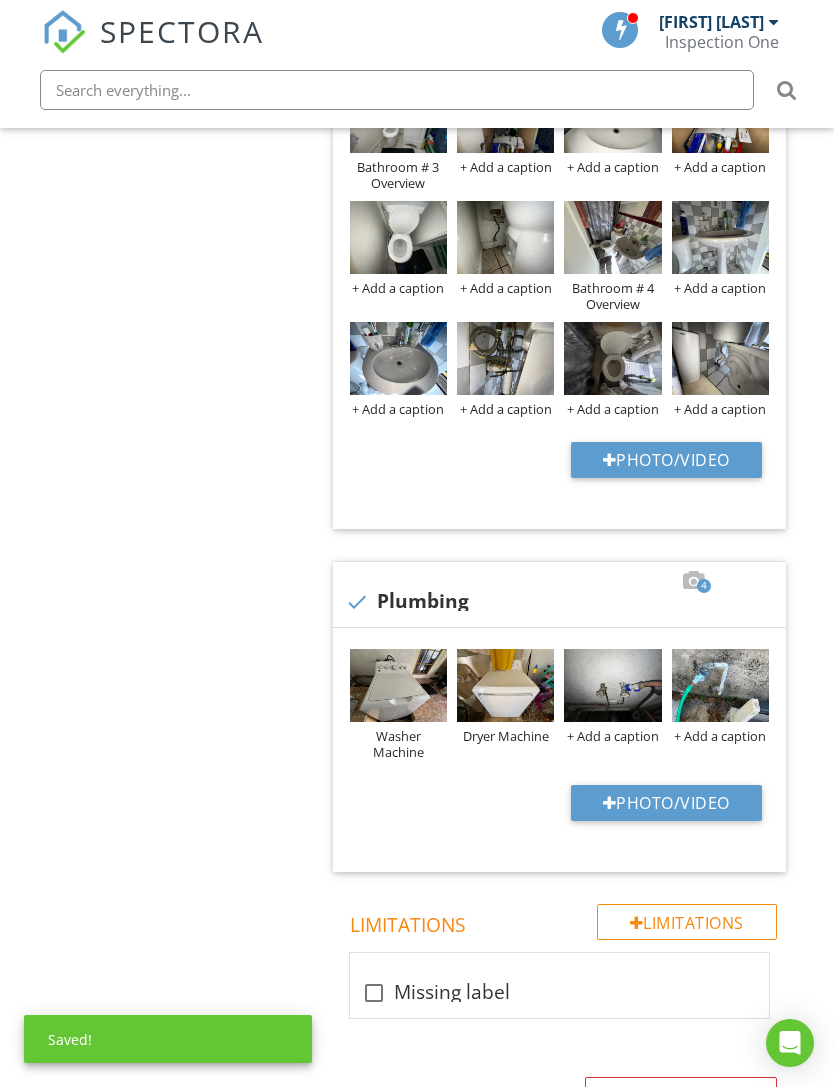 click on "+ Add a caption" at bounding box center [612, 736] 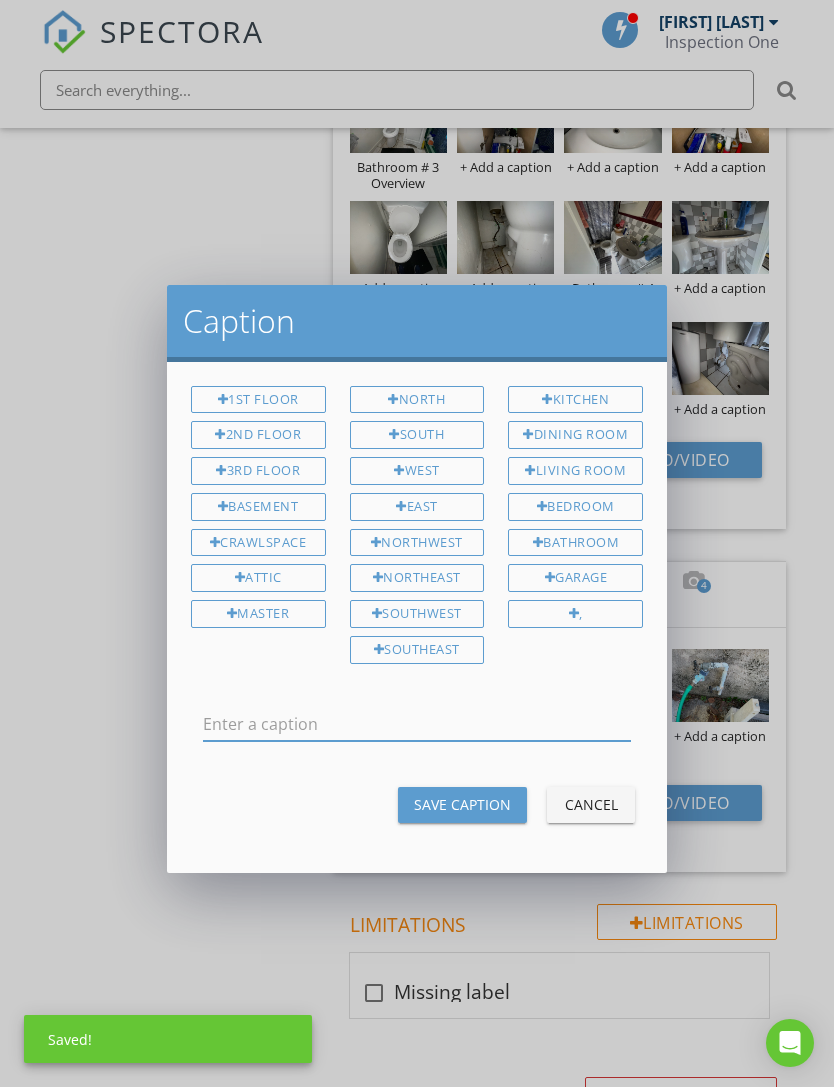 click at bounding box center (417, 724) 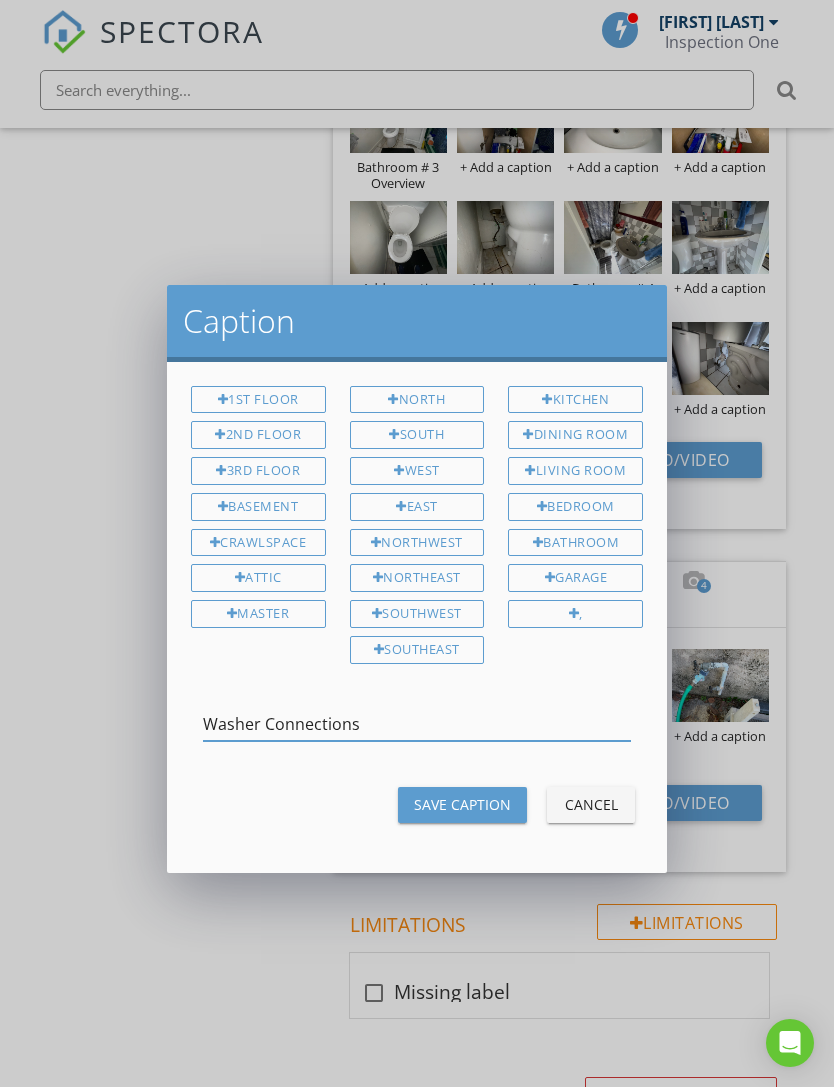 type on "Washer Connections" 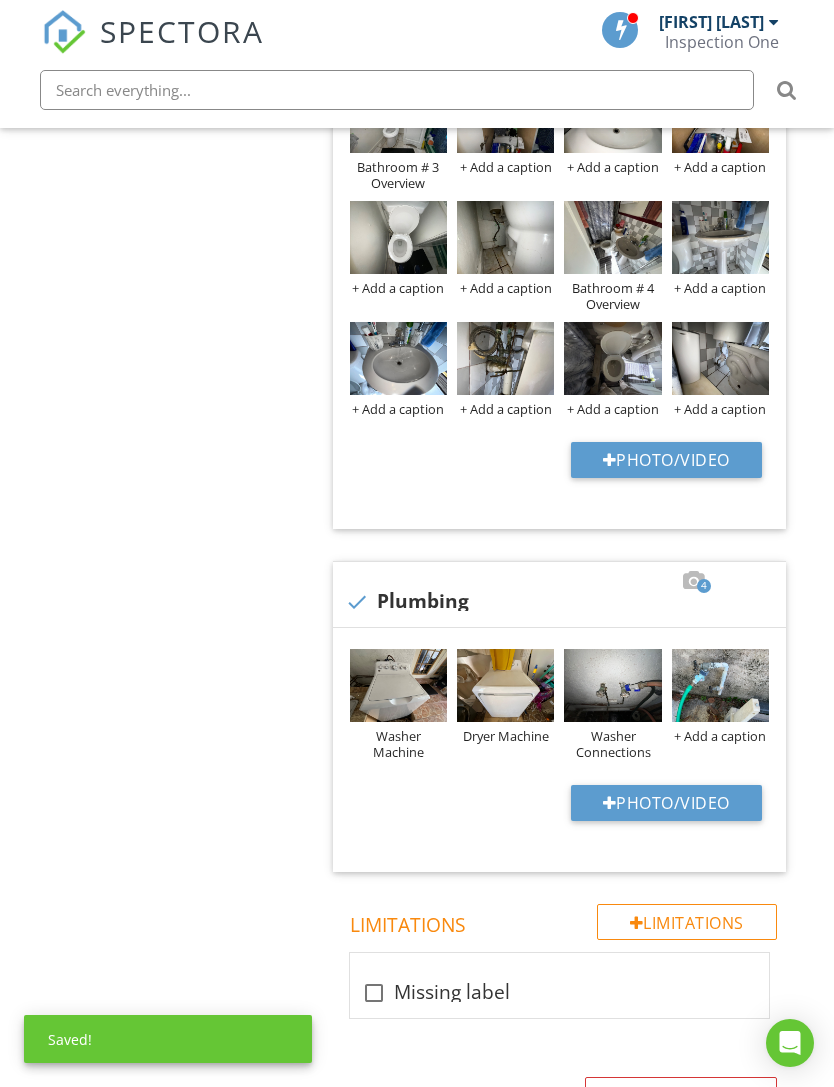 click on "+ Add a caption" at bounding box center (720, 736) 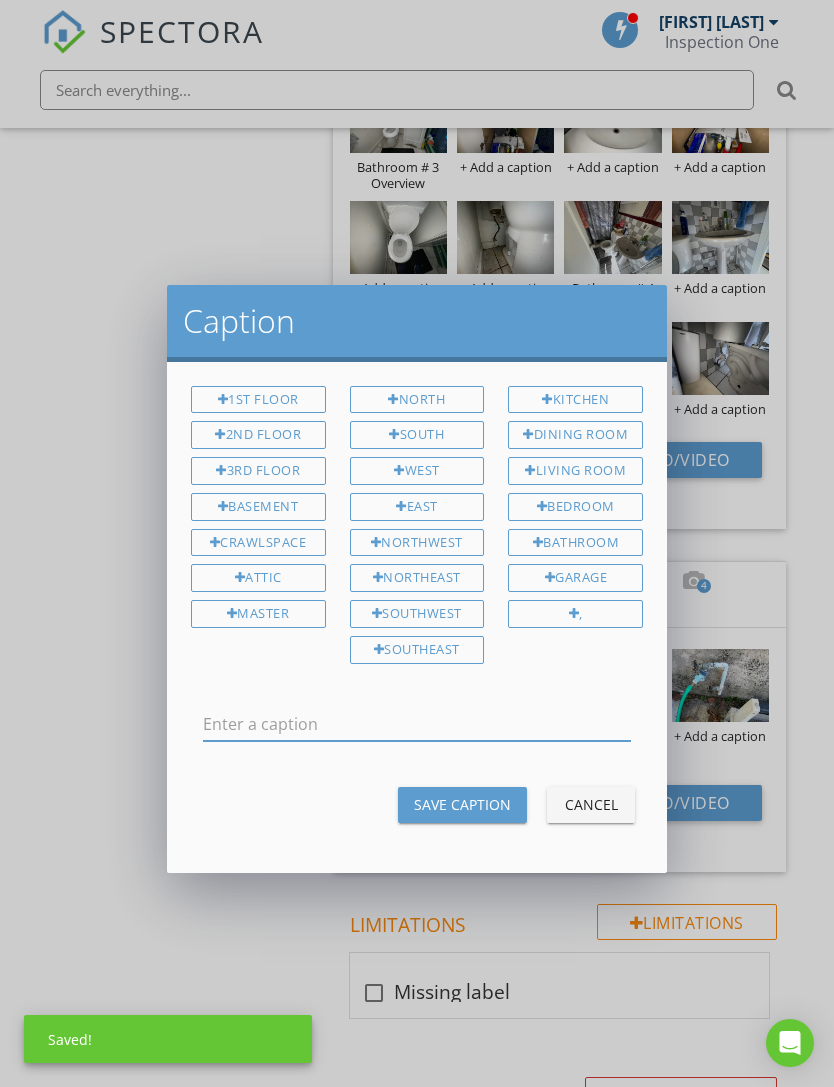 click at bounding box center [417, 724] 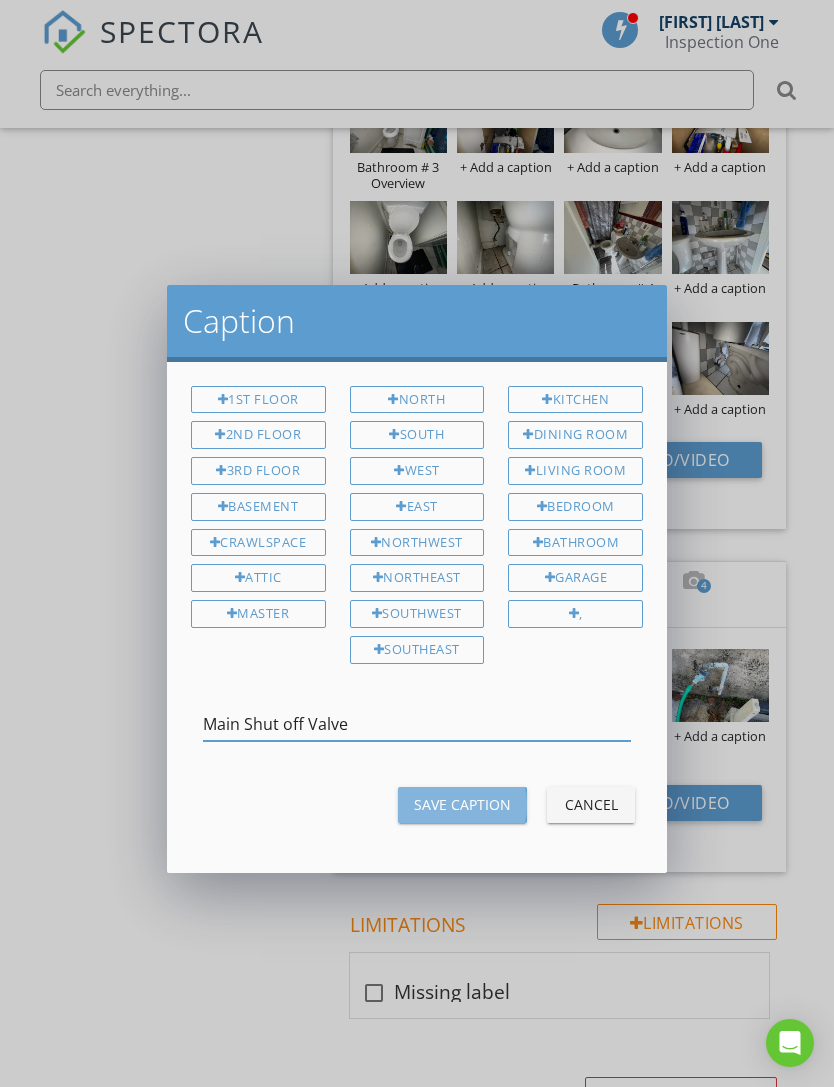 type on "Main Shut off Valve" 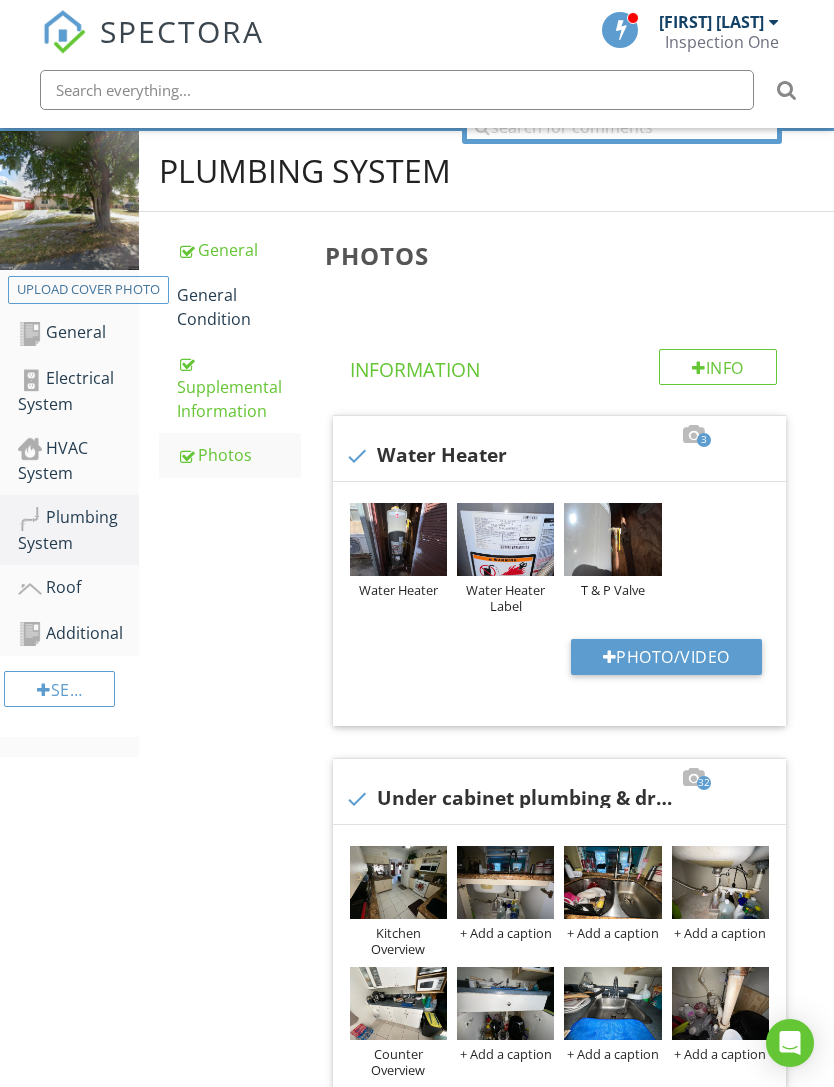 scroll, scrollTop: 241, scrollLeft: 0, axis: vertical 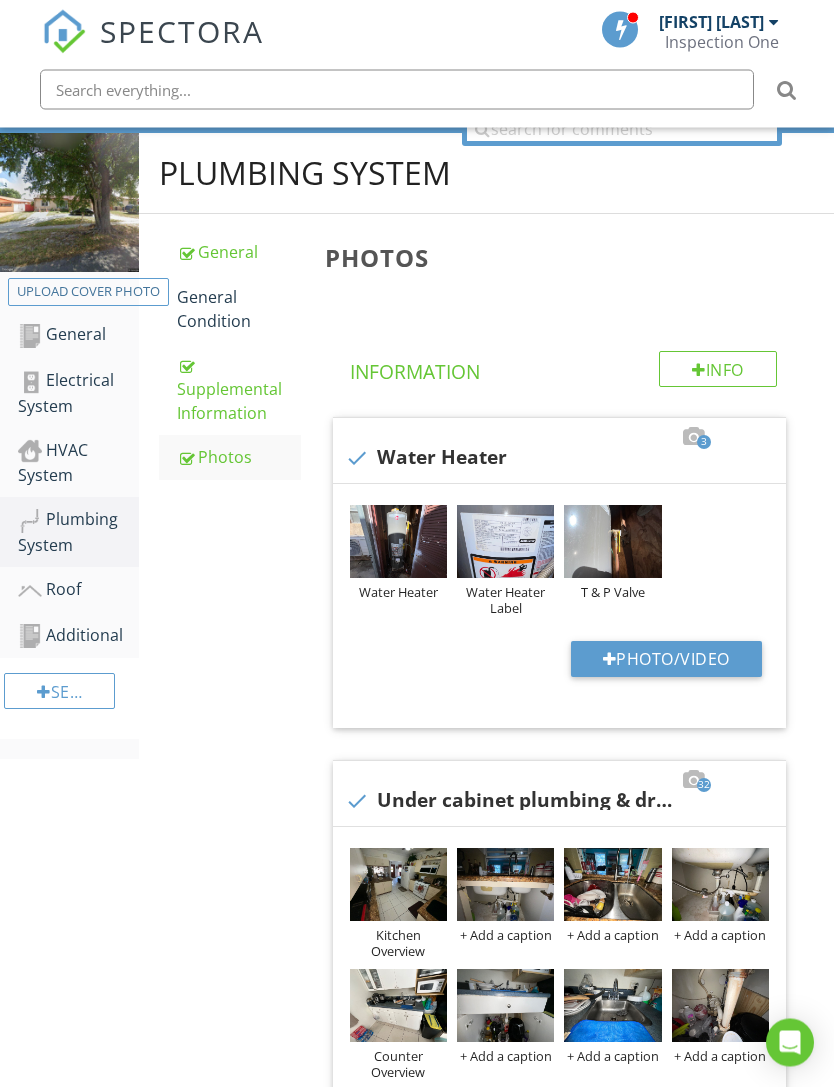 click on "Roof" at bounding box center [78, 591] 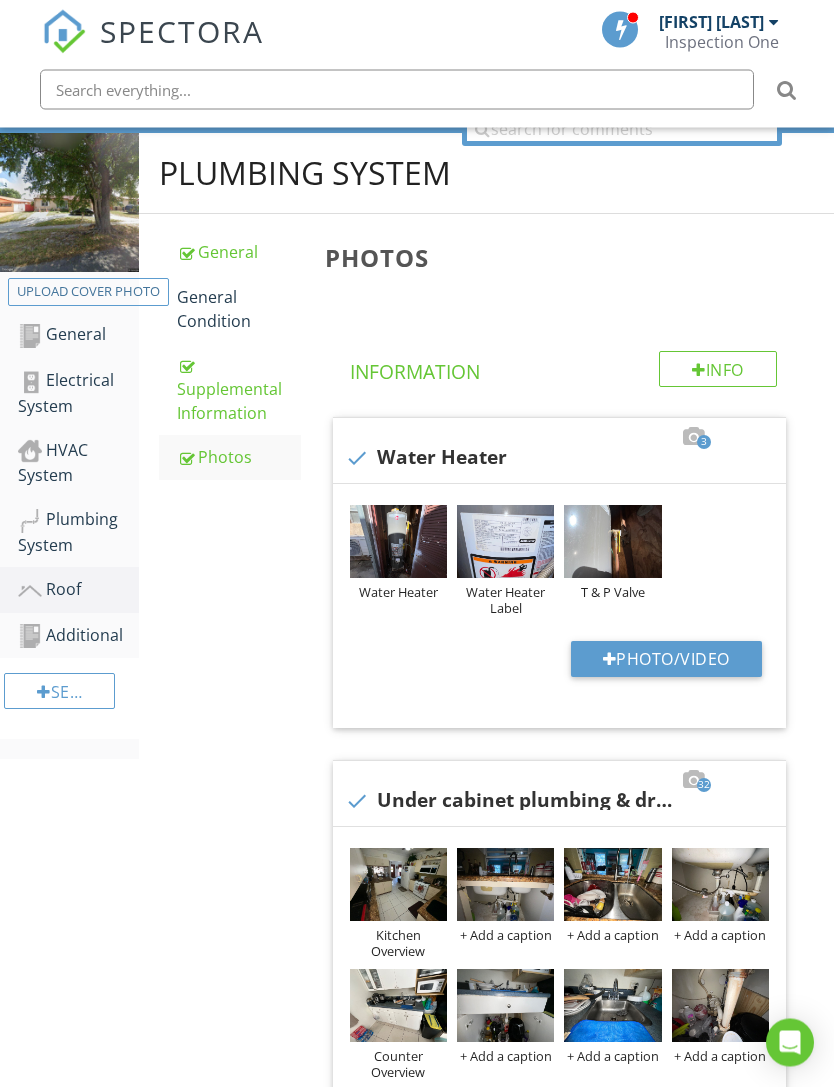 scroll, scrollTop: 242, scrollLeft: 0, axis: vertical 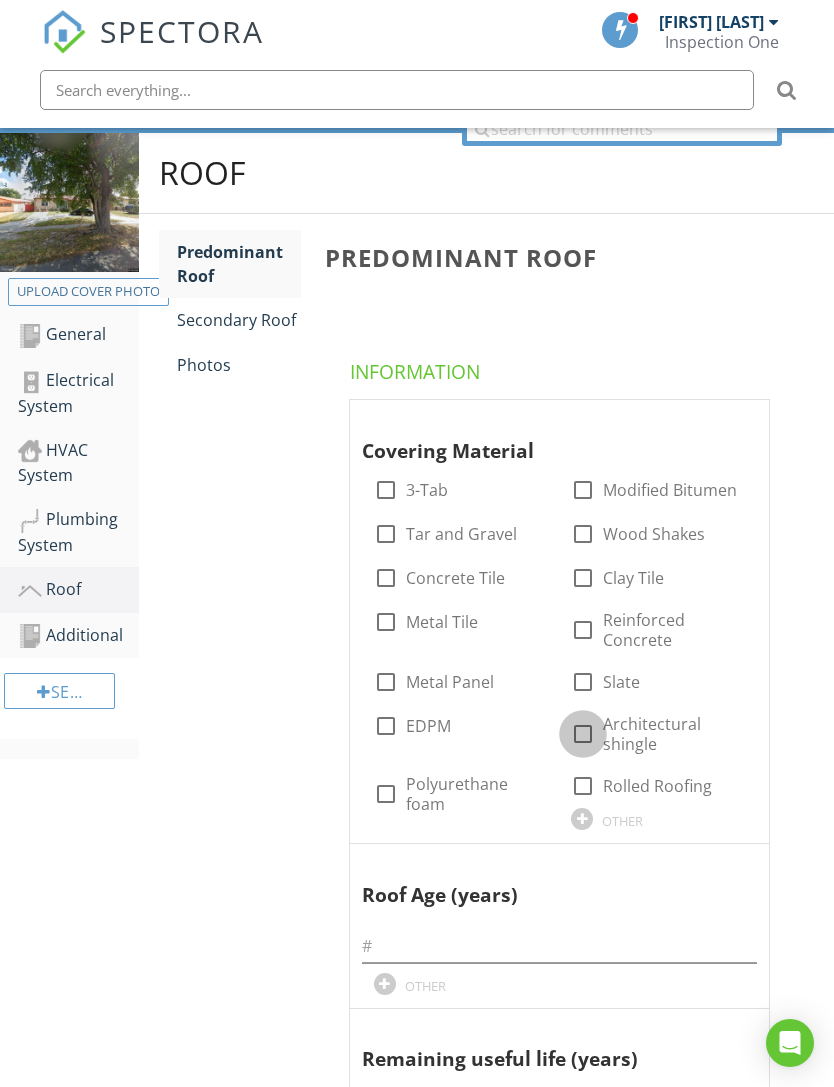 click at bounding box center [583, 734] 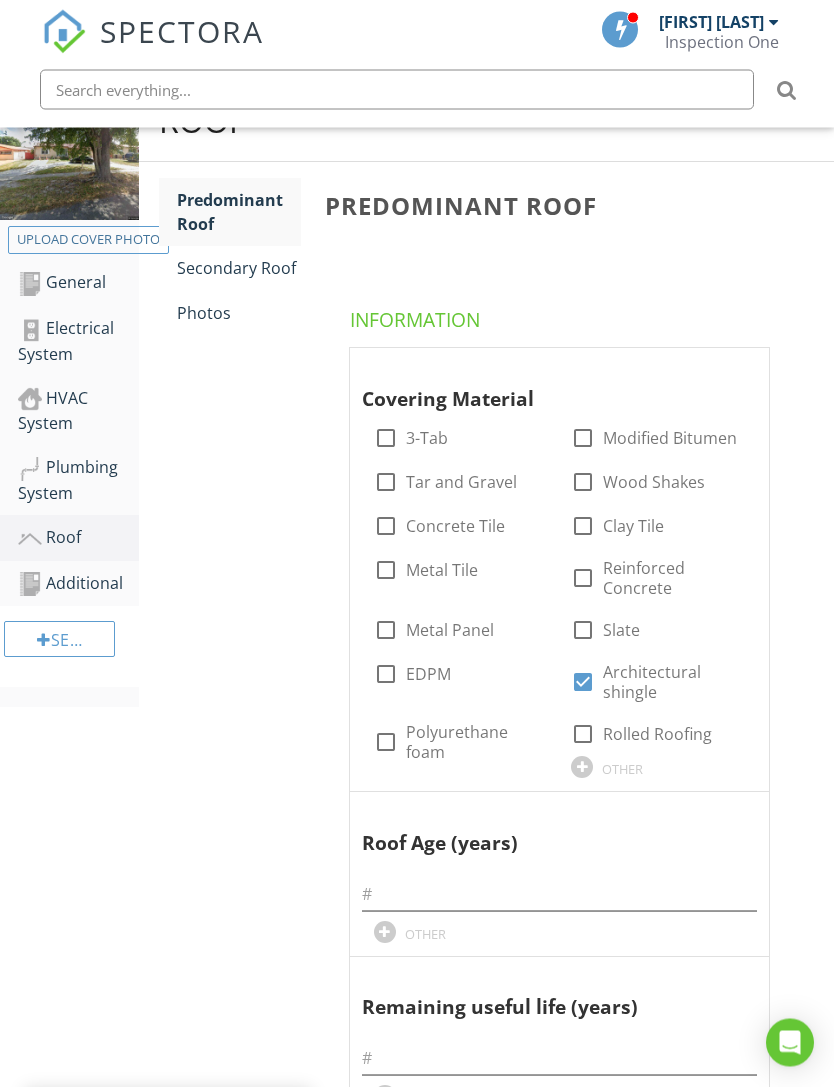 scroll, scrollTop: 296, scrollLeft: 0, axis: vertical 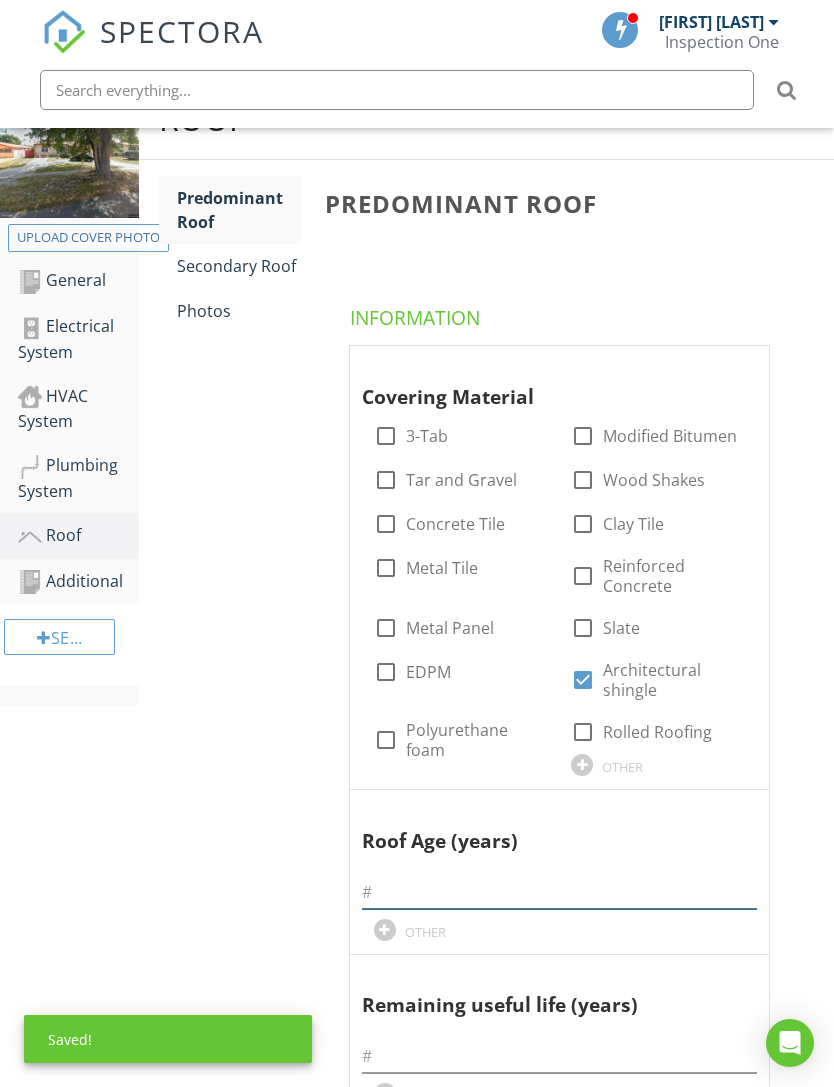 click at bounding box center (559, 892) 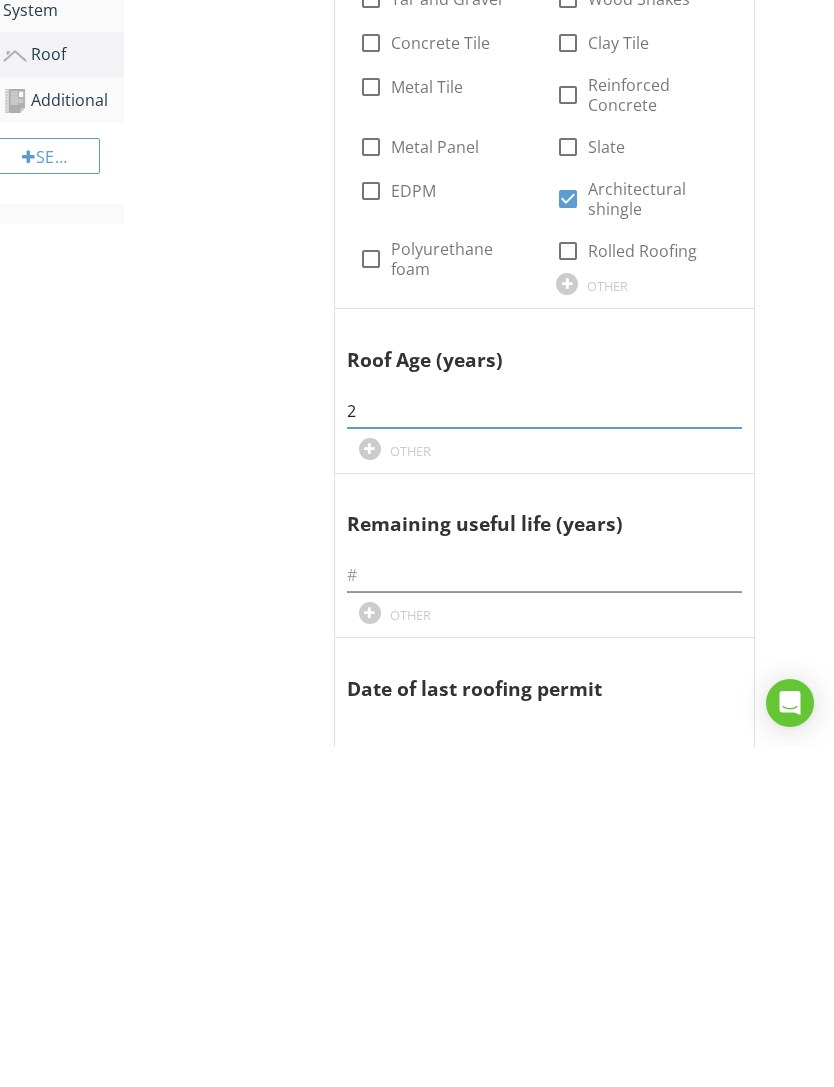 type on "2" 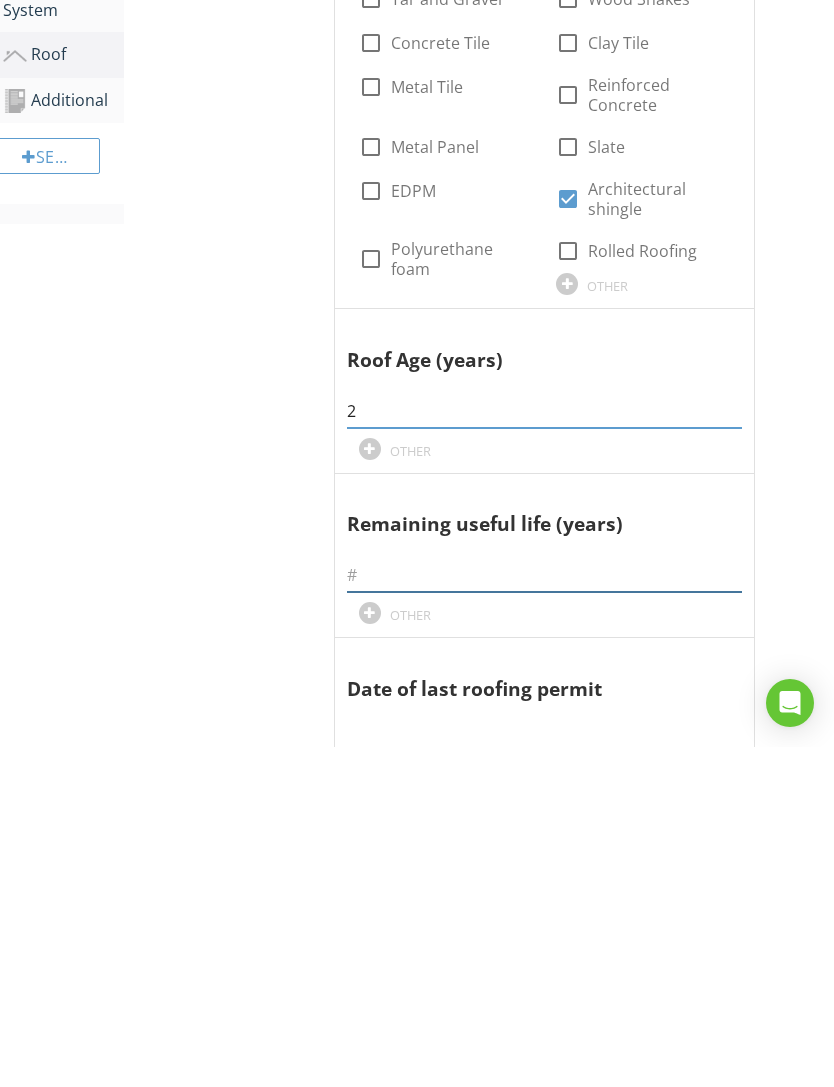 click at bounding box center (544, 915) 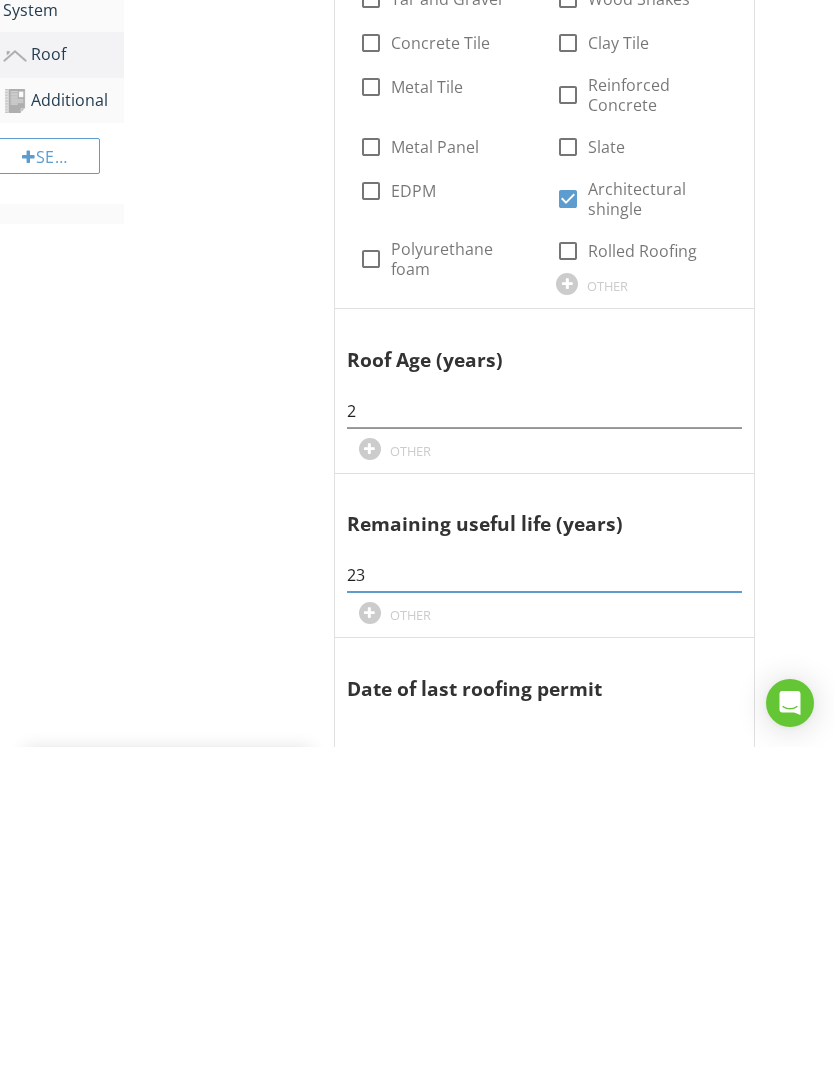 type on "23" 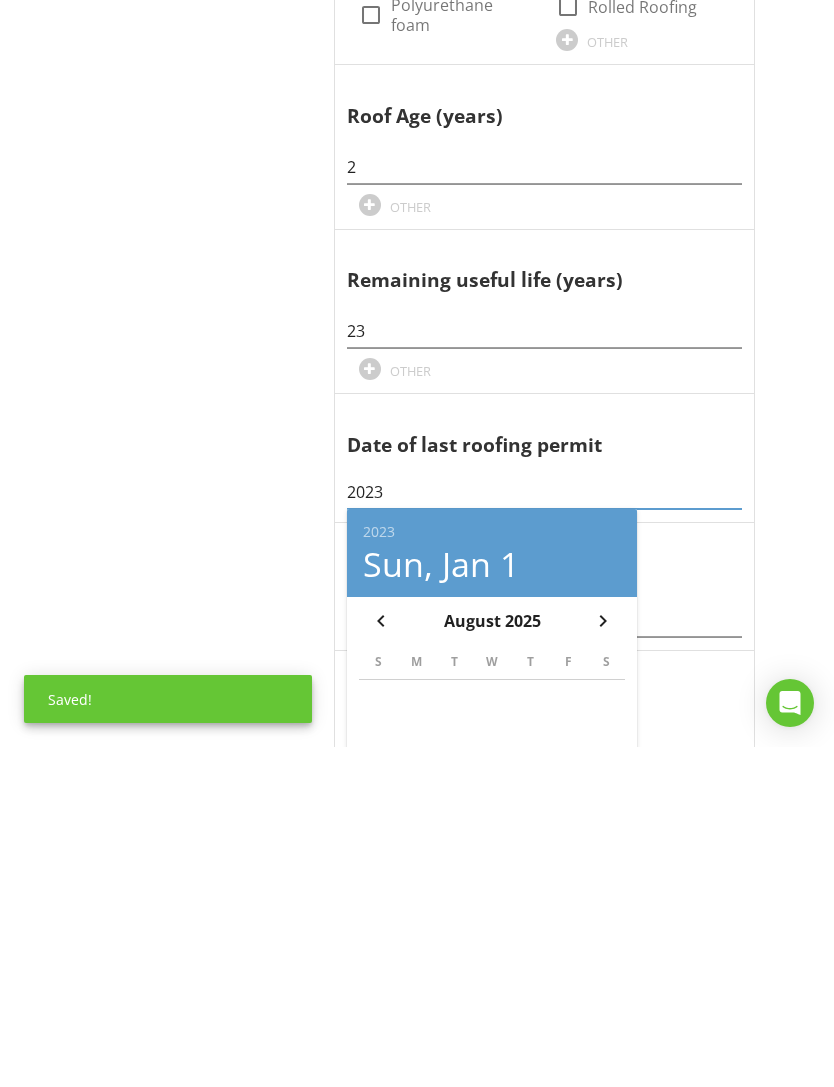scroll, scrollTop: 712, scrollLeft: 15, axis: both 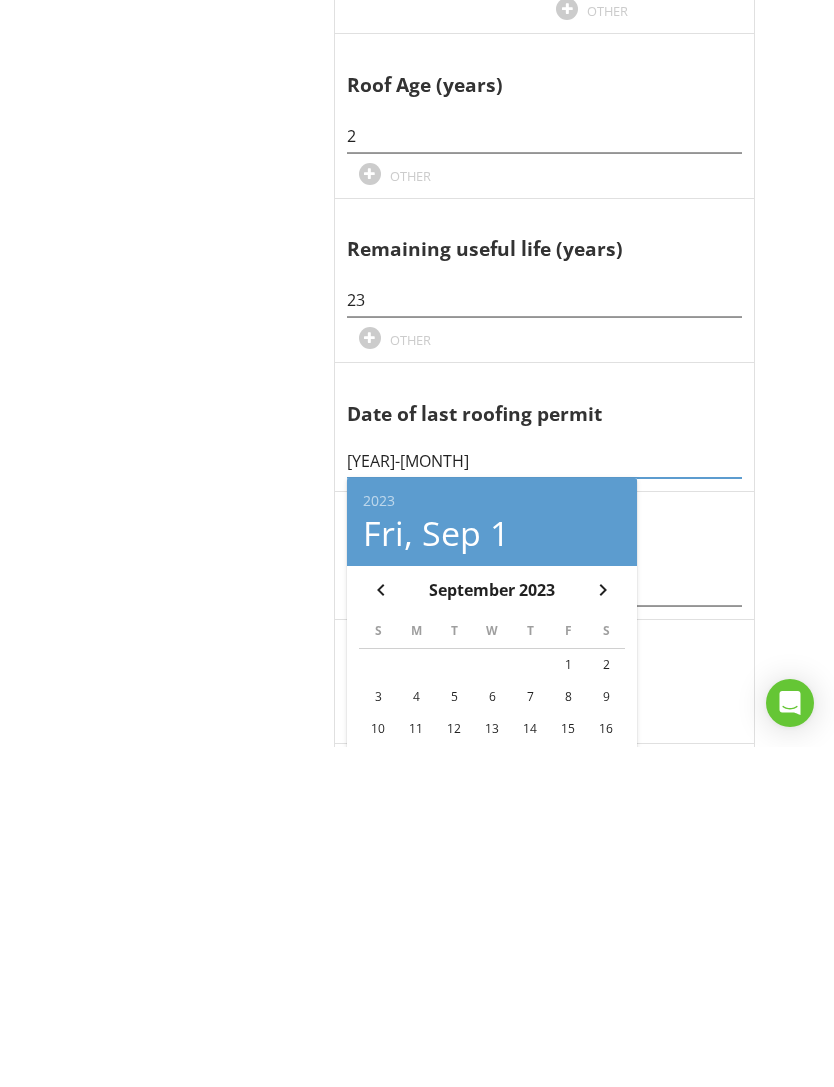 click on "20" at bounding box center (492, 1101) 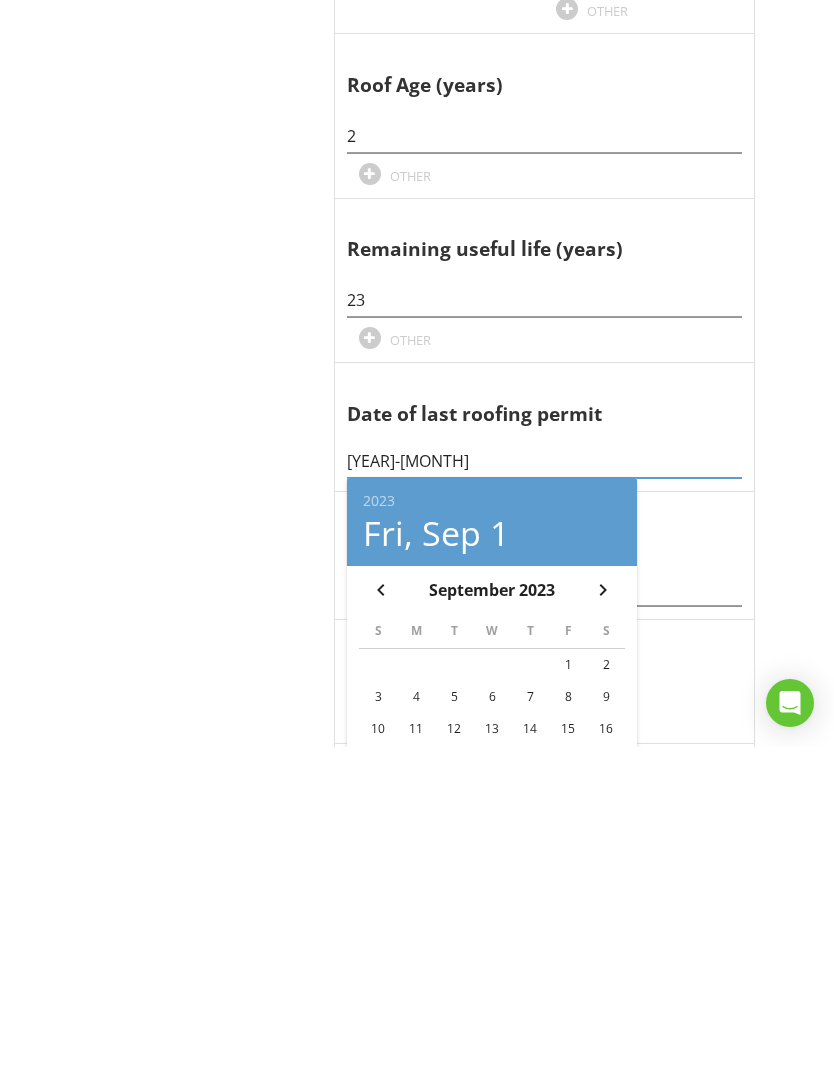 type on "2023-09-20" 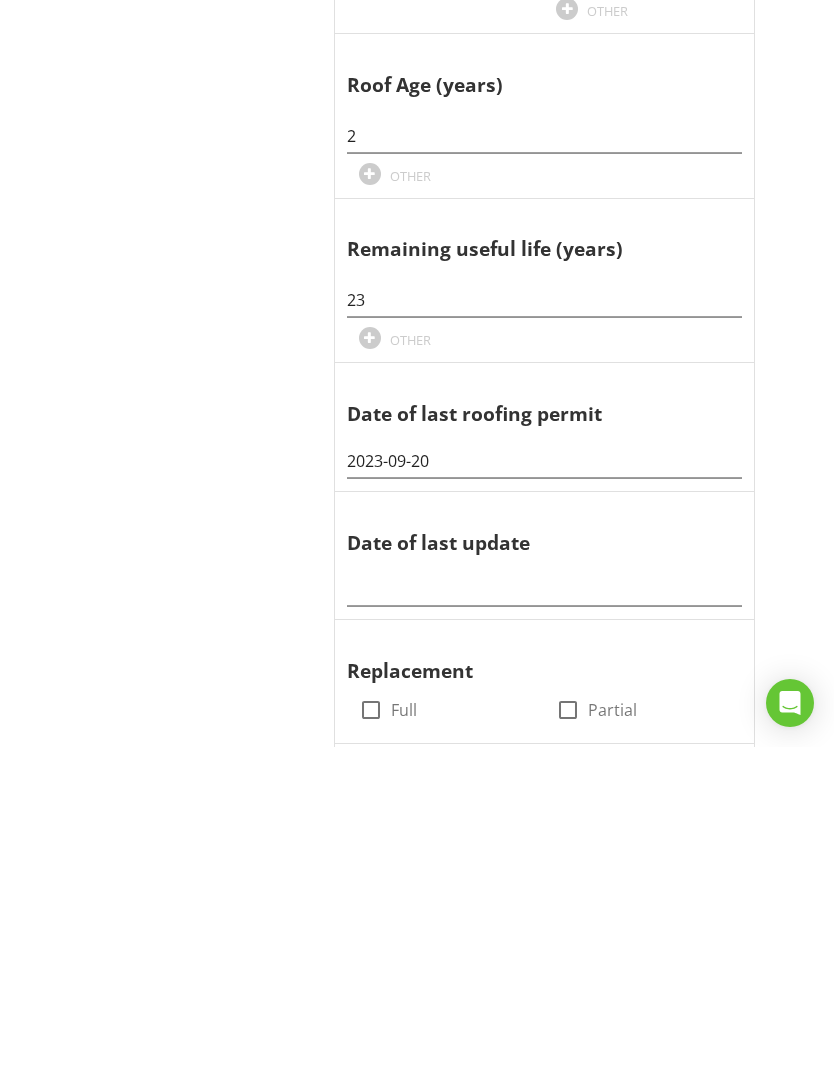 scroll, scrollTop: 1053, scrollLeft: 15, axis: both 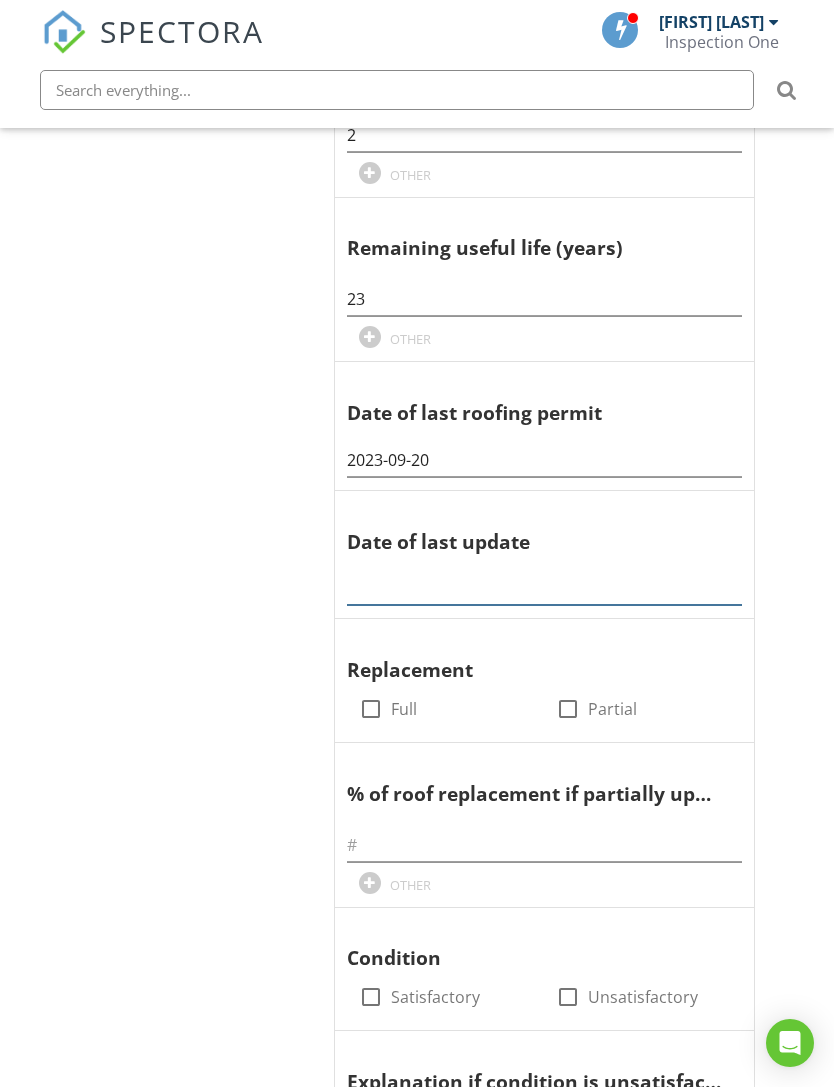 click at bounding box center [544, 588] 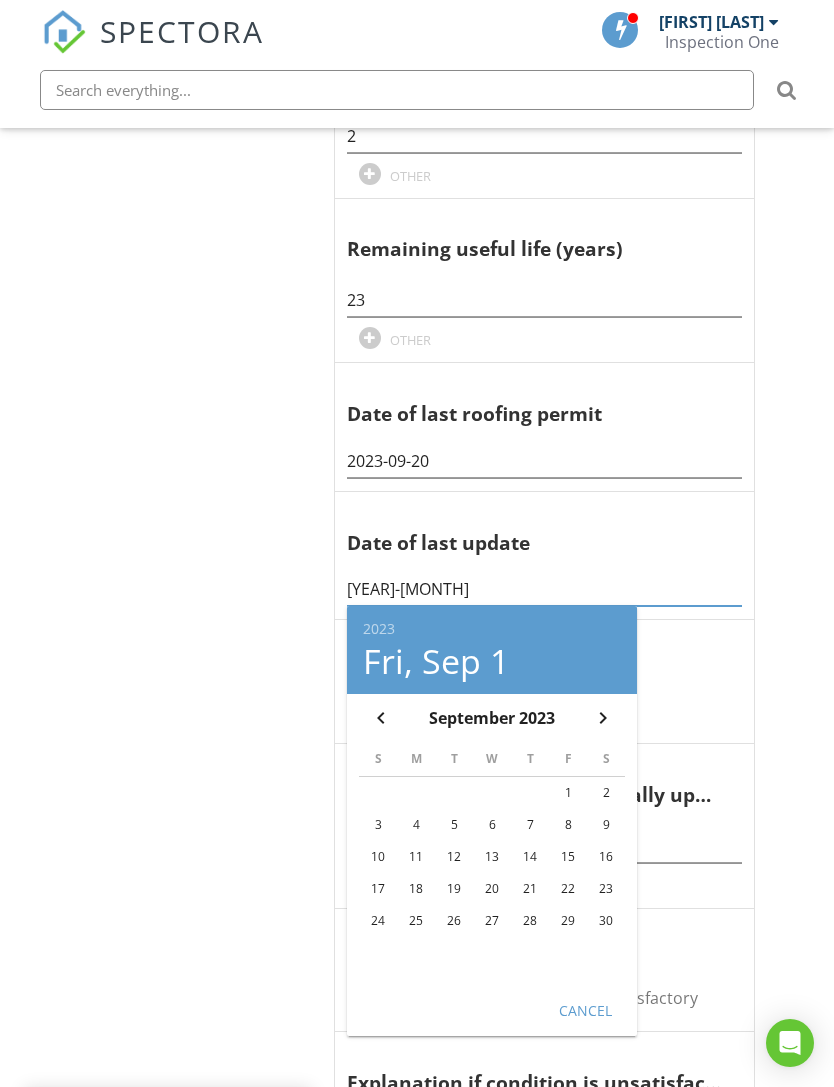 scroll, scrollTop: 1053, scrollLeft: 15, axis: both 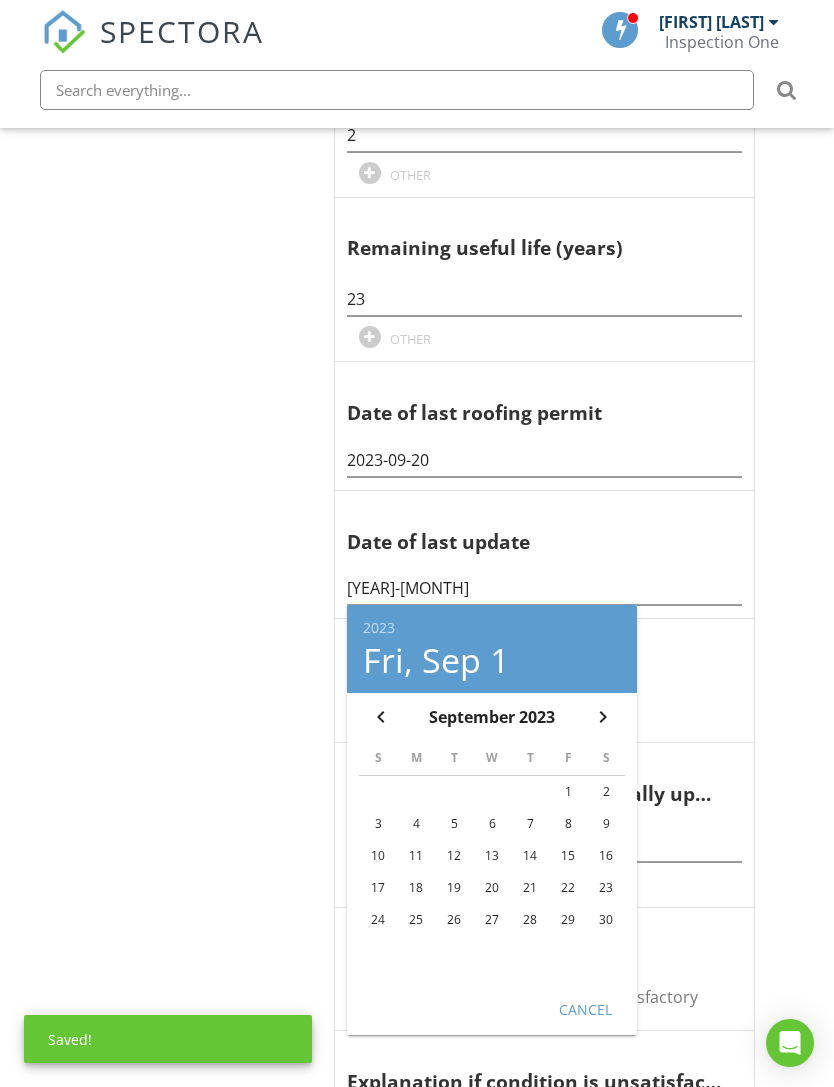 click on "20" at bounding box center [492, 888] 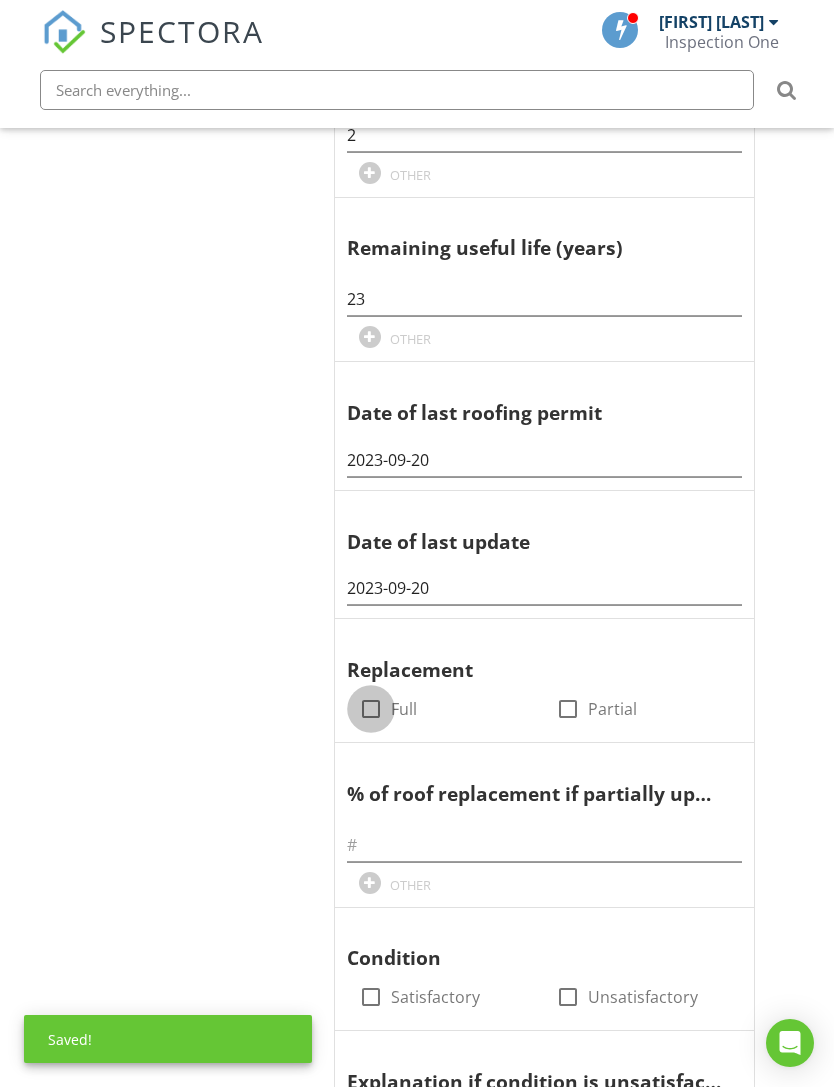 click at bounding box center [371, 709] 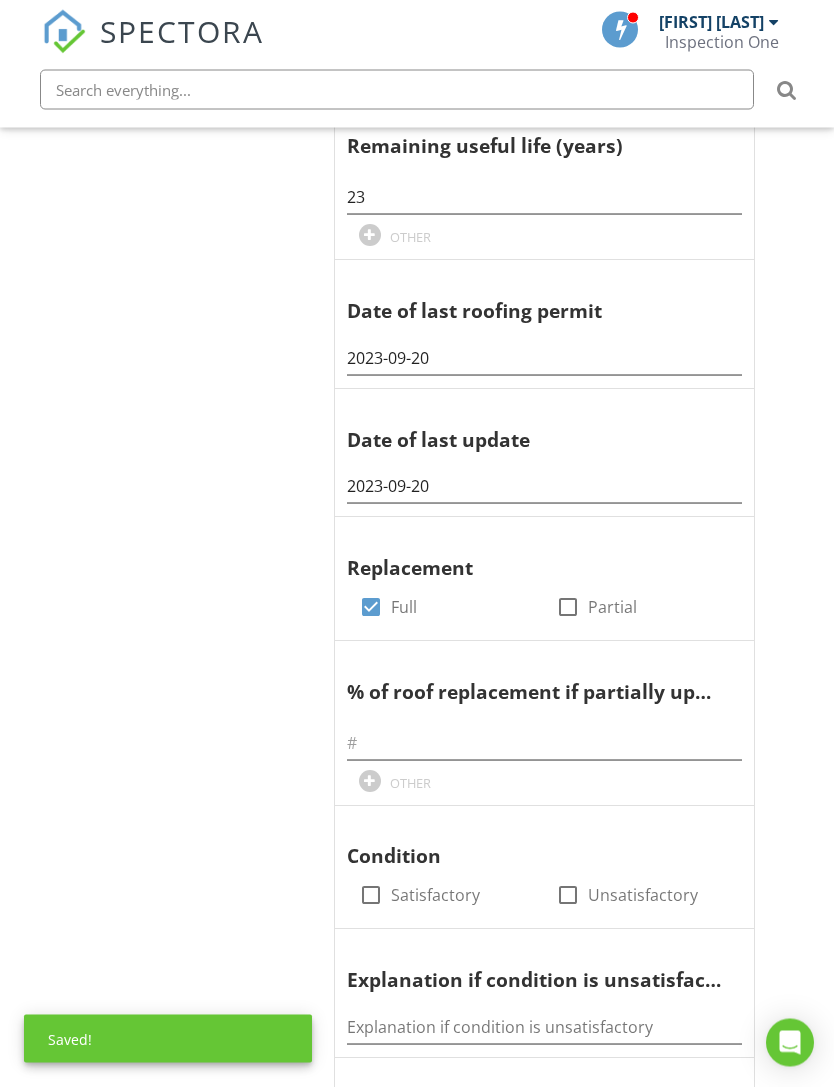 scroll, scrollTop: 1280, scrollLeft: 15, axis: both 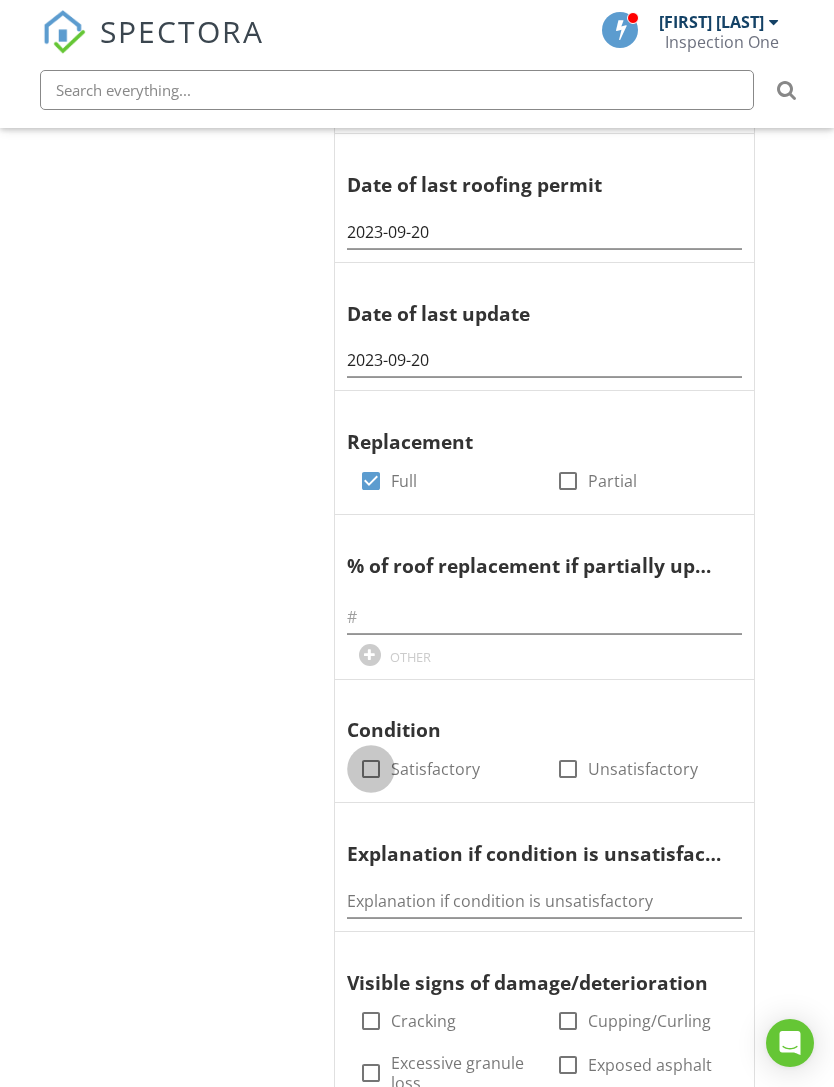 click at bounding box center [371, 769] 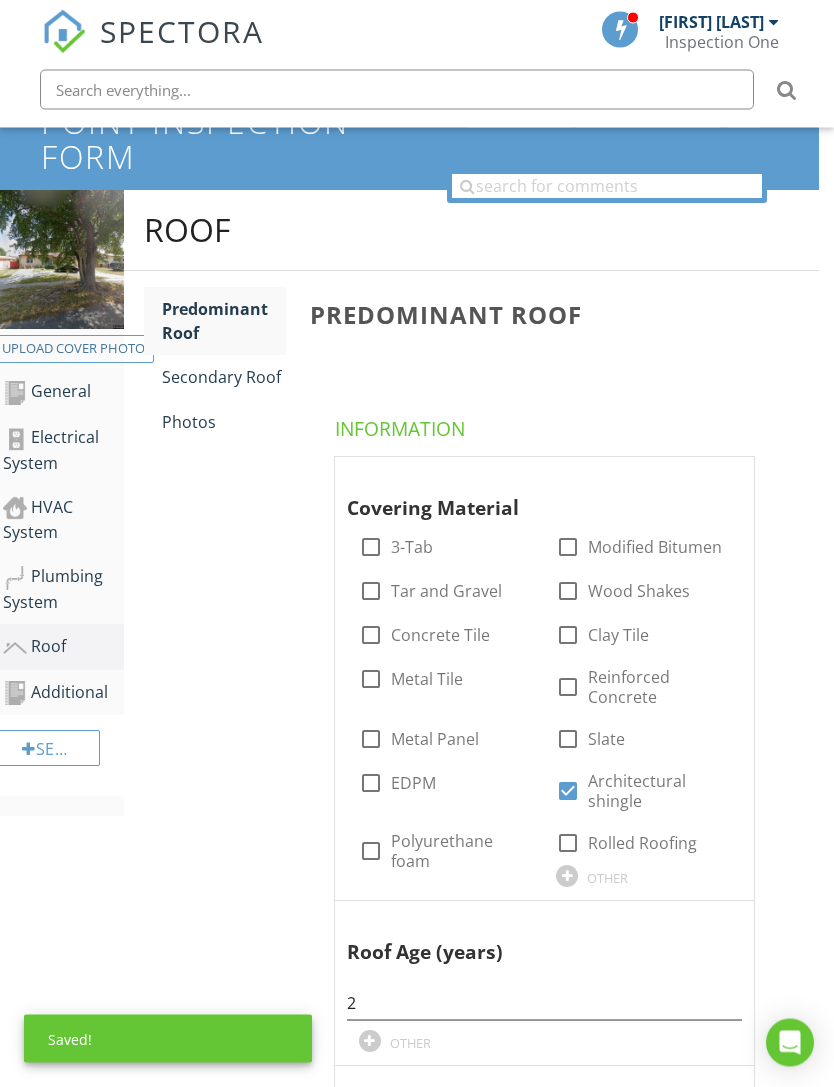 scroll, scrollTop: 184, scrollLeft: 15, axis: both 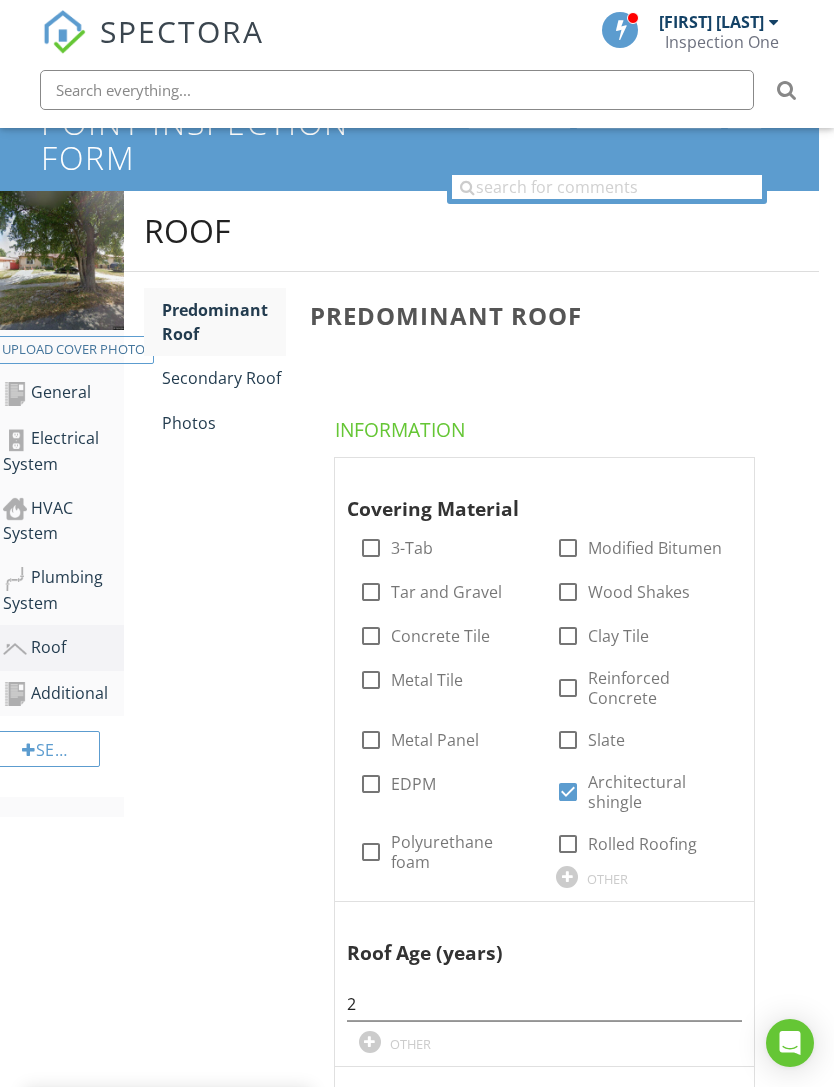 click on "Secondary Roof" at bounding box center [224, 378] 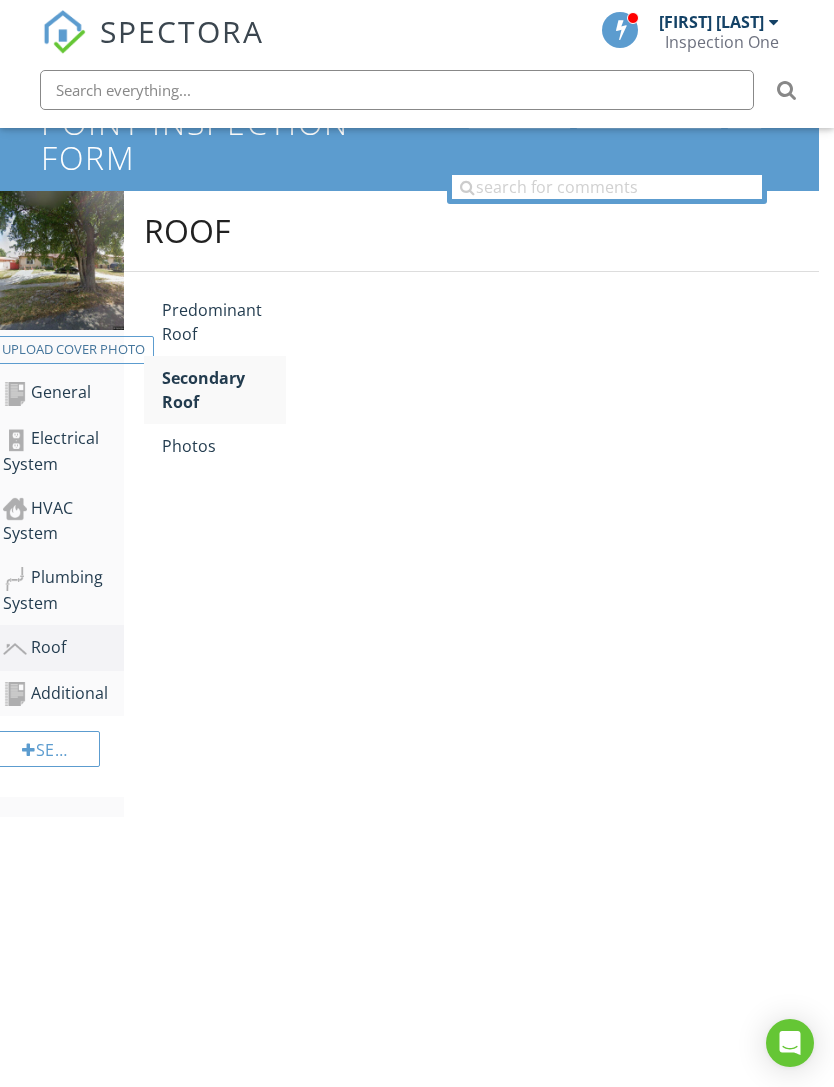 click on "Secondary Roof" at bounding box center [224, 390] 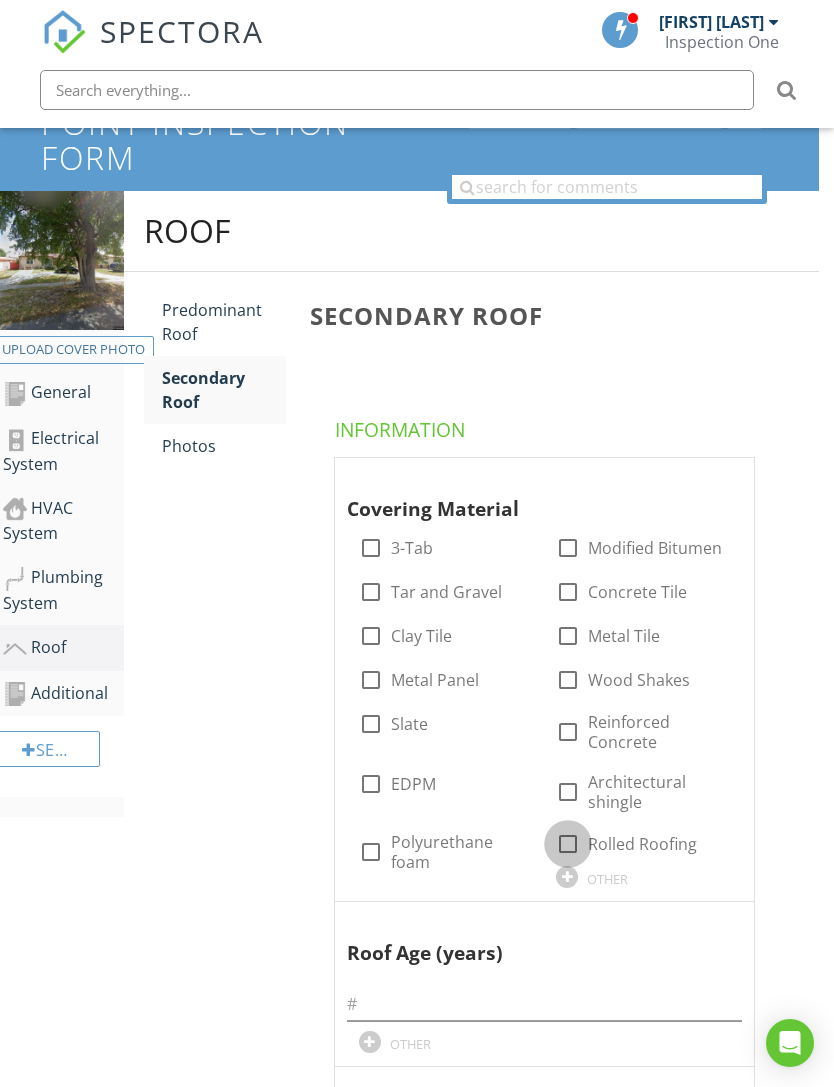 click at bounding box center [568, 844] 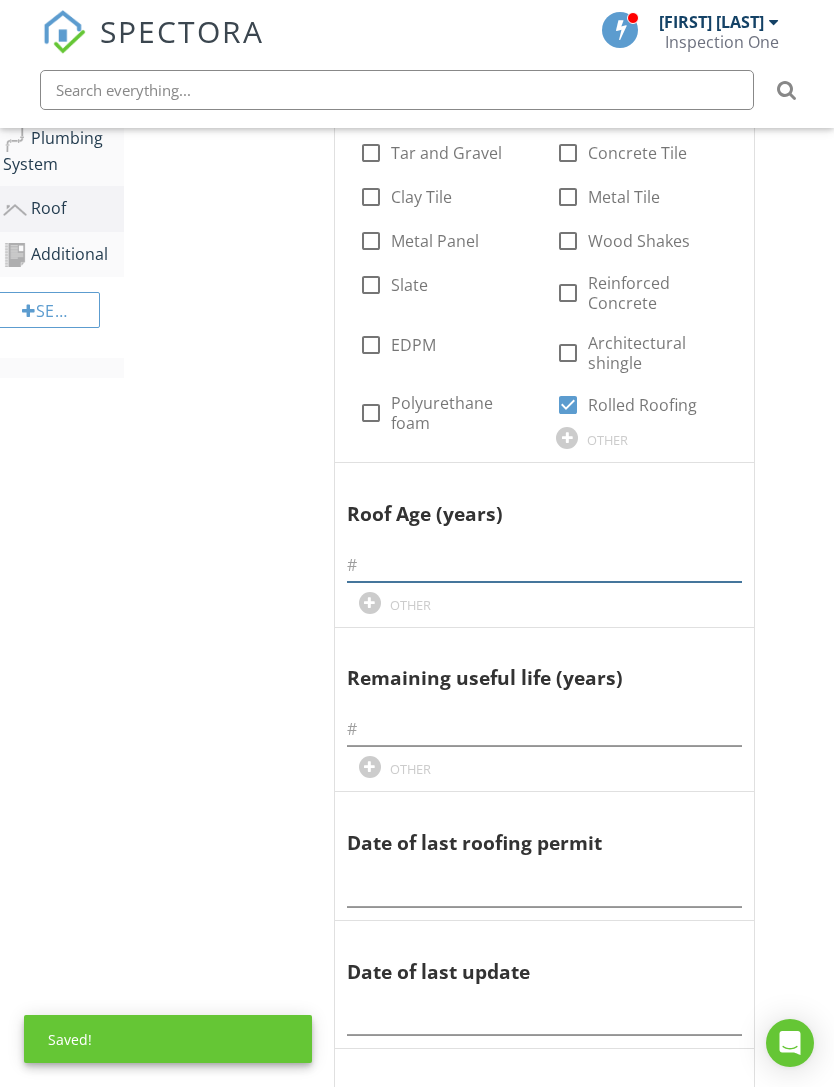 click at bounding box center (544, 565) 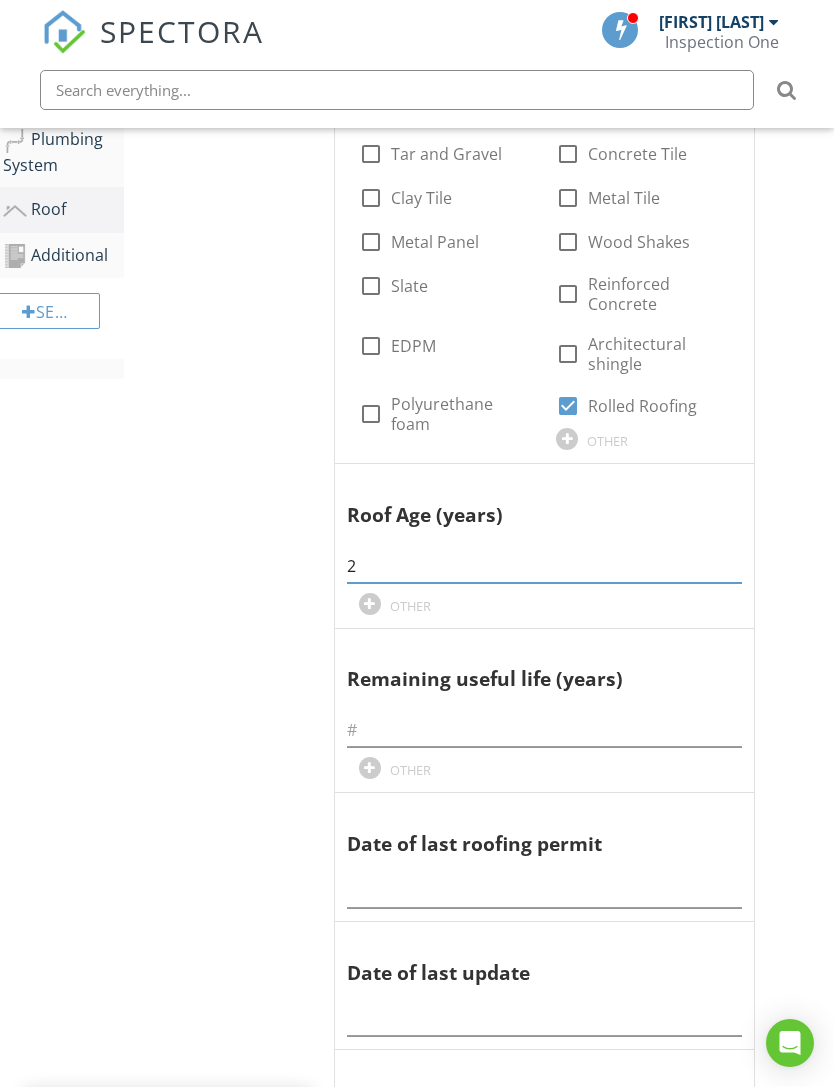 type on "2" 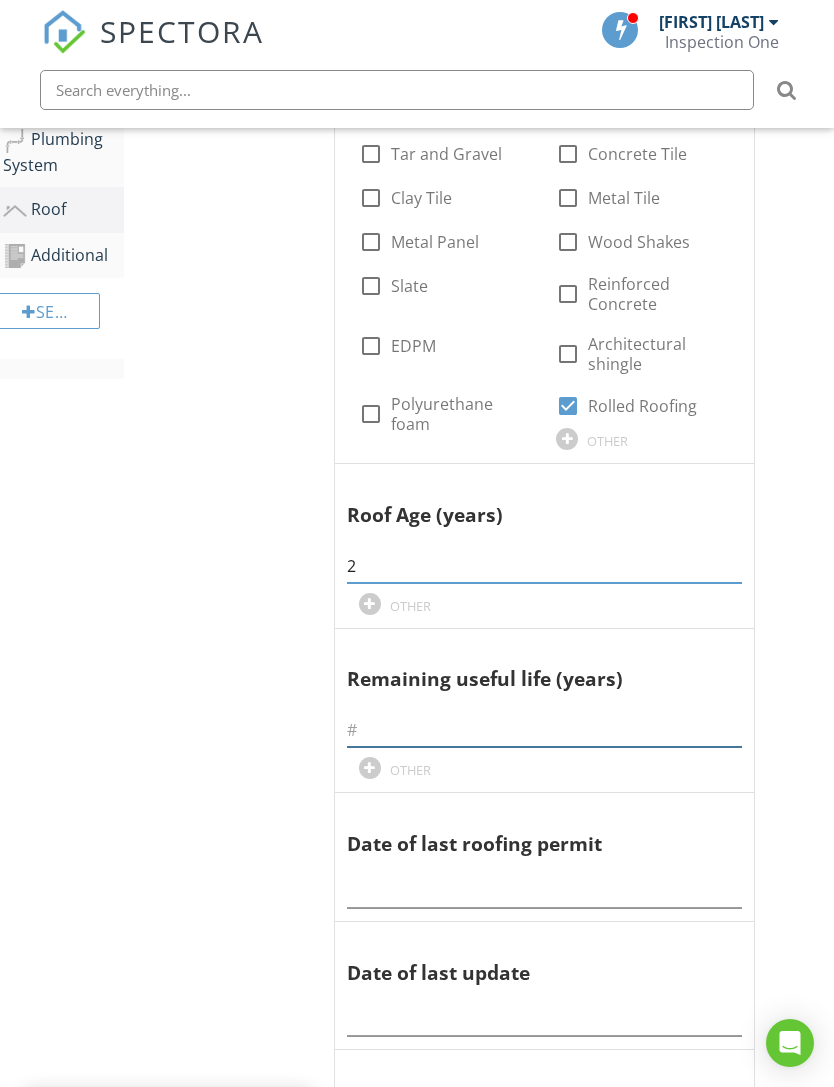 click at bounding box center [544, 730] 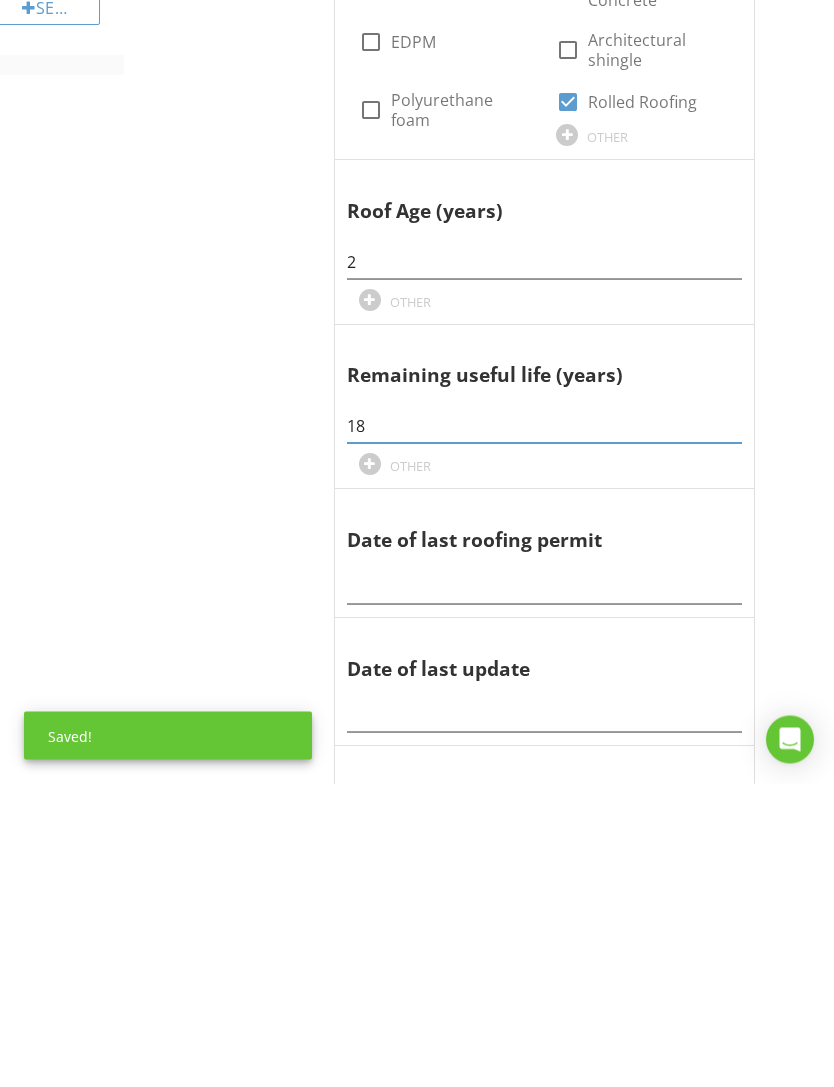 type on "18" 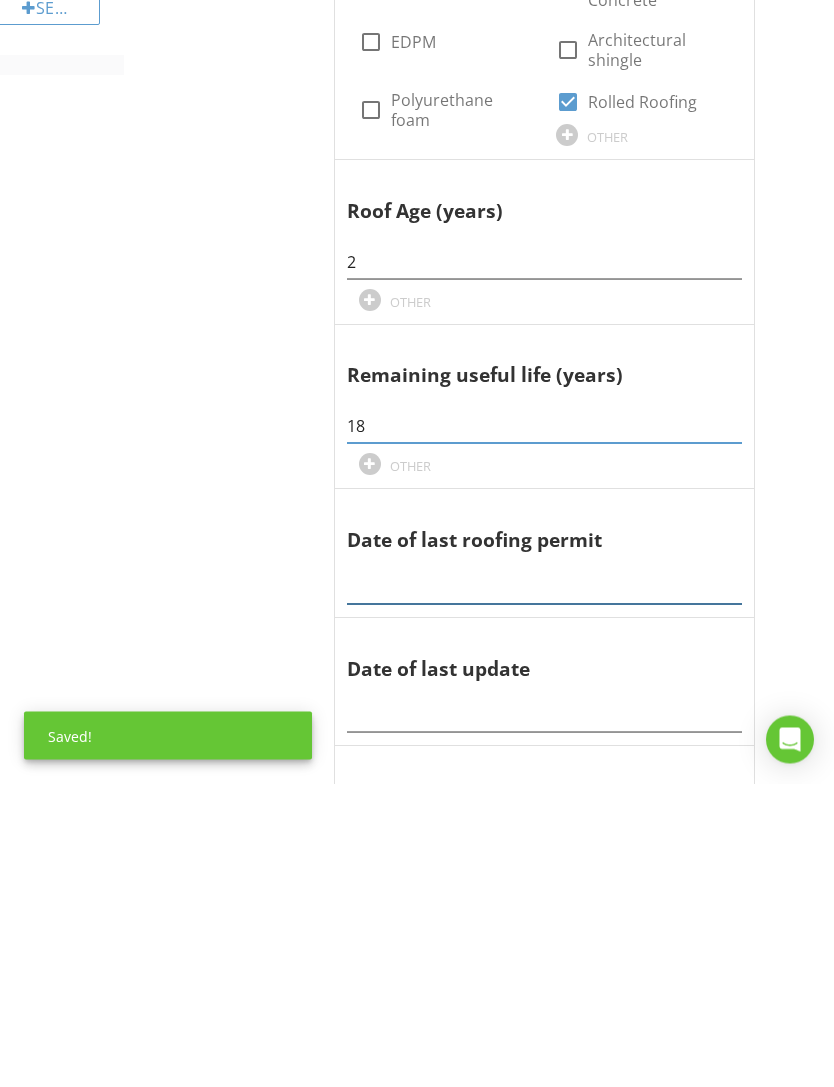 click at bounding box center [544, 891] 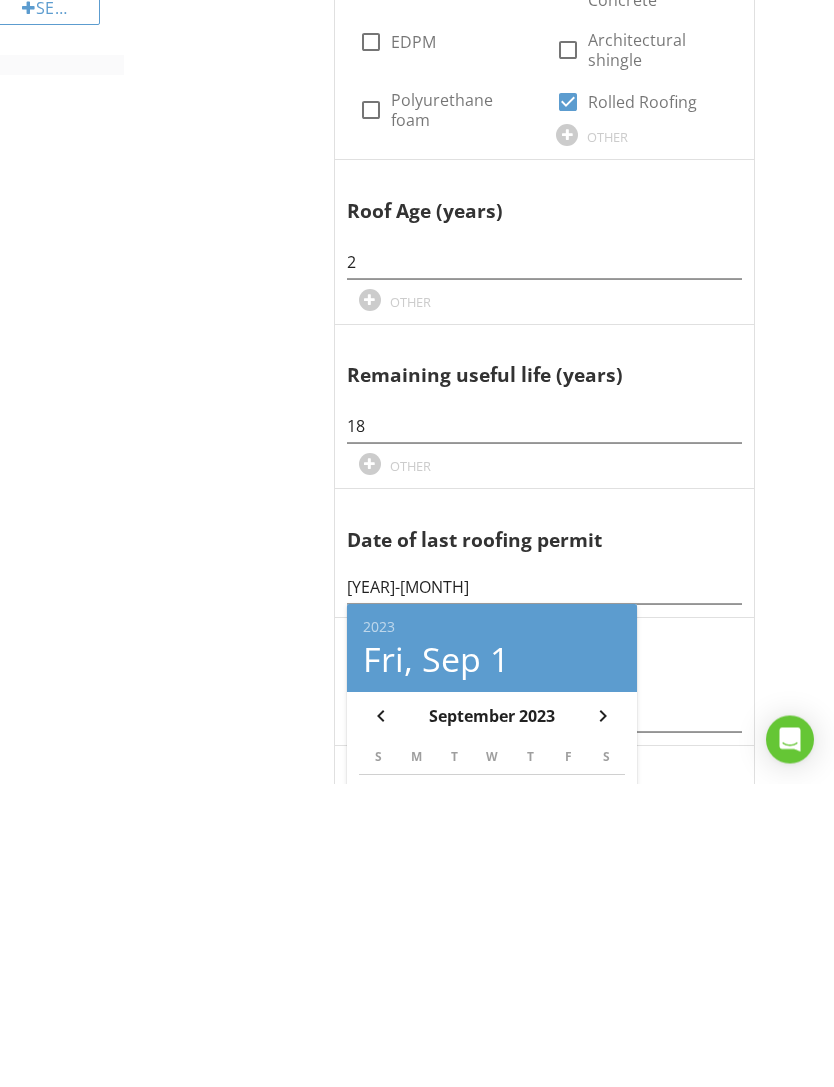 scroll, scrollTop: 926, scrollLeft: 15, axis: both 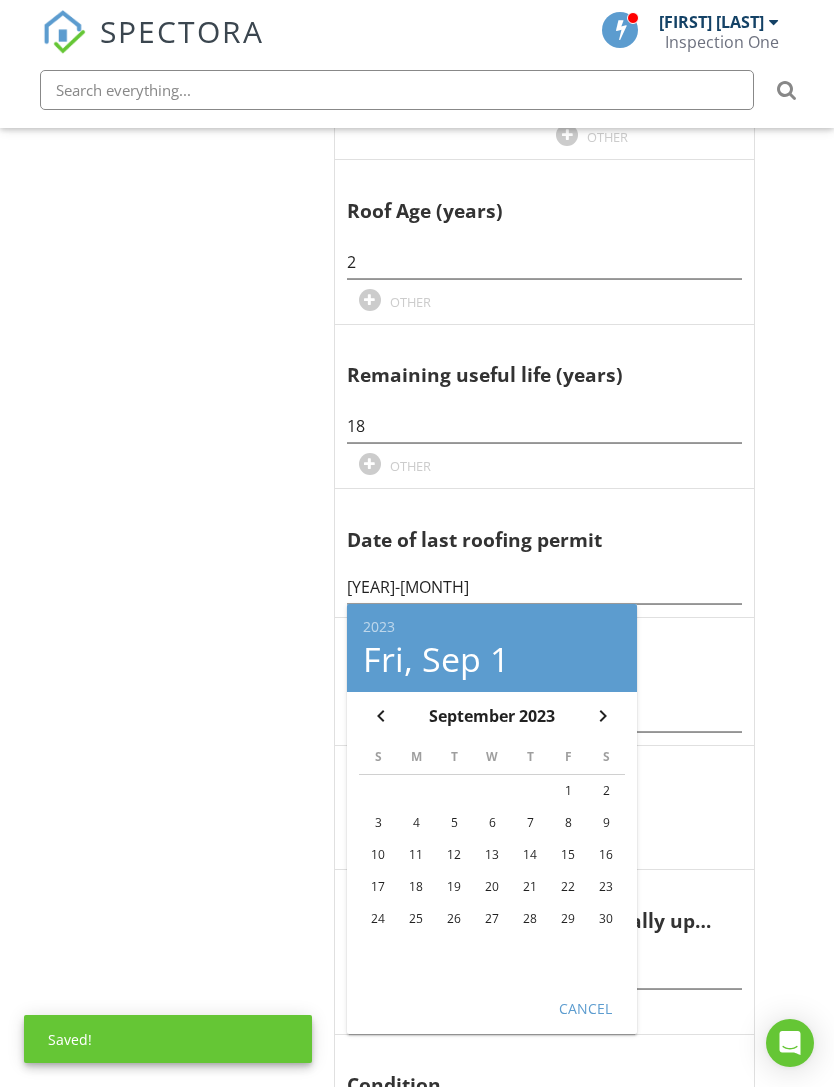 click on "20" at bounding box center [492, 887] 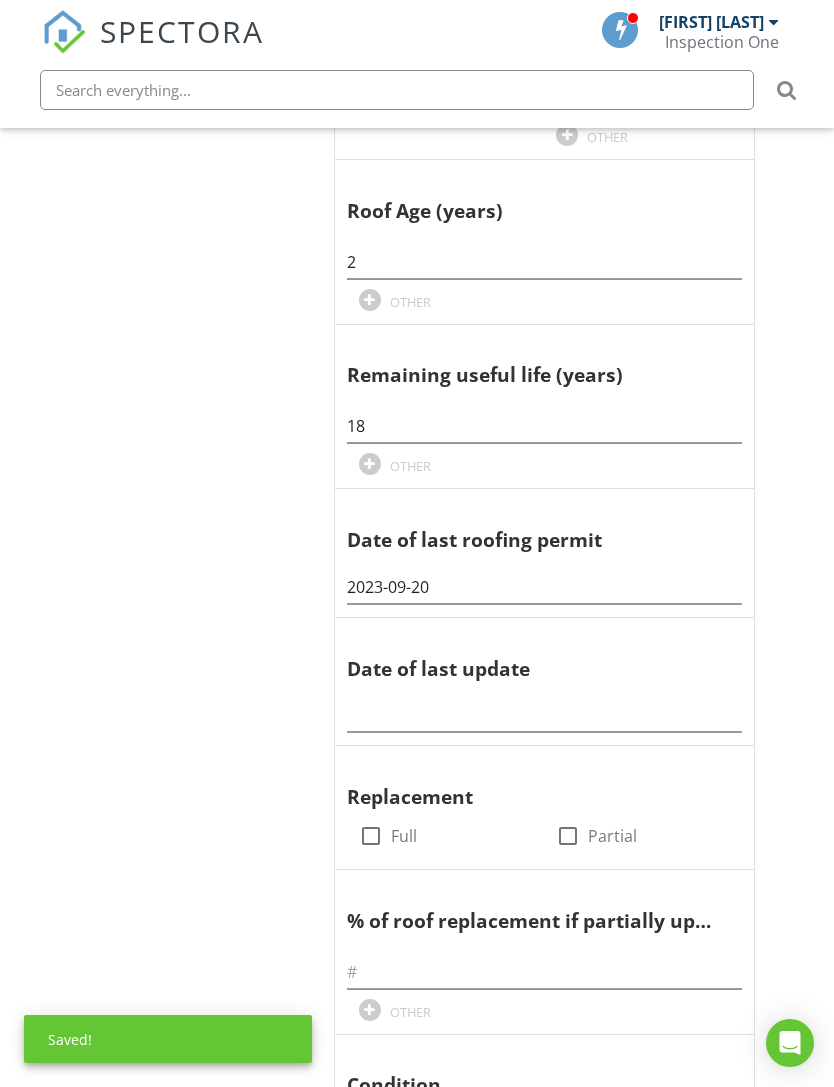 click on "20" at bounding box center (492, 877) 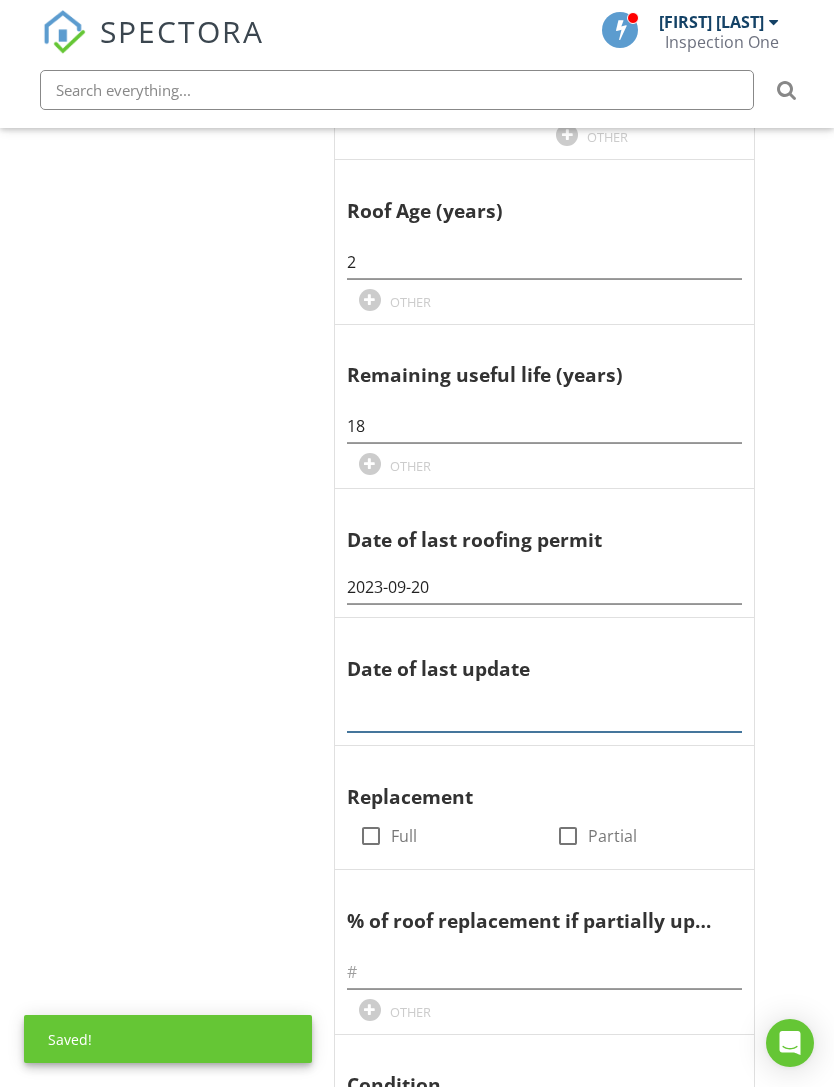 click at bounding box center [544, 715] 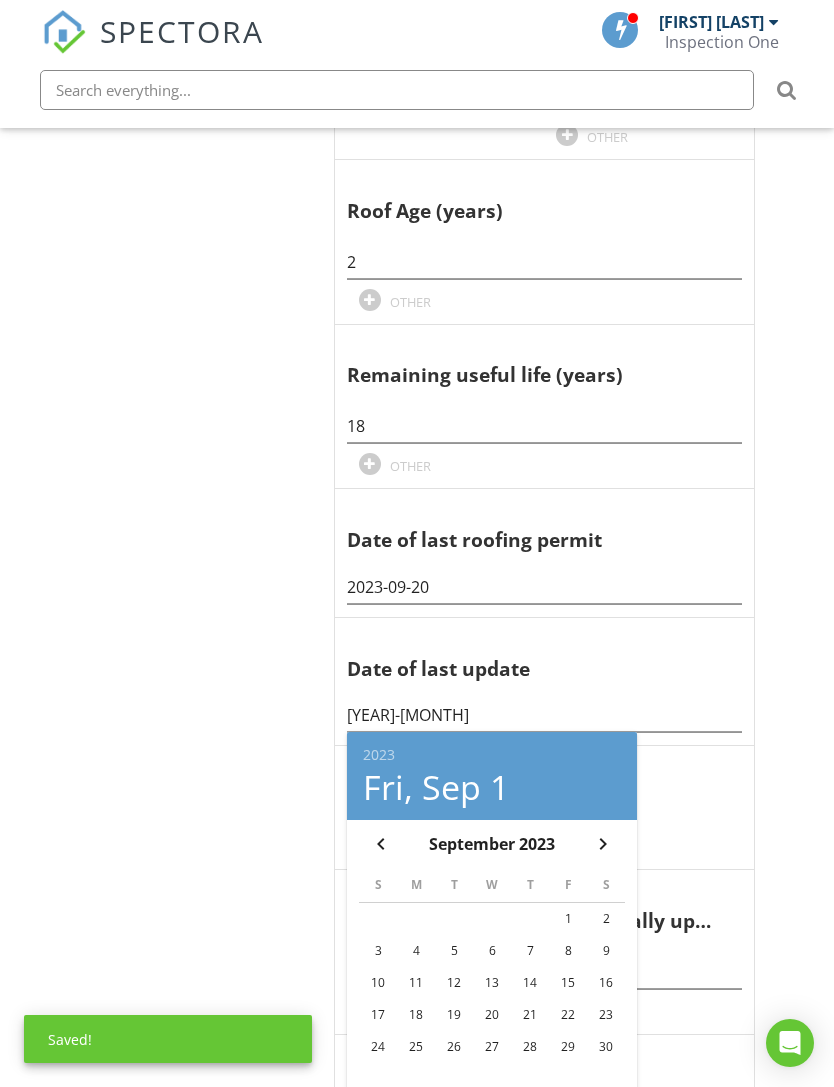 click on "20" at bounding box center (492, 1015) 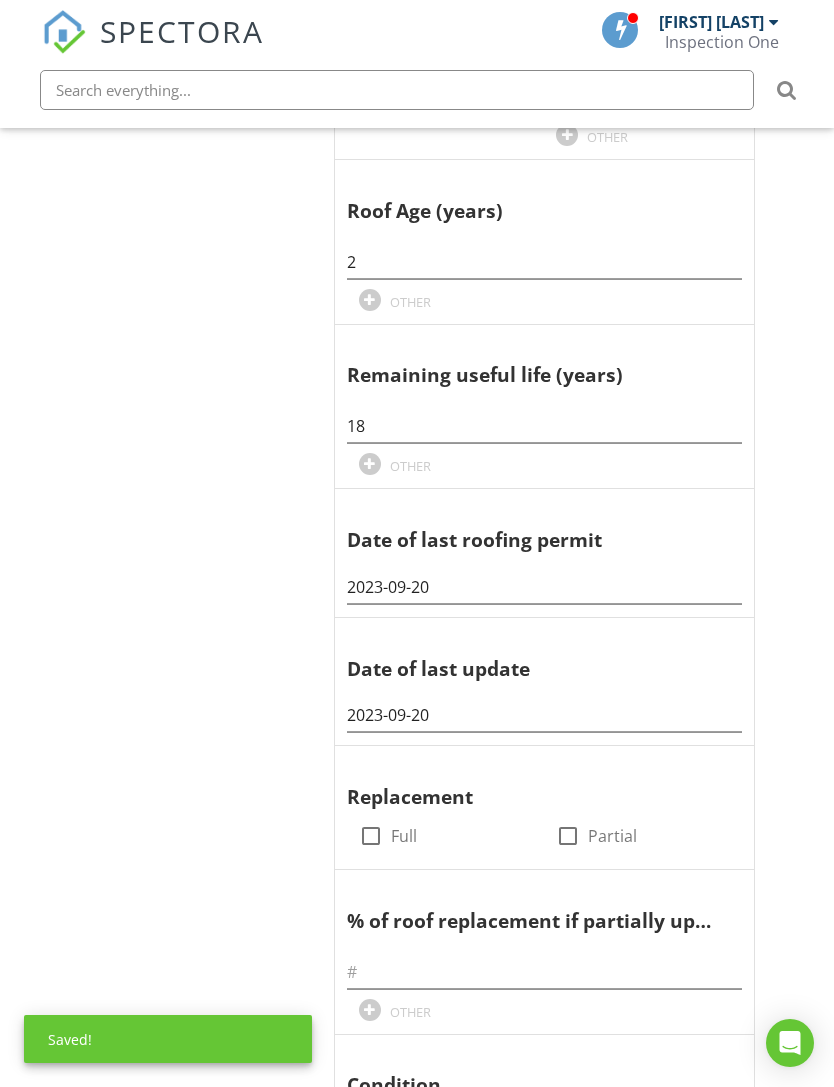 click on "20" at bounding box center [492, 1005] 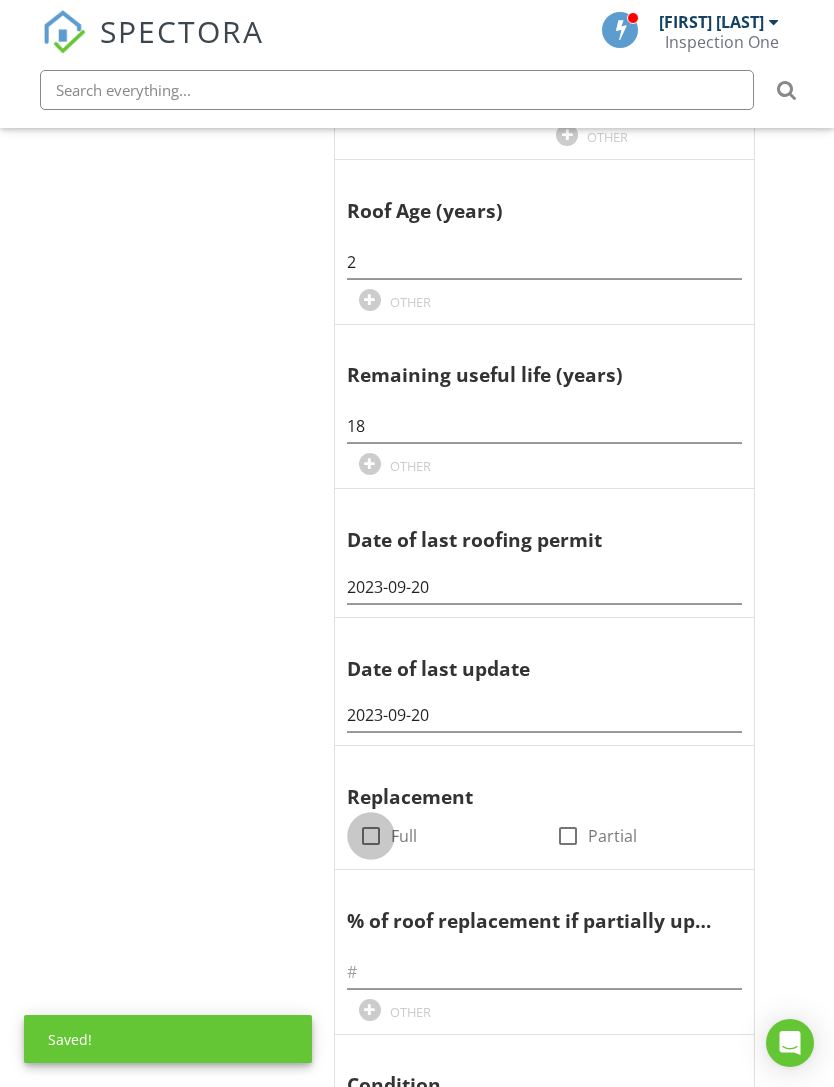 click at bounding box center [371, 836] 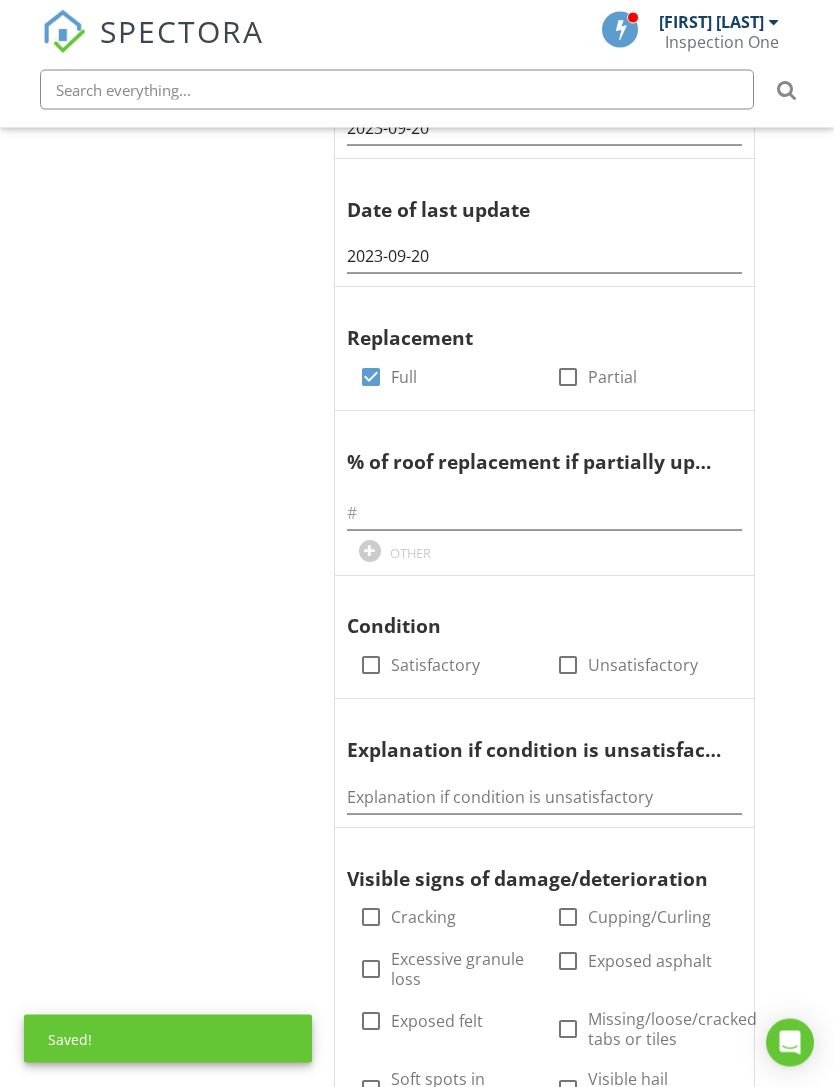 scroll, scrollTop: 1385, scrollLeft: 15, axis: both 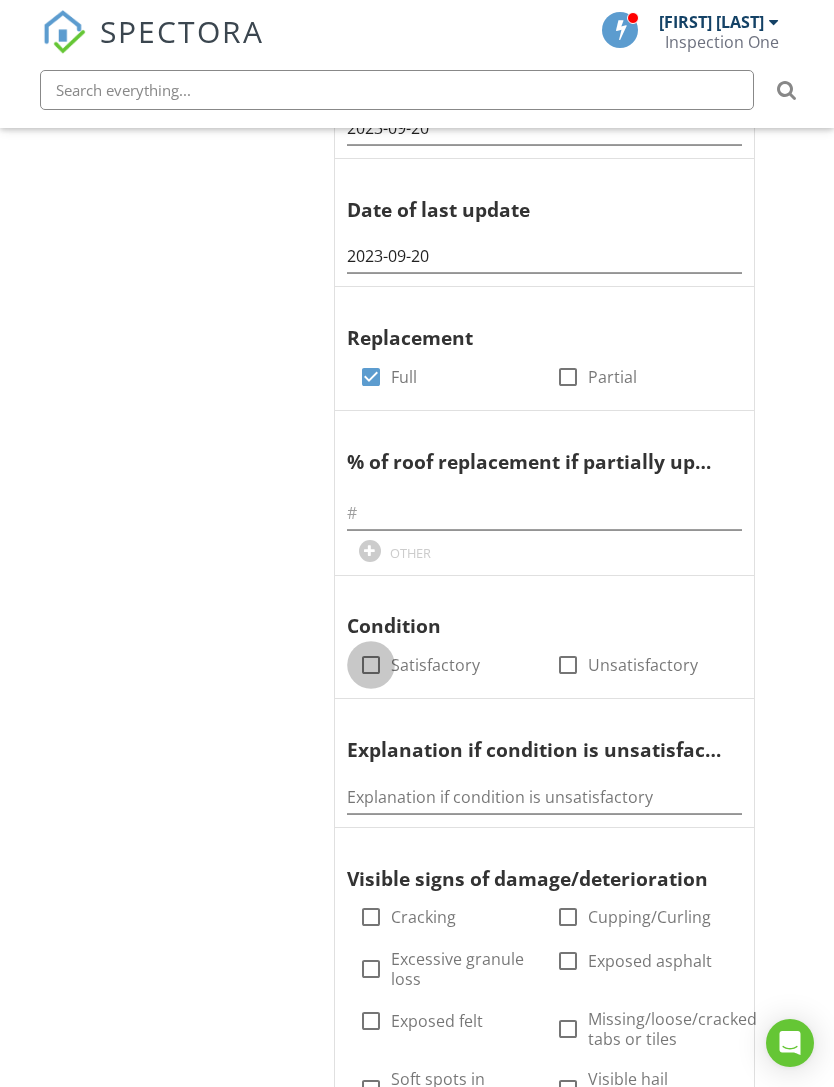 click at bounding box center [371, 665] 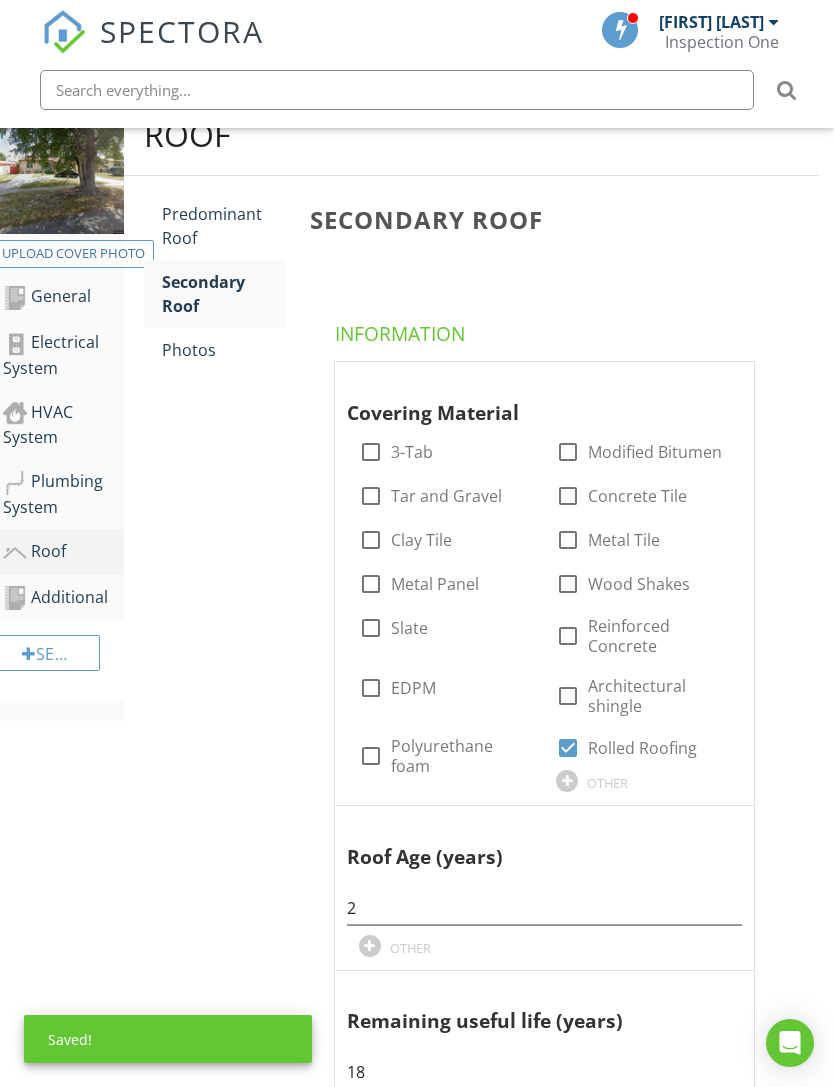 scroll, scrollTop: 276, scrollLeft: 15, axis: both 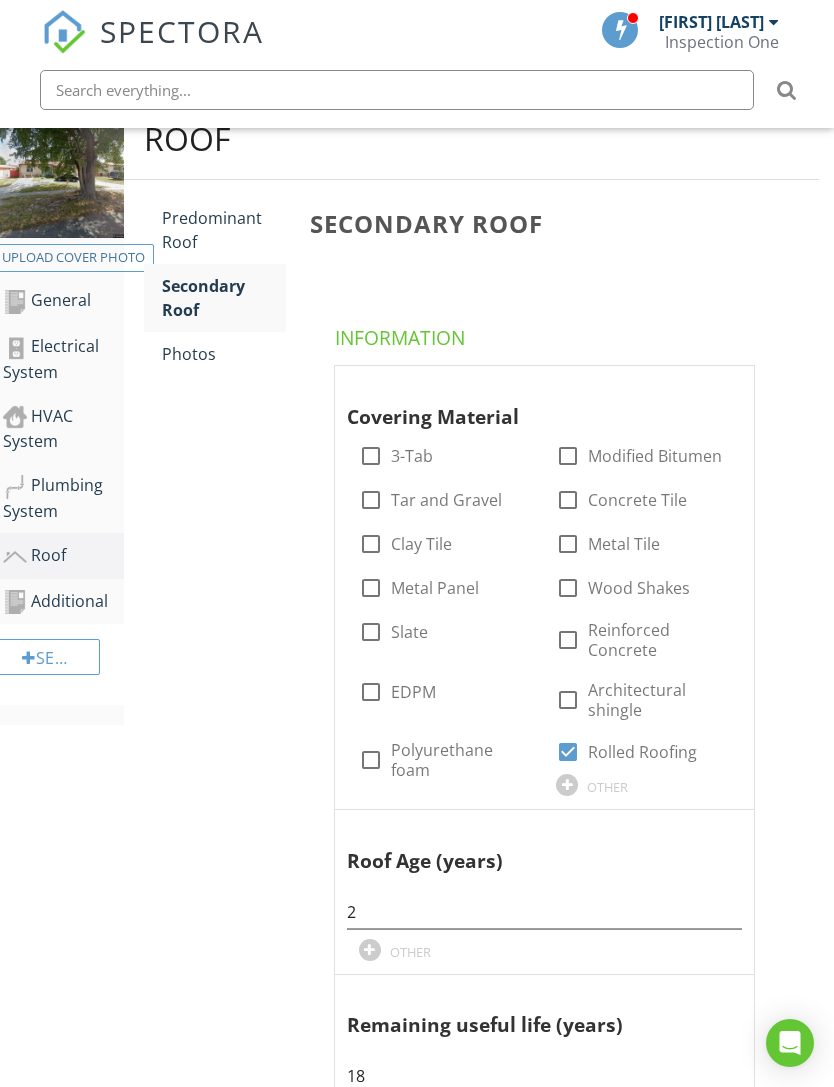 click on "Photos" at bounding box center (224, 354) 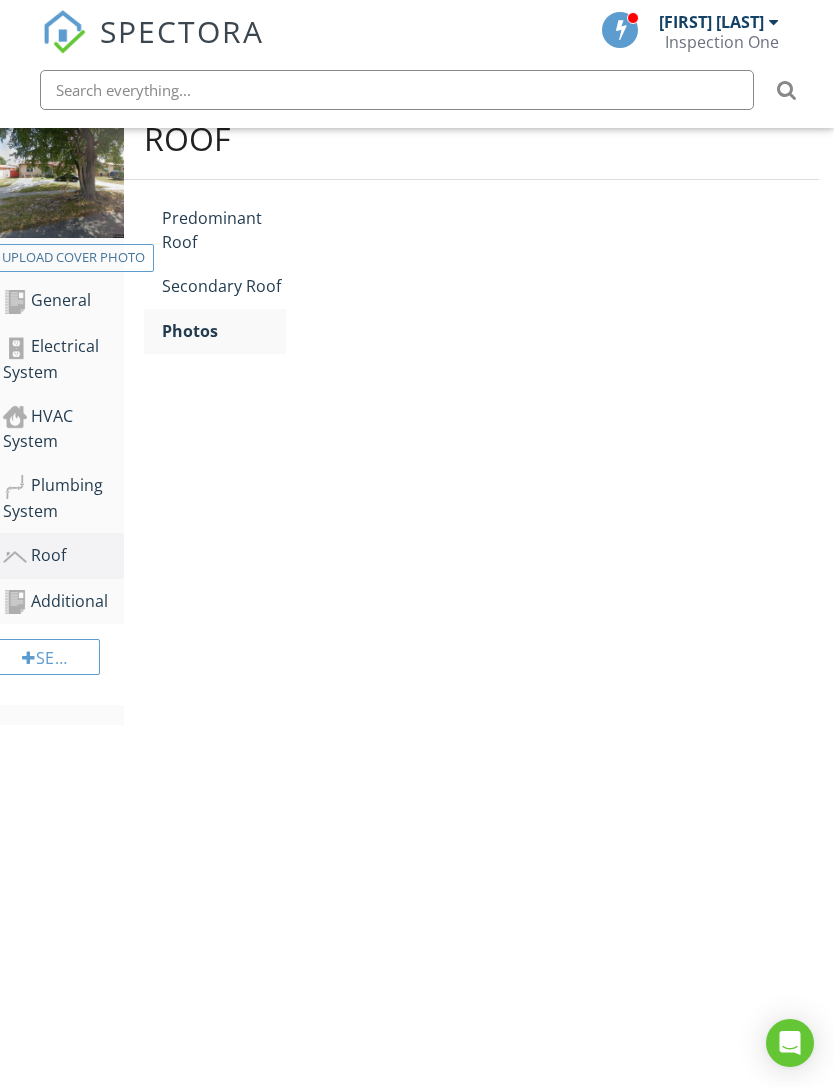 click on "Photos" at bounding box center (224, 331) 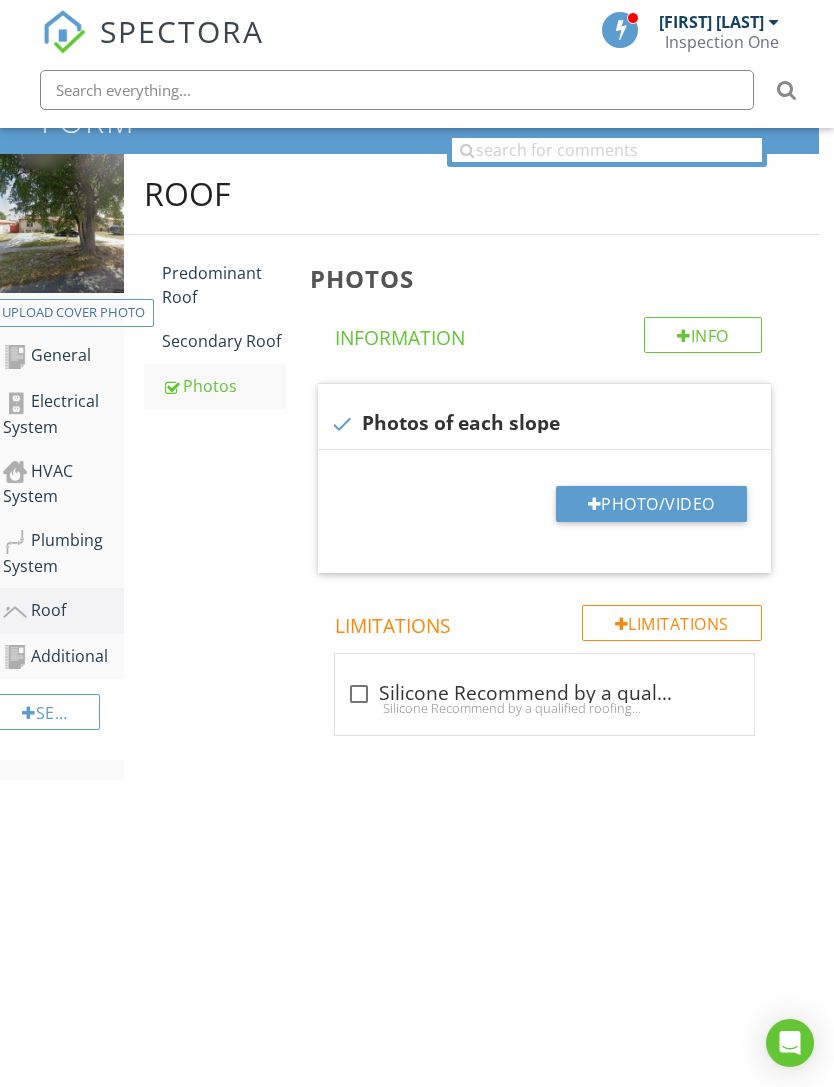 click on "Predominant Roof" at bounding box center (224, 285) 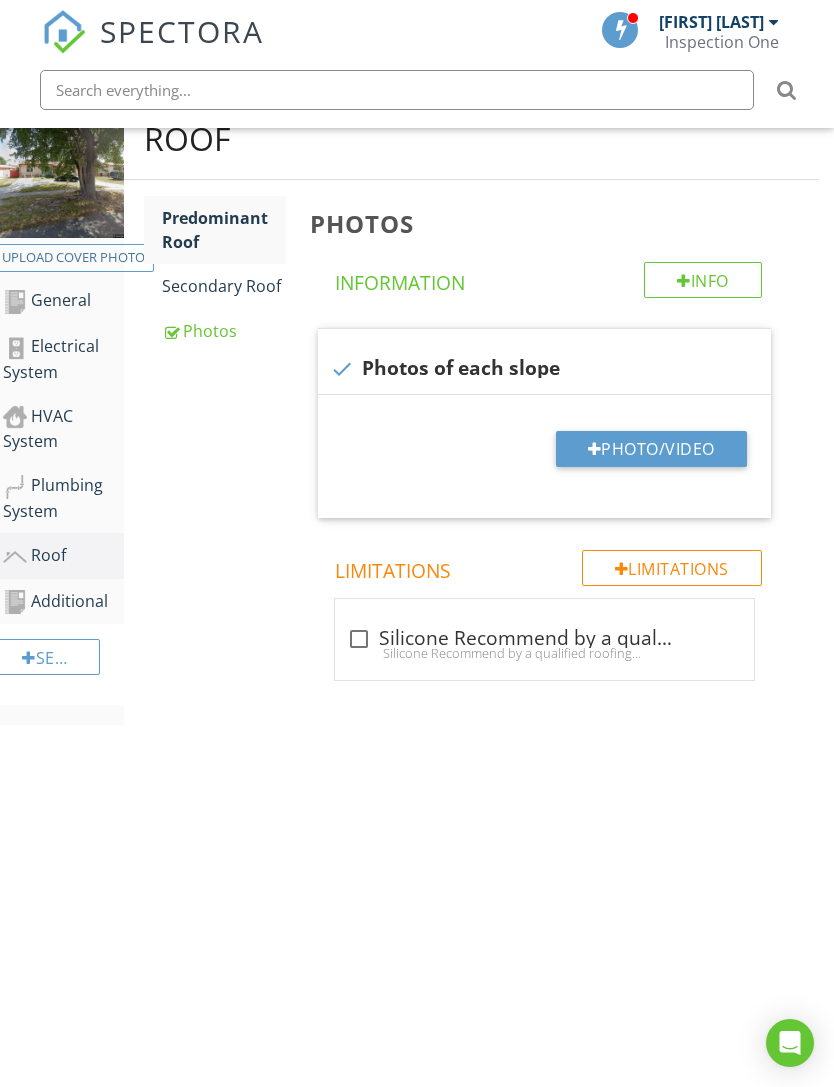 click on "Predominant Roof" at bounding box center (224, 230) 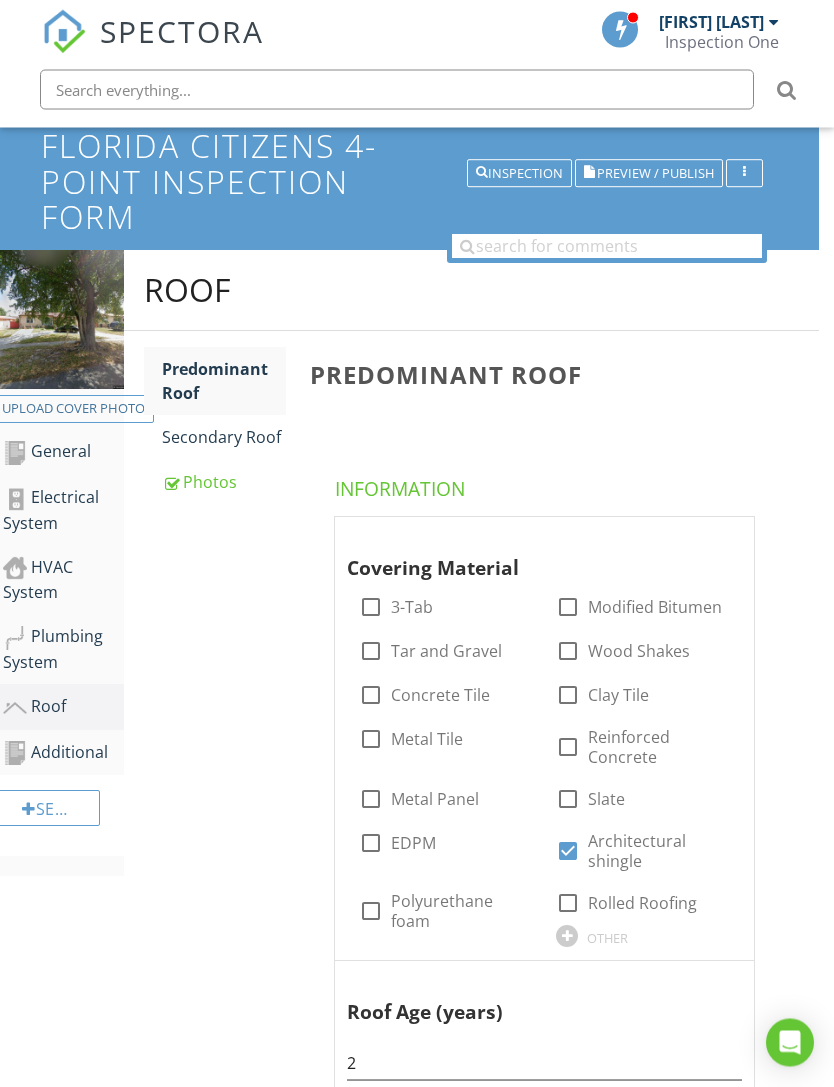 scroll, scrollTop: 90, scrollLeft: 15, axis: both 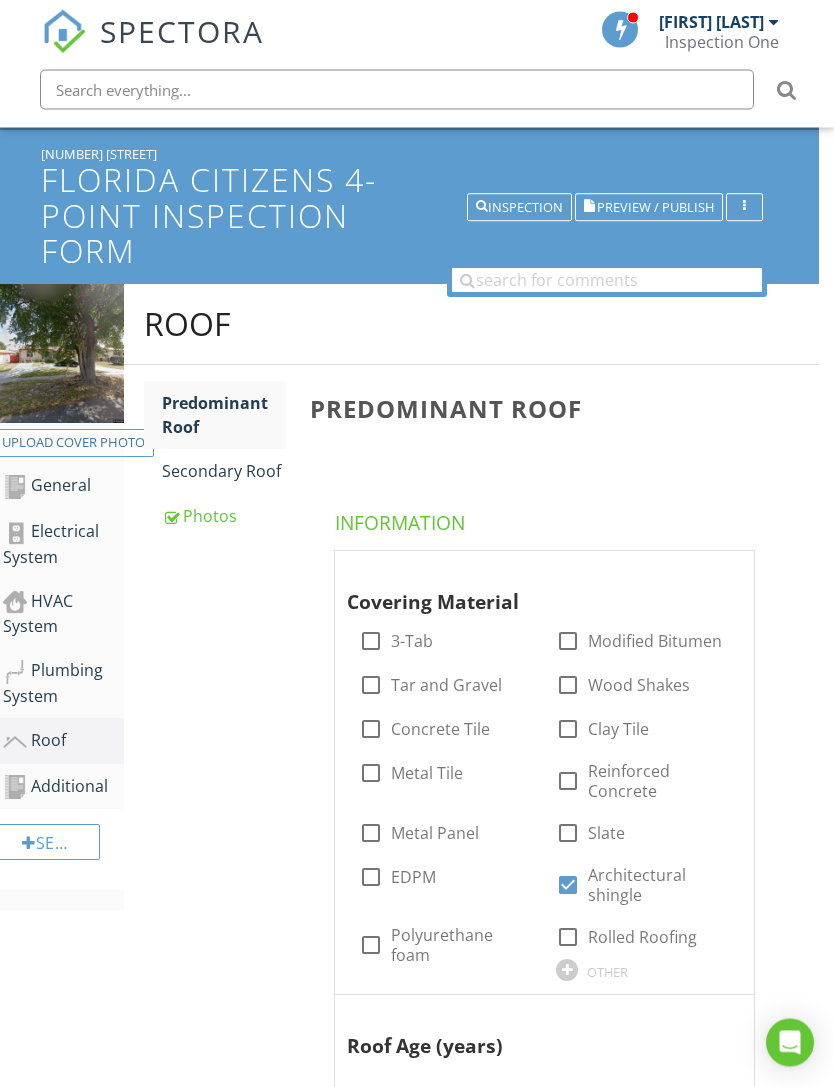 click on "Secondary Roof" at bounding box center (224, 472) 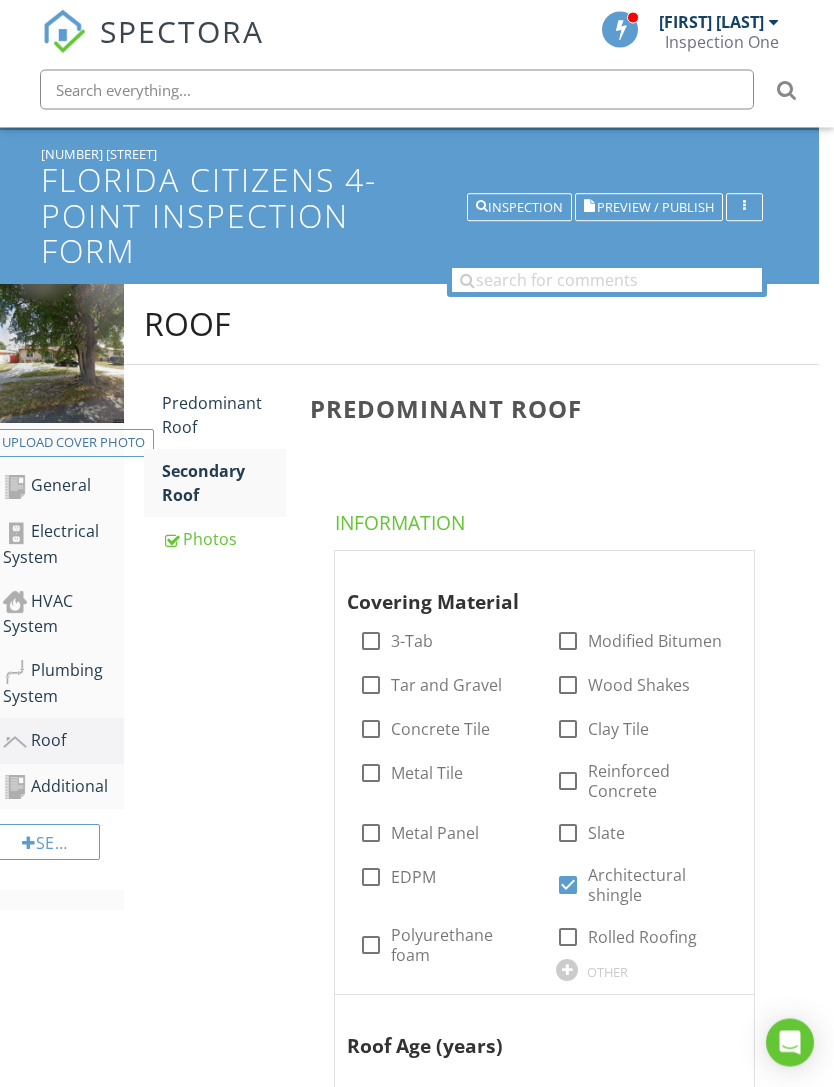 scroll, scrollTop: 91, scrollLeft: 15, axis: both 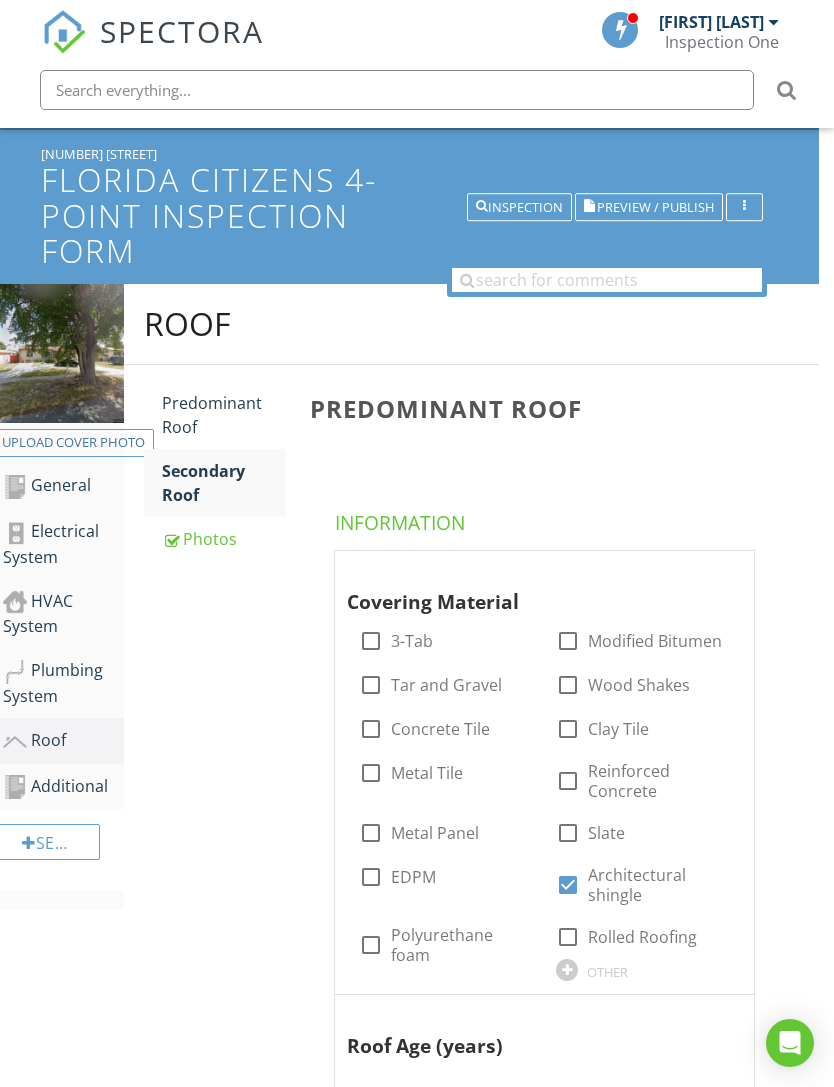 click on "Secondary Roof" at bounding box center [224, 483] 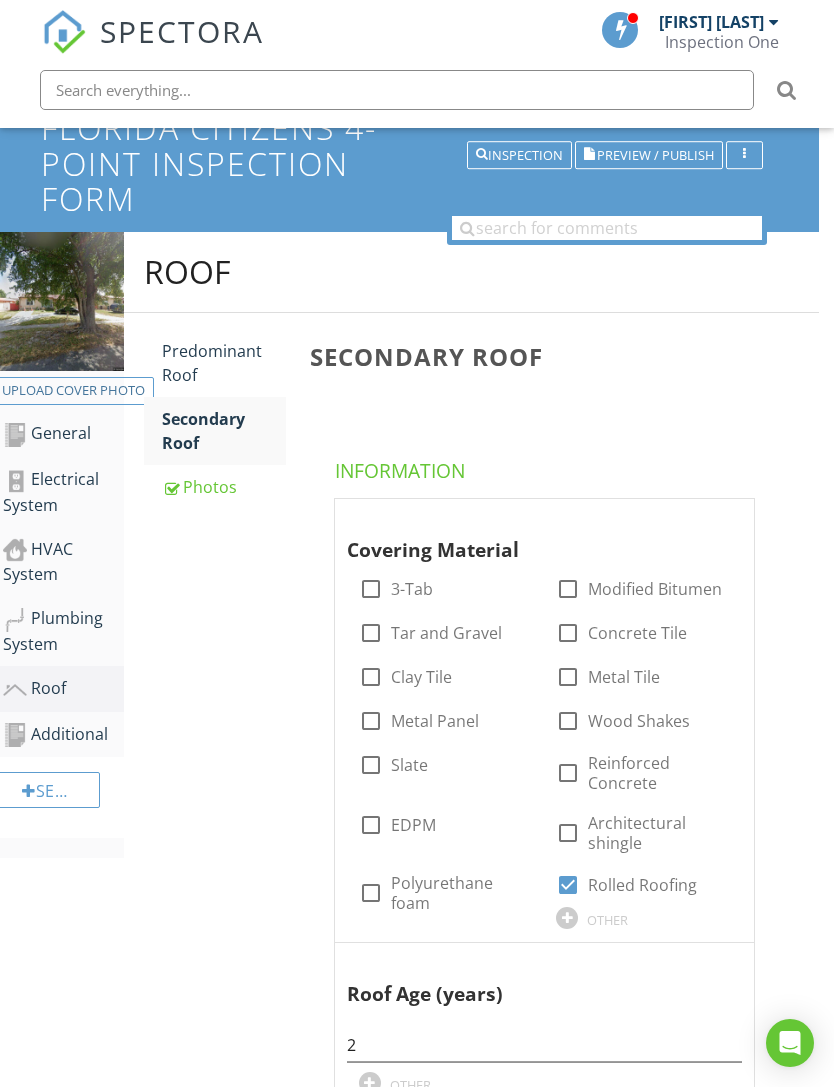 scroll, scrollTop: 144, scrollLeft: 15, axis: both 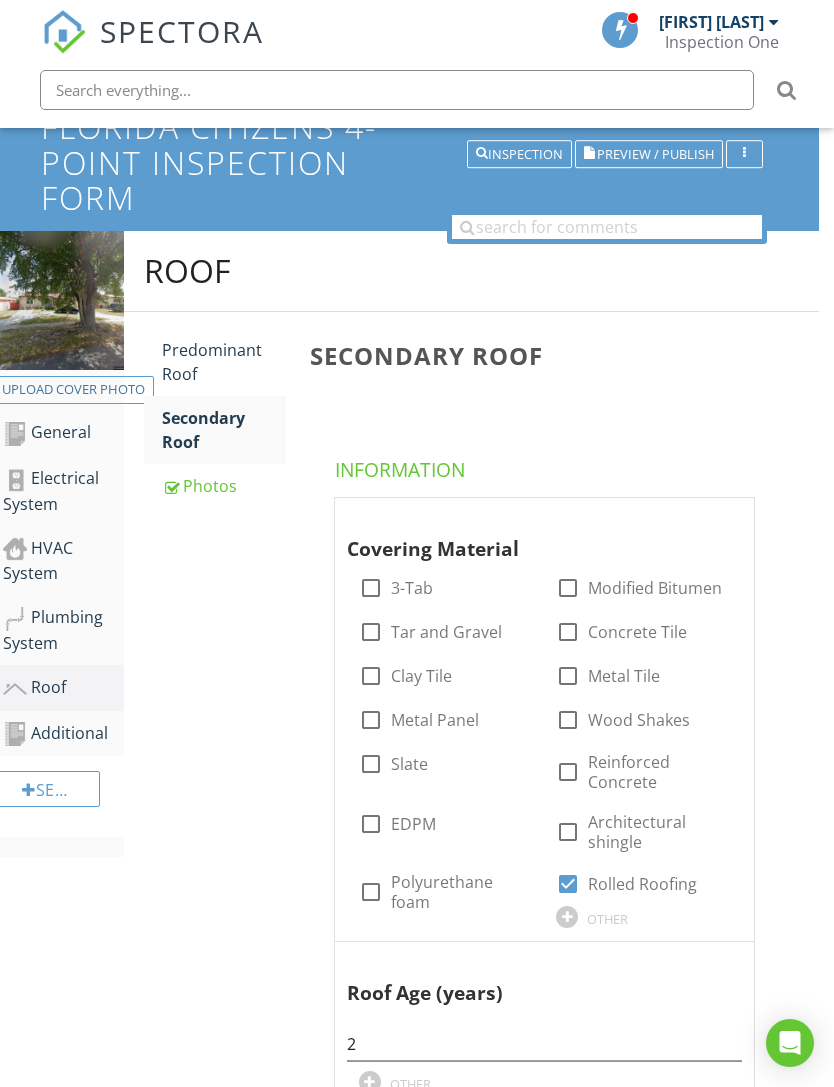click on "Photos" at bounding box center (224, 486) 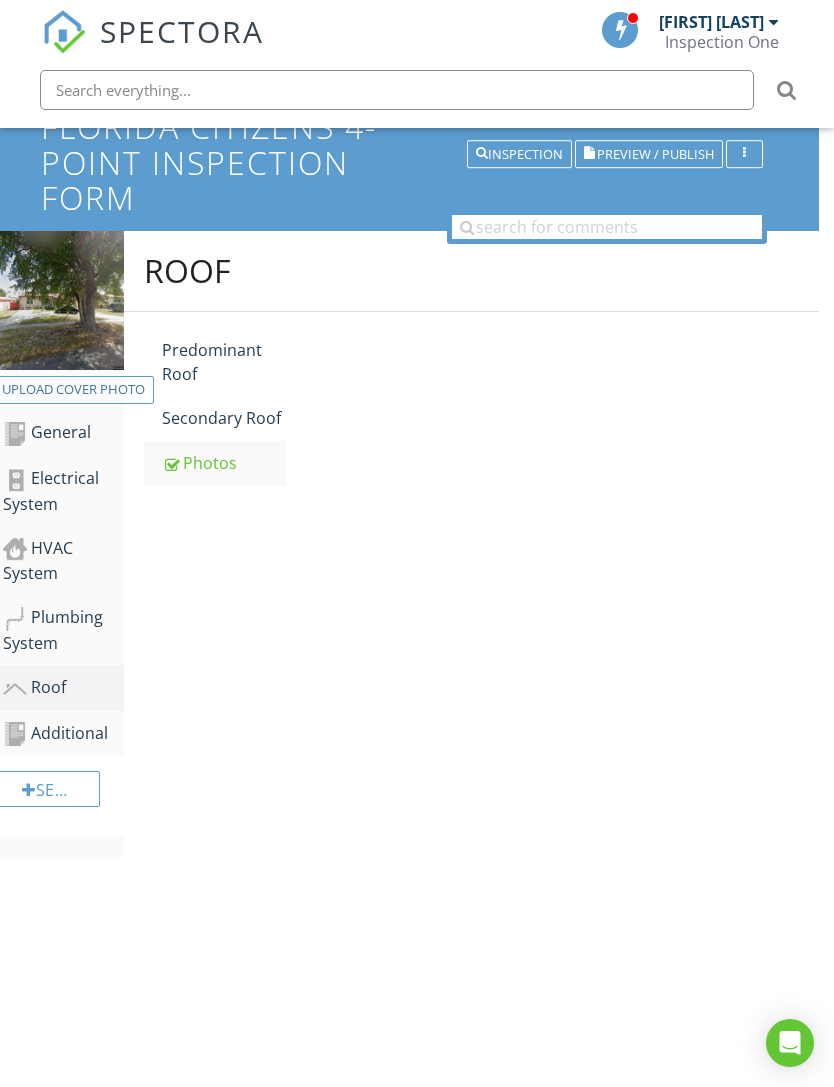 click on "Photos" at bounding box center (224, 463) 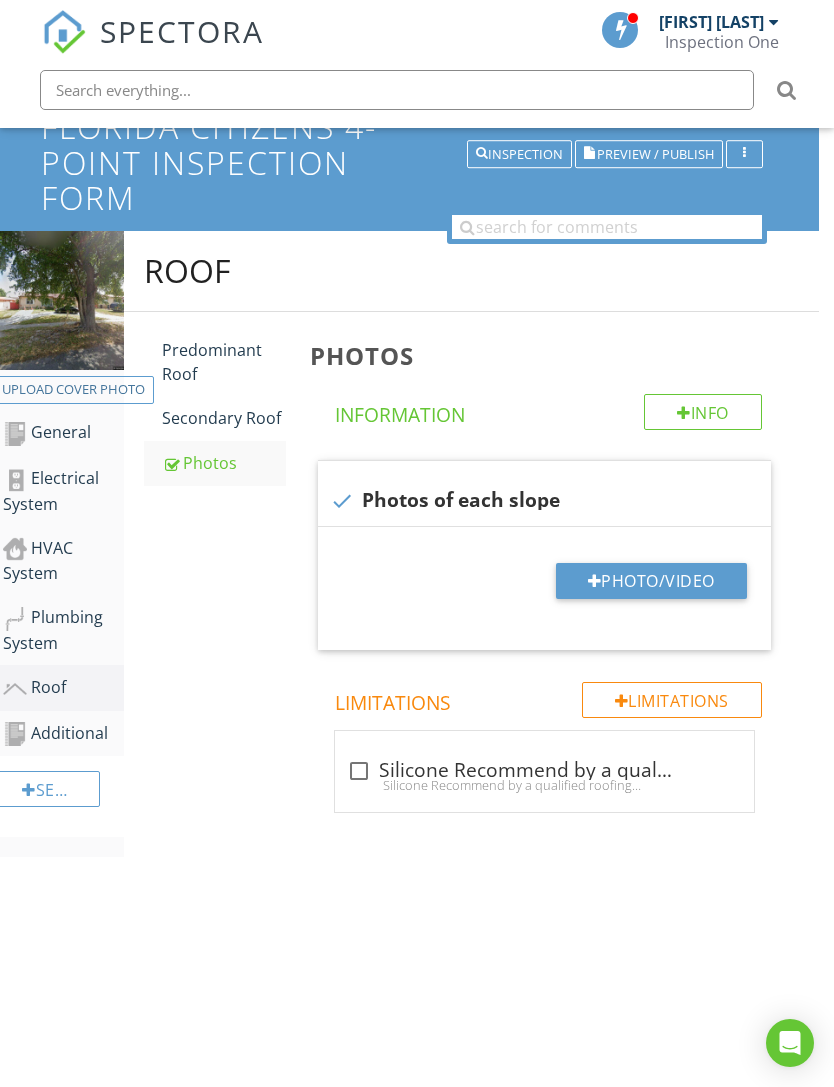 click on "Photo/Video" at bounding box center [651, 581] 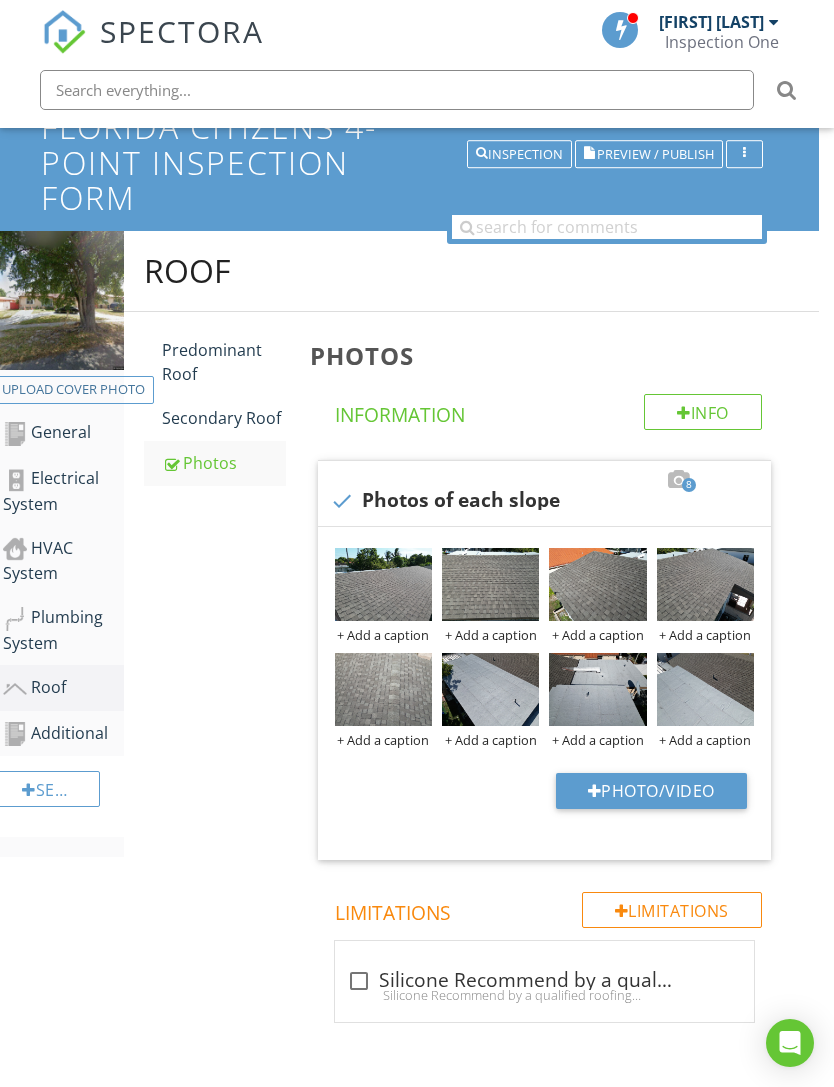click at bounding box center [490, 689] 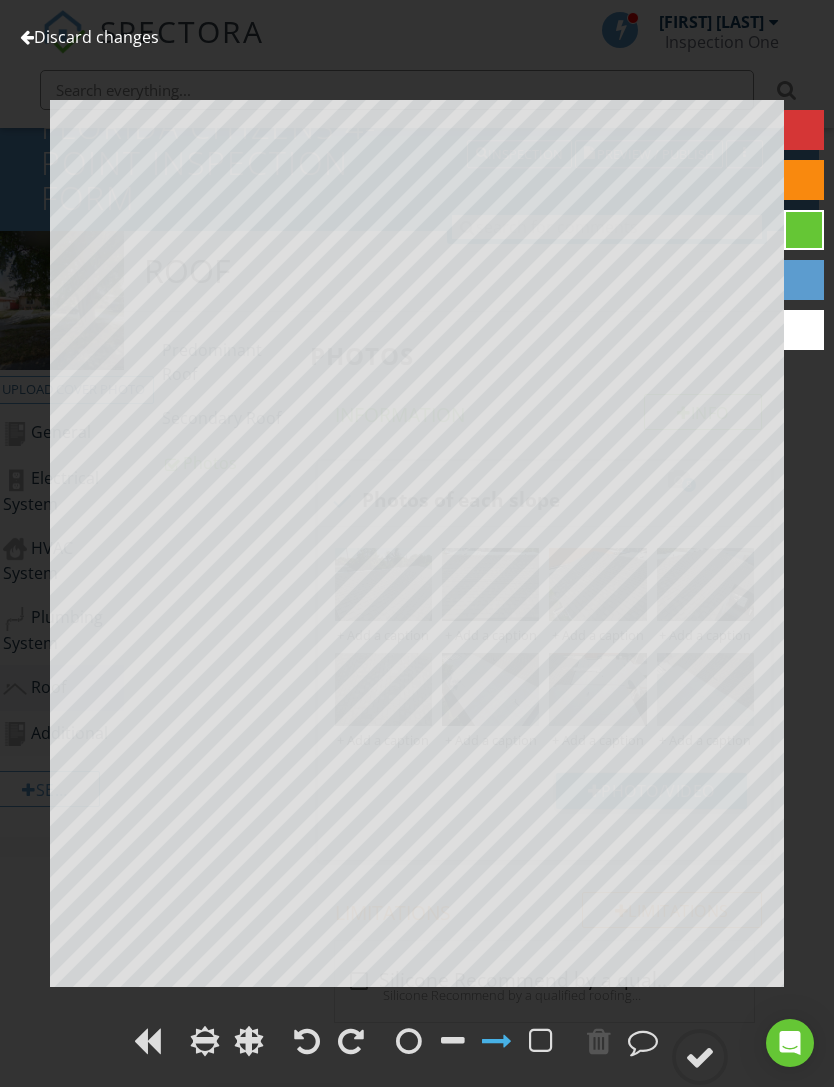 click on "Discard changes" at bounding box center [89, 37] 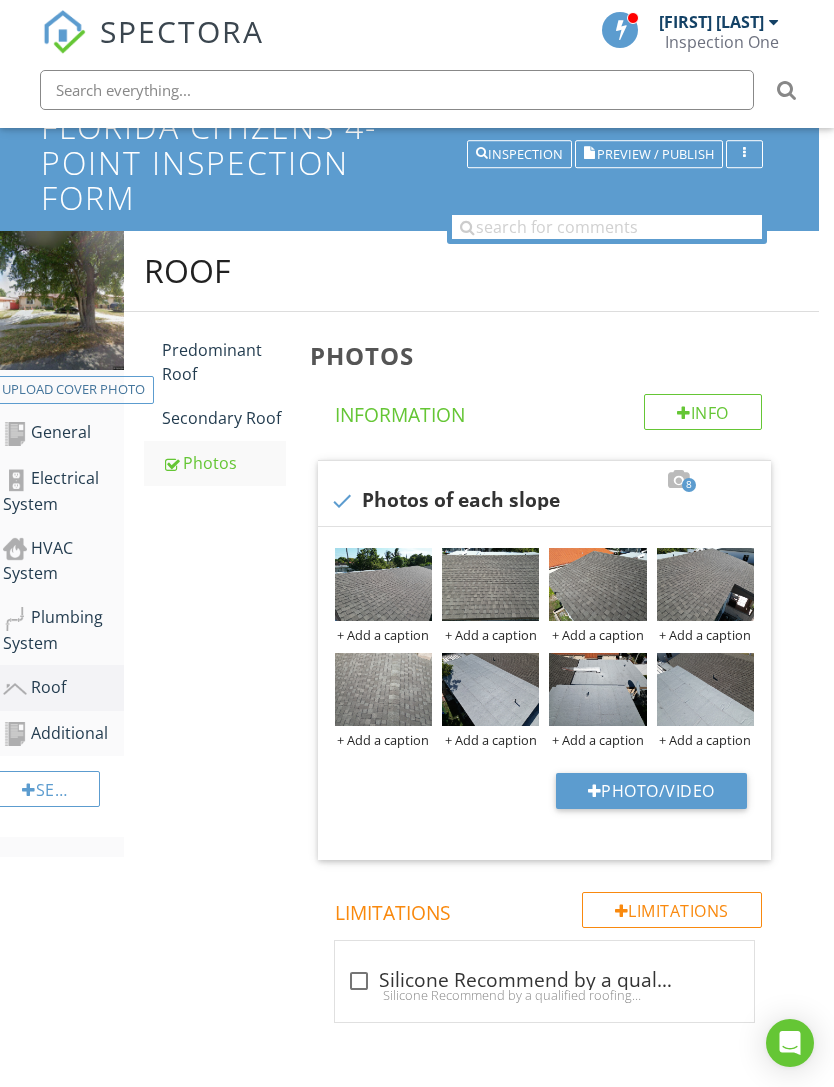 click at bounding box center (597, 689) 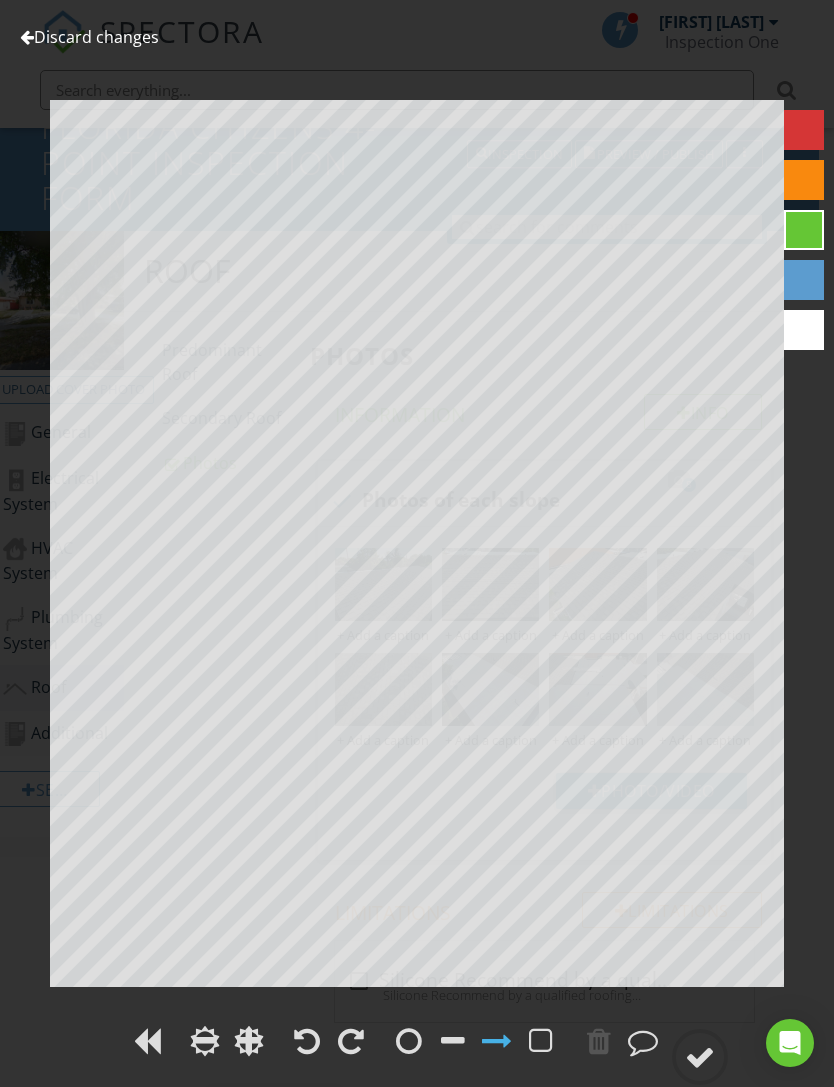 click on "Discard changes" at bounding box center (89, 37) 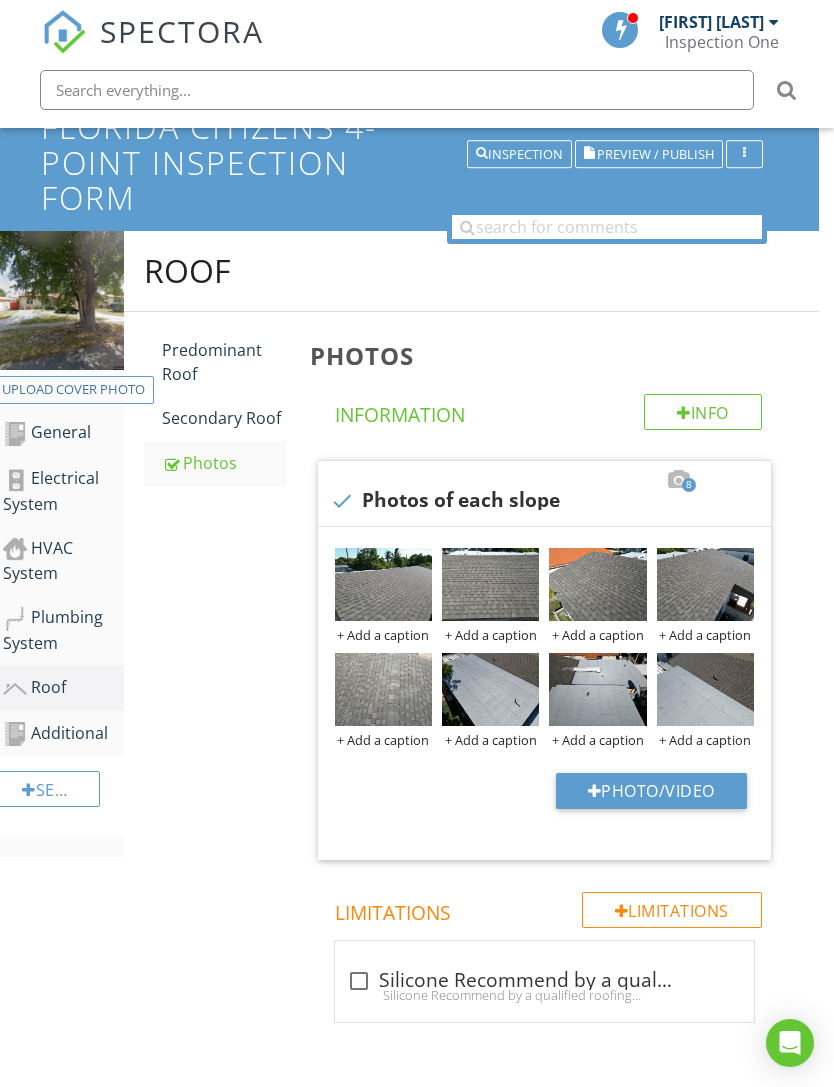 click at bounding box center (0, 0) 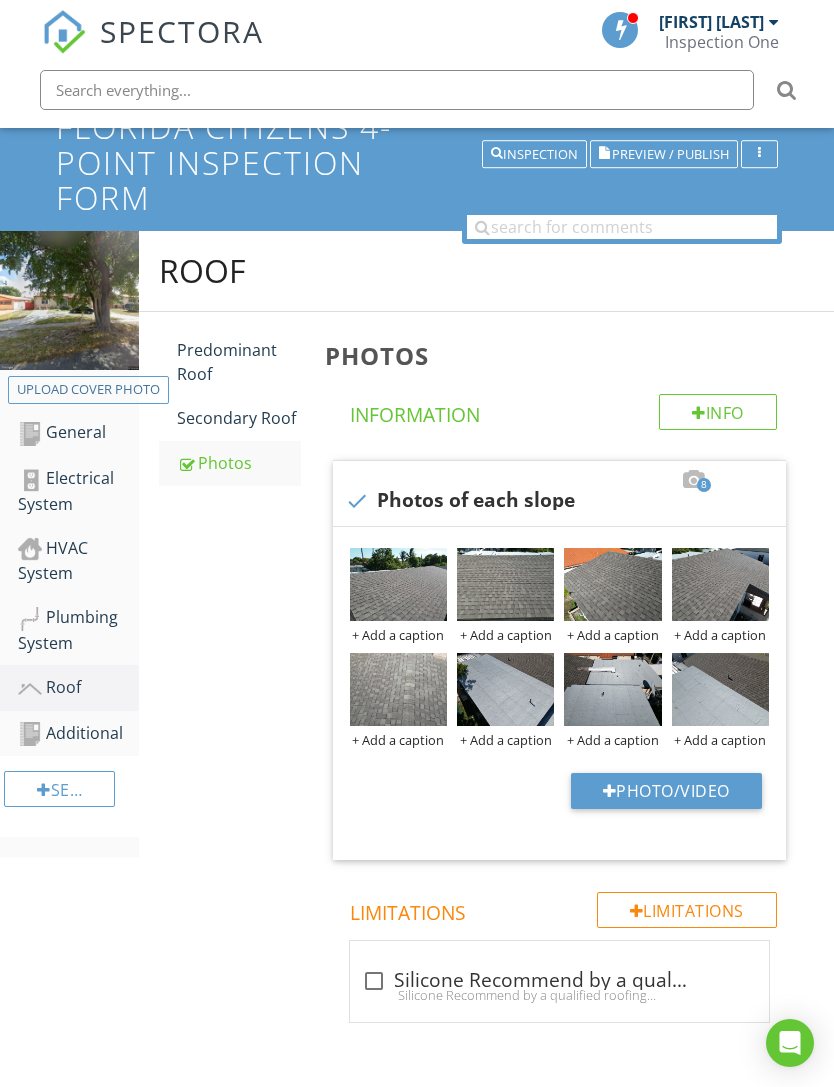 scroll, scrollTop: 144, scrollLeft: 0, axis: vertical 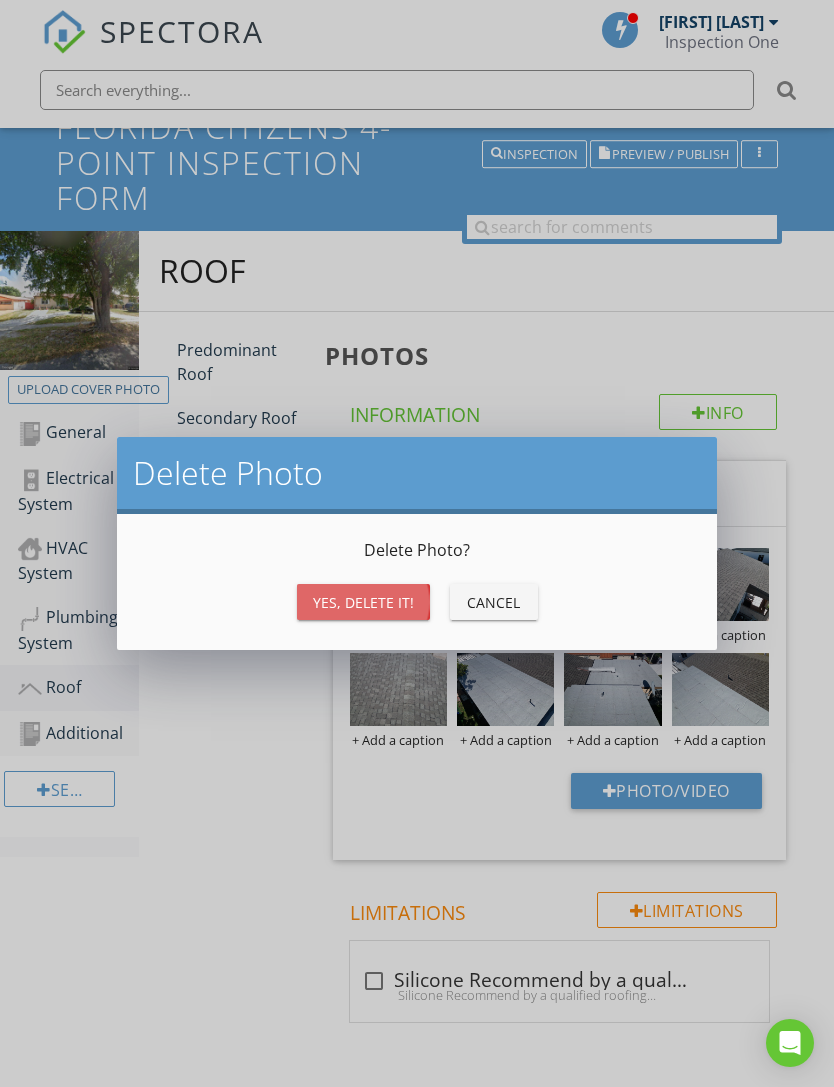 click on "Yes, Delete it!" at bounding box center (363, 602) 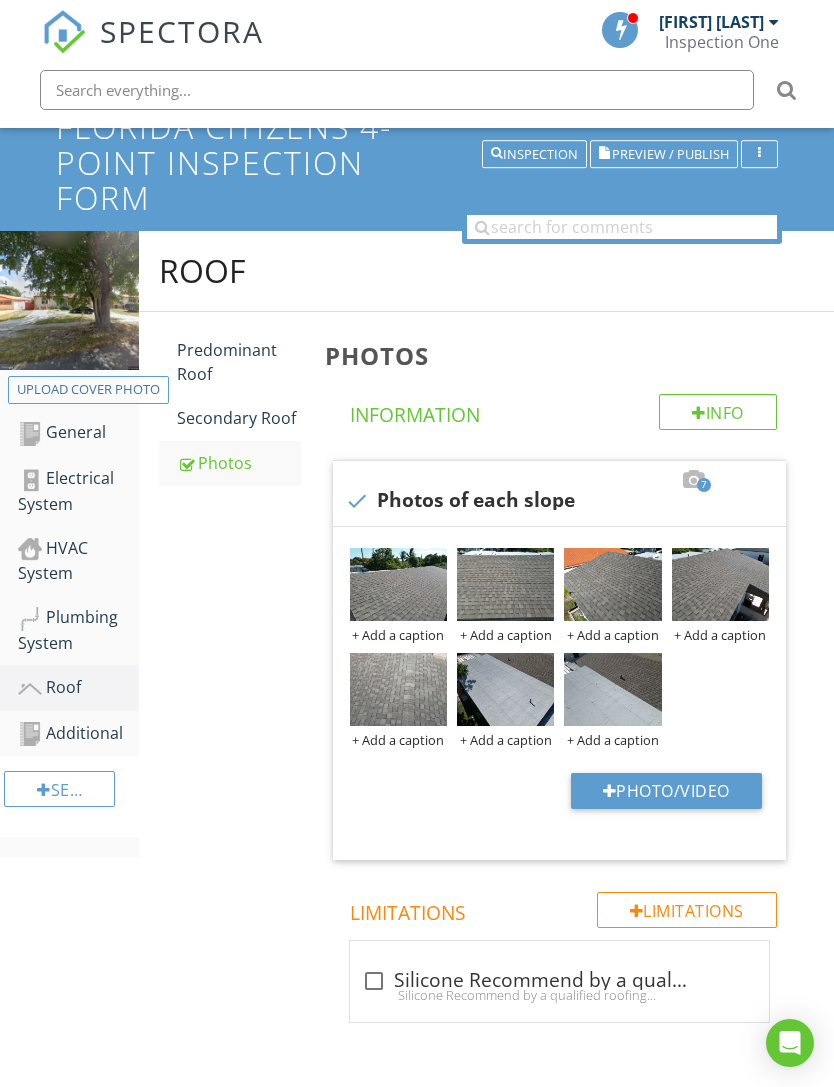 click at bounding box center (0, 0) 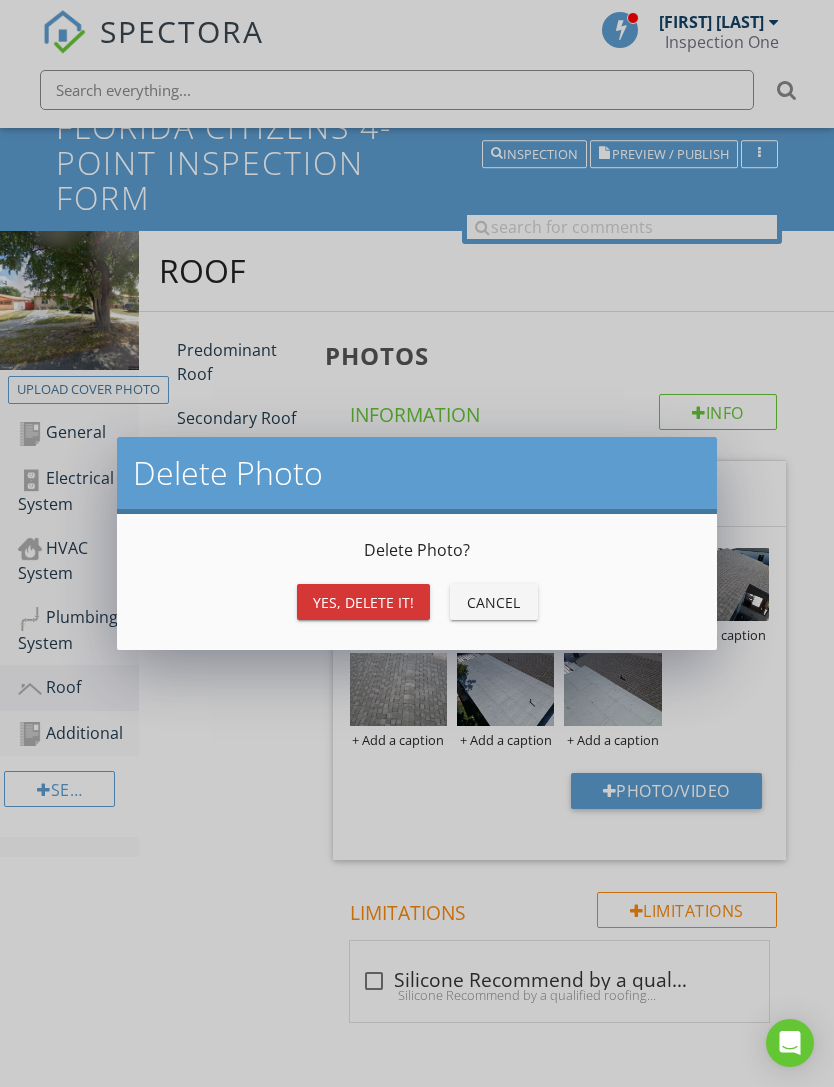 click on "Yes, Delete it!" at bounding box center (363, 602) 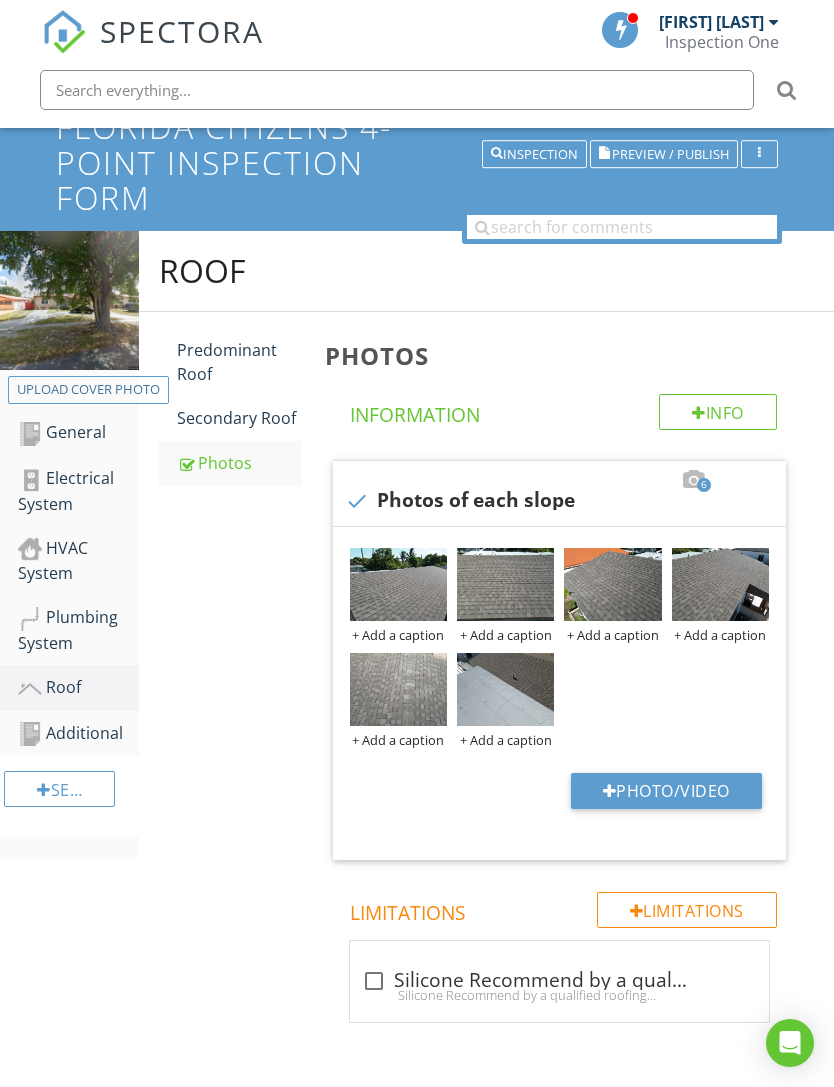 click on "Photo/Video" at bounding box center [666, 791] 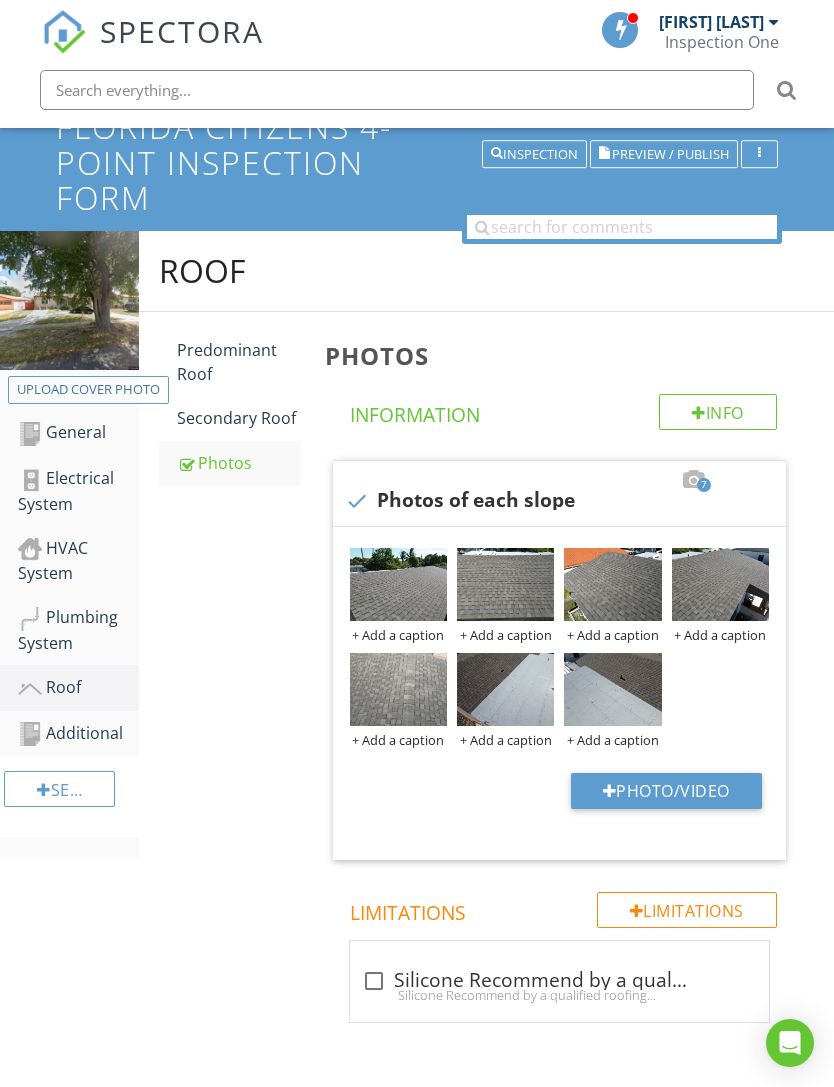 click on "Photo/Video" at bounding box center [666, 791] 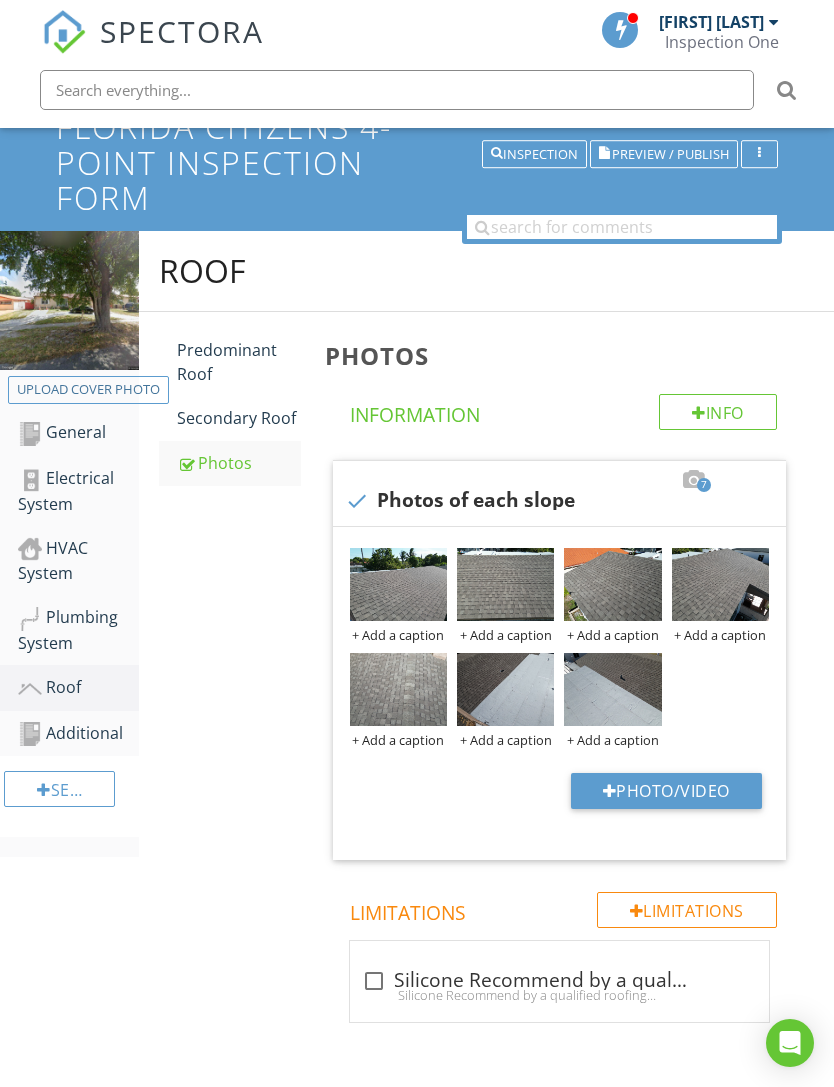 type on "C:\fakepath\DJI_0573.jpeg" 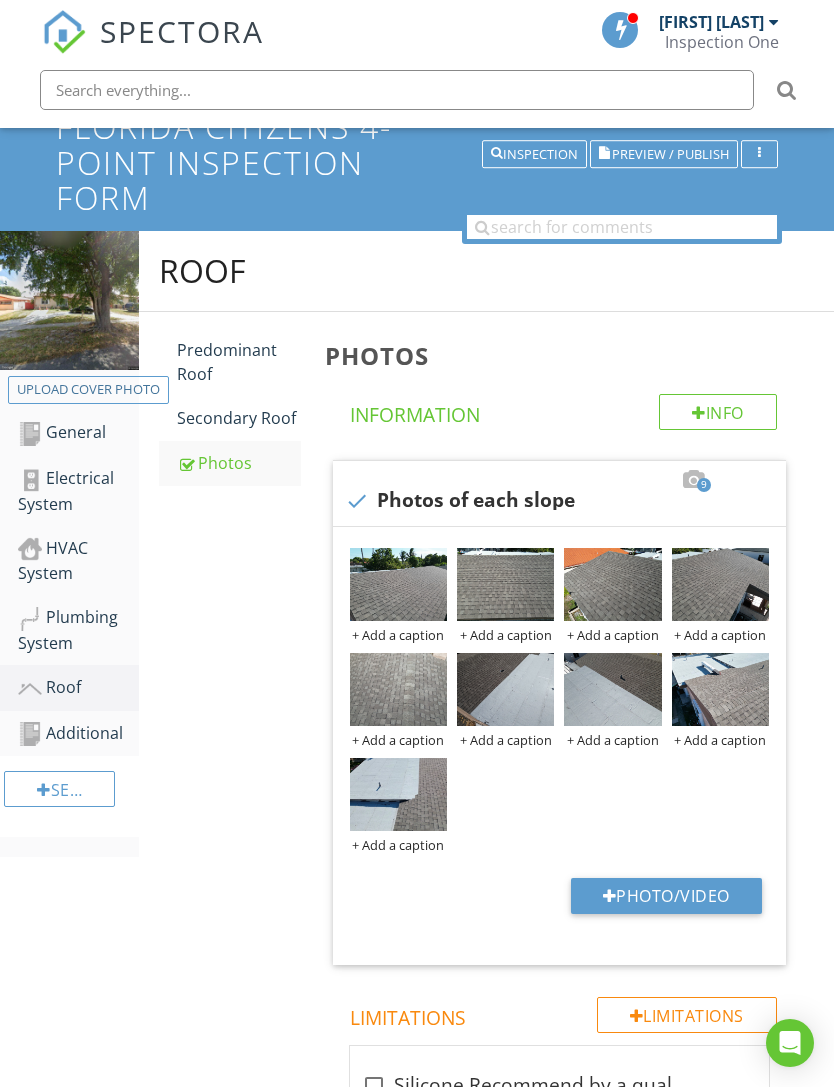 click at bounding box center (398, 584) 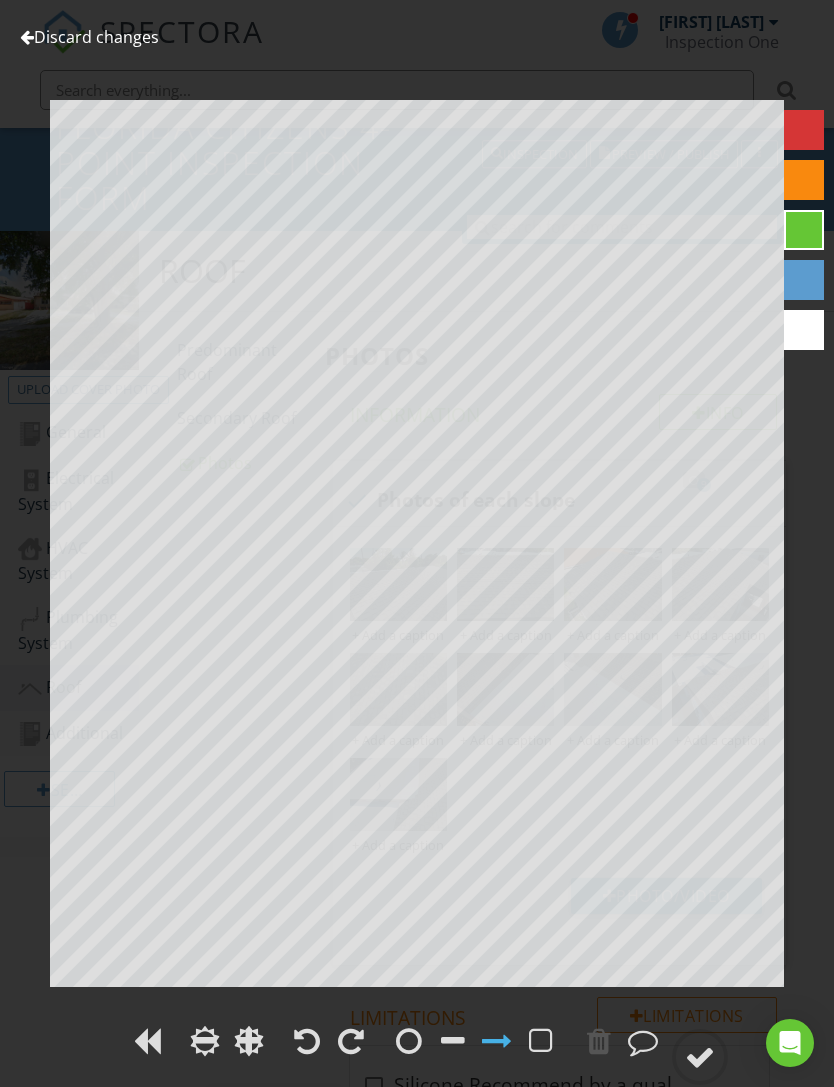 click on "Discard changes" at bounding box center (89, 37) 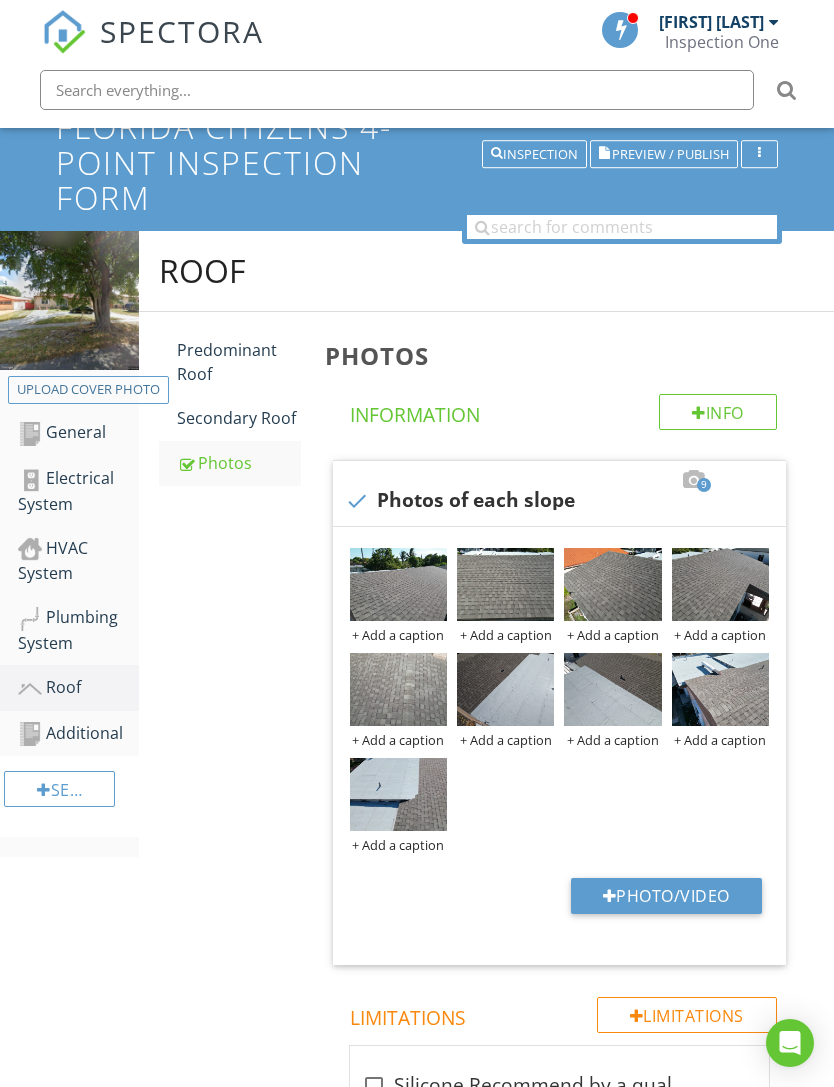 click at bounding box center (0, 0) 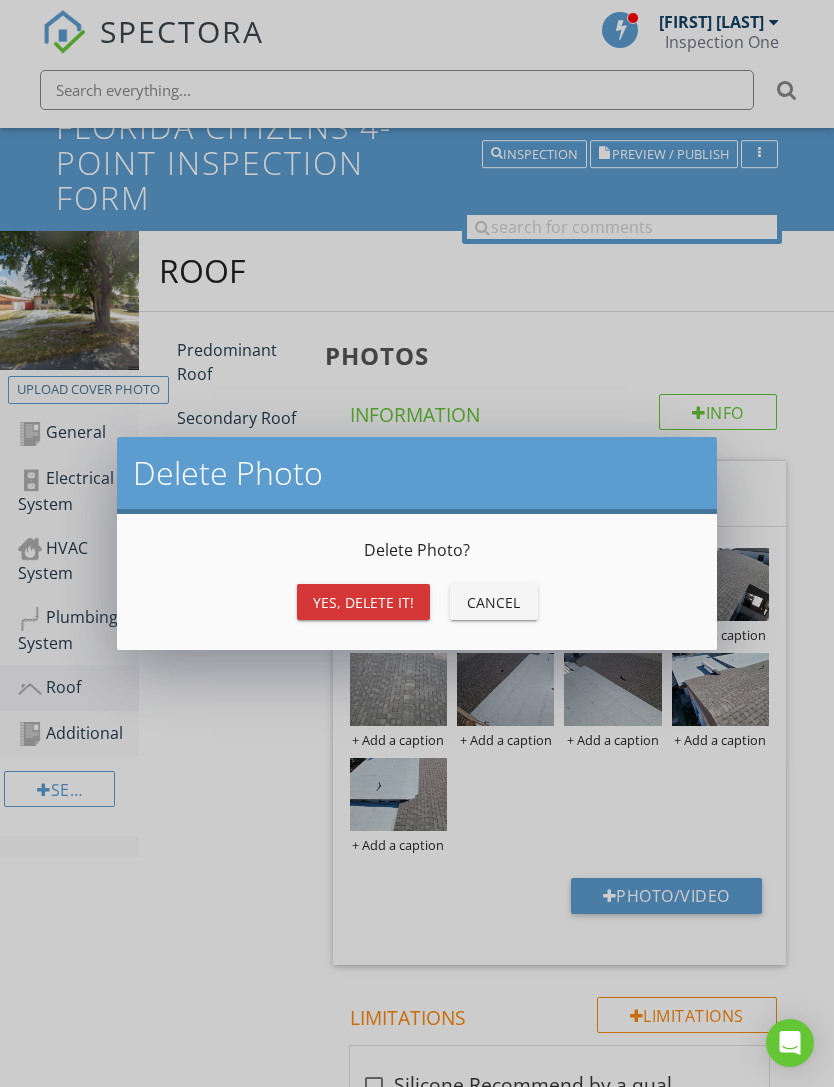 click on "Yes, Delete it!" at bounding box center (363, 602) 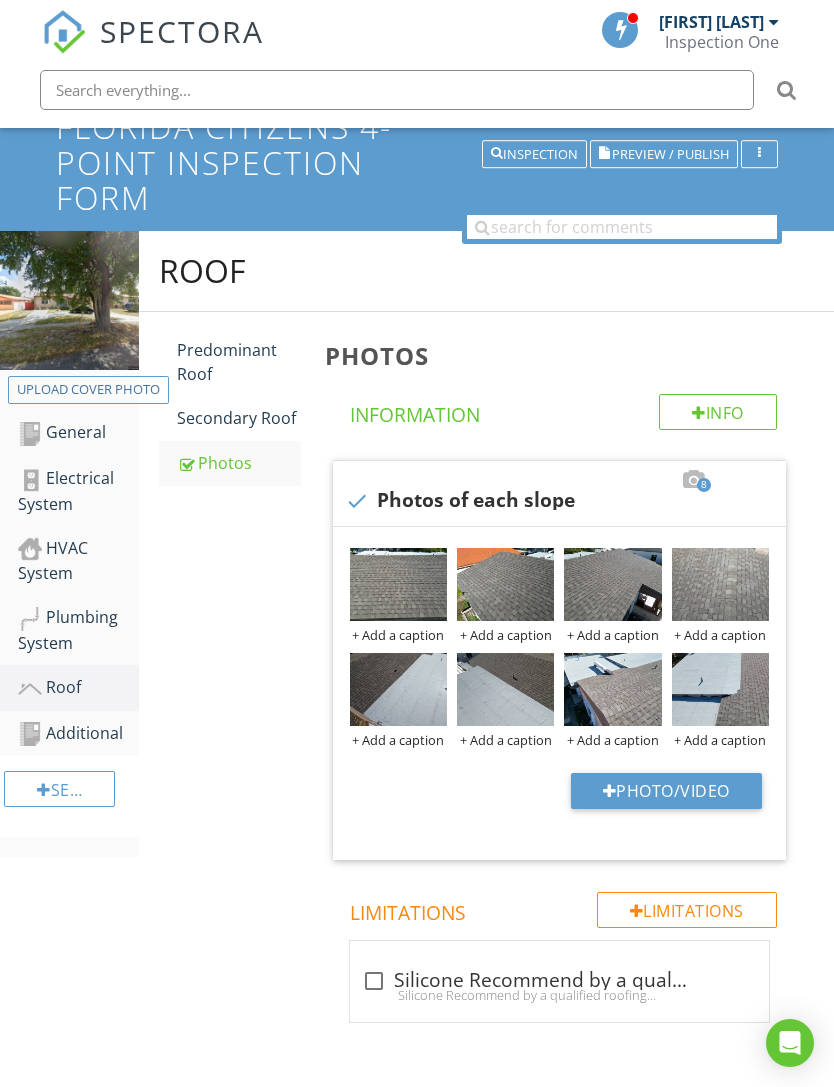 click on "Additional" at bounding box center [78, 734] 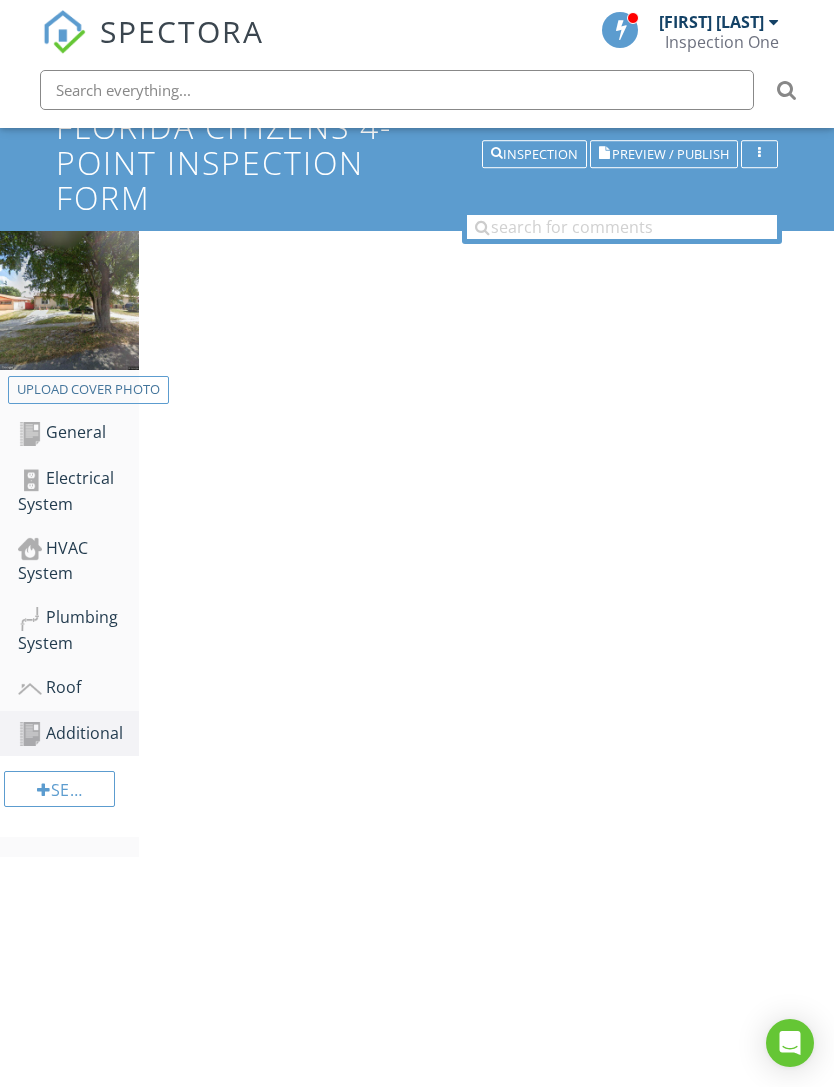 click on "Additional" at bounding box center [78, 734] 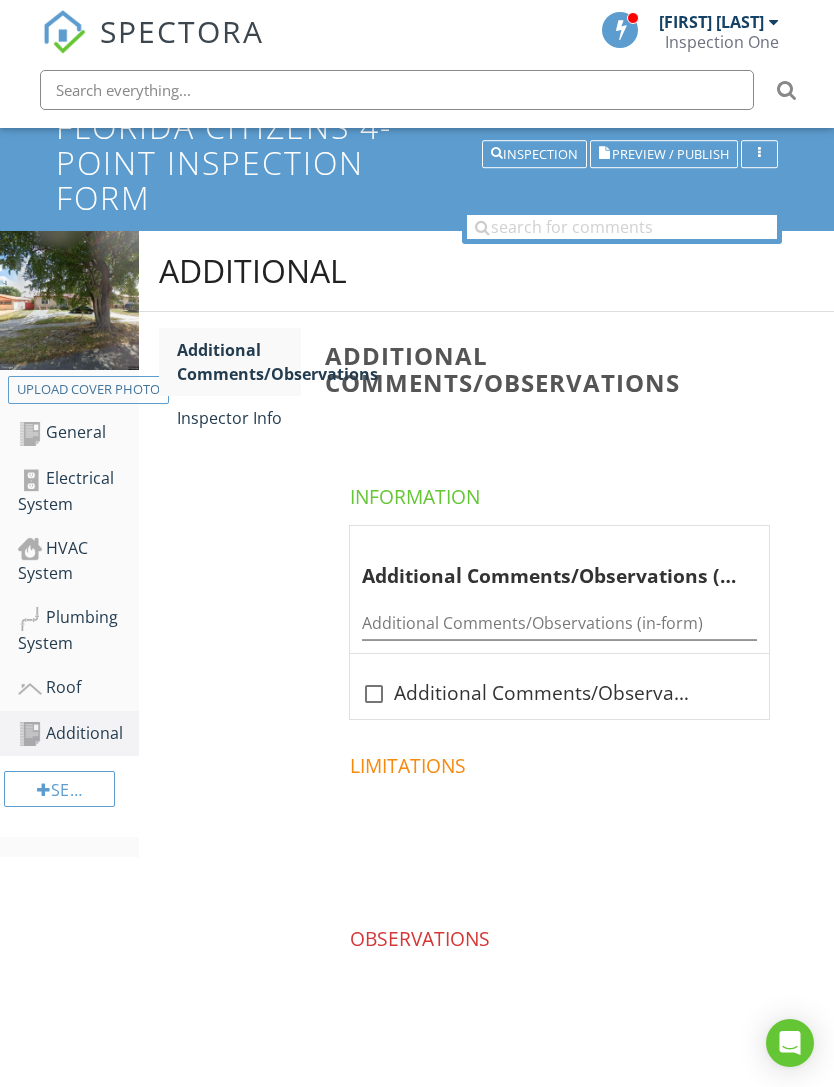 click on "Inspector Info" at bounding box center [239, 418] 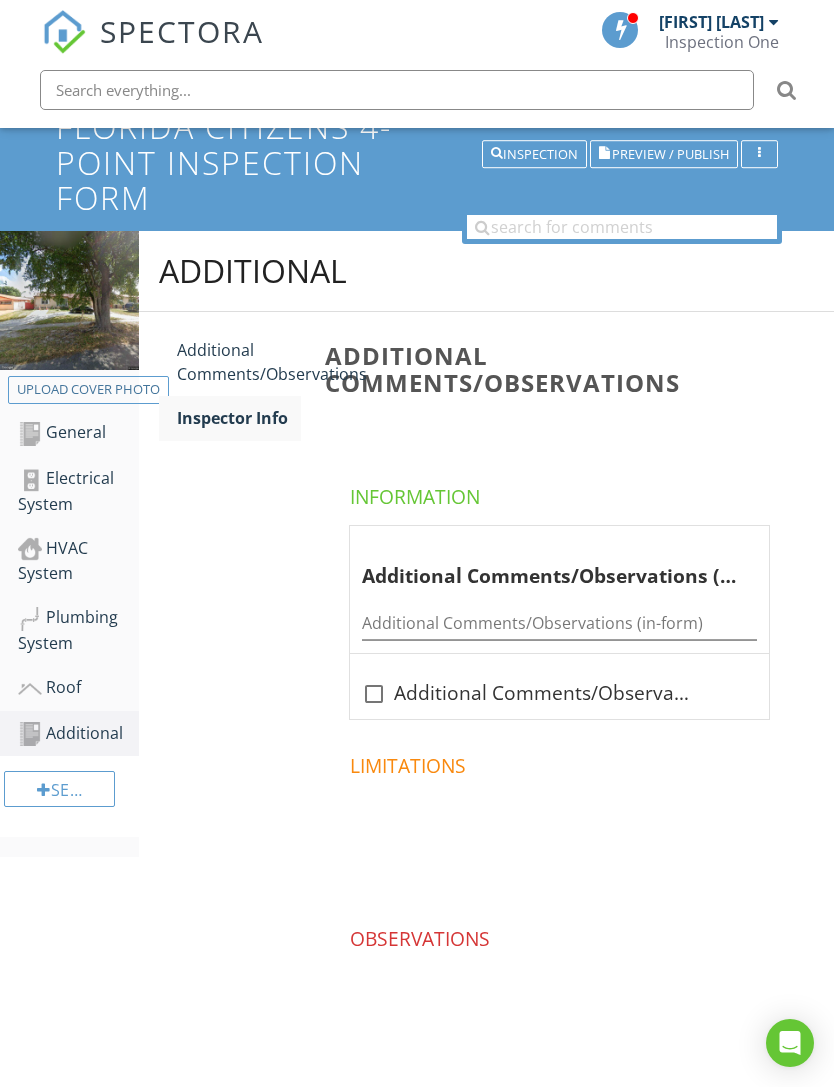 click on "Inspector Info" at bounding box center [239, 418] 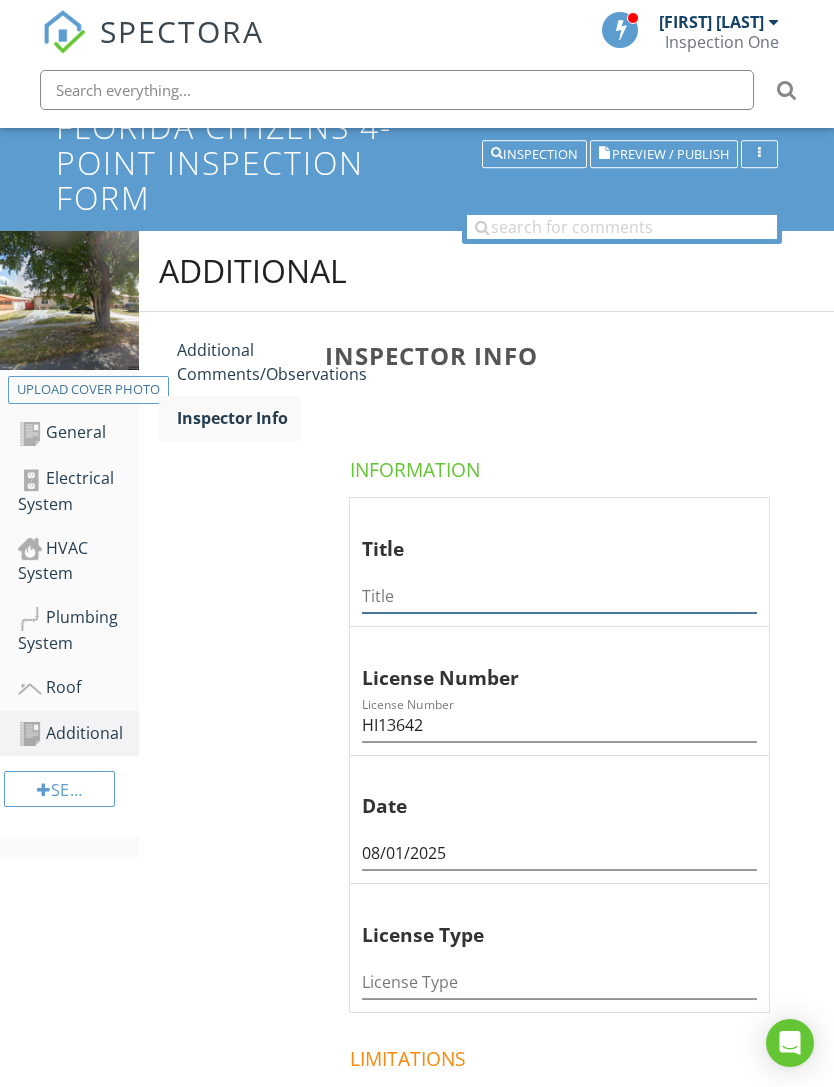 click at bounding box center [559, 596] 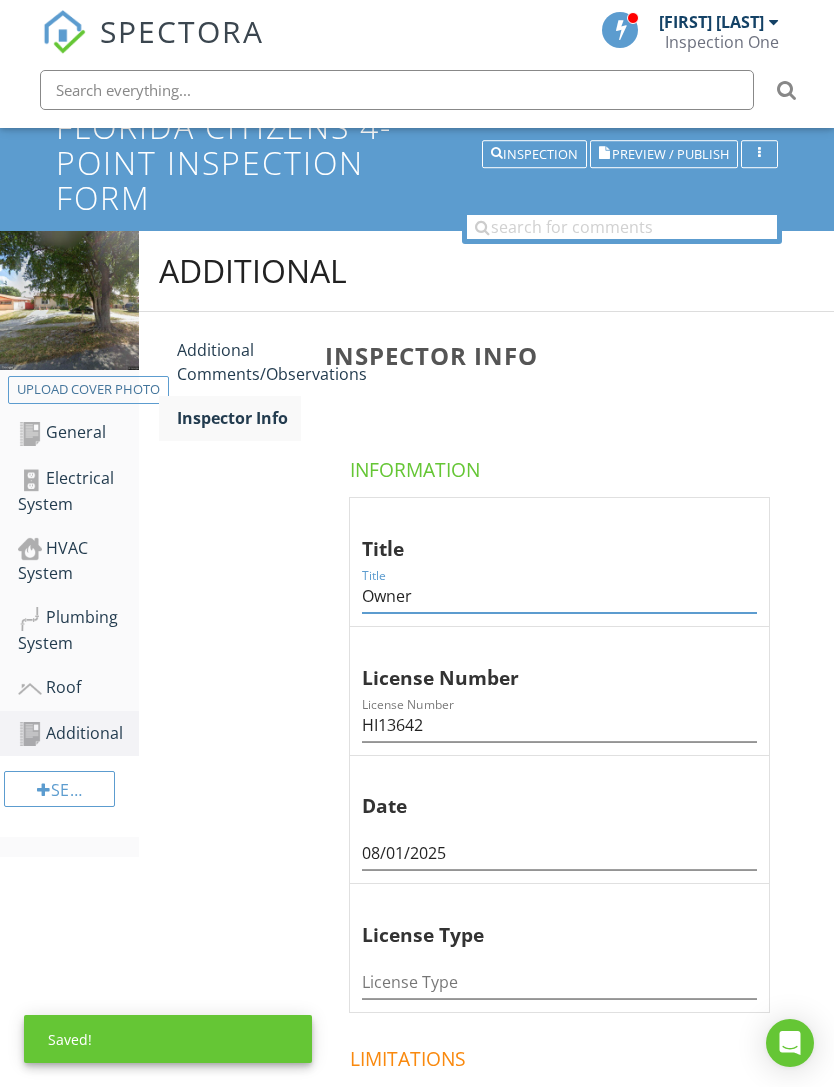type on "Owner" 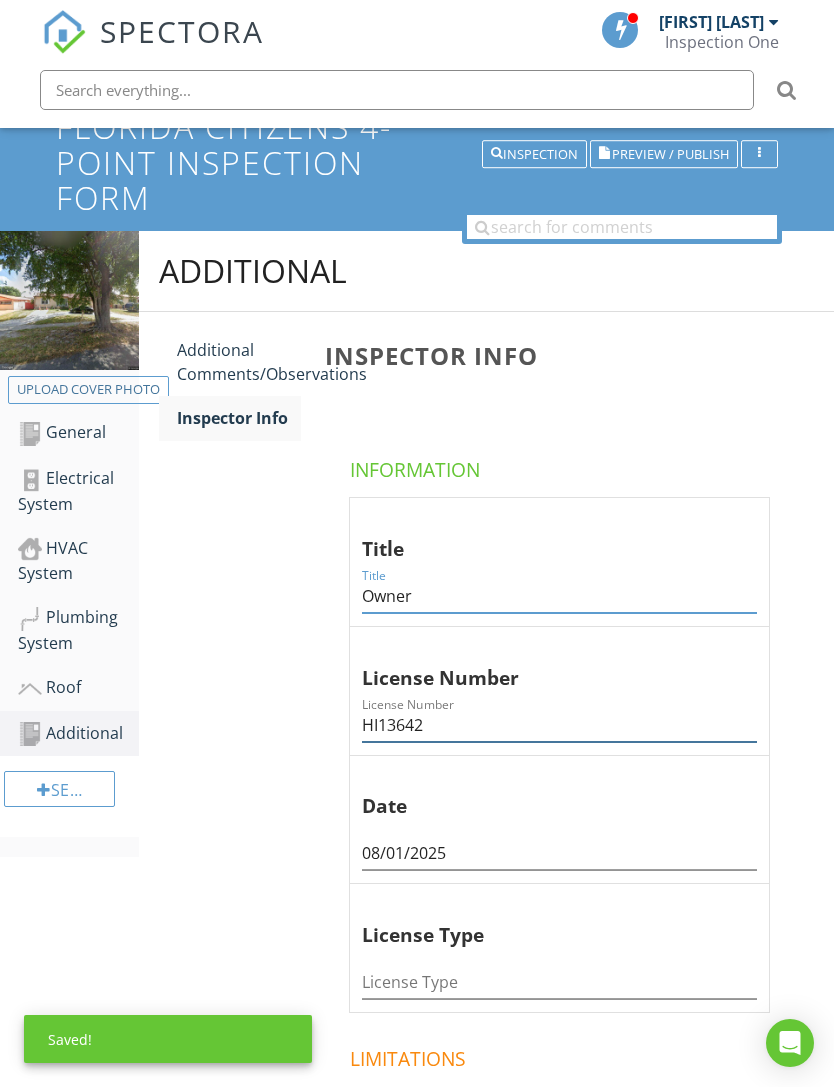 click on "HI13642" at bounding box center [559, 725] 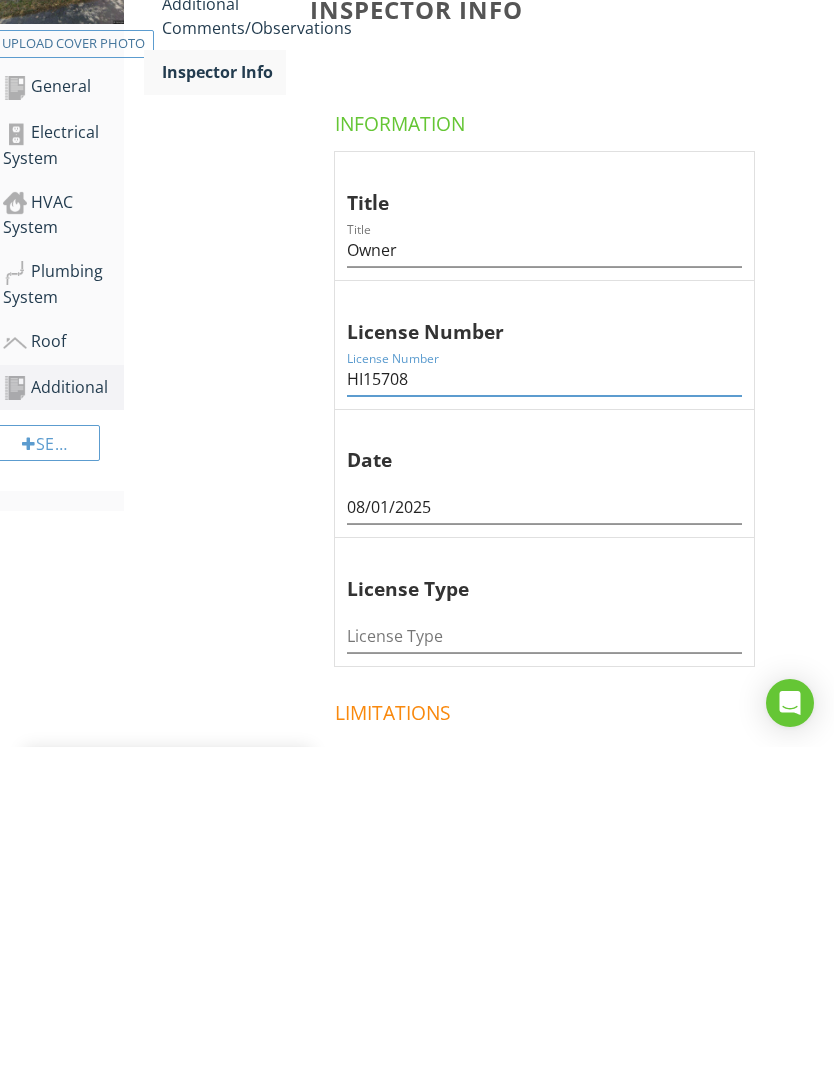 type on "HI15708" 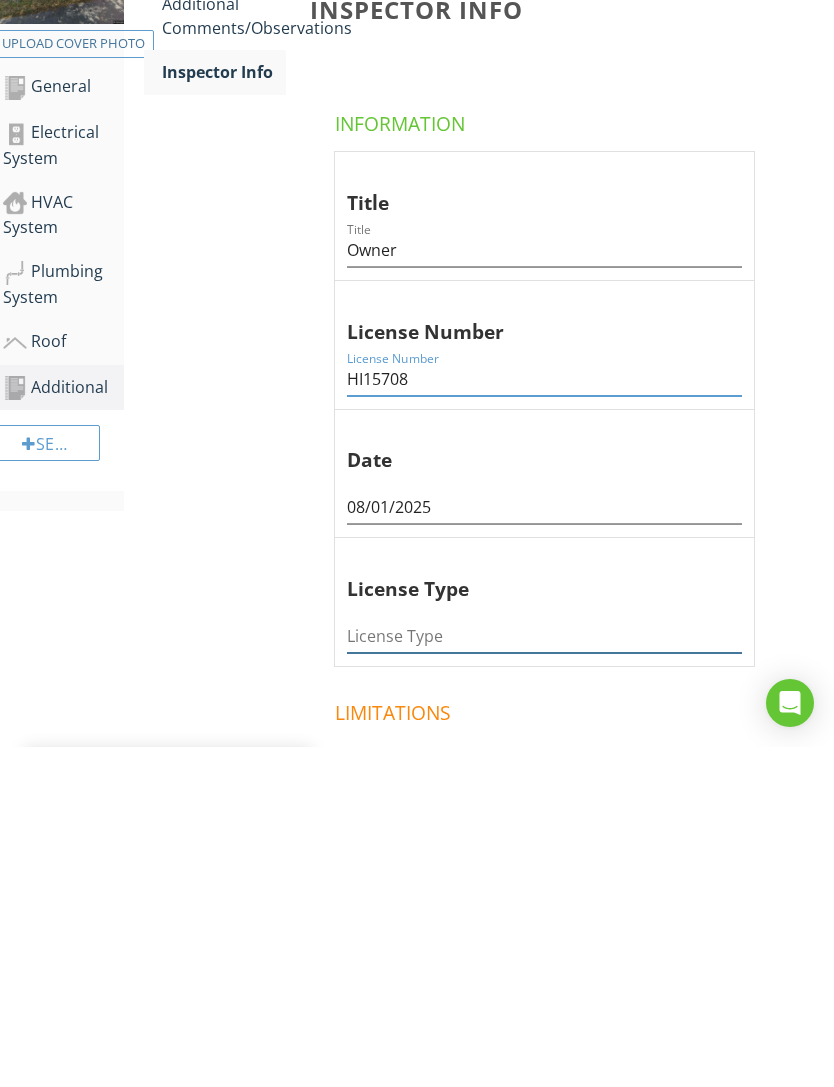 click at bounding box center (544, 976) 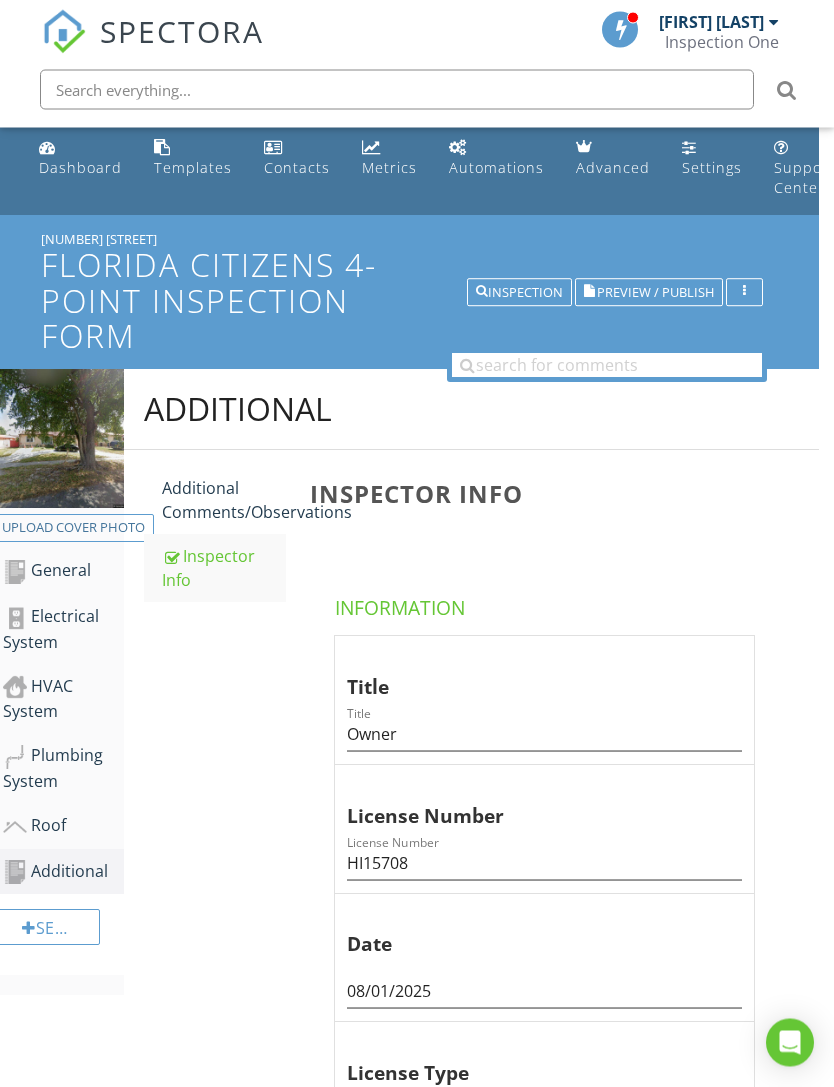 scroll, scrollTop: 0, scrollLeft: 15, axis: horizontal 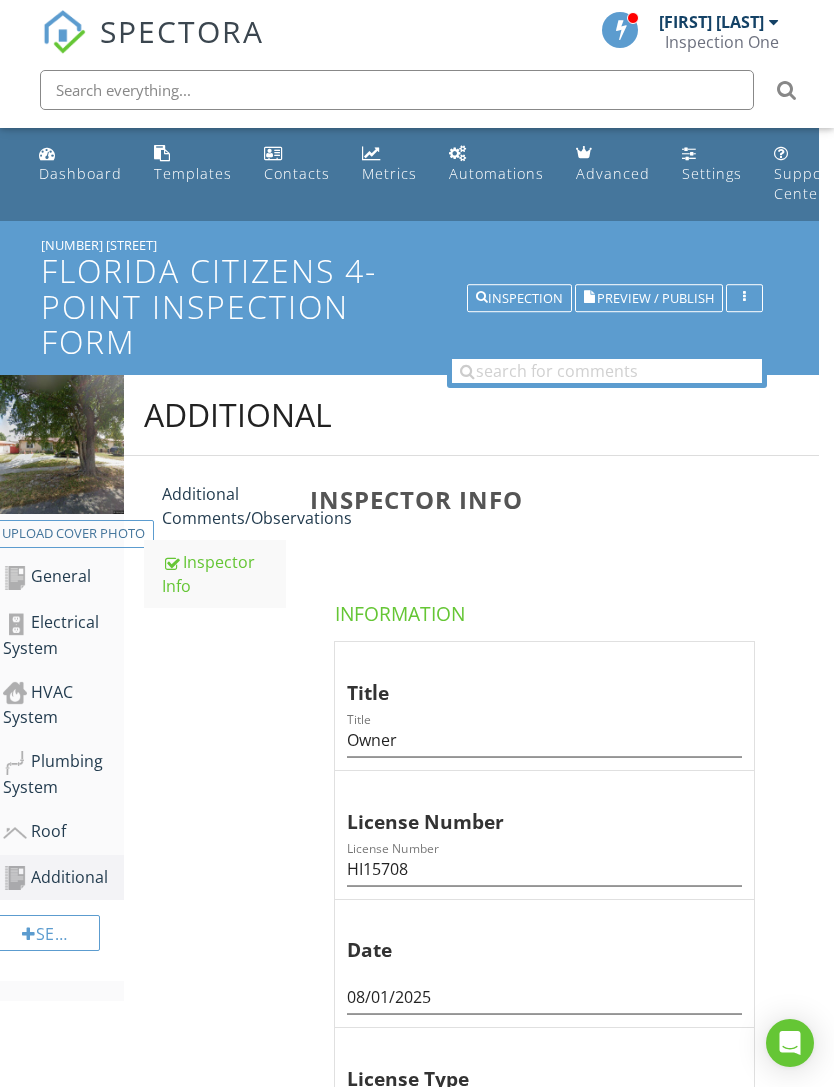 type on "Home Inspector" 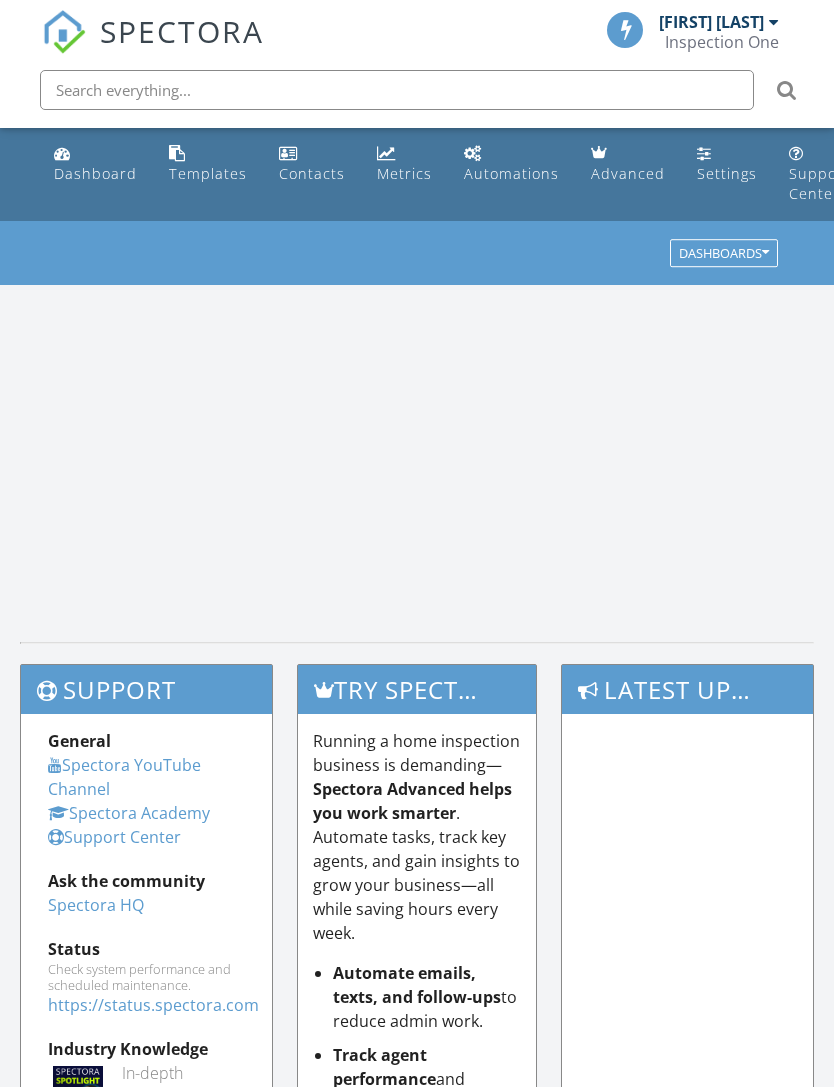 scroll, scrollTop: 0, scrollLeft: 0, axis: both 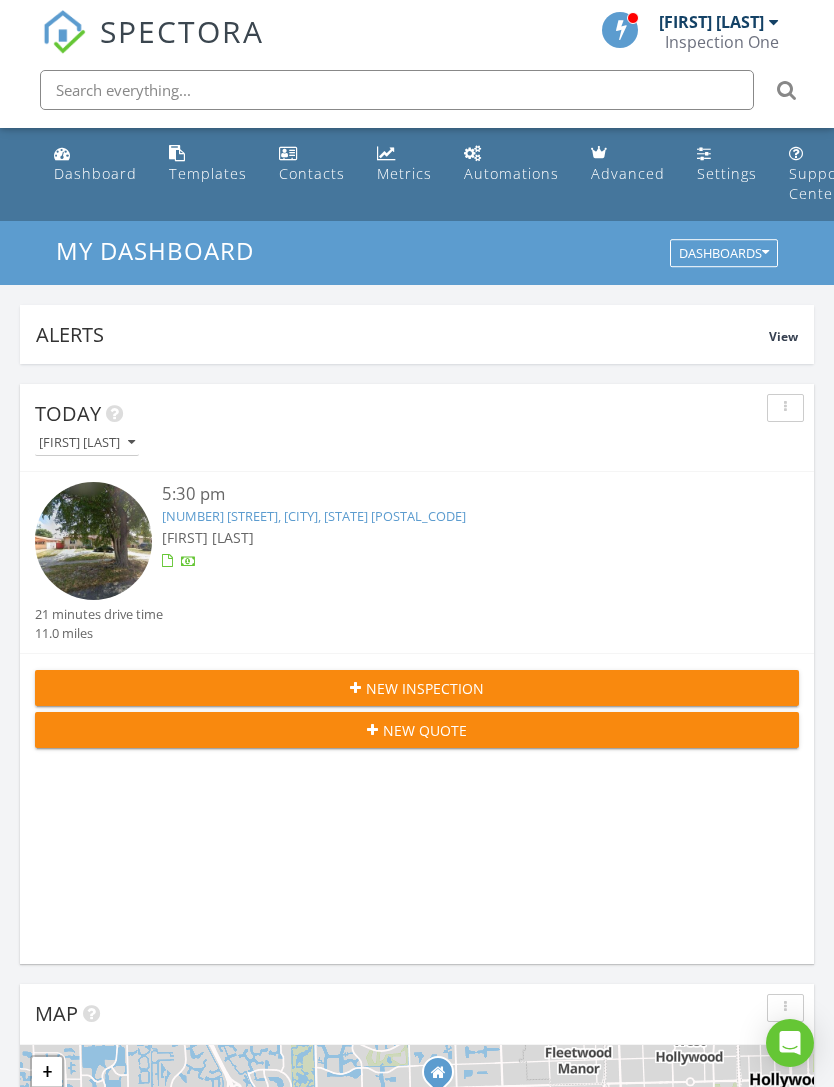 click on "[FIRST] [LAST]" at bounding box center [208, 537] 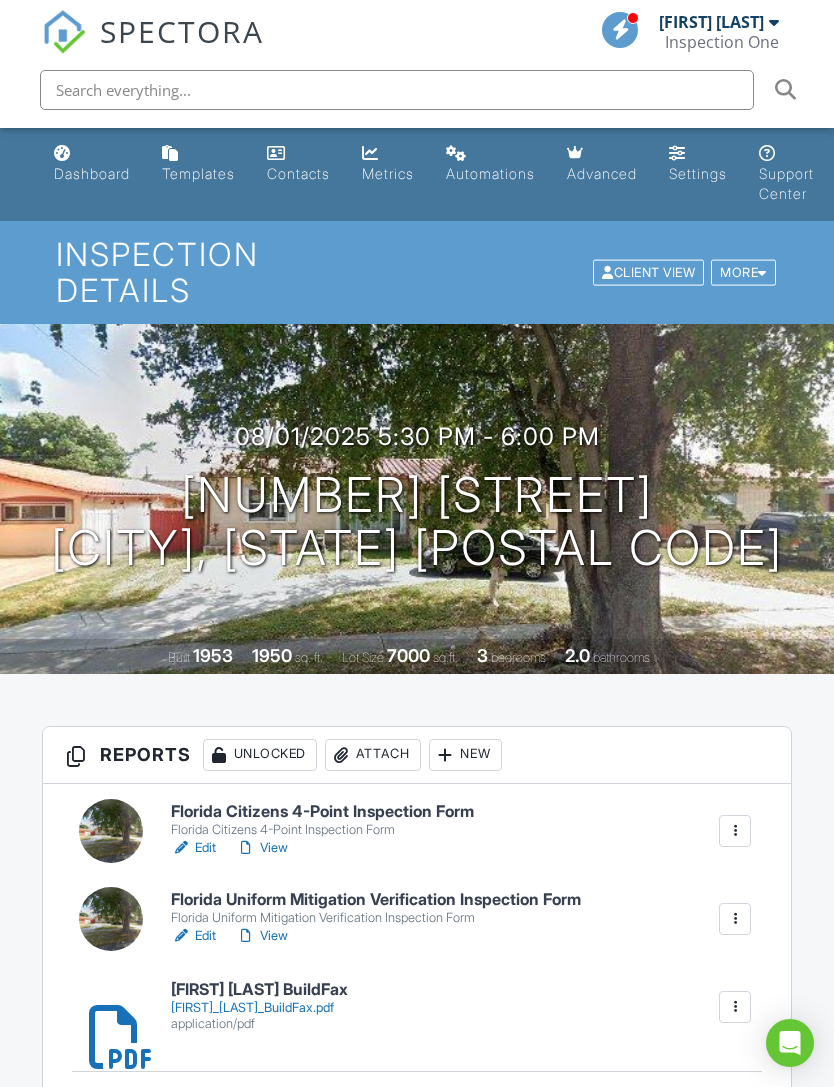 scroll, scrollTop: 0, scrollLeft: 0, axis: both 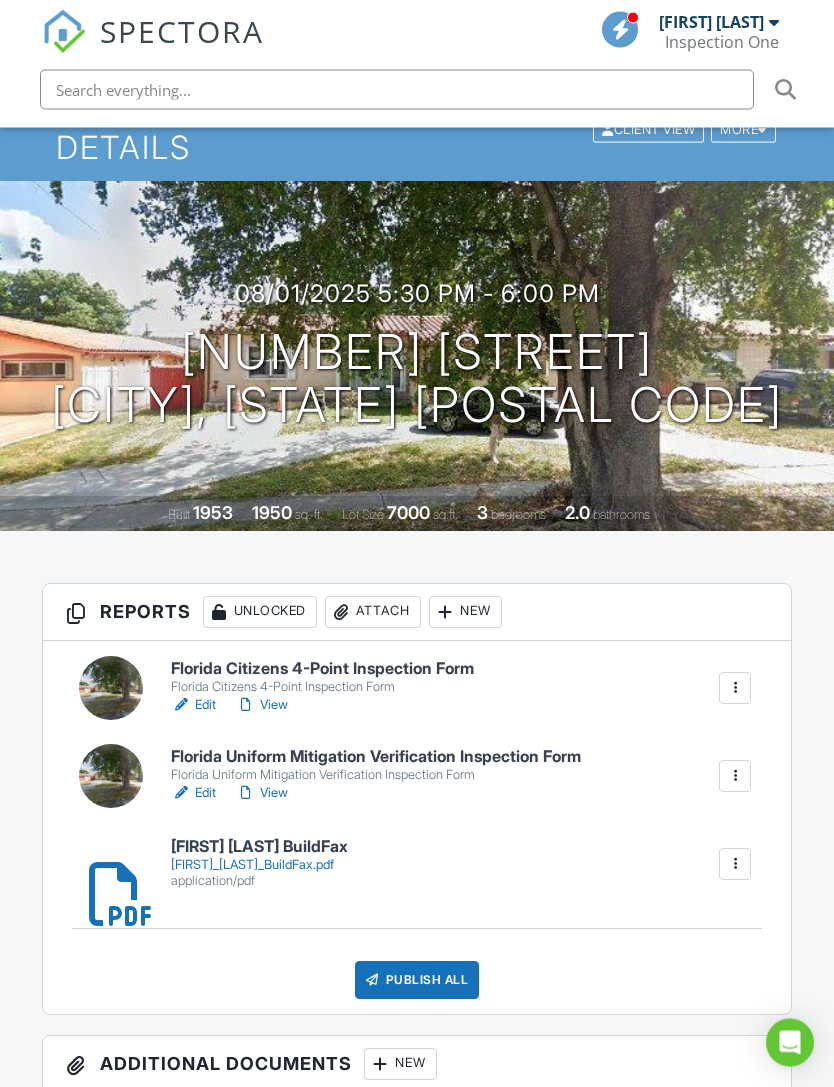 click on "Florida Uniform Mitigation Verification Inspection Form" at bounding box center (376, 758) 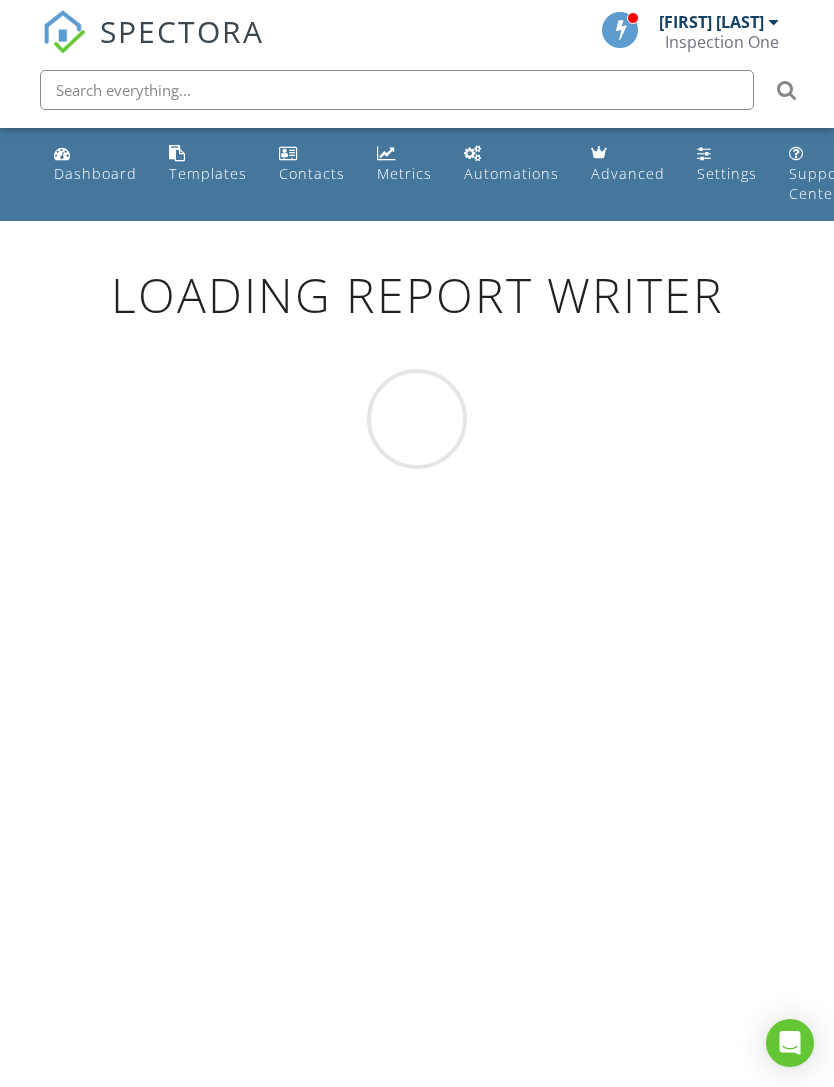 scroll, scrollTop: 0, scrollLeft: 0, axis: both 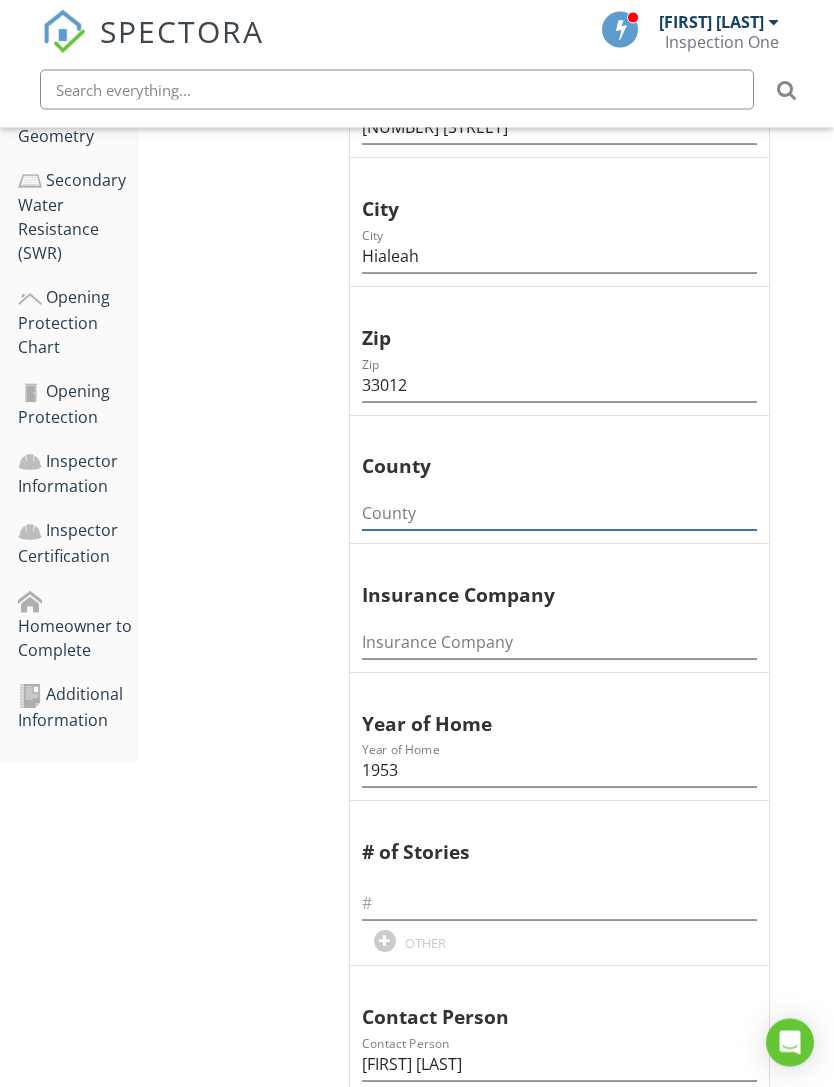 click at bounding box center [559, 514] 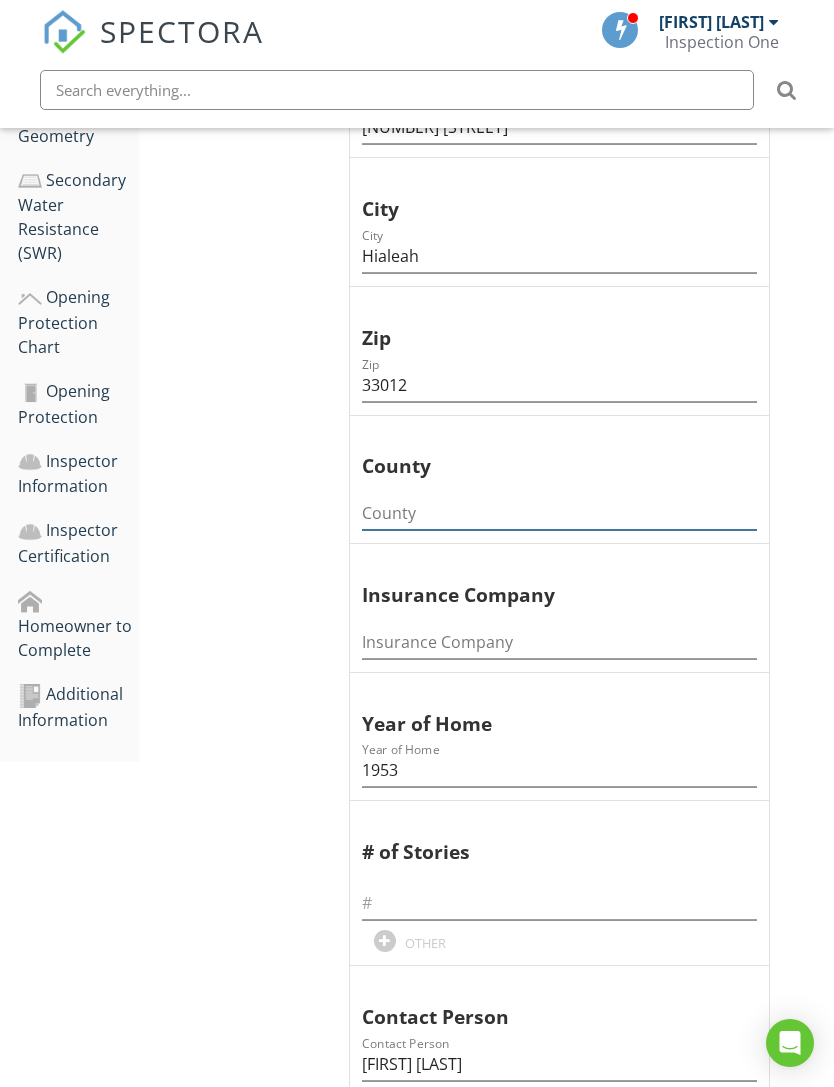 scroll, scrollTop: 849, scrollLeft: 0, axis: vertical 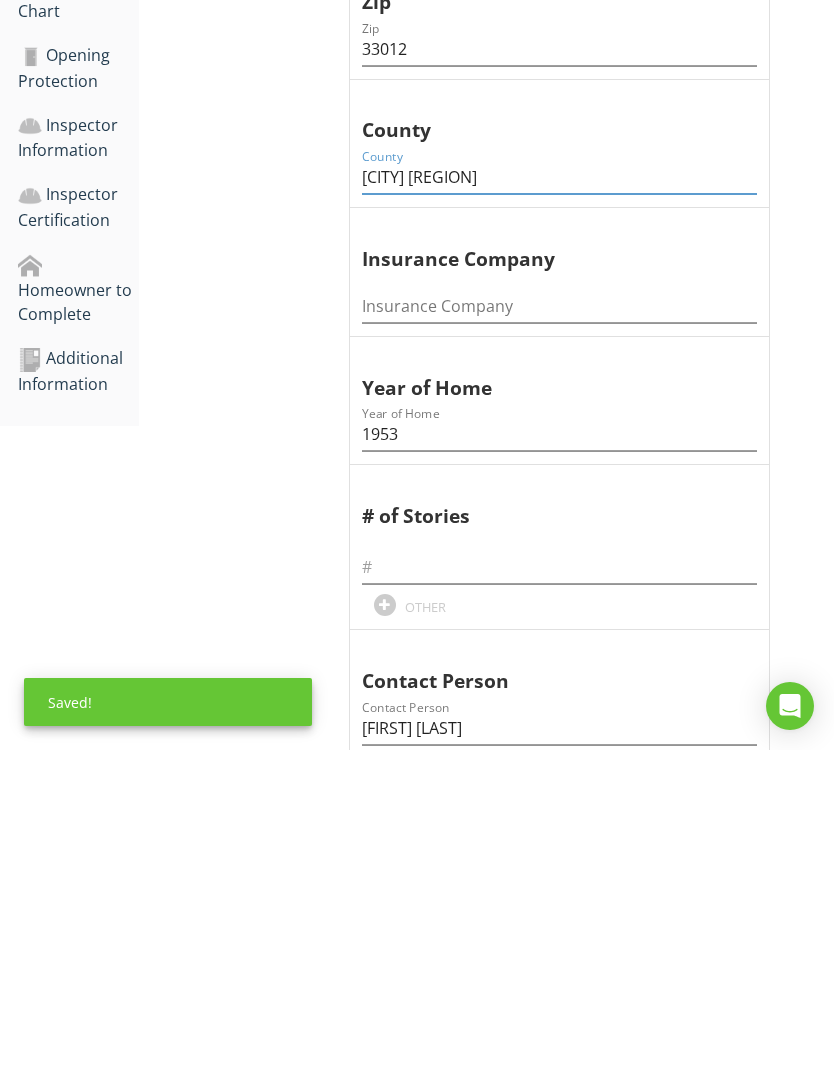 type on "[CITY] [REGION]" 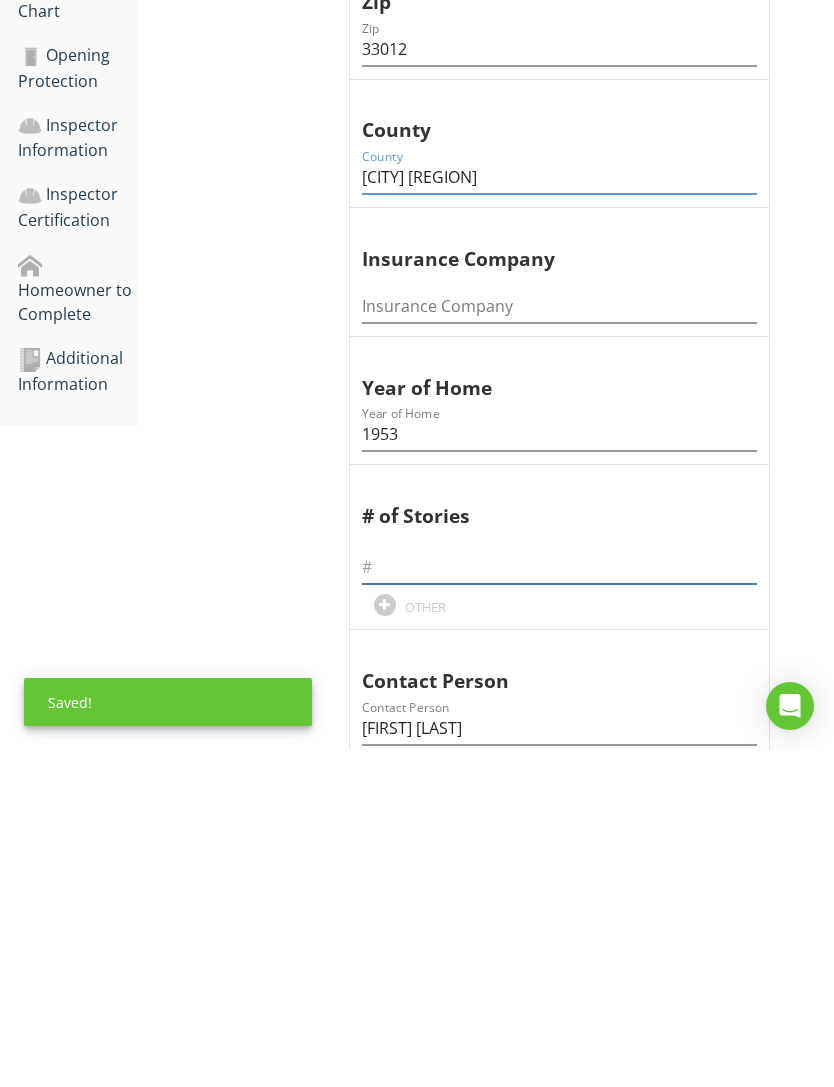 click at bounding box center [559, 904] 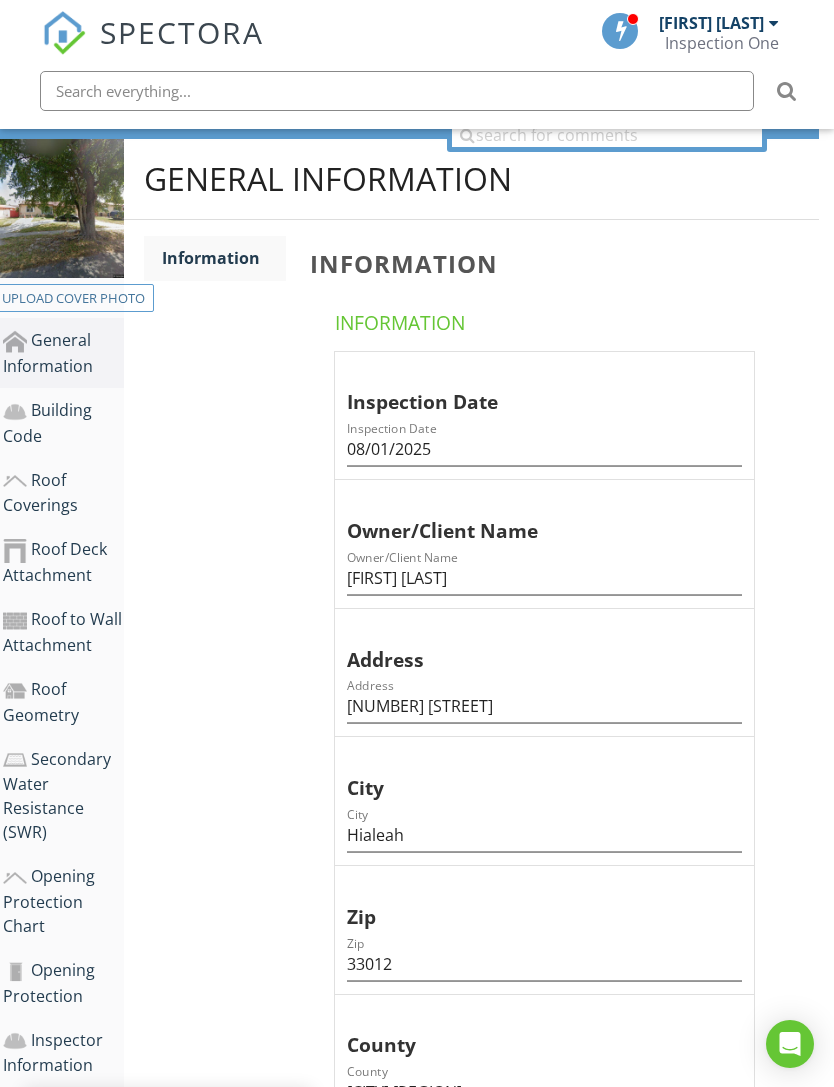 scroll, scrollTop: 308, scrollLeft: 3, axis: both 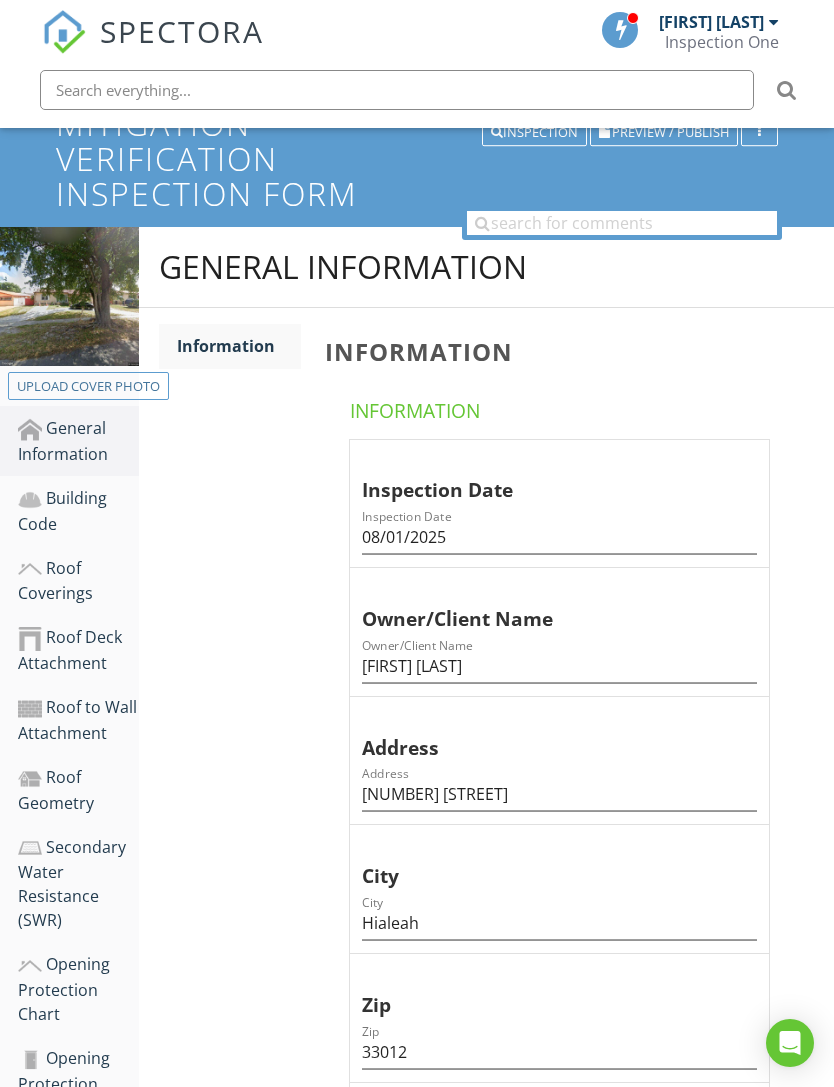 type on "1" 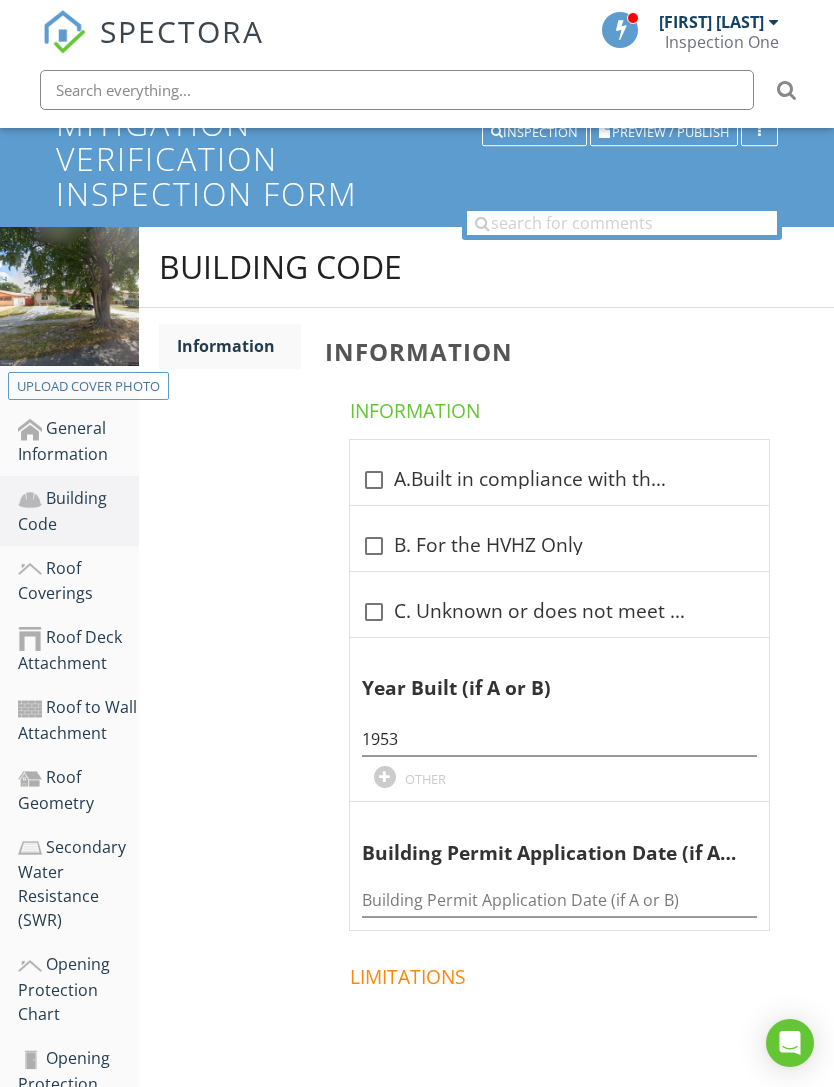 click on "Building Code" at bounding box center [78, 511] 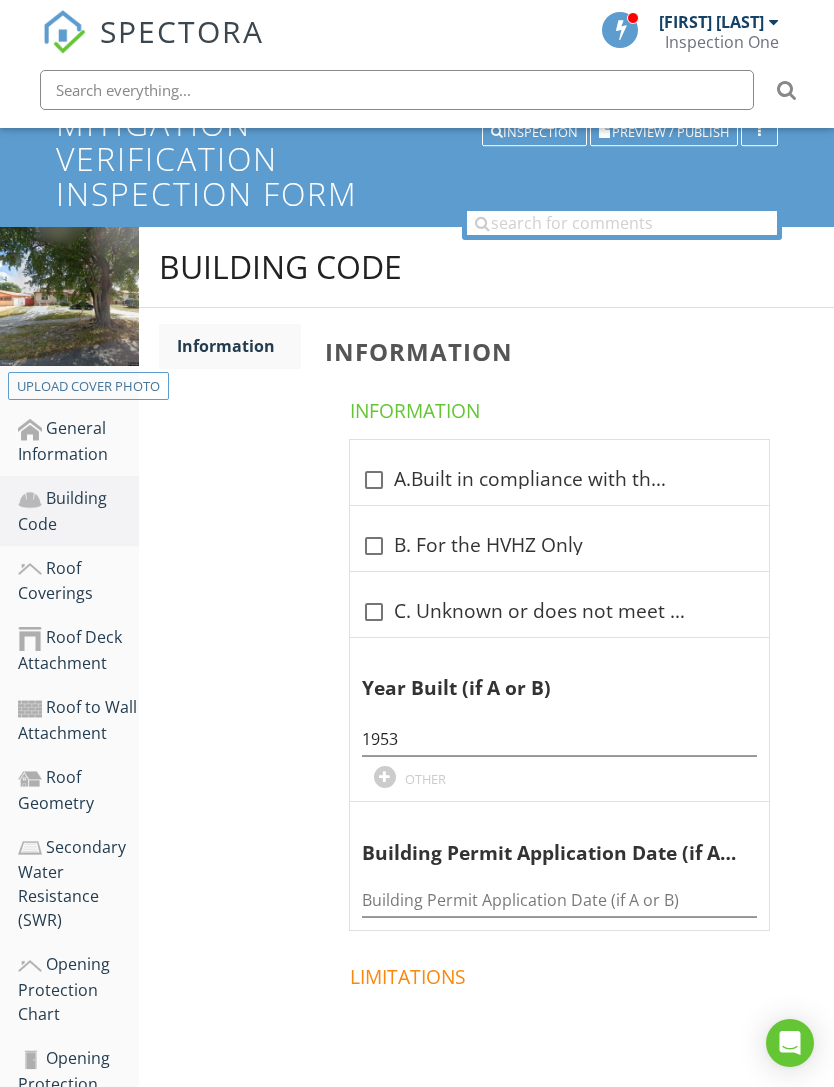 click on "Building Code" at bounding box center (78, 511) 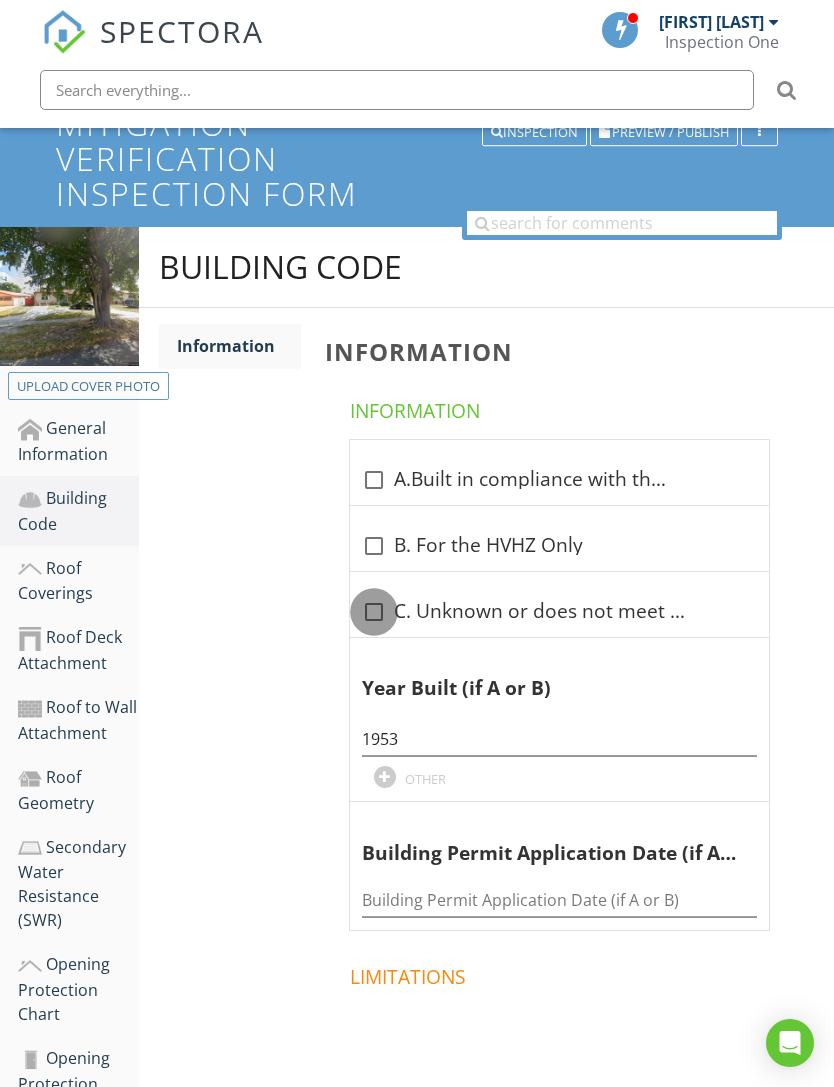 click at bounding box center [374, 612] 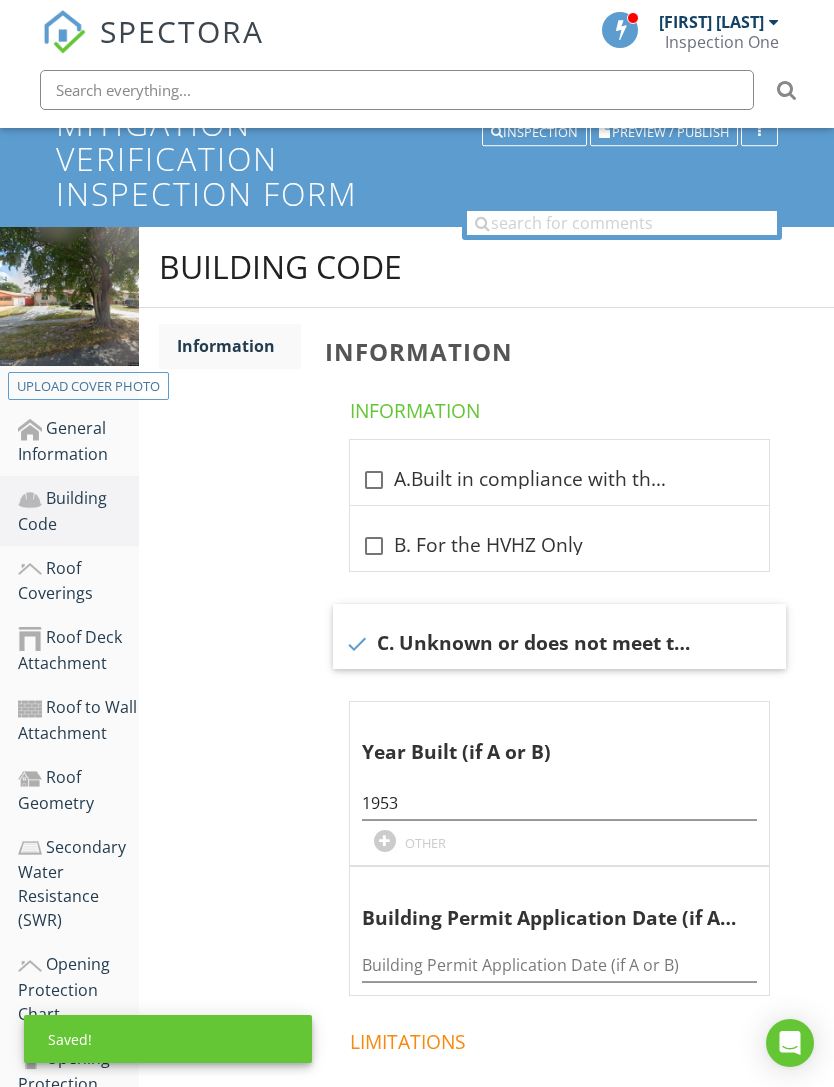 click on "Roof Coverings" at bounding box center (78, 581) 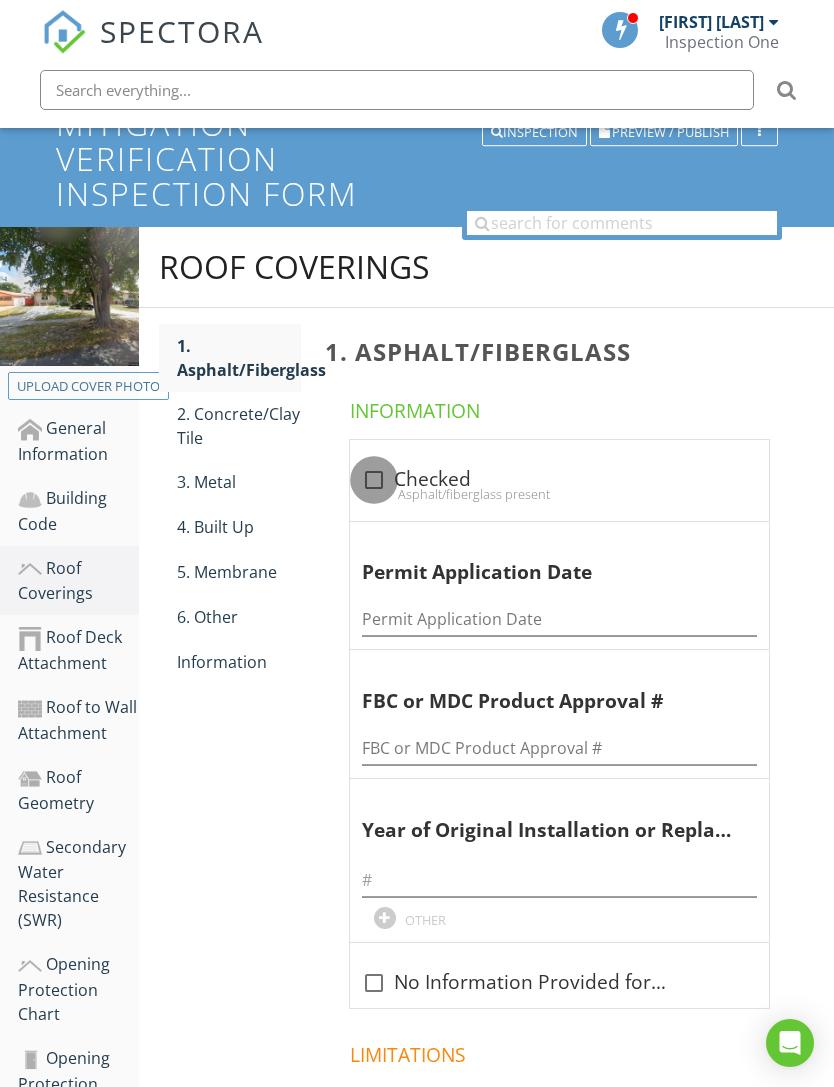 click at bounding box center (374, 480) 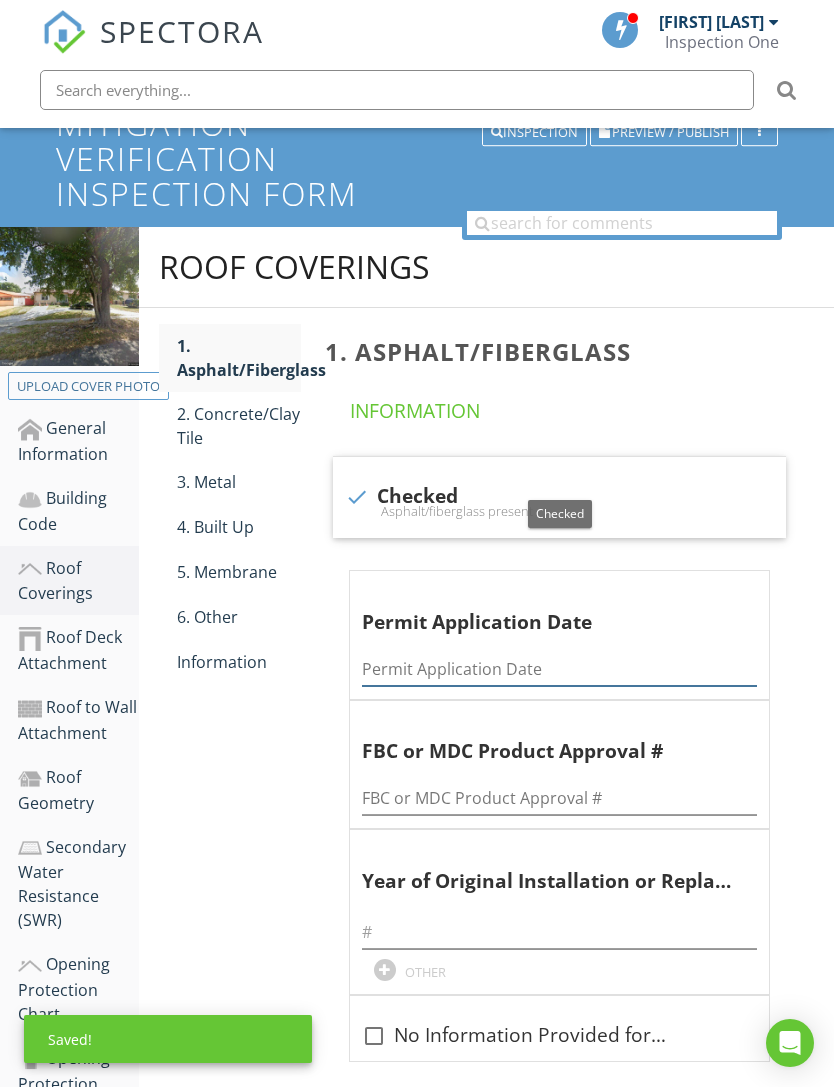 click at bounding box center [559, 669] 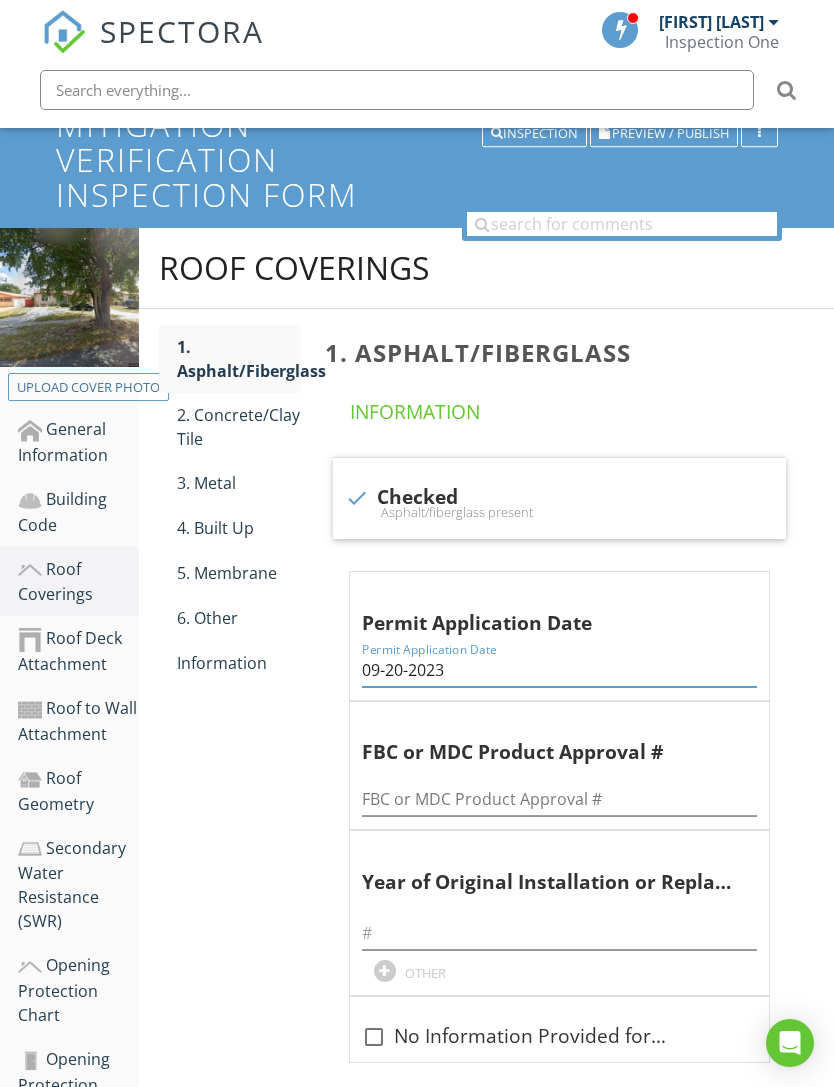 scroll, scrollTop: 183, scrollLeft: 0, axis: vertical 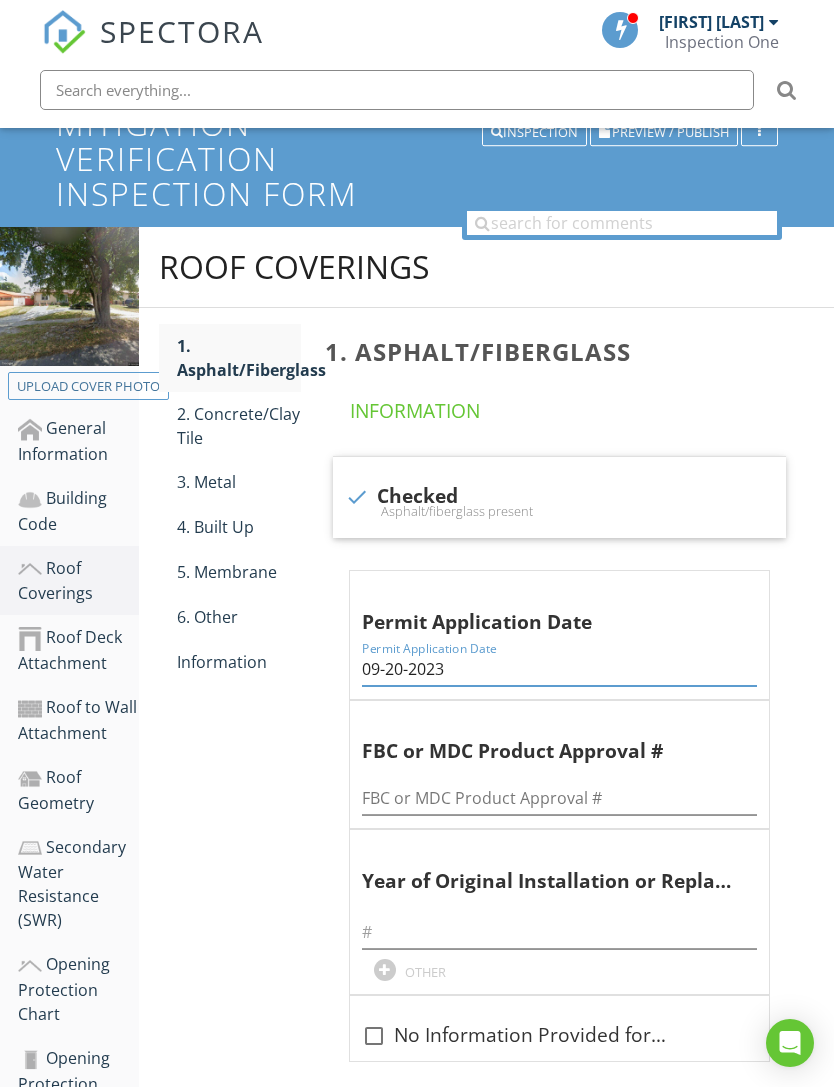 type on "09-20-2023" 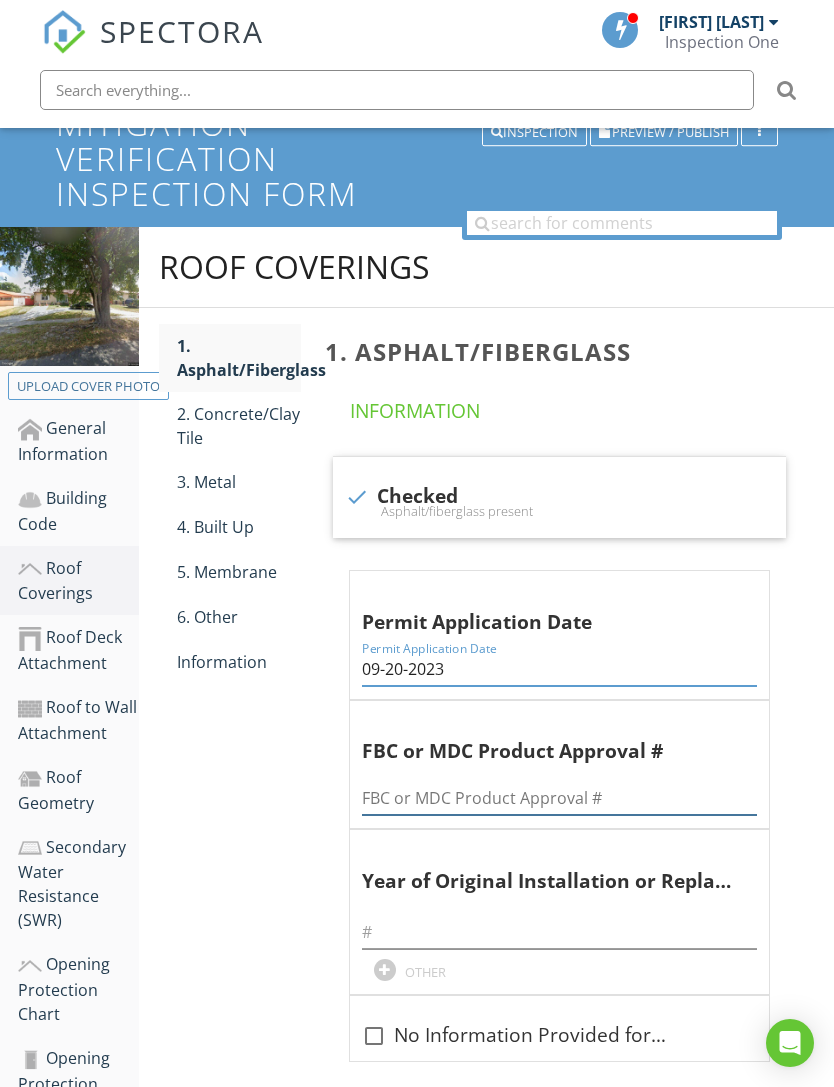 click at bounding box center (559, 798) 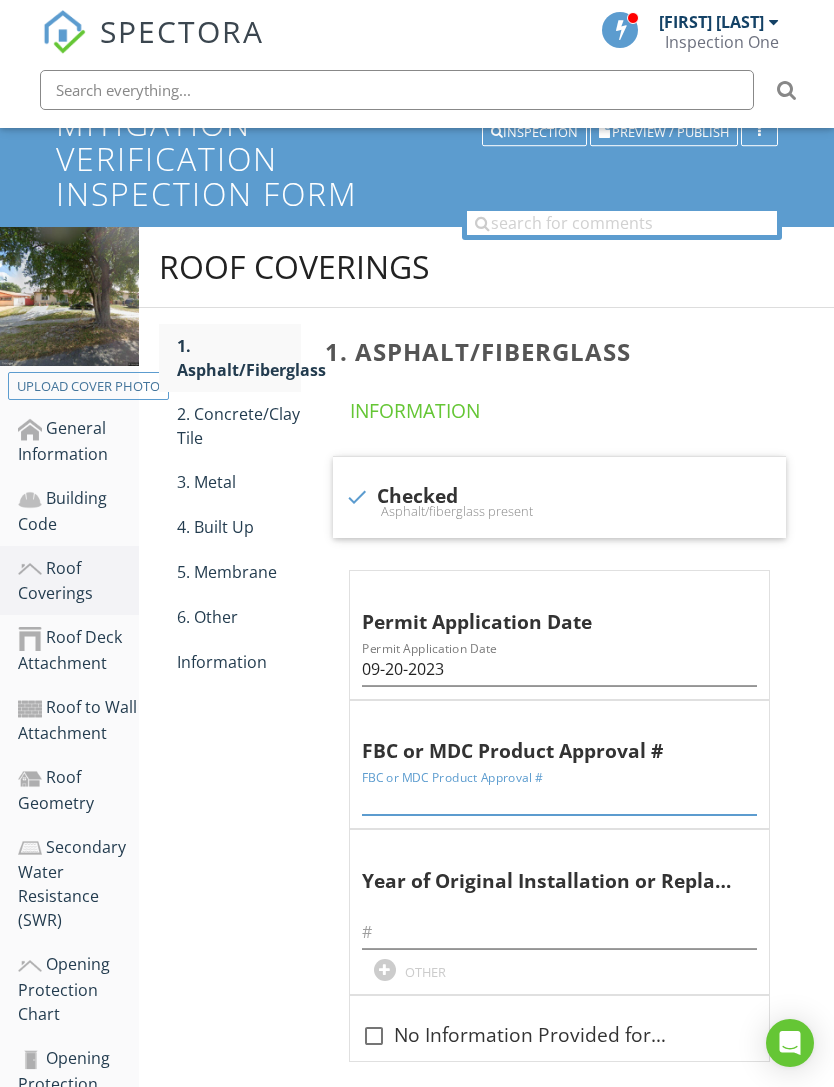 scroll, scrollTop: 262, scrollLeft: 15, axis: both 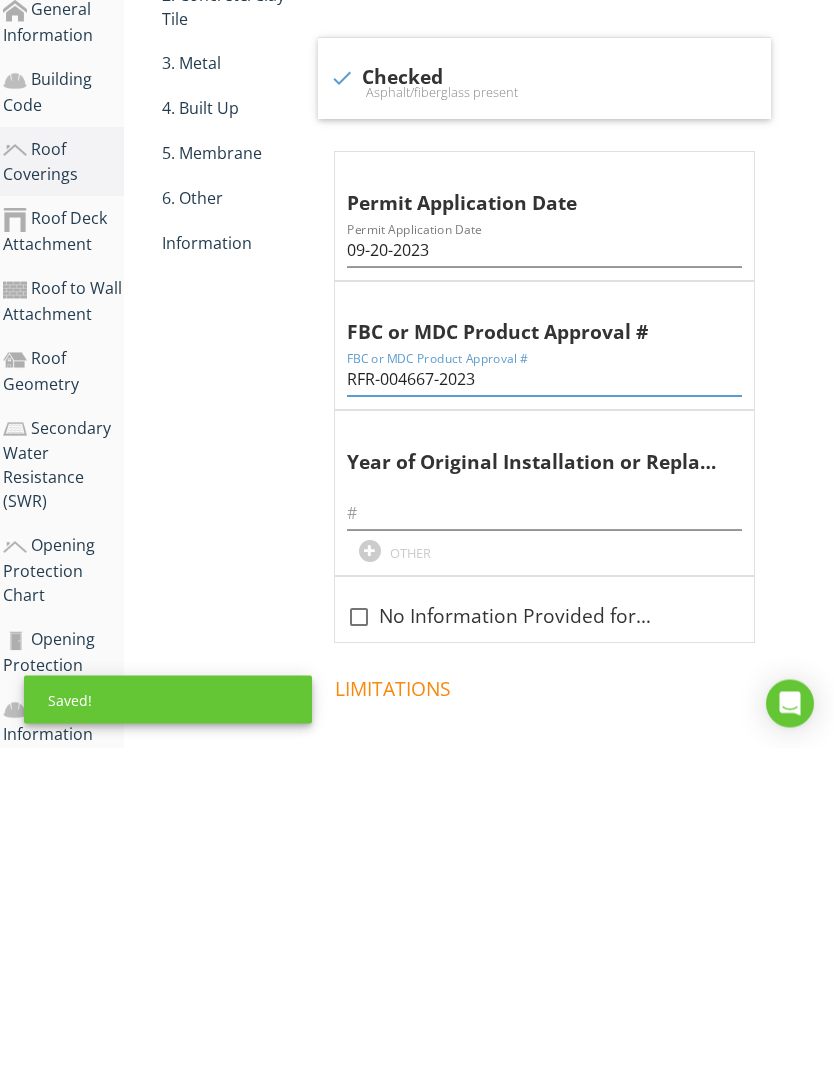 click on "RFR-004667-2023" at bounding box center (544, 719) 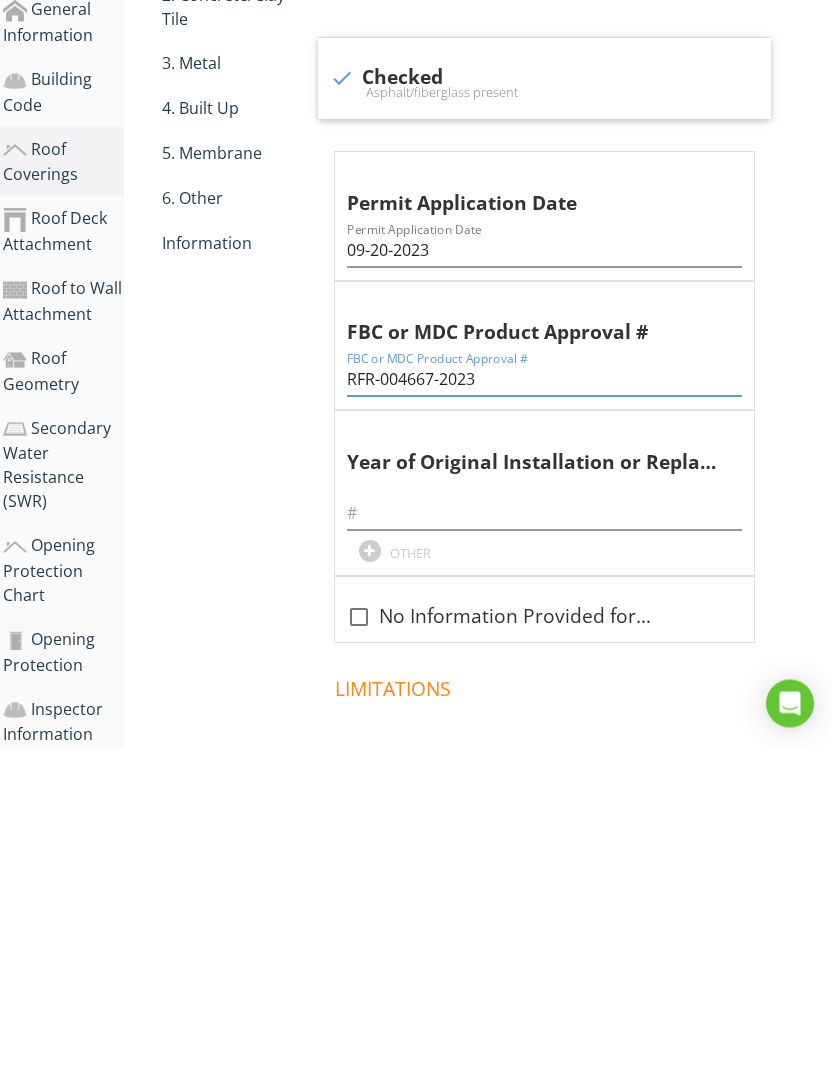 type on "RFR-004667-2023" 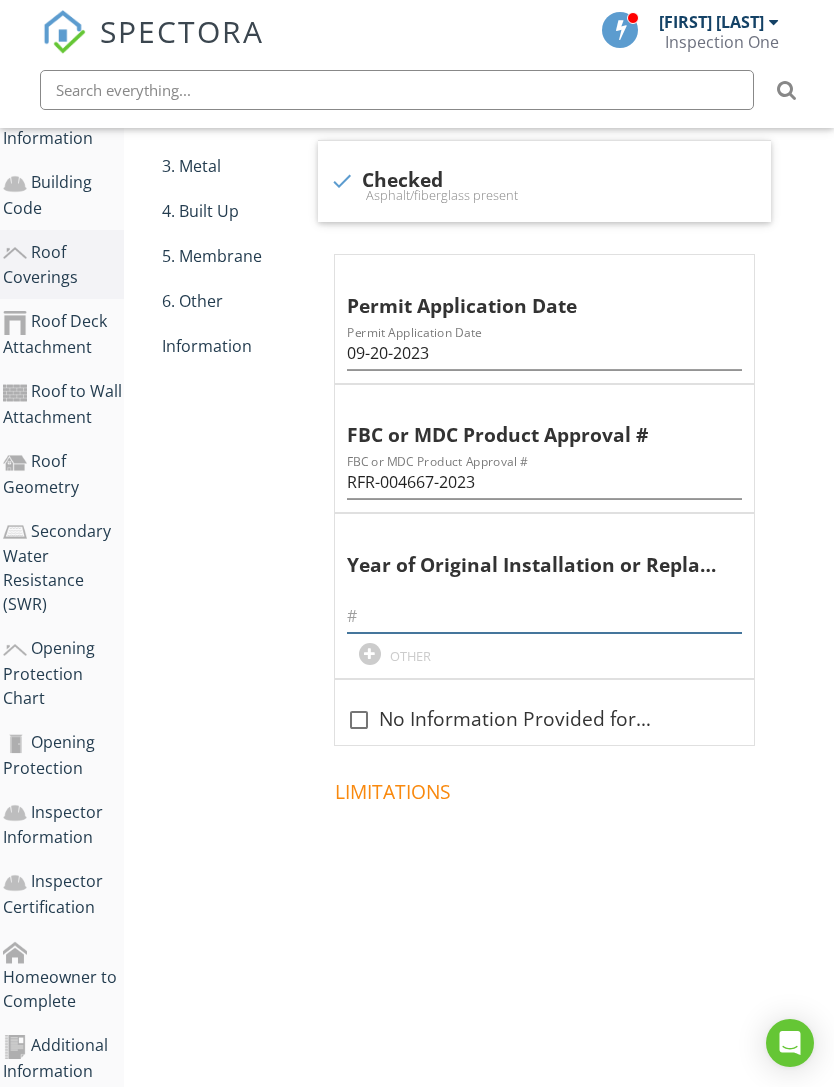 click at bounding box center [544, 616] 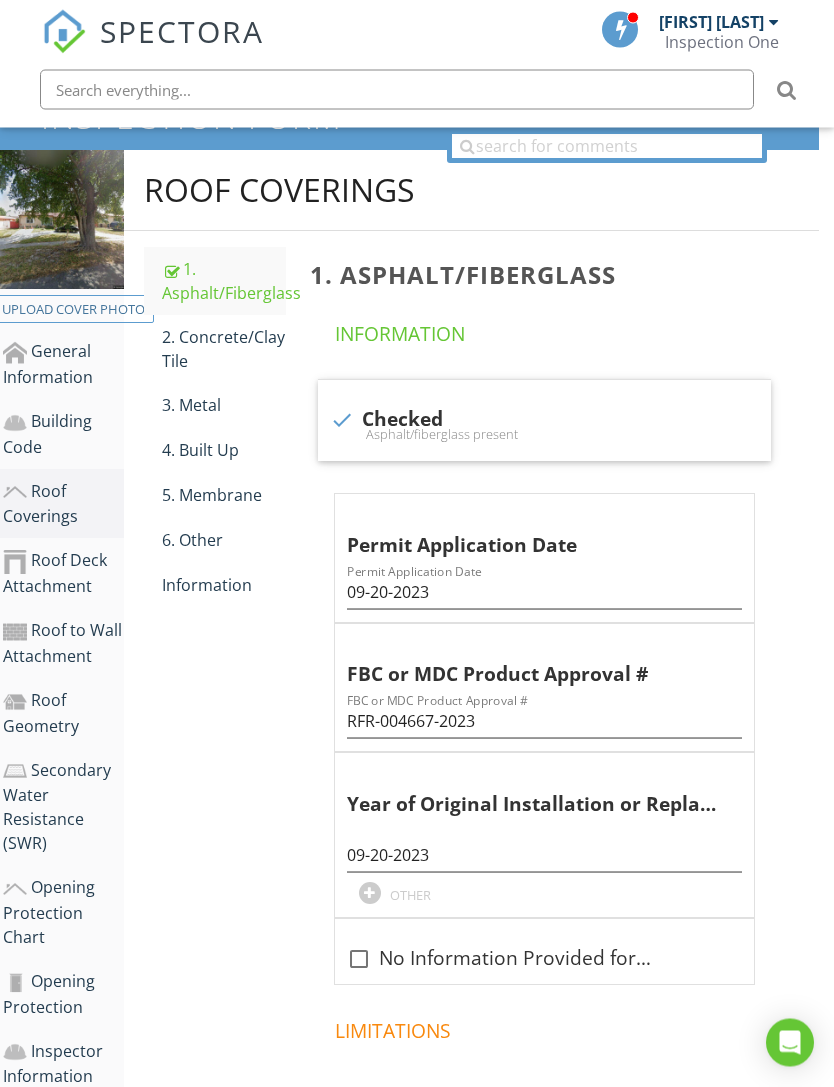 scroll, scrollTop: 260, scrollLeft: 15, axis: both 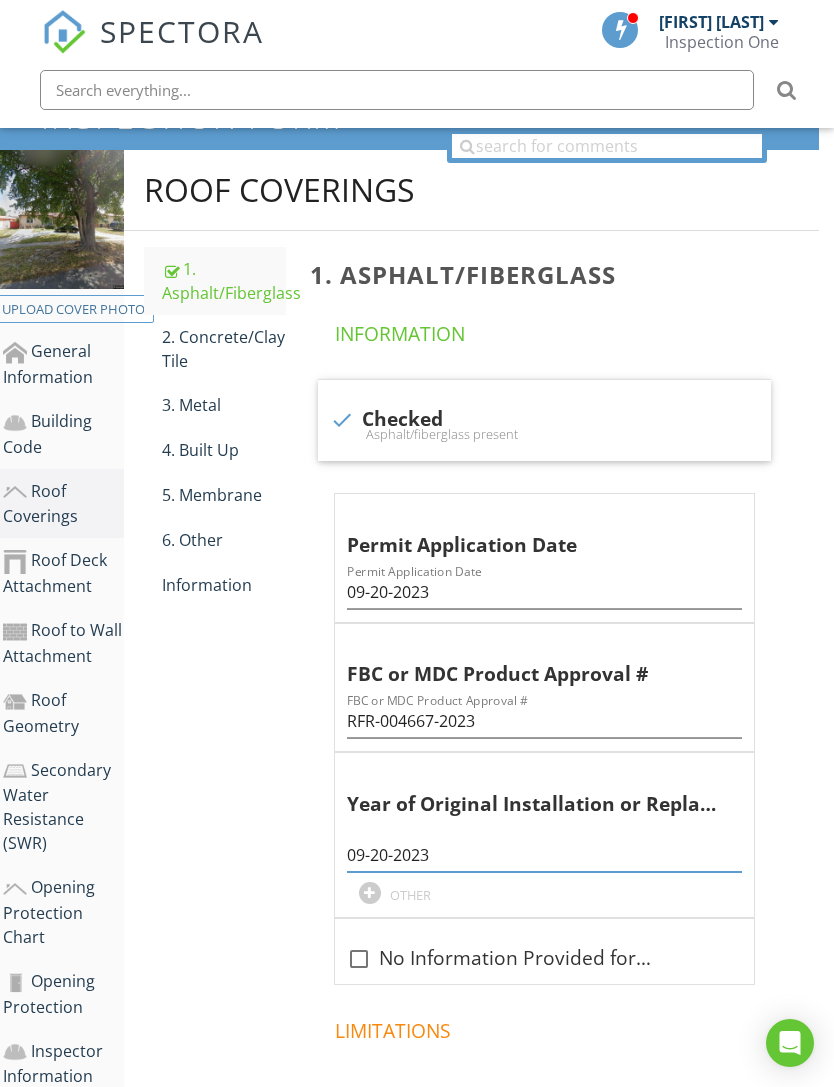 type on "09-20-2023" 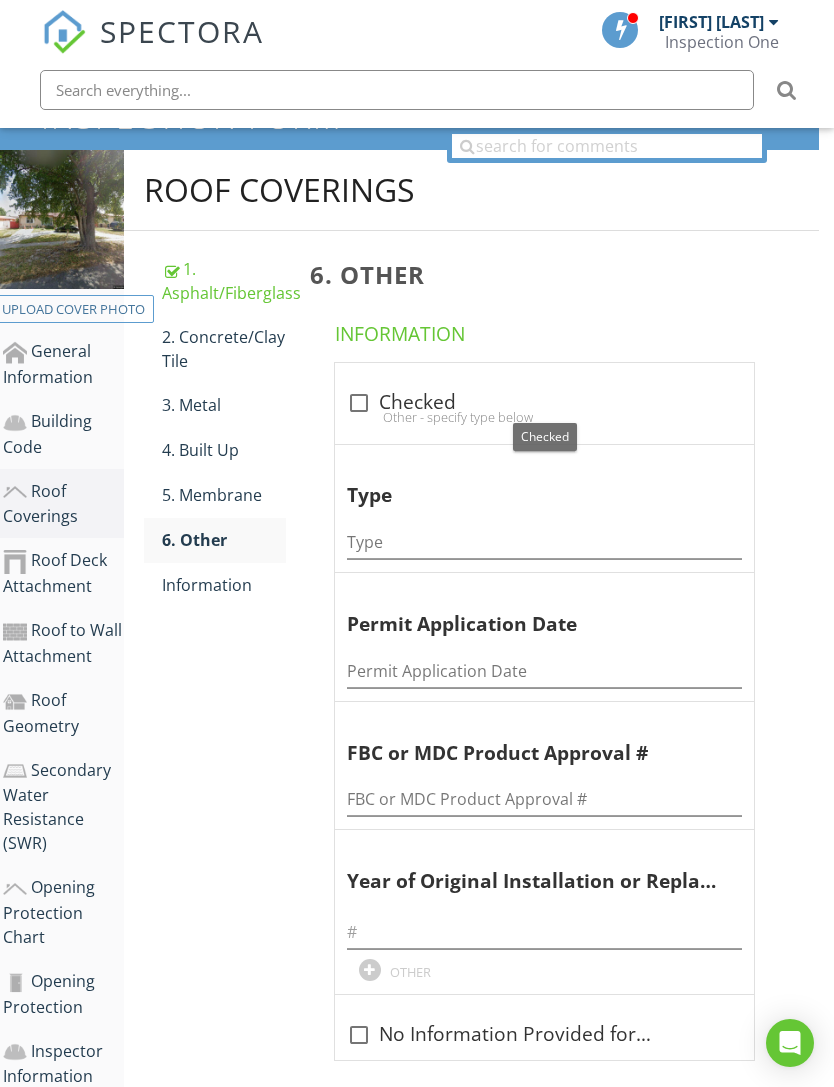 click at bounding box center [359, 403] 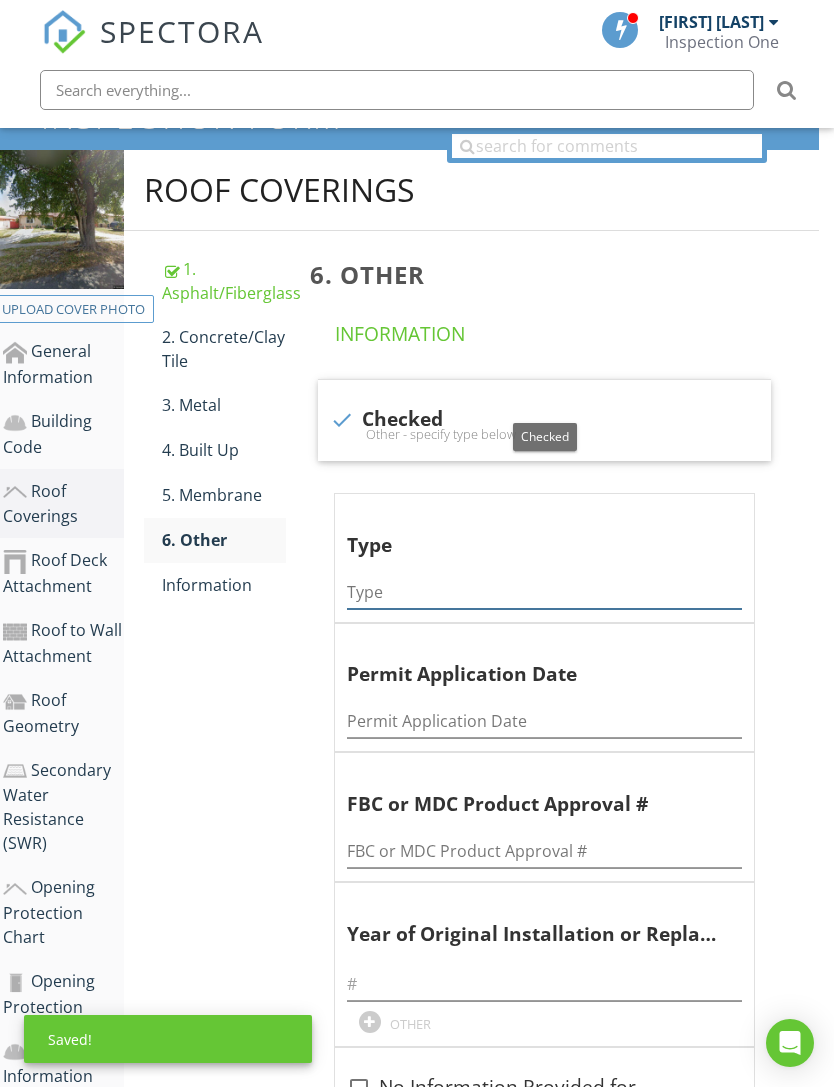 click at bounding box center [544, 592] 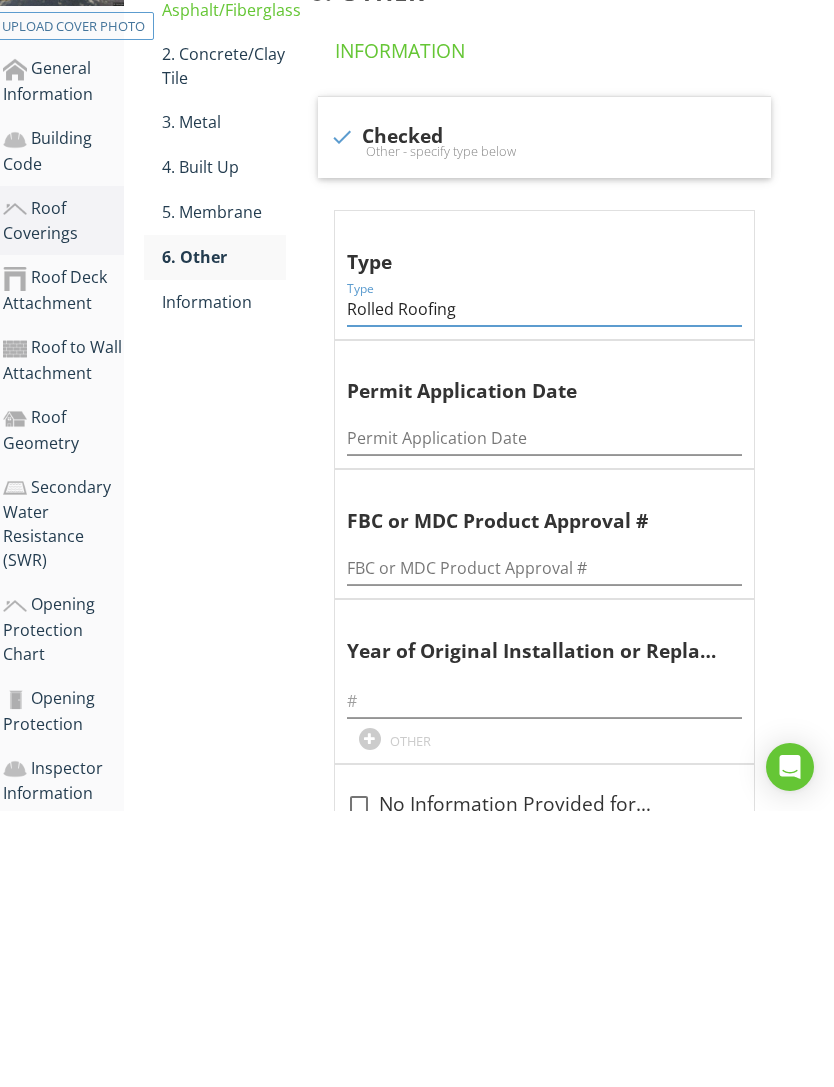 scroll, scrollTop: 272, scrollLeft: 15, axis: both 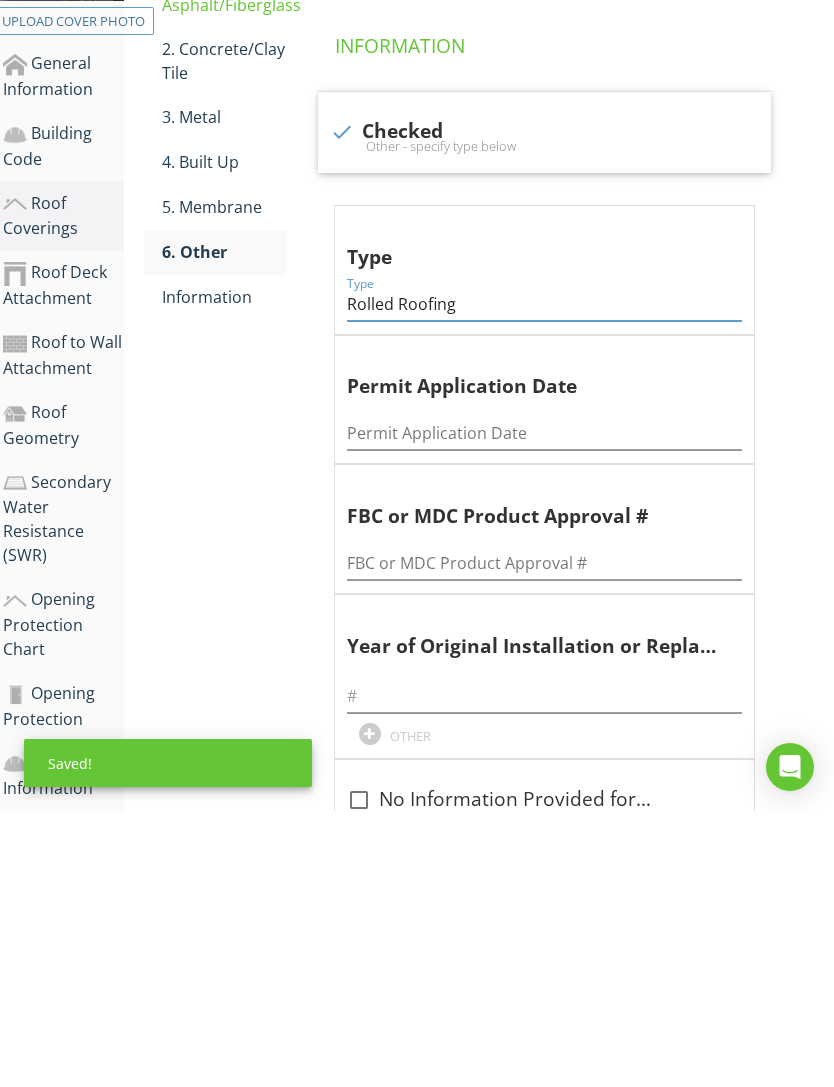 type on "Rolled Roofing" 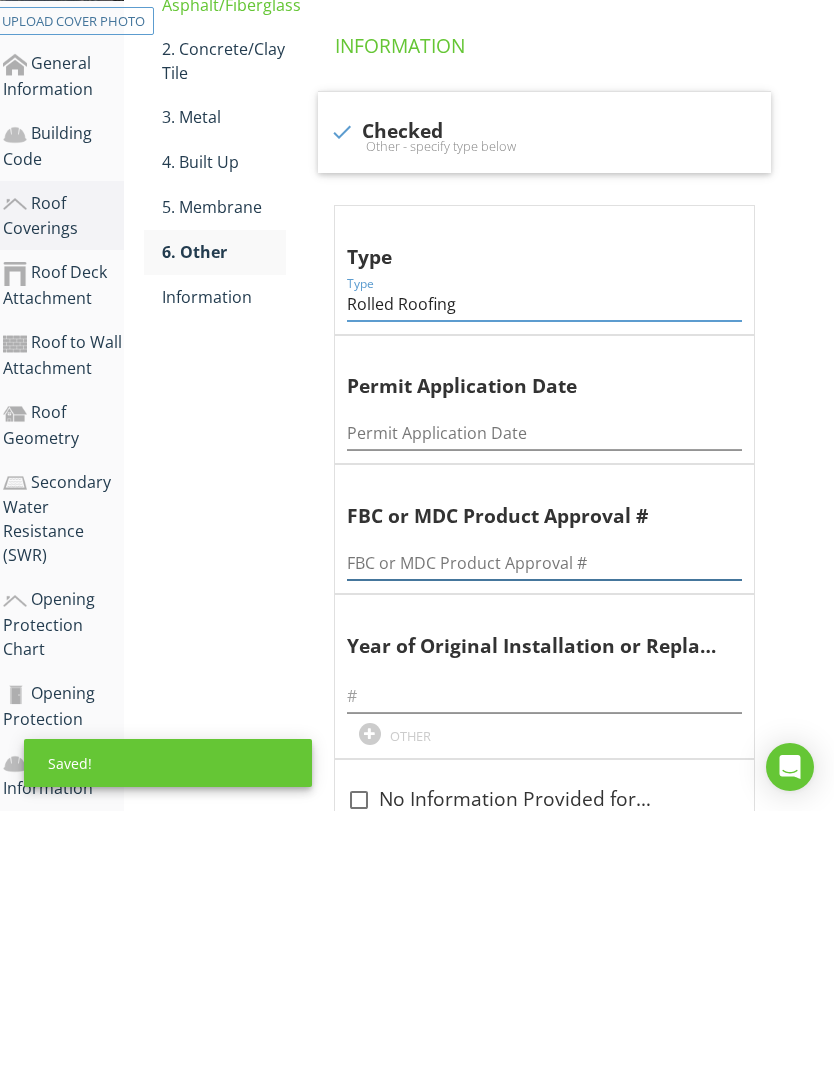 click at bounding box center (544, 839) 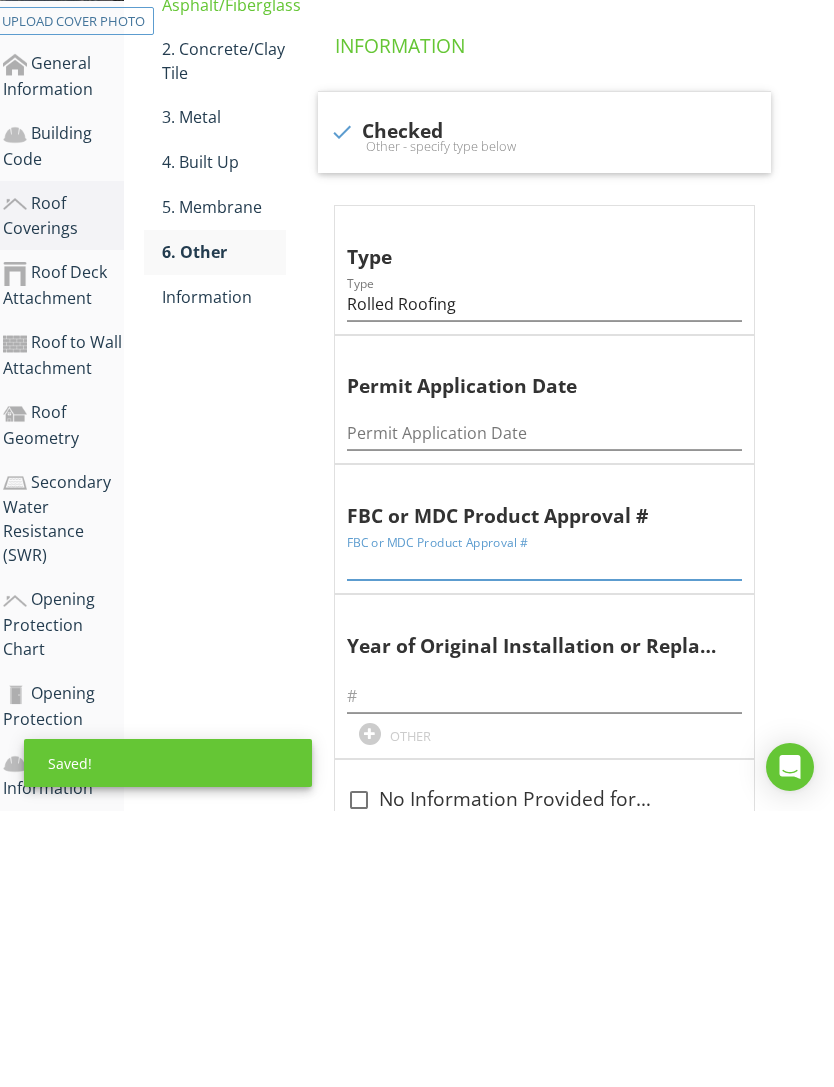 click at bounding box center (544, 839) 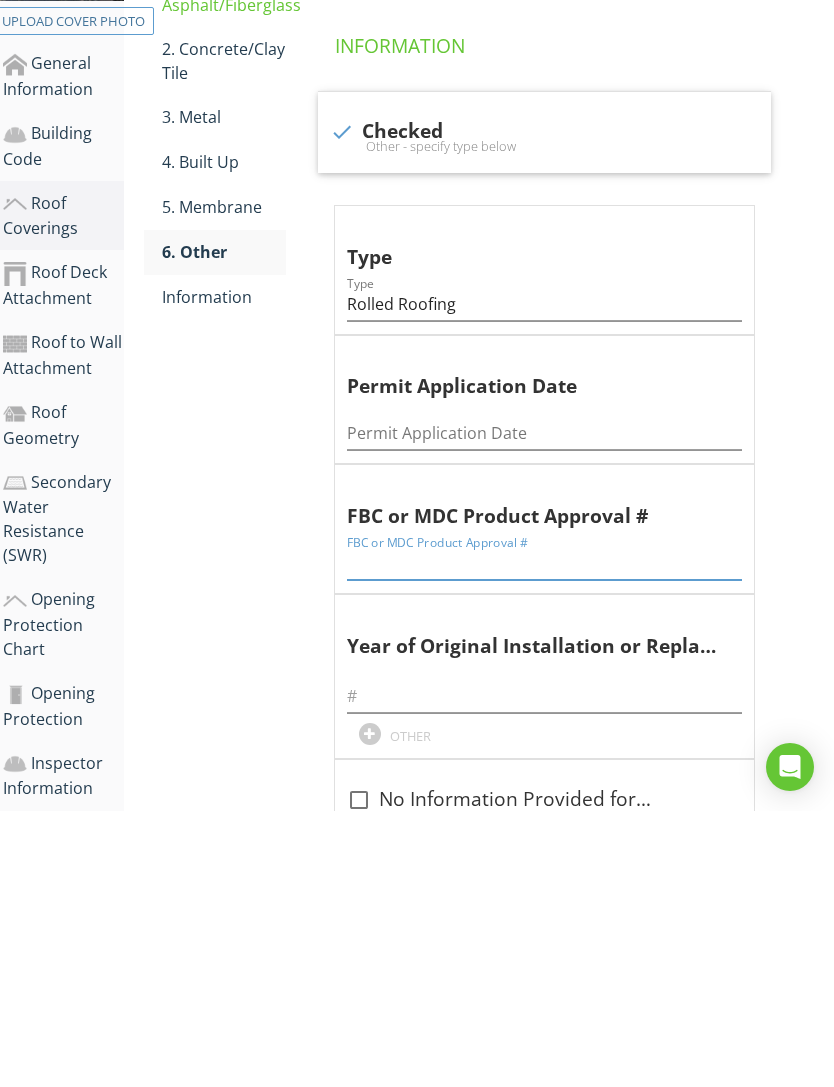 paste on "RFR-004667-2023" 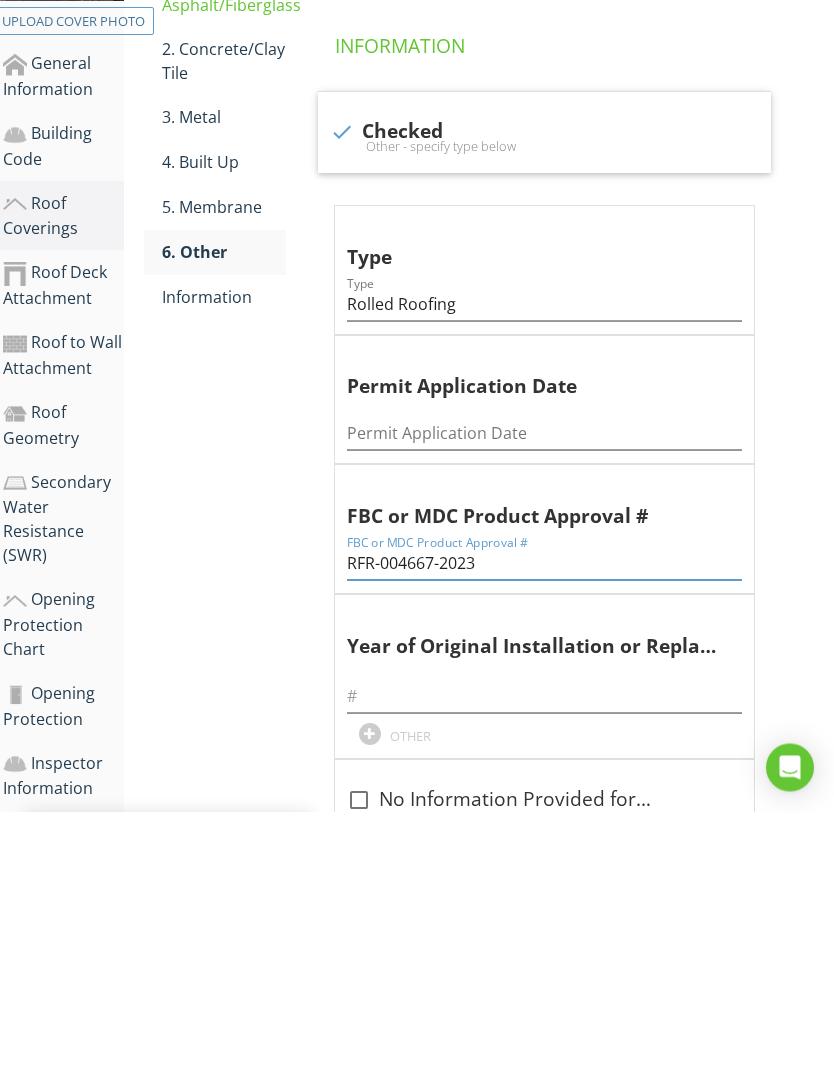 type on "RFR-004667-2023" 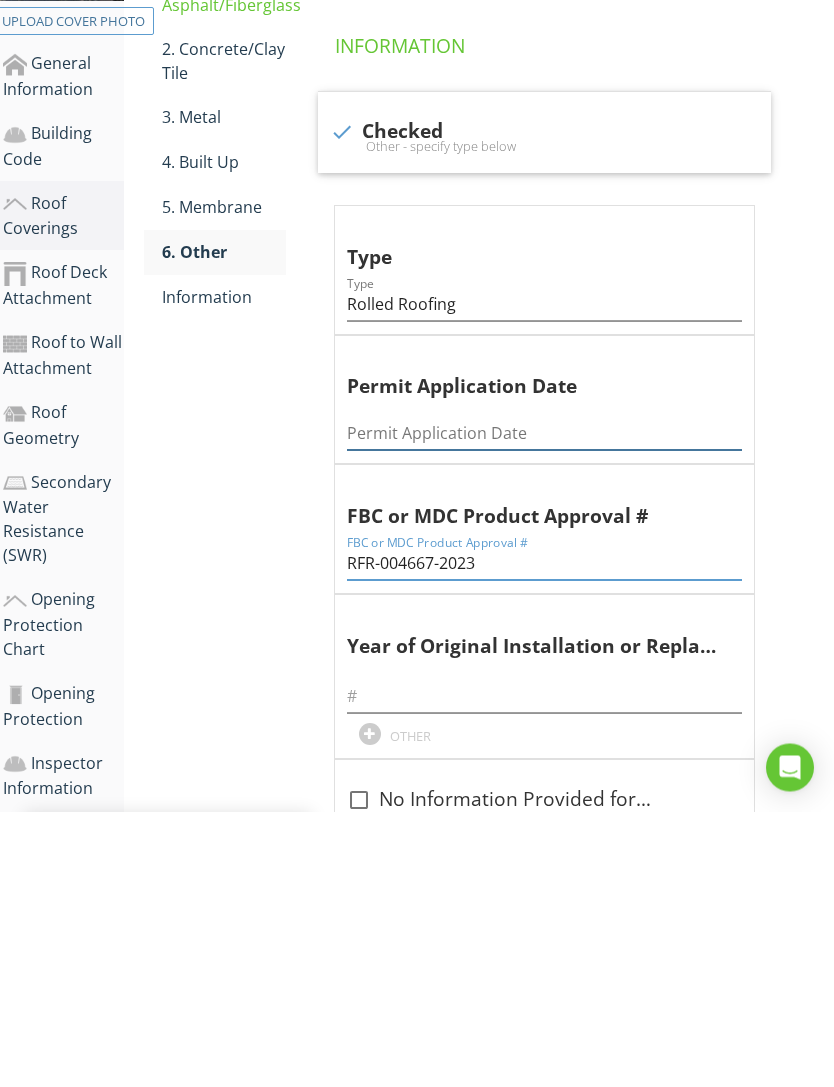 click at bounding box center [544, 709] 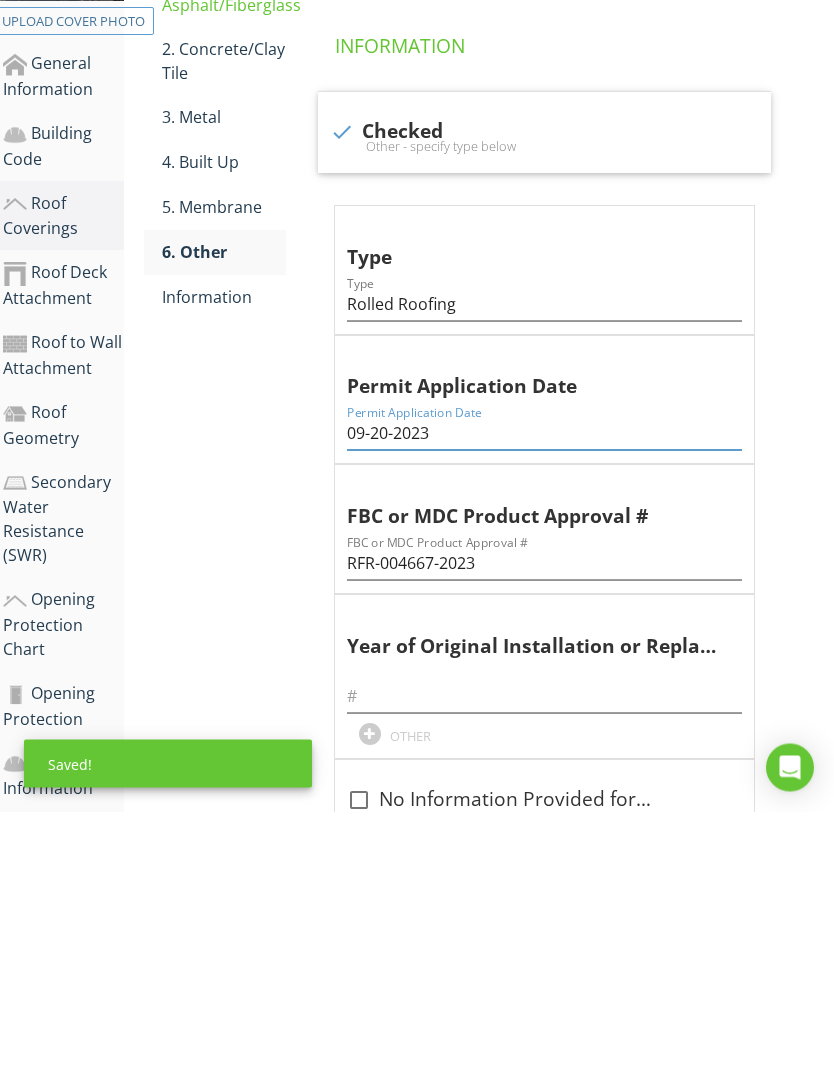 type on "09-20-2023" 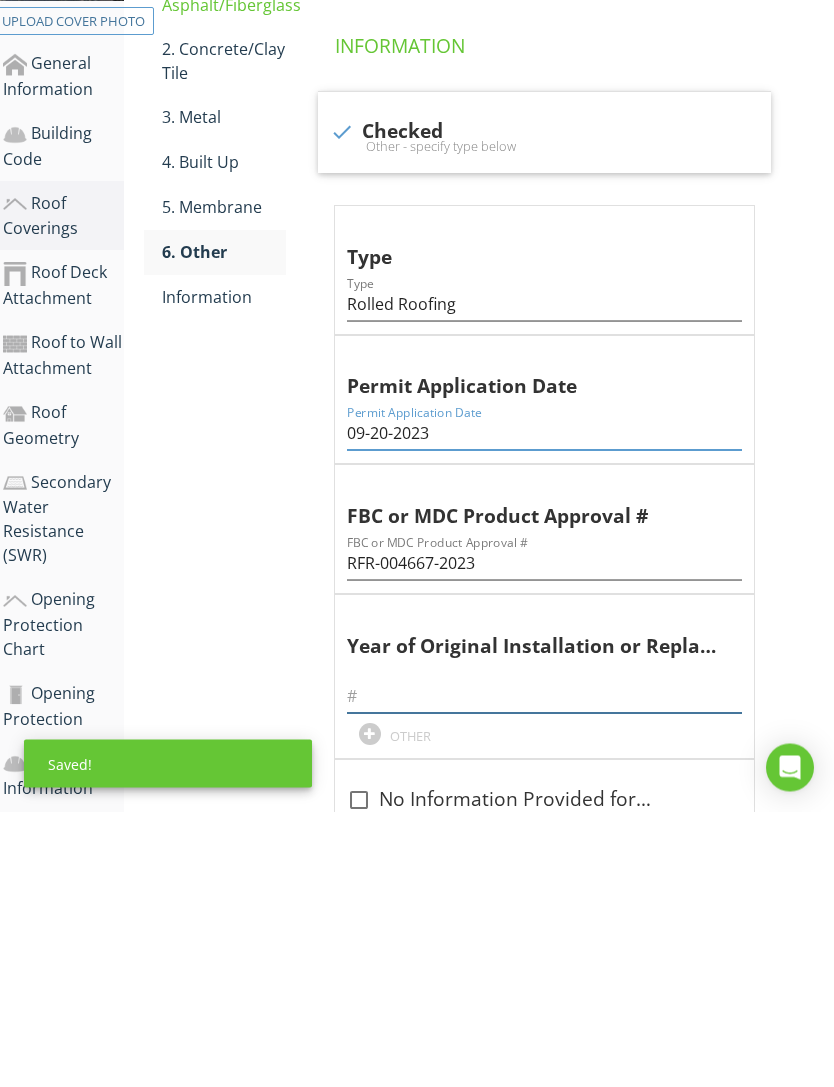 click at bounding box center (544, 972) 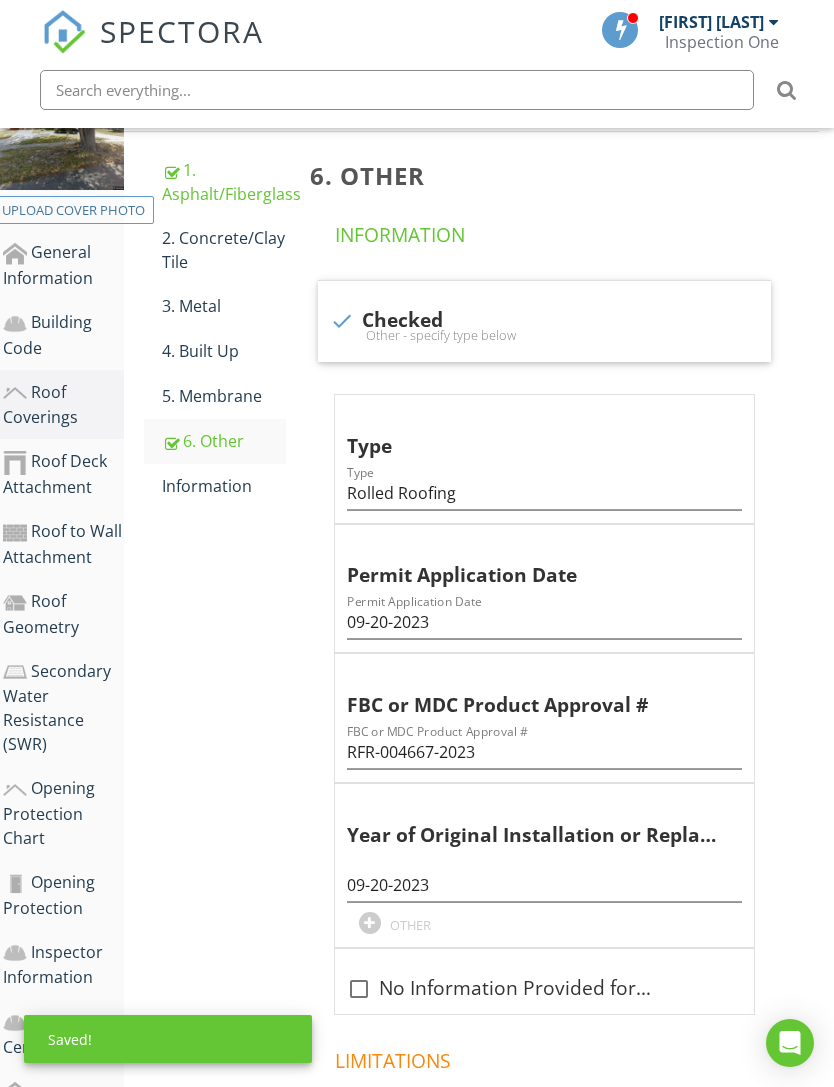 scroll, scrollTop: 184, scrollLeft: 15, axis: both 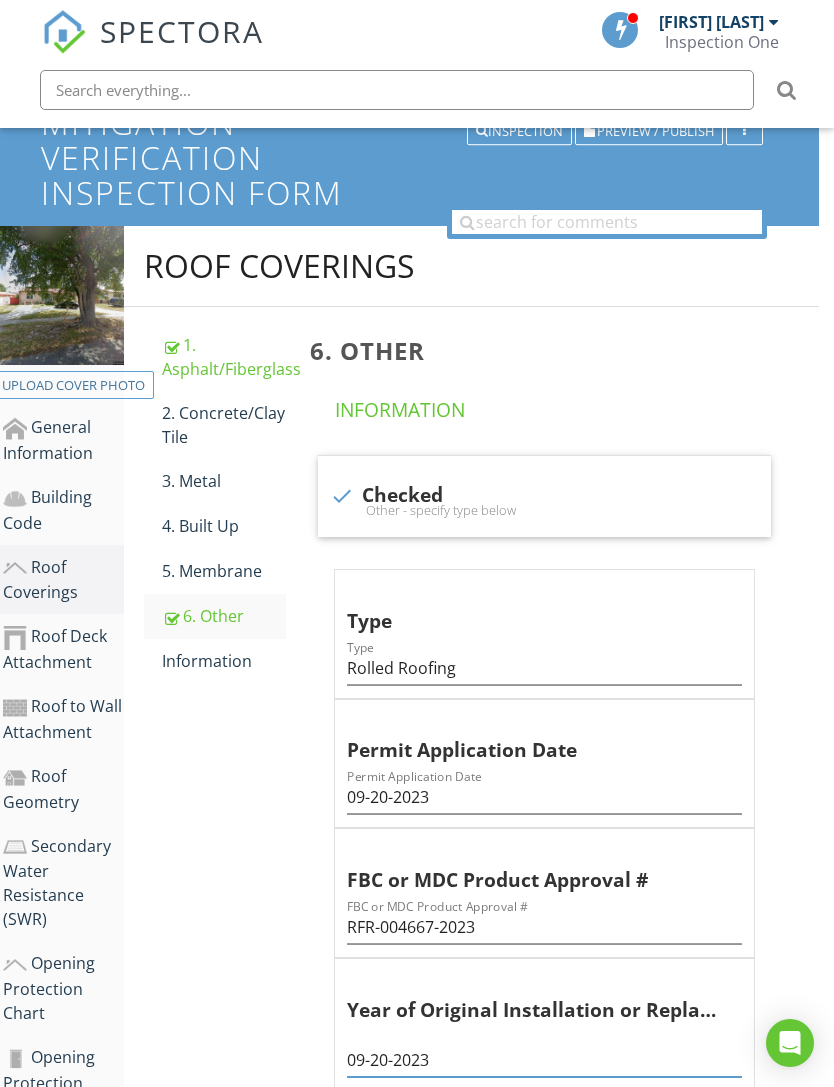type on "09-20-2023" 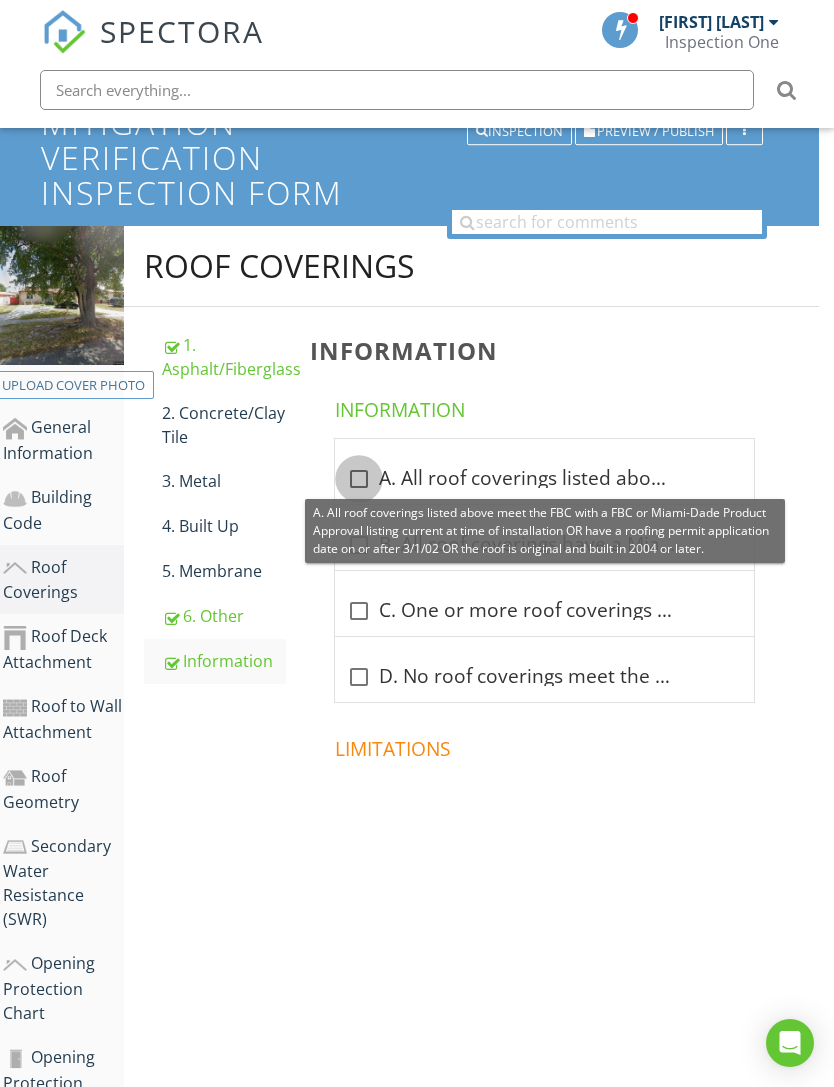 click at bounding box center (359, 479) 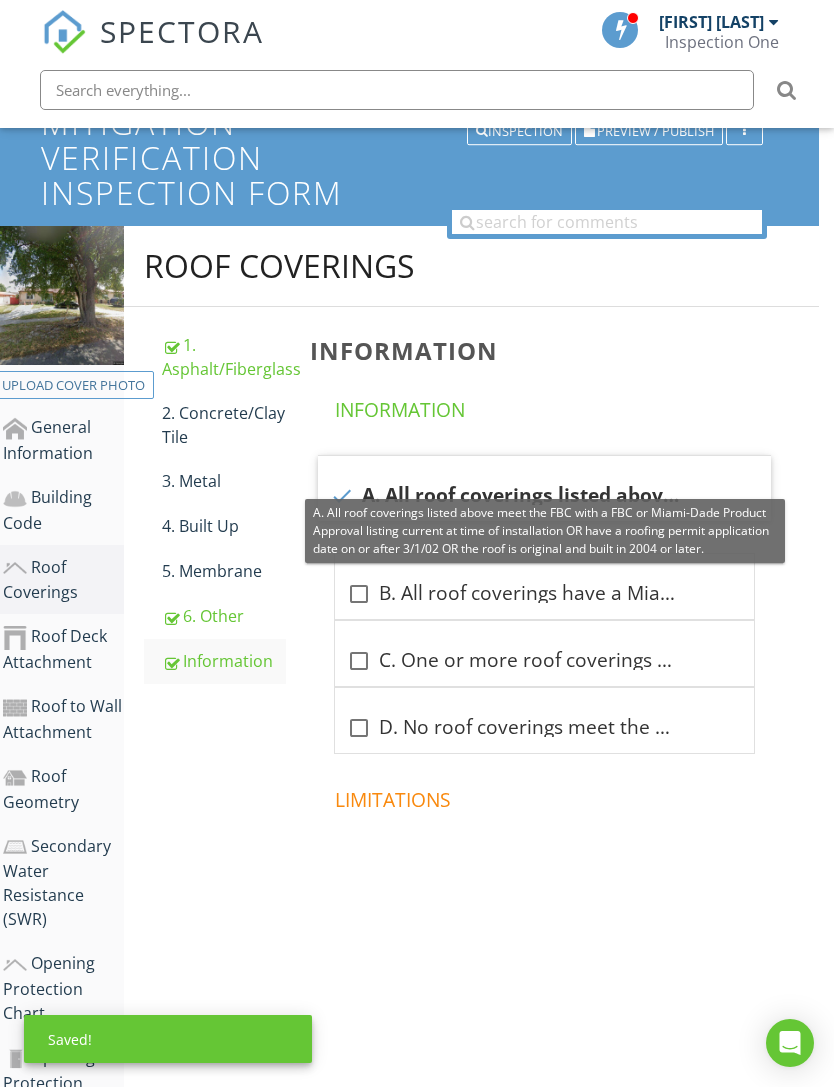 scroll, scrollTop: 184, scrollLeft: 0, axis: vertical 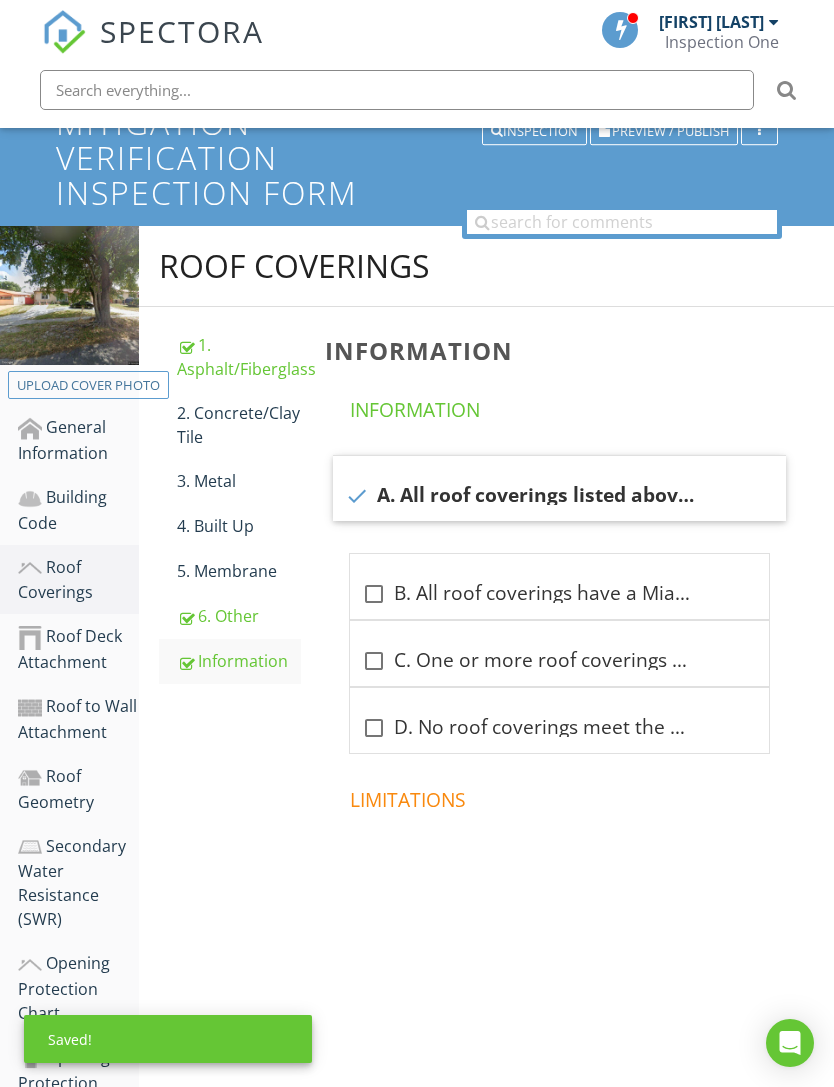 click on "Roof Deck Attachment" at bounding box center [78, 649] 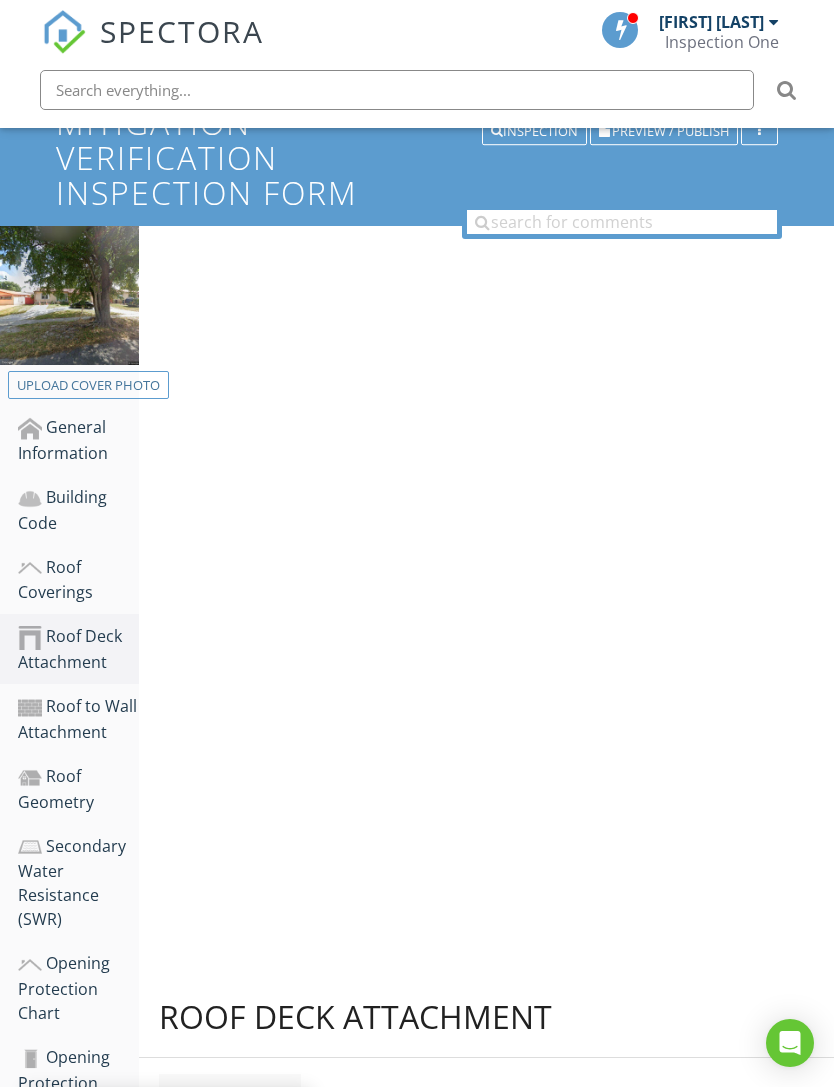 click on "Roof Deck Attachment" at bounding box center [78, 649] 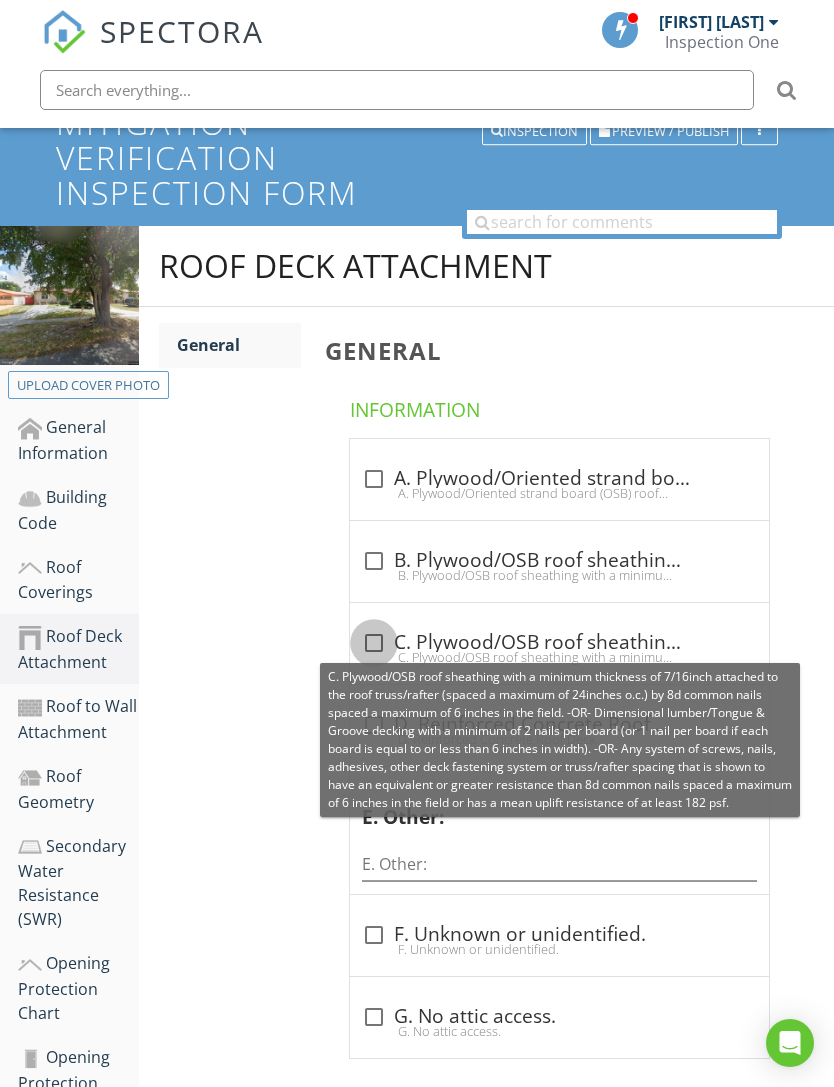 click at bounding box center [374, 643] 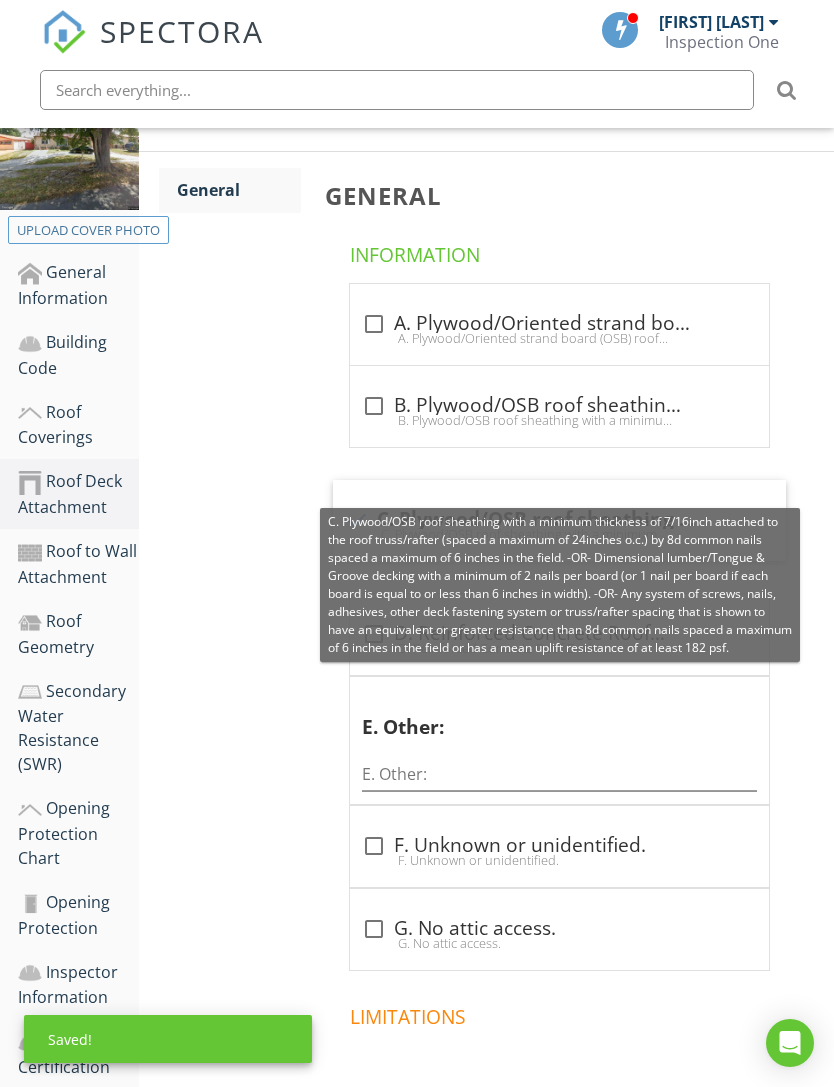 scroll, scrollTop: 367, scrollLeft: 0, axis: vertical 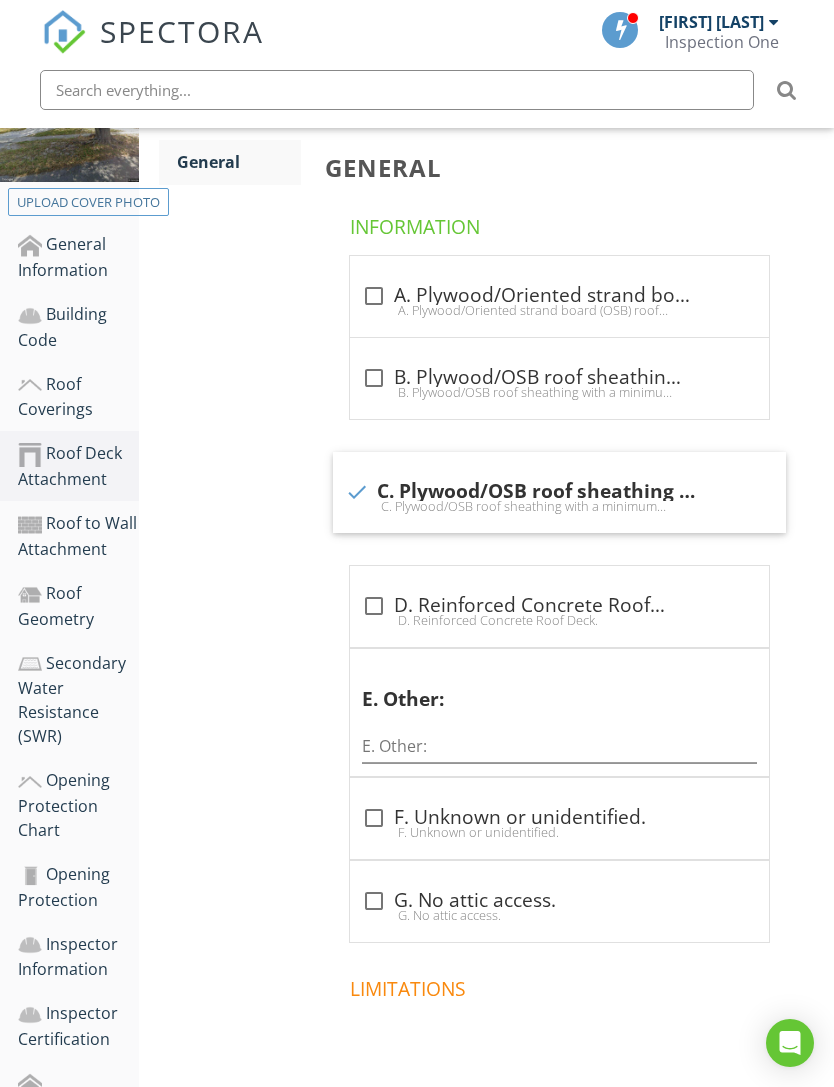 click on "Roof to Wall Attachment" at bounding box center (78, 536) 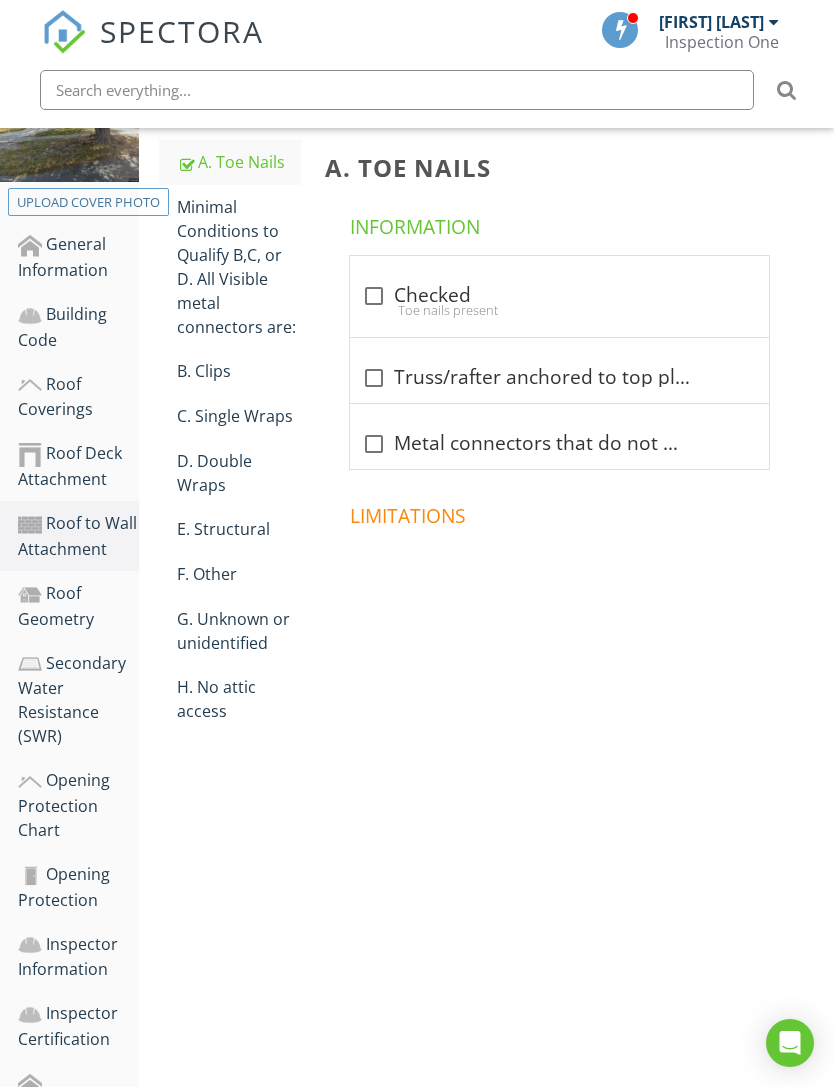 click on "Minimal Conditions to Qualify B,C, or D.  All Visible metal connectors are:" at bounding box center (239, 267) 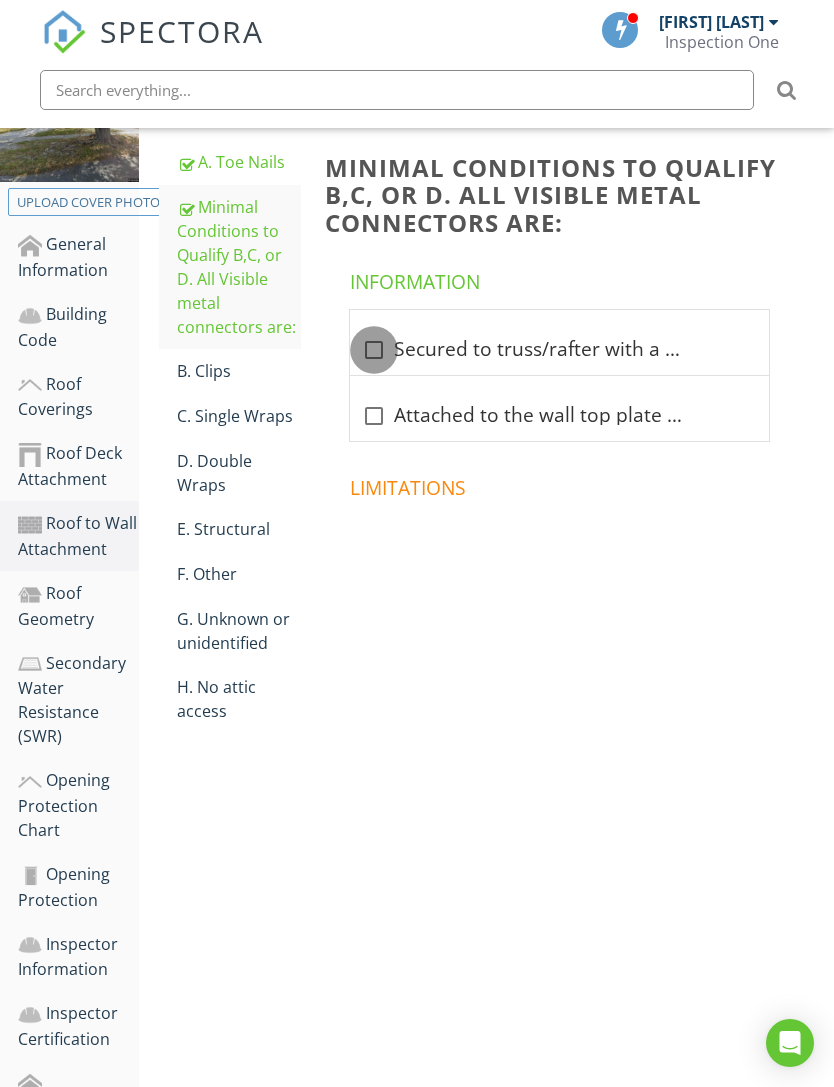 click at bounding box center (374, 350) 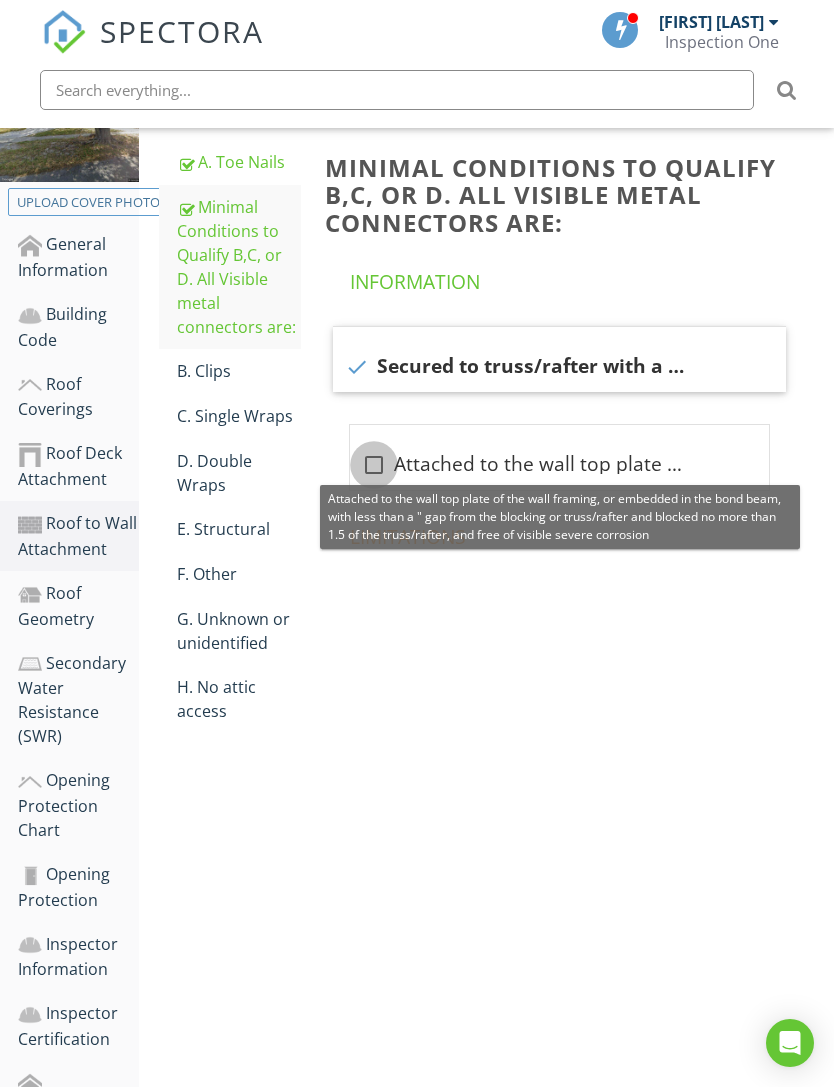 click at bounding box center [374, 465] 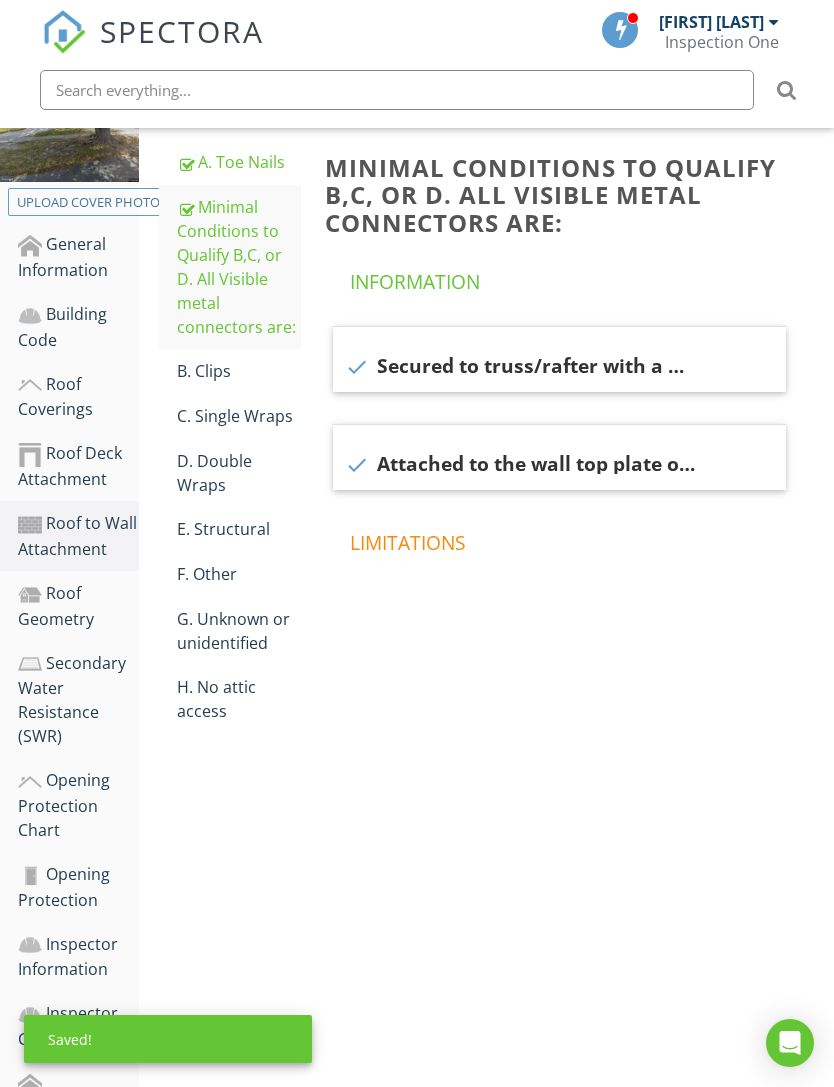 click on "C. Single Wraps" at bounding box center [239, 416] 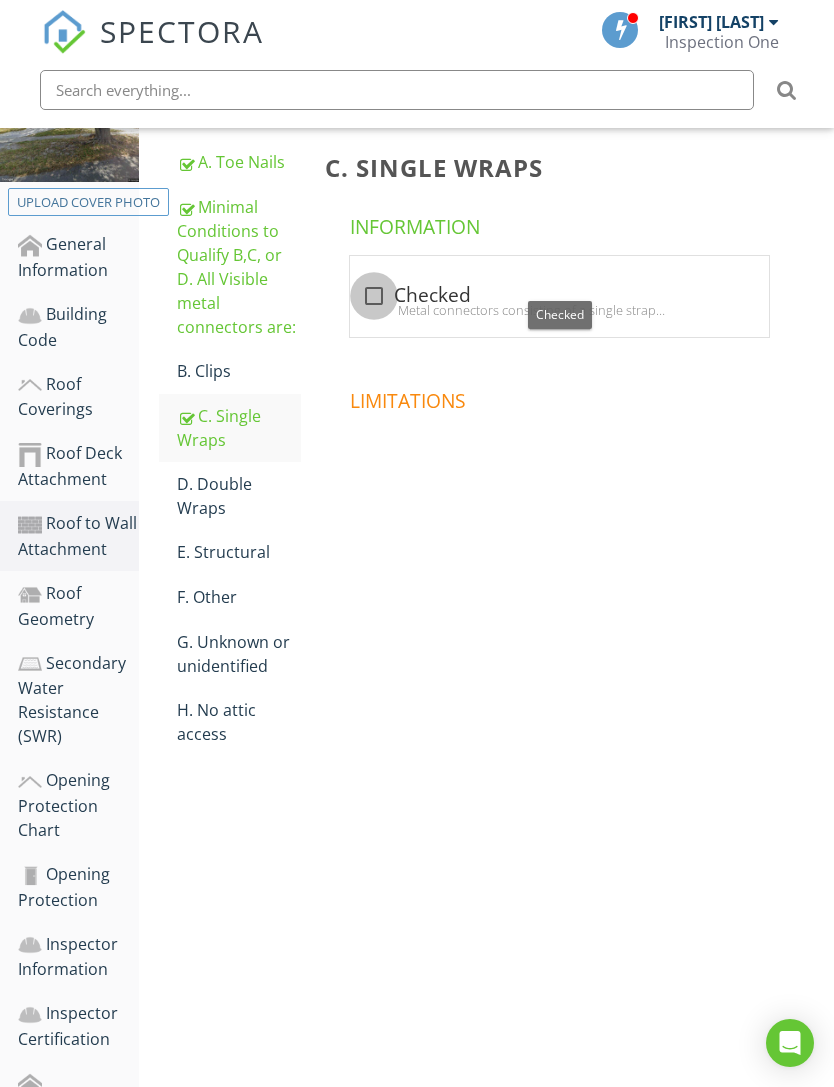 click at bounding box center [374, 296] 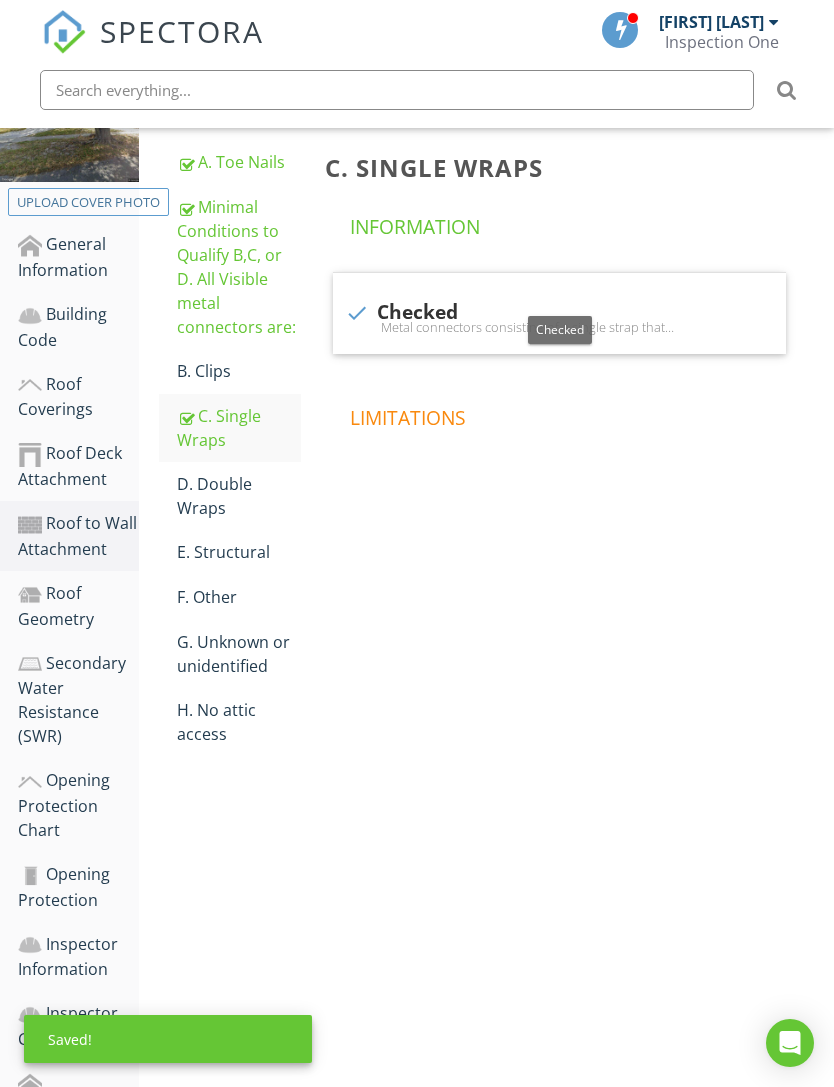 click on "Roof Geometry" at bounding box center [78, 606] 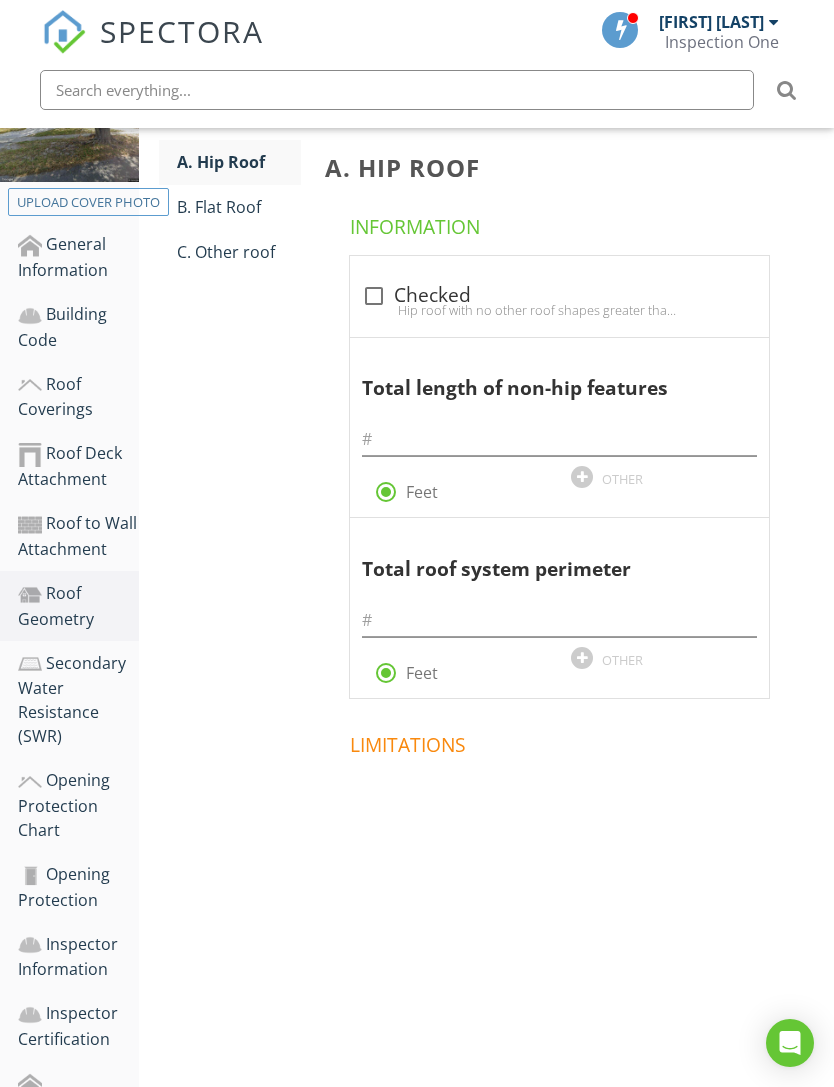 click on "C. Other roof" at bounding box center [239, 252] 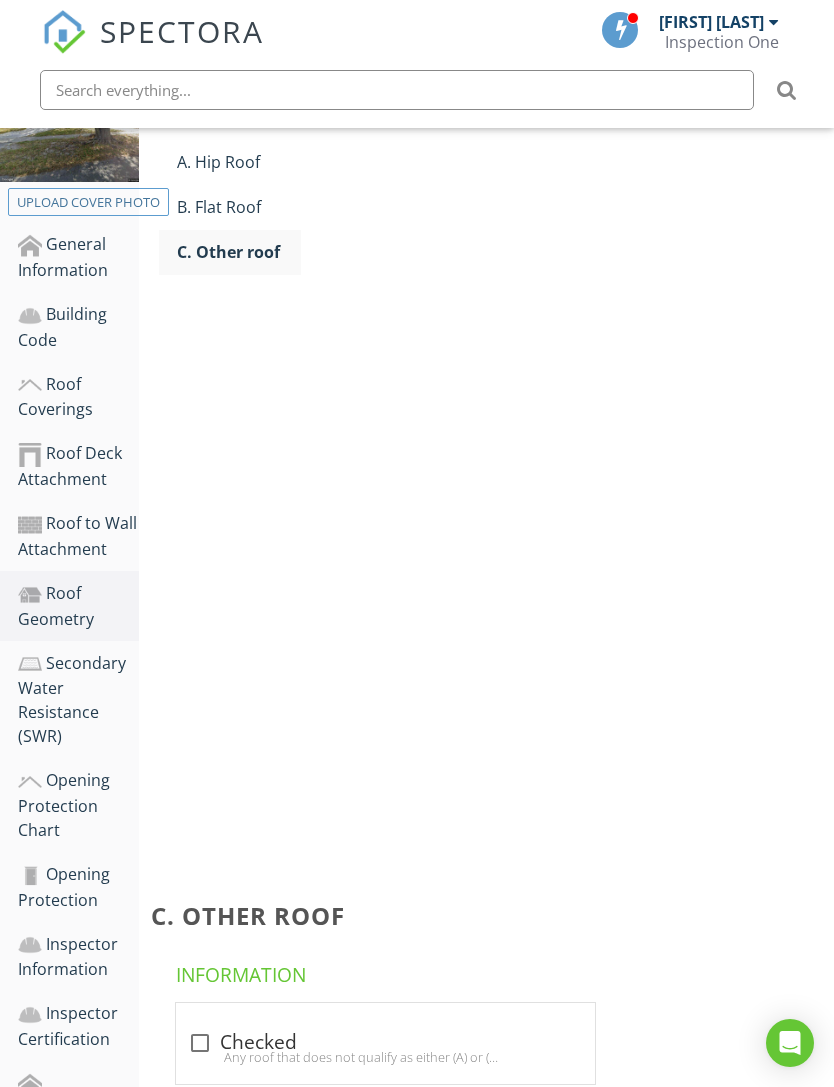 click on "C. Other roof" at bounding box center (239, 252) 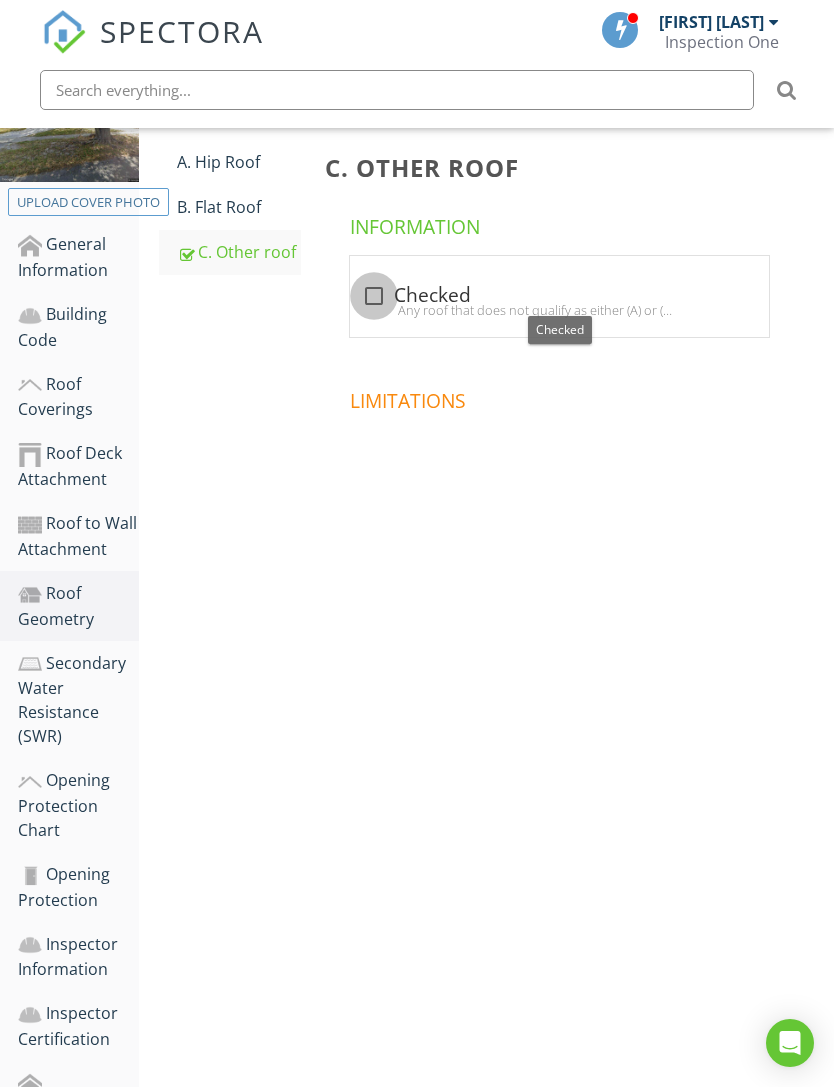 click at bounding box center (374, 296) 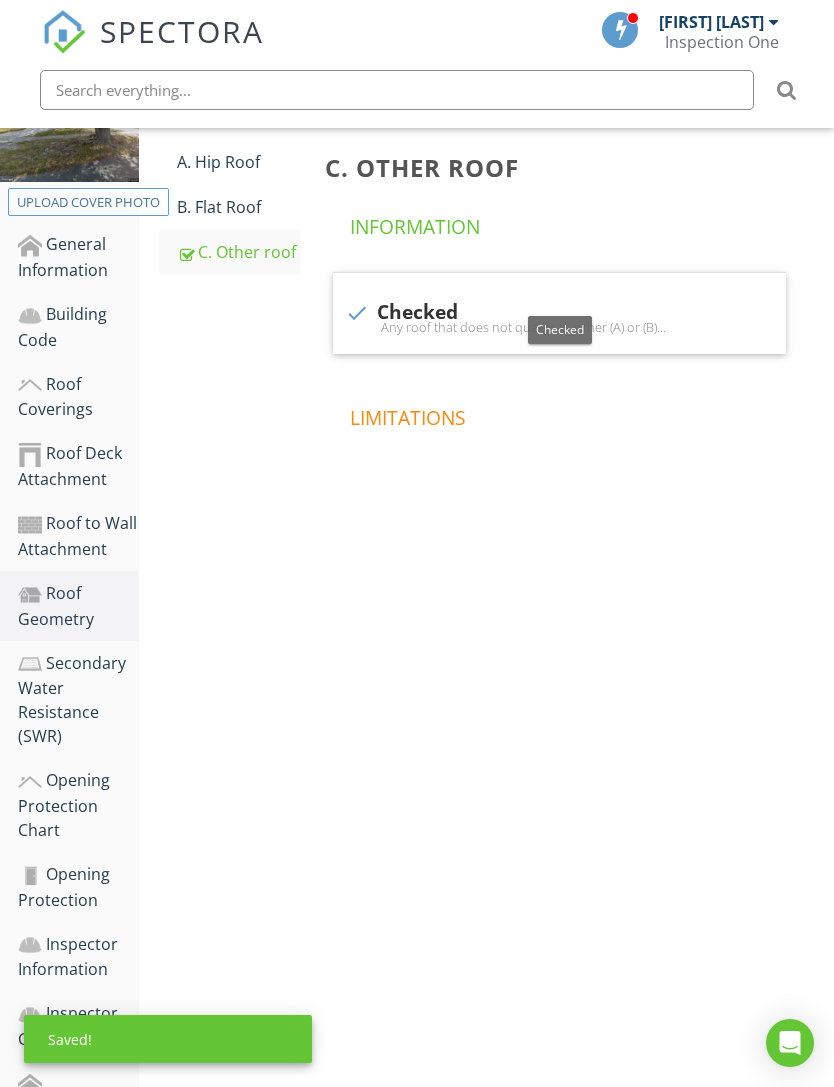 click on "Secondary Water Resistance (SWR)" at bounding box center (78, 700) 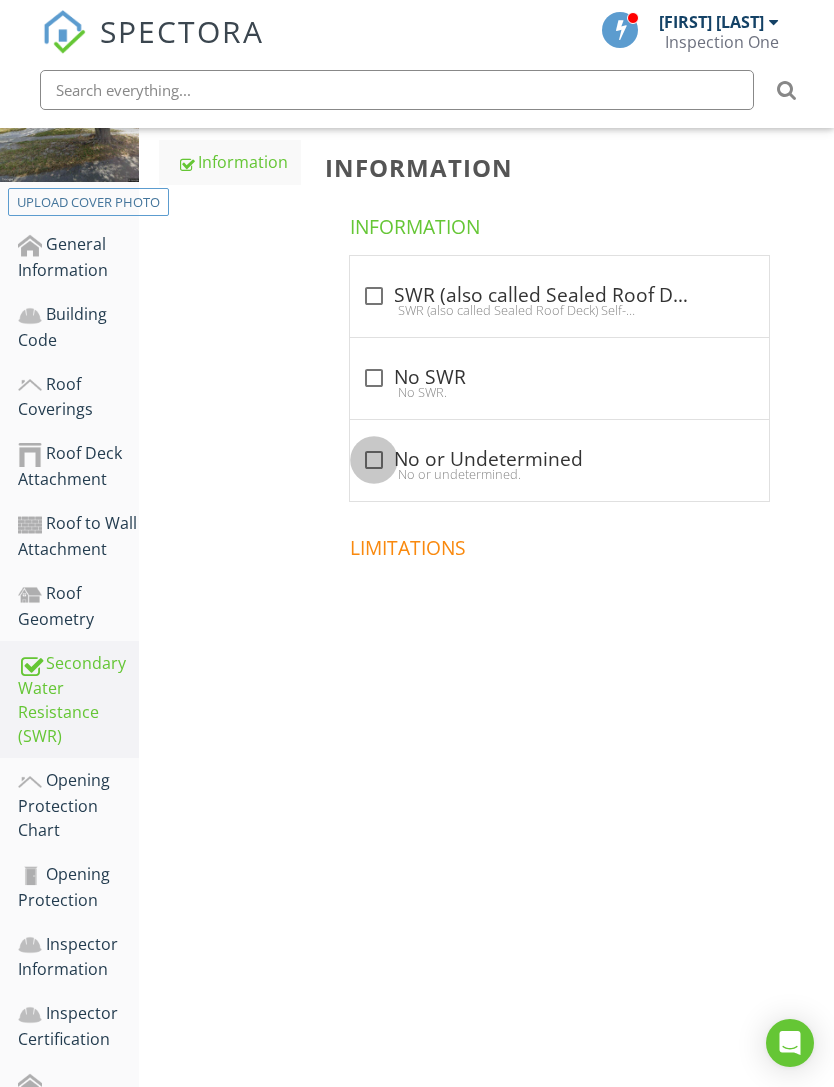 click at bounding box center (374, 460) 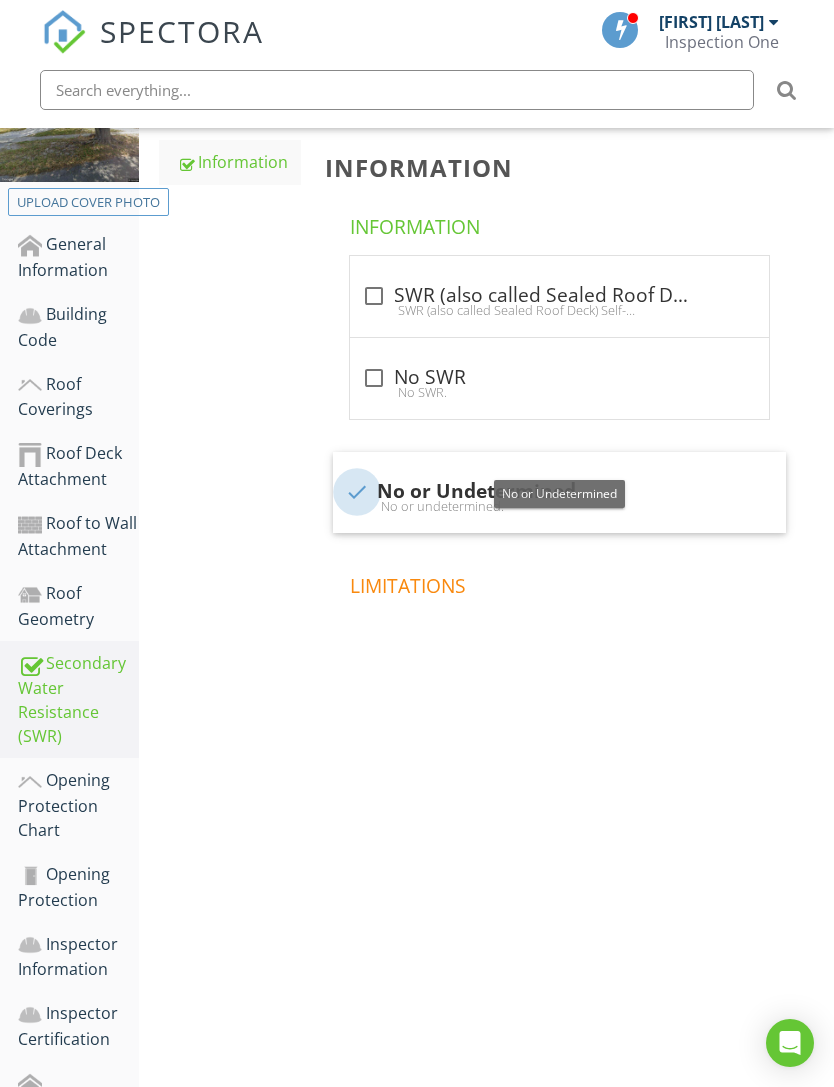 checkbox on "true" 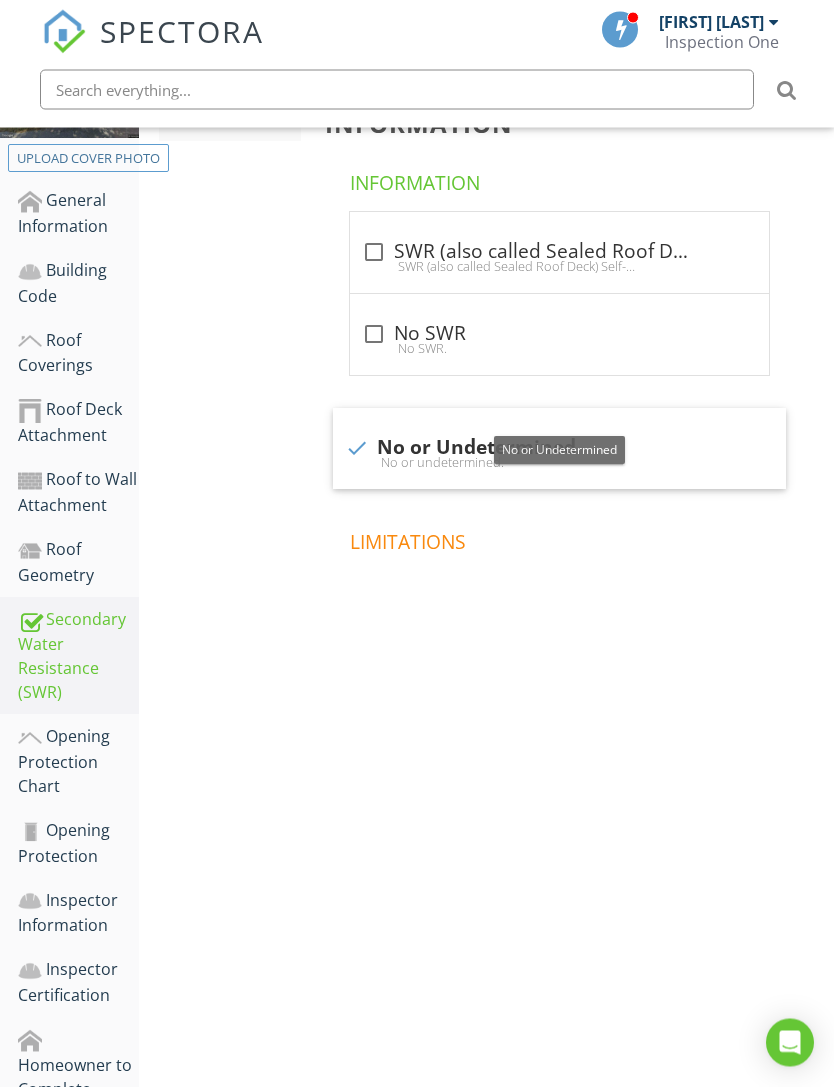scroll, scrollTop: 435, scrollLeft: 0, axis: vertical 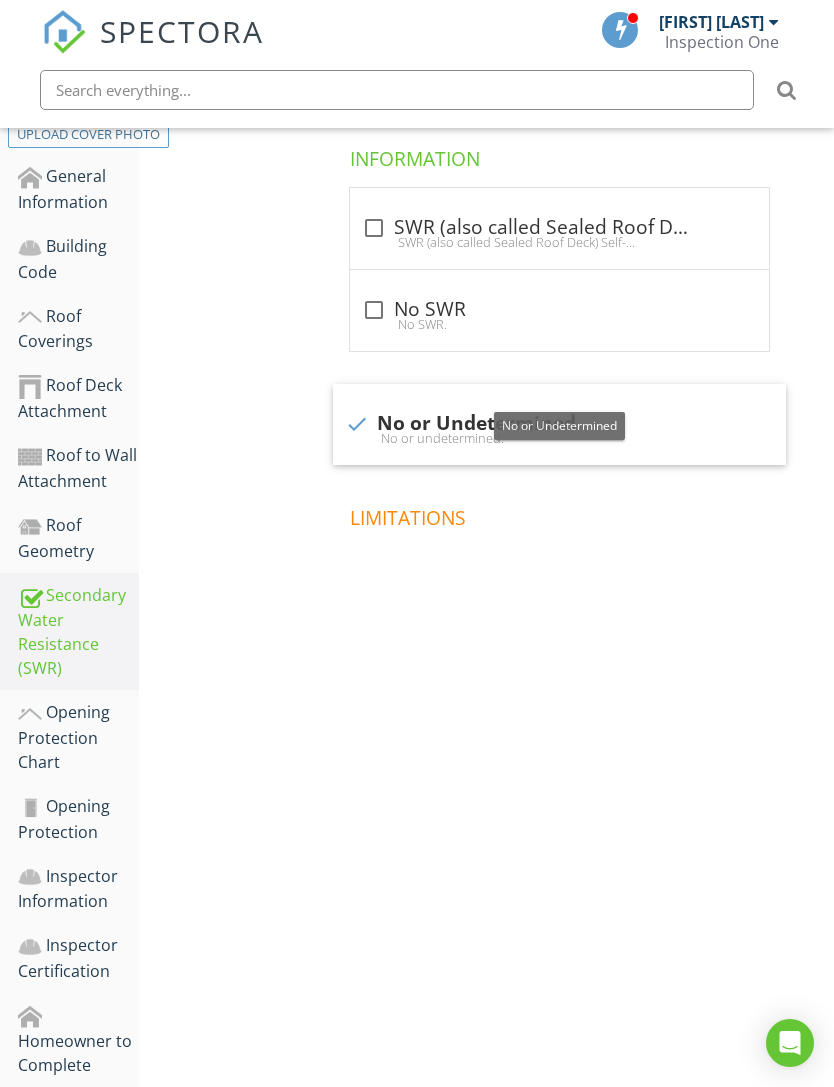 click on "Opening Protection Chart" at bounding box center (78, 737) 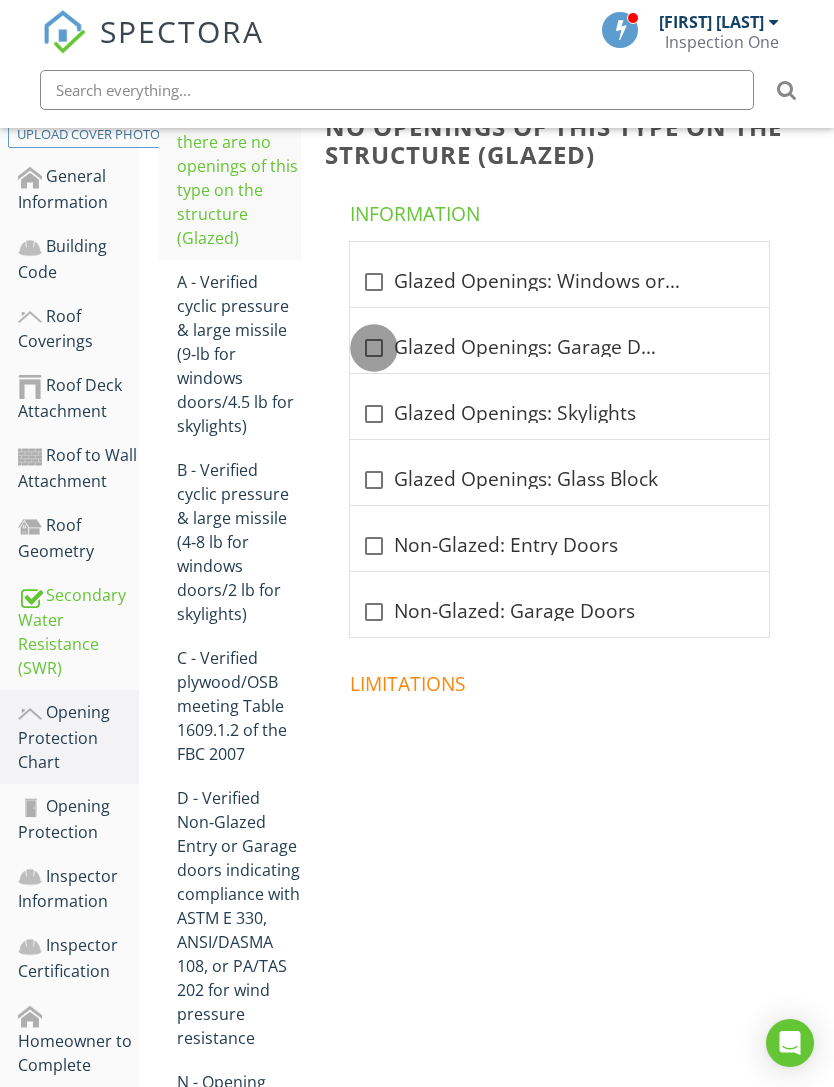 click at bounding box center (374, 348) 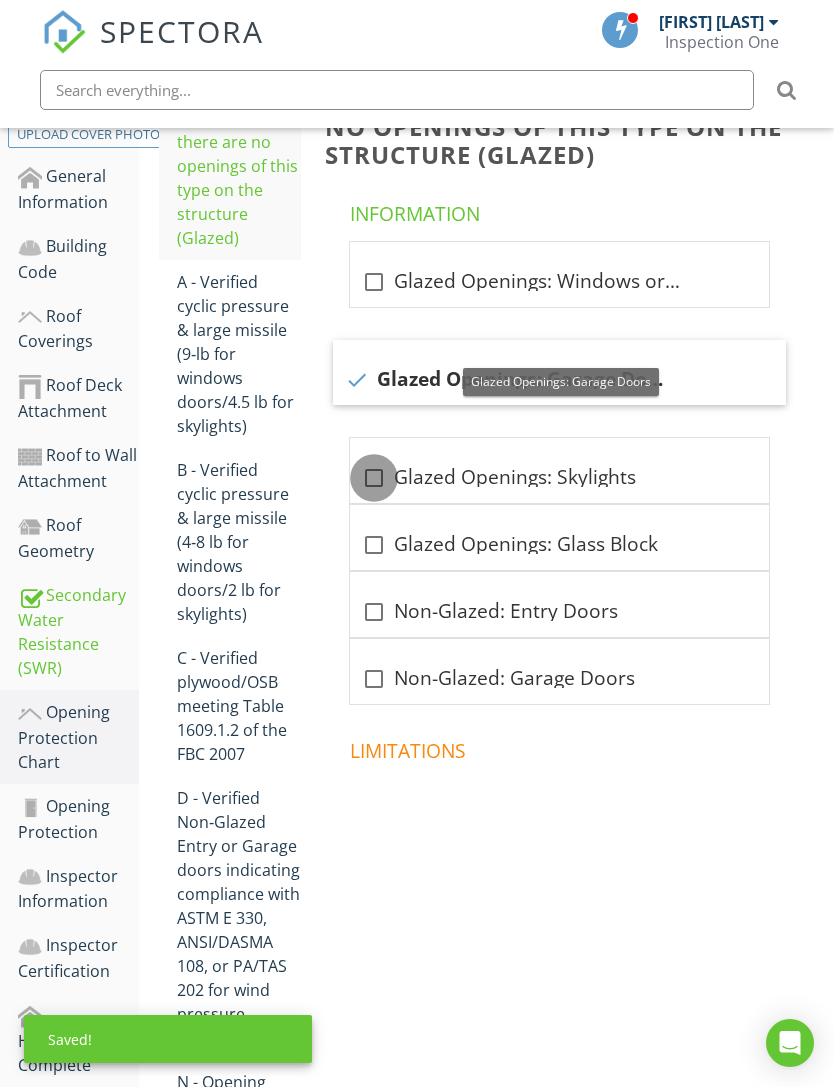 click at bounding box center (374, 478) 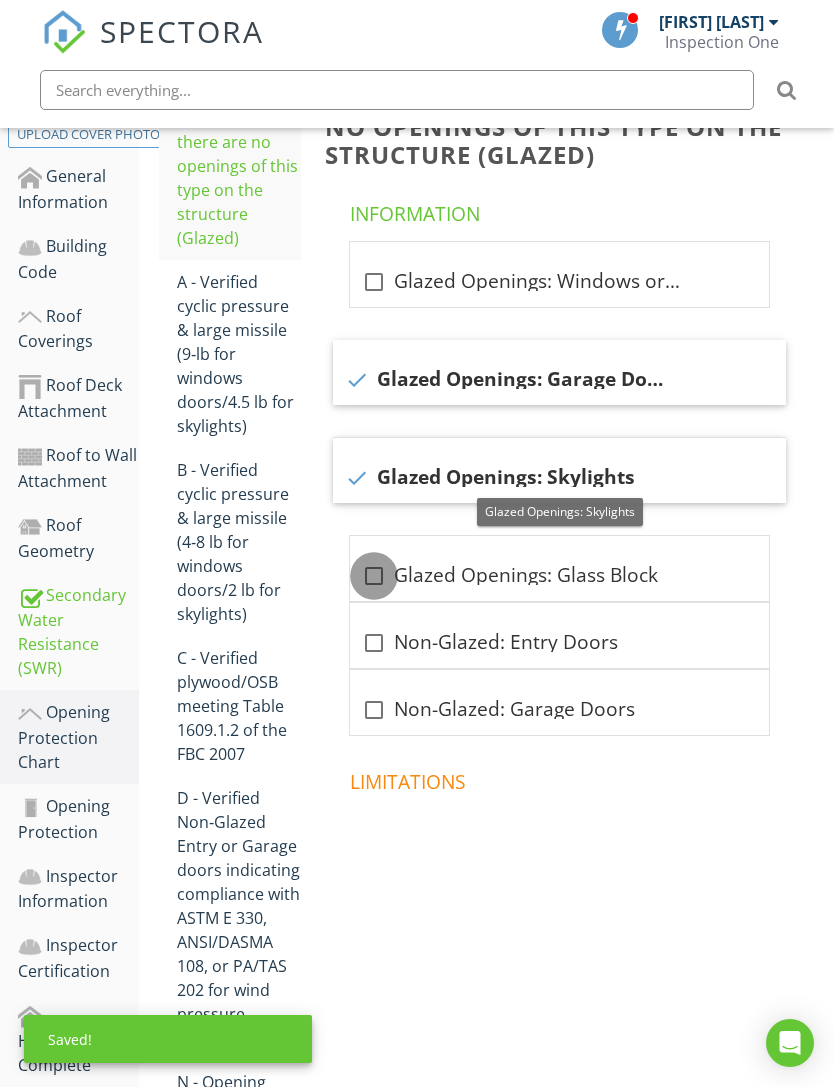 click at bounding box center (374, 576) 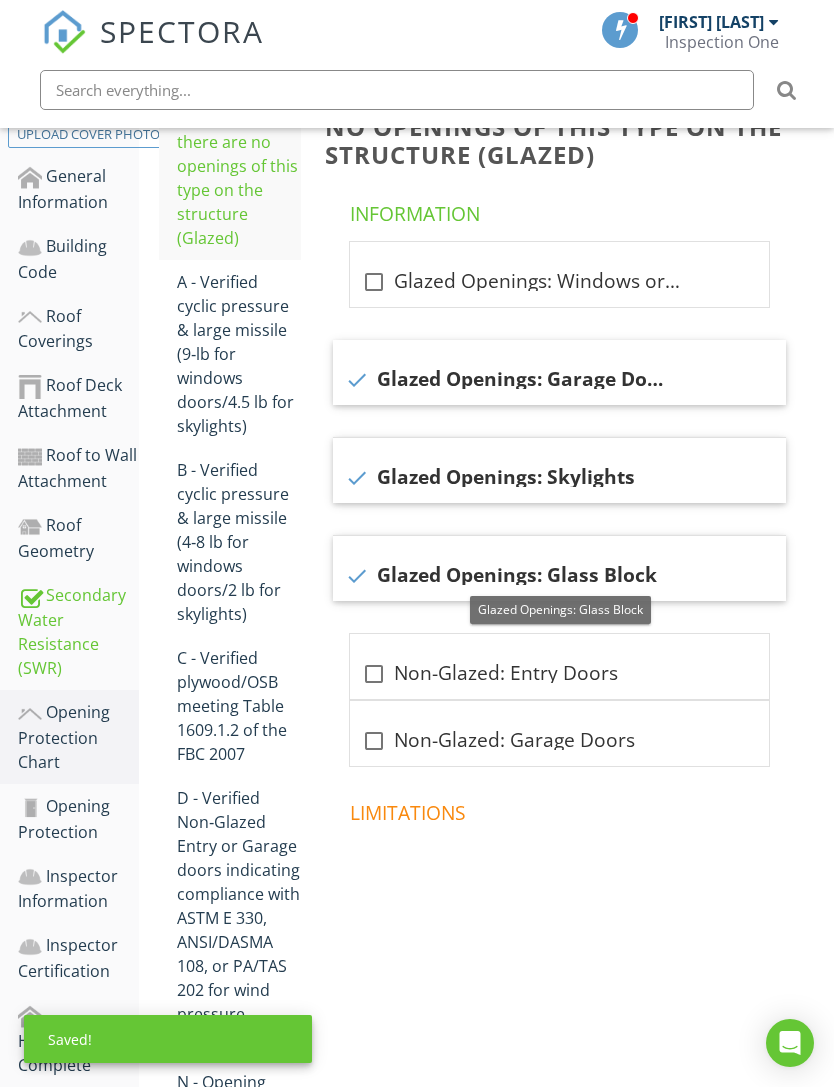 click at bounding box center (374, 741) 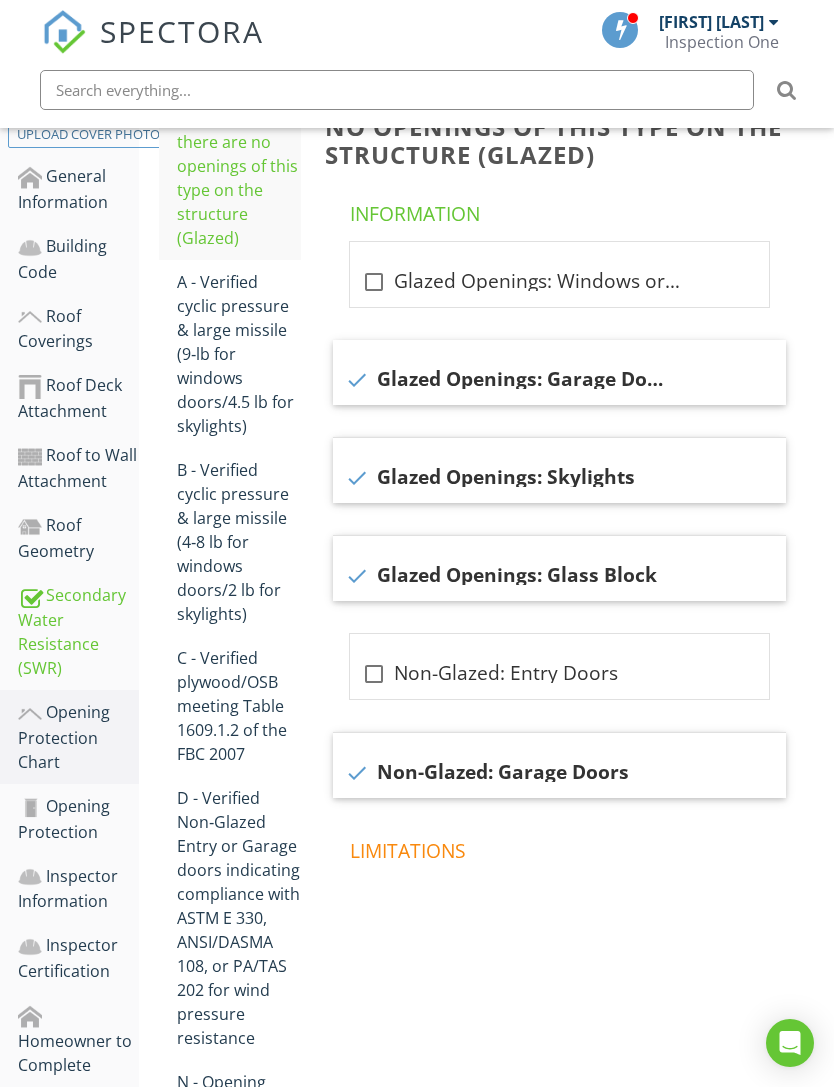 click on "A - Verified cyclic pressure & large missile (9‐lb for windows doors/4.5 lb for skylights)" at bounding box center (239, 354) 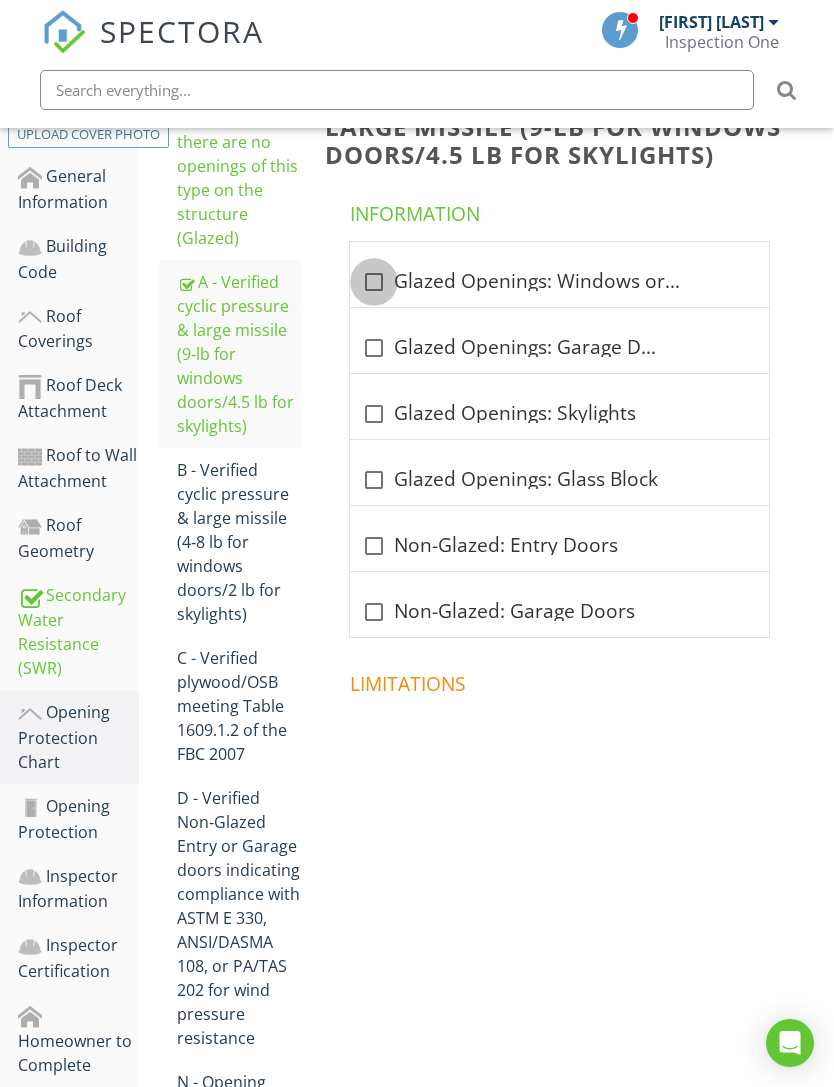 click at bounding box center [374, 282] 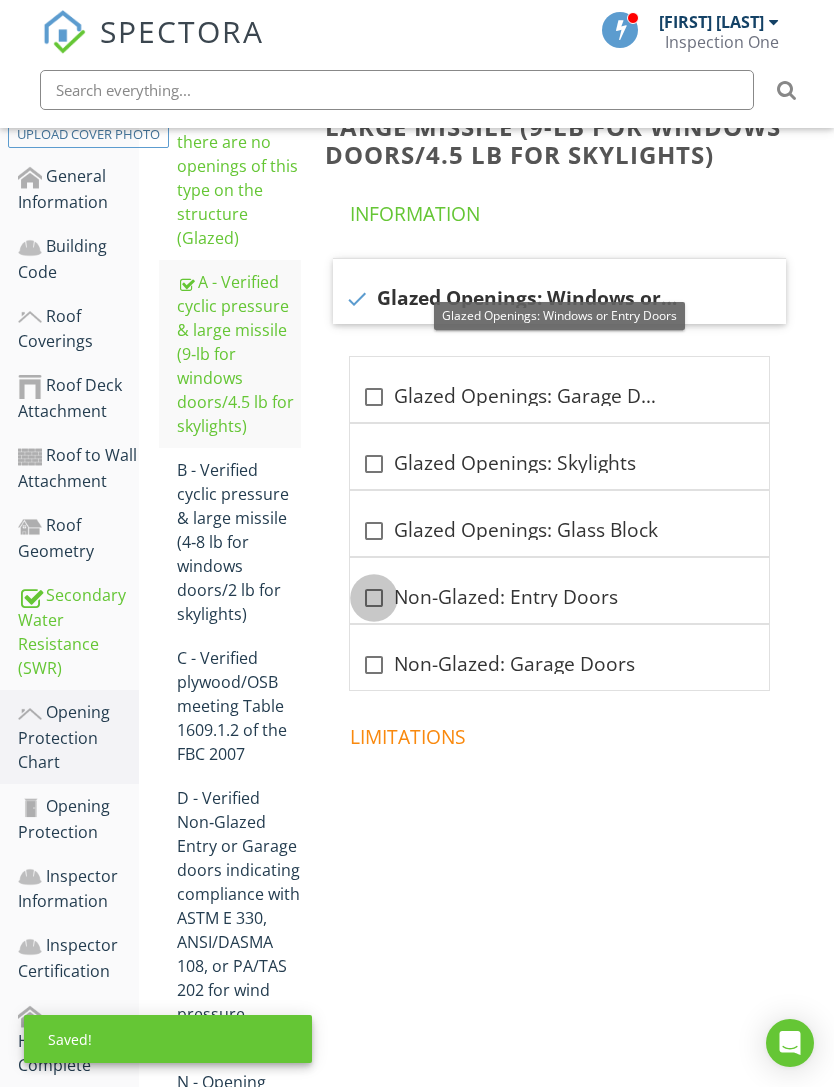 click at bounding box center [374, 598] 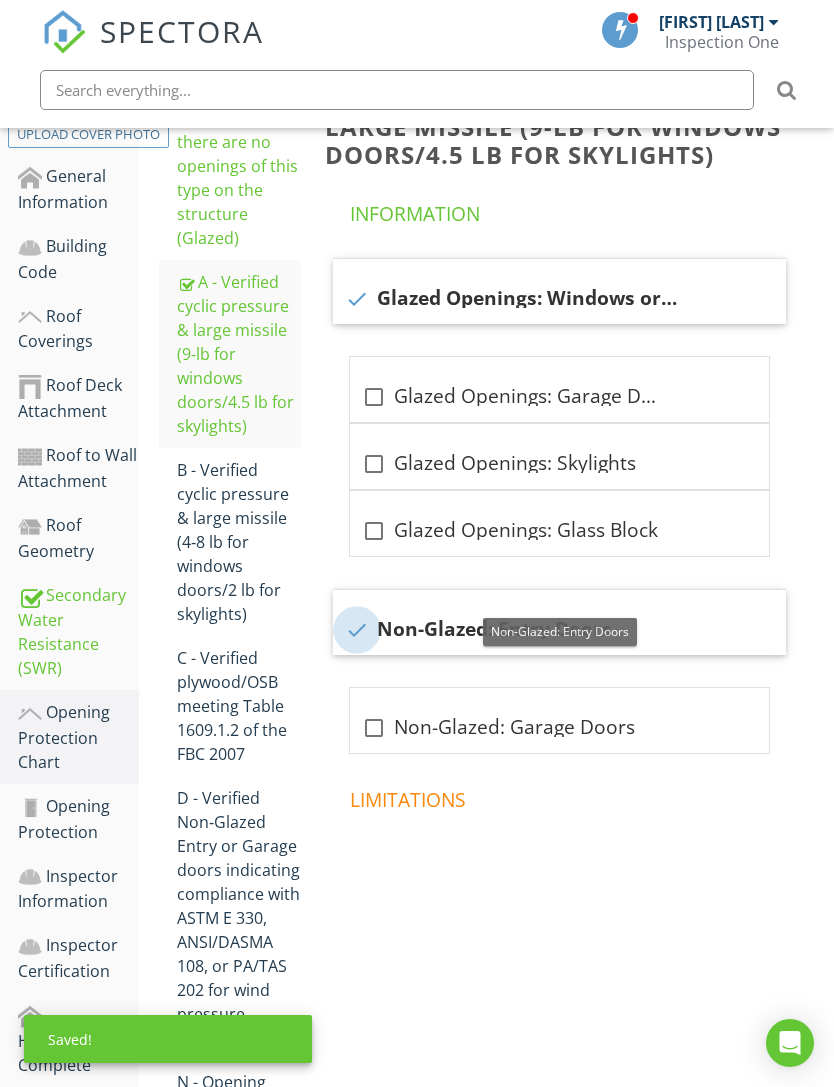 checkbox on "true" 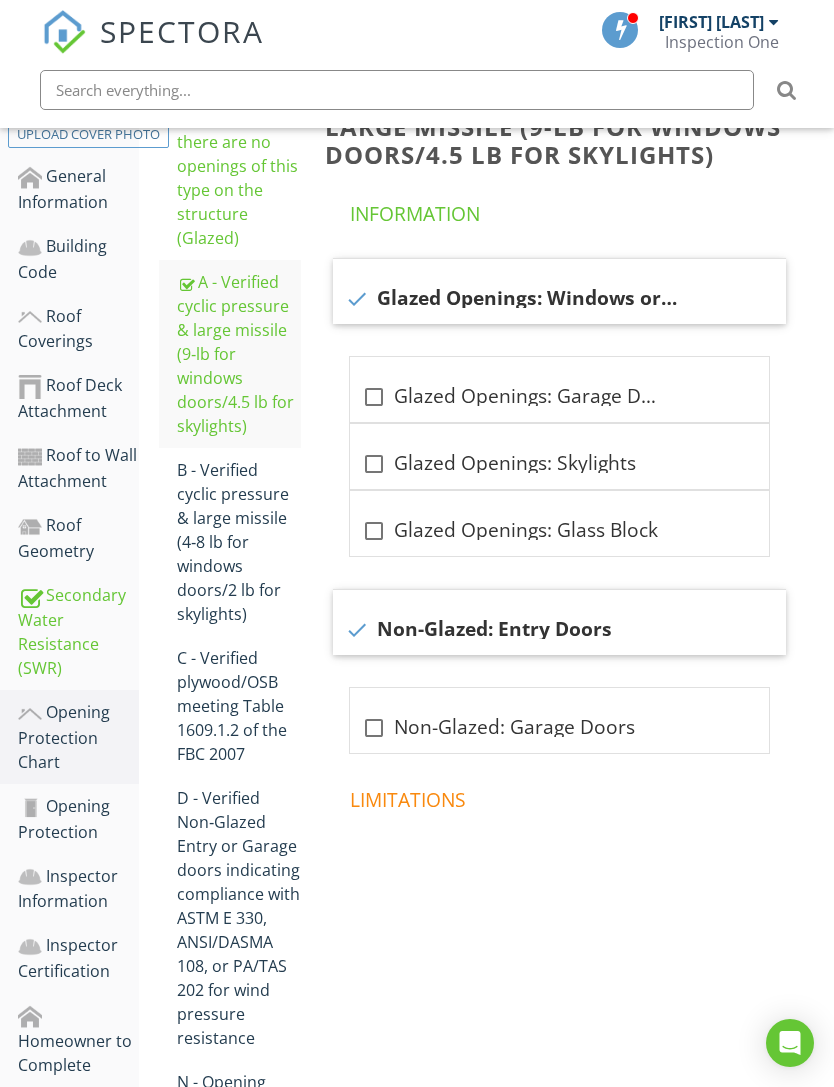 click on "Opening Protection" at bounding box center (78, 819) 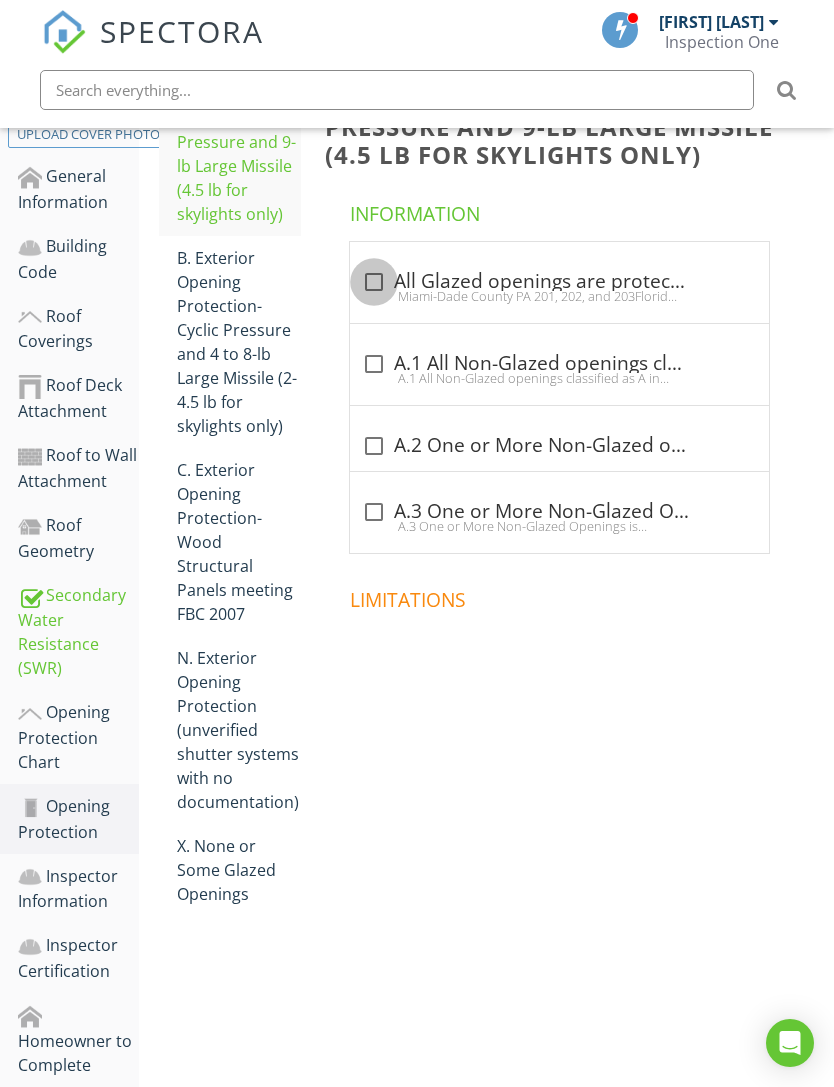 click at bounding box center [374, 282] 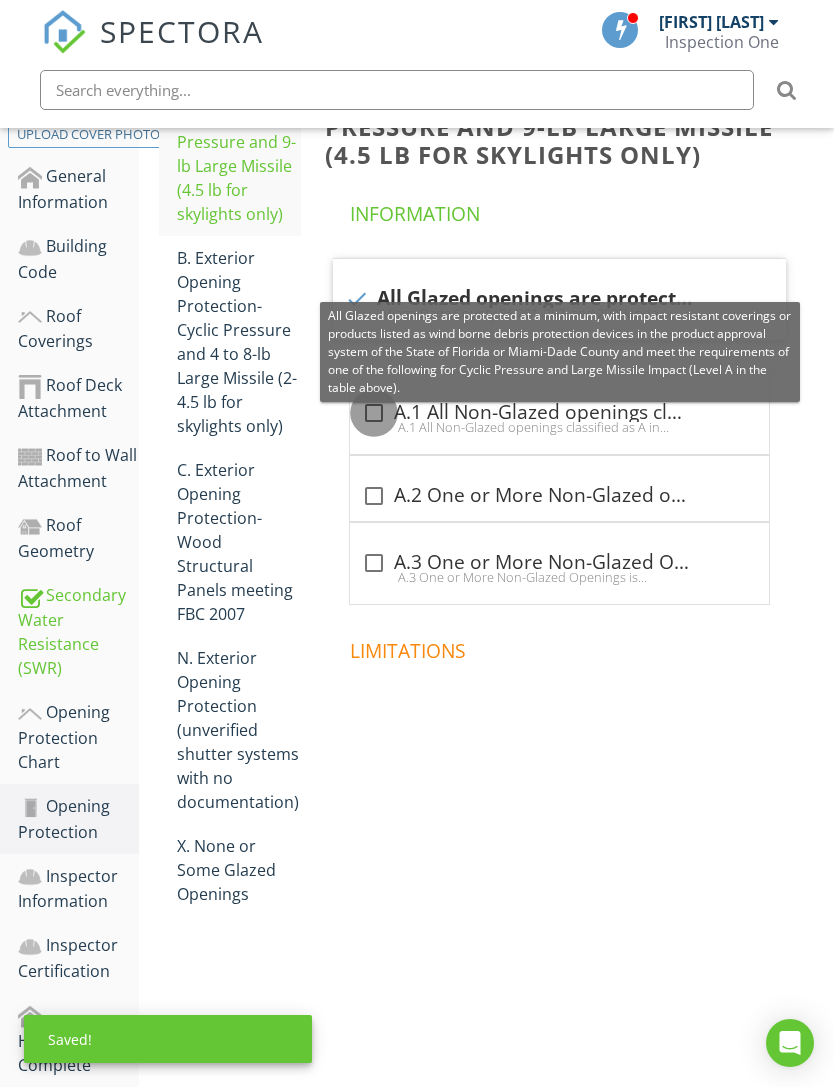click at bounding box center [374, 413] 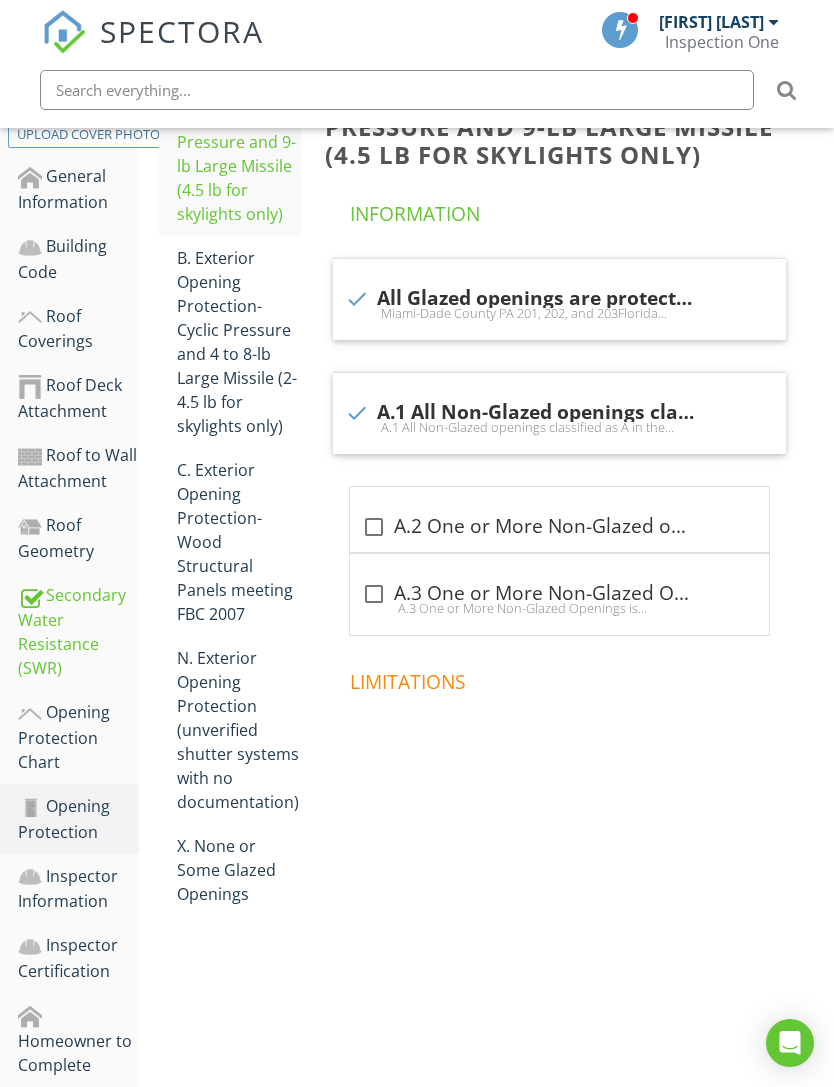 click on "Inspector Information" at bounding box center (78, 889) 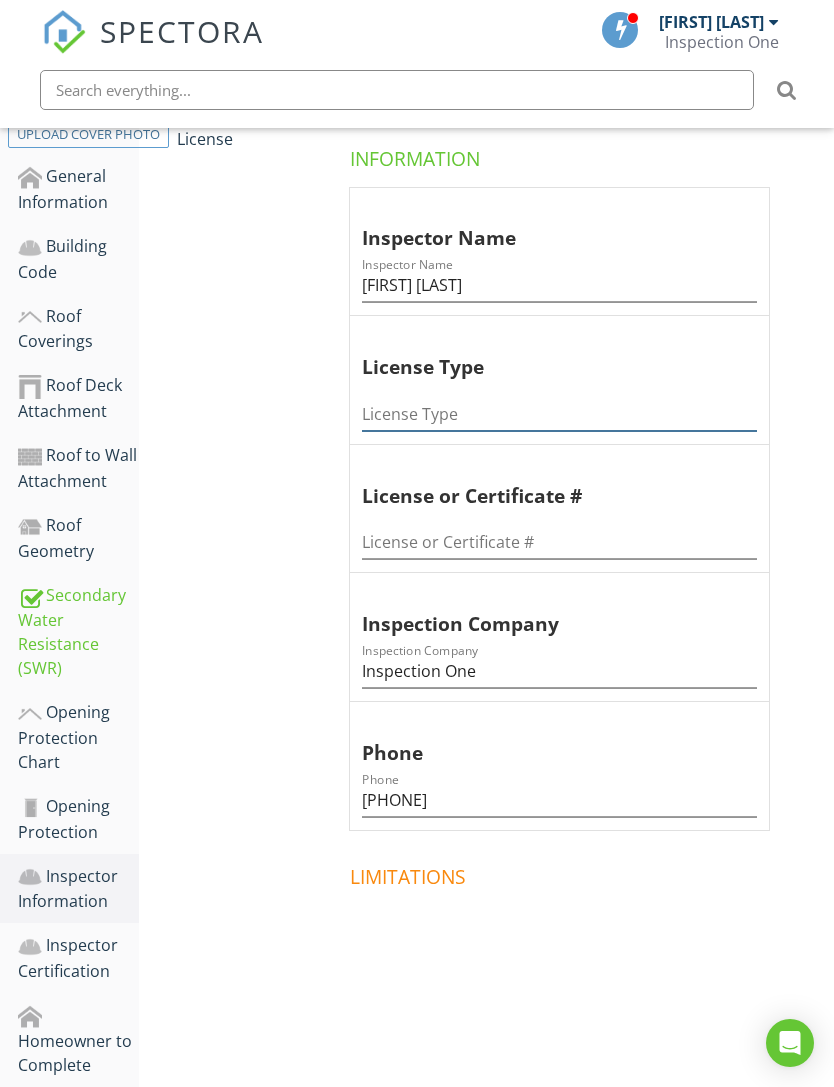 click at bounding box center [559, 414] 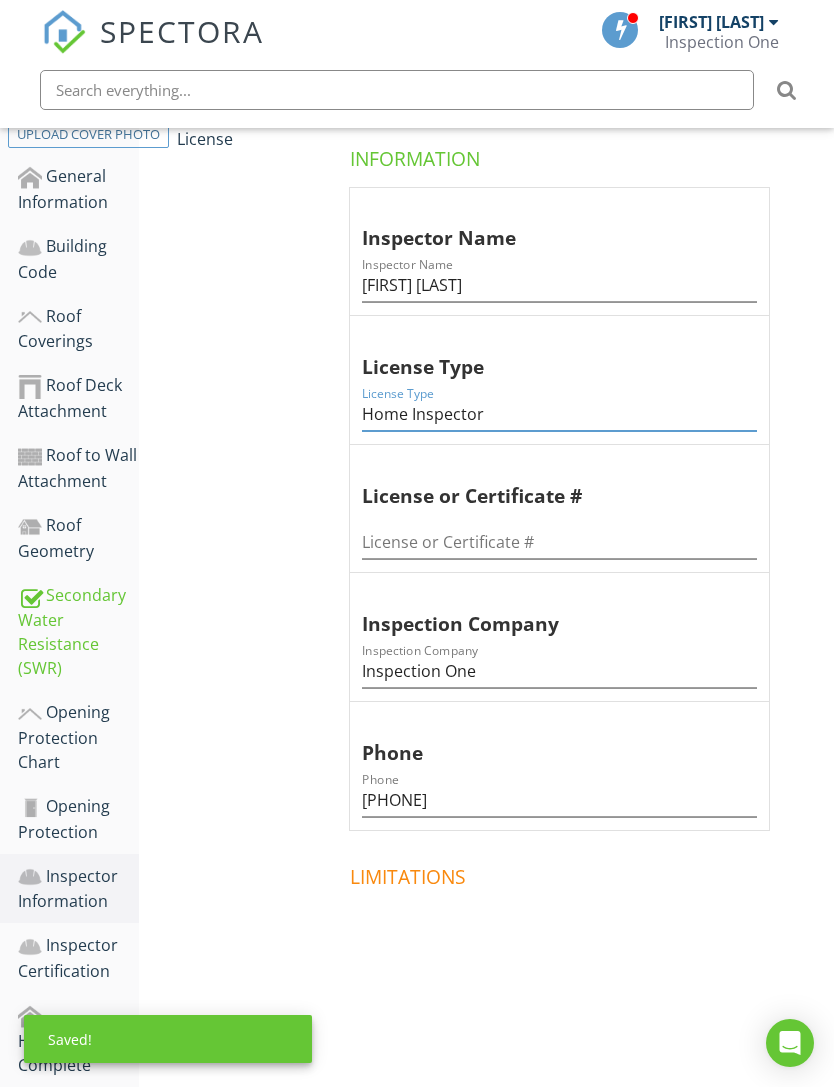 type on "Home Inspector" 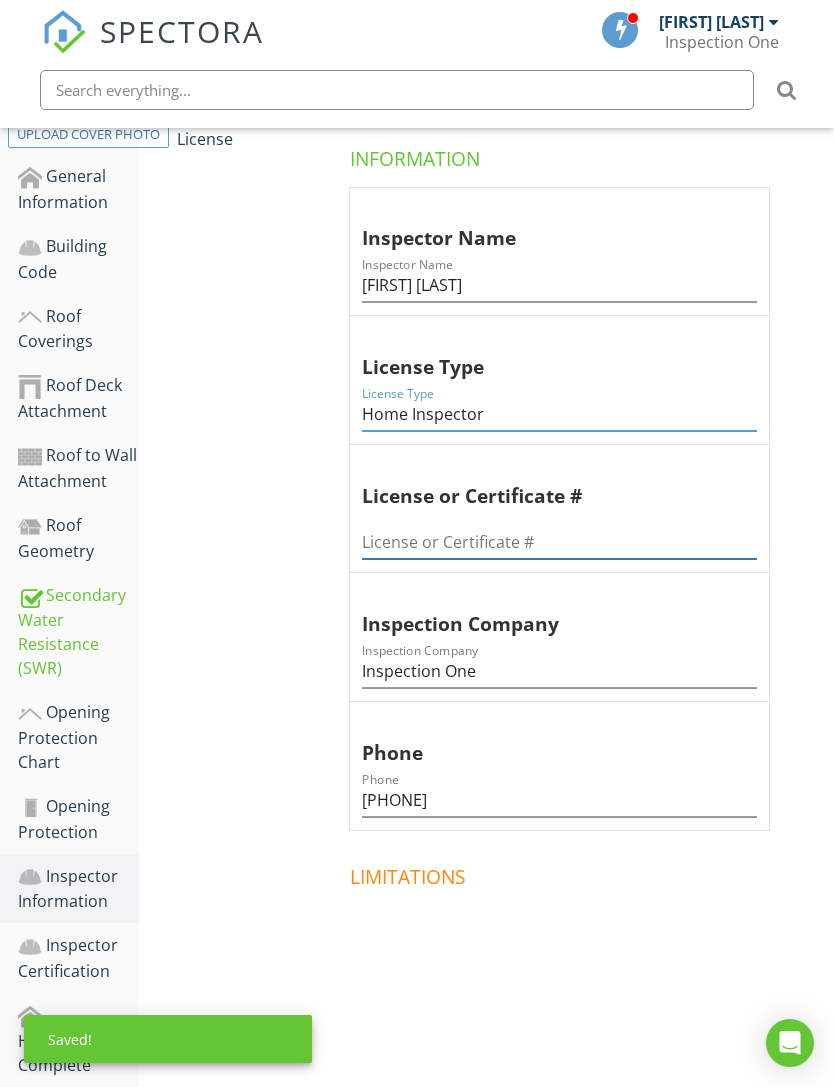 click at bounding box center [559, 542] 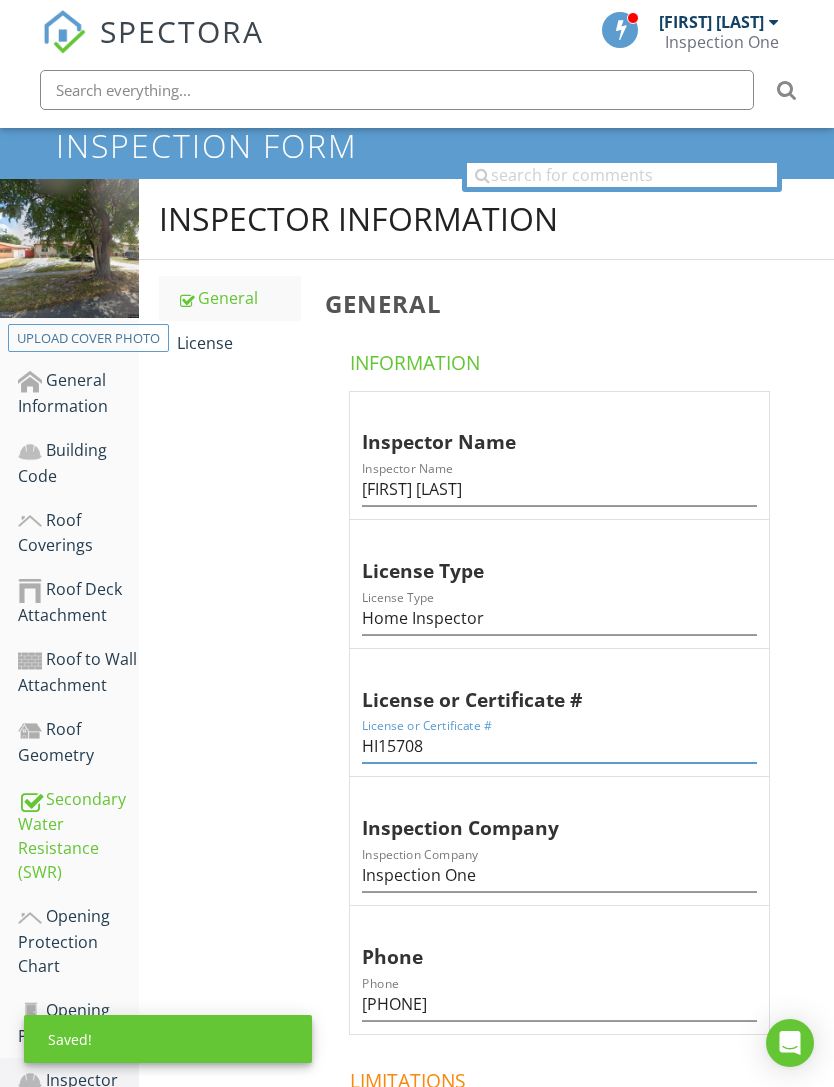 scroll, scrollTop: 230, scrollLeft: 0, axis: vertical 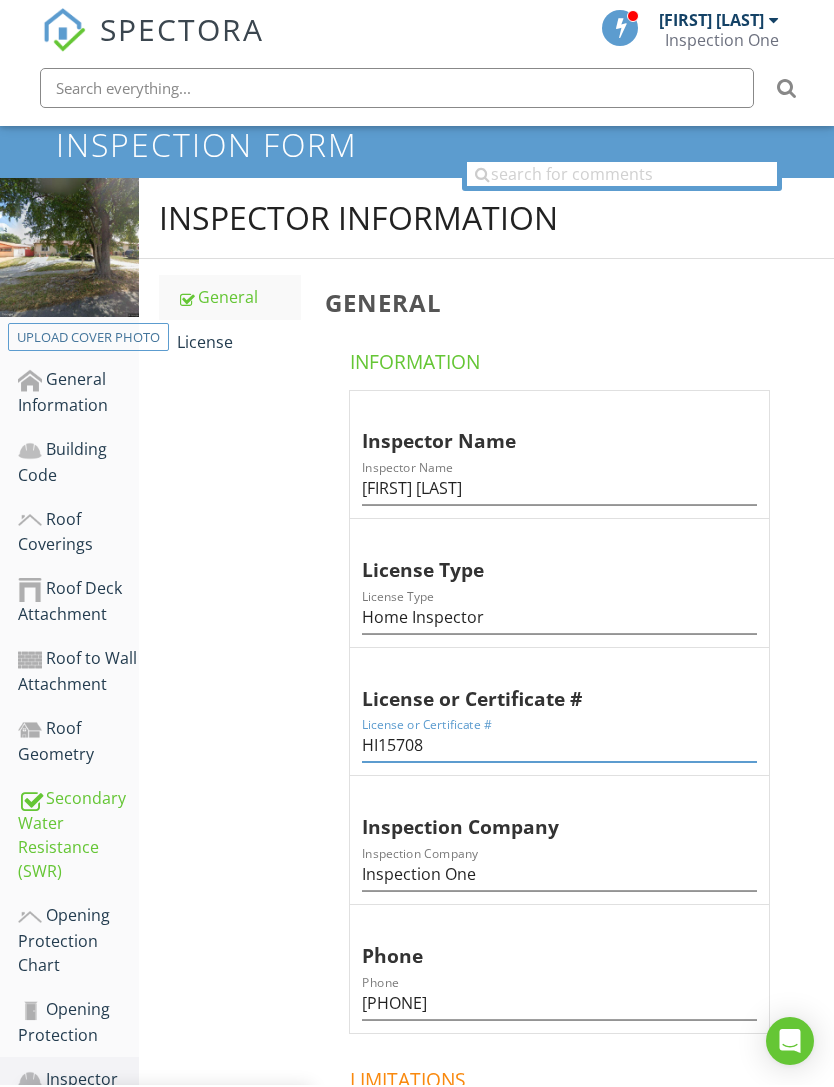 type on "HI15708" 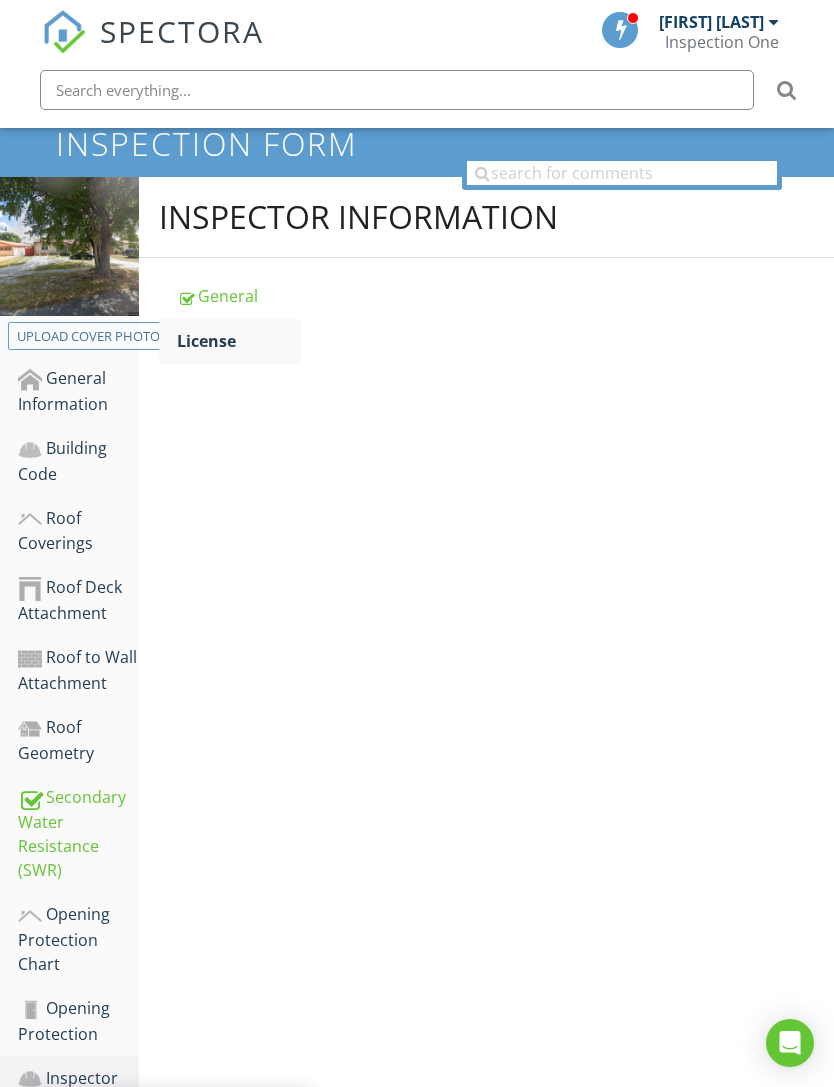 click on "License" at bounding box center [239, 341] 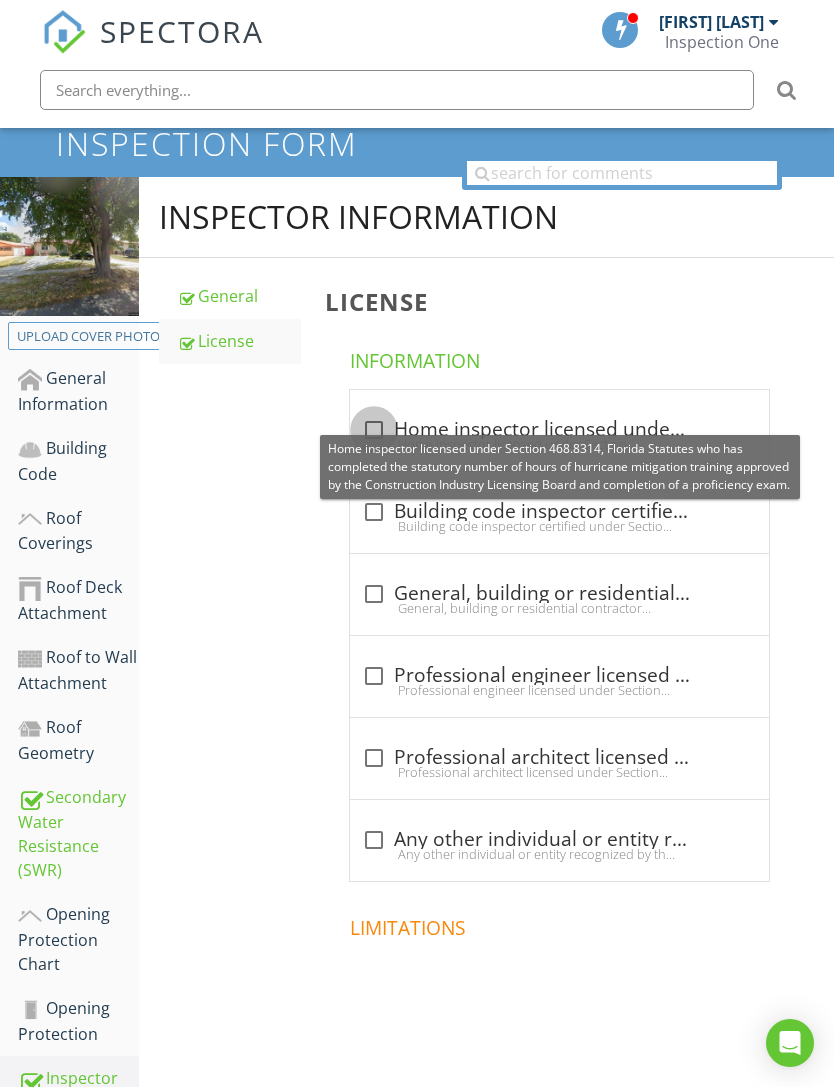 click at bounding box center (374, 430) 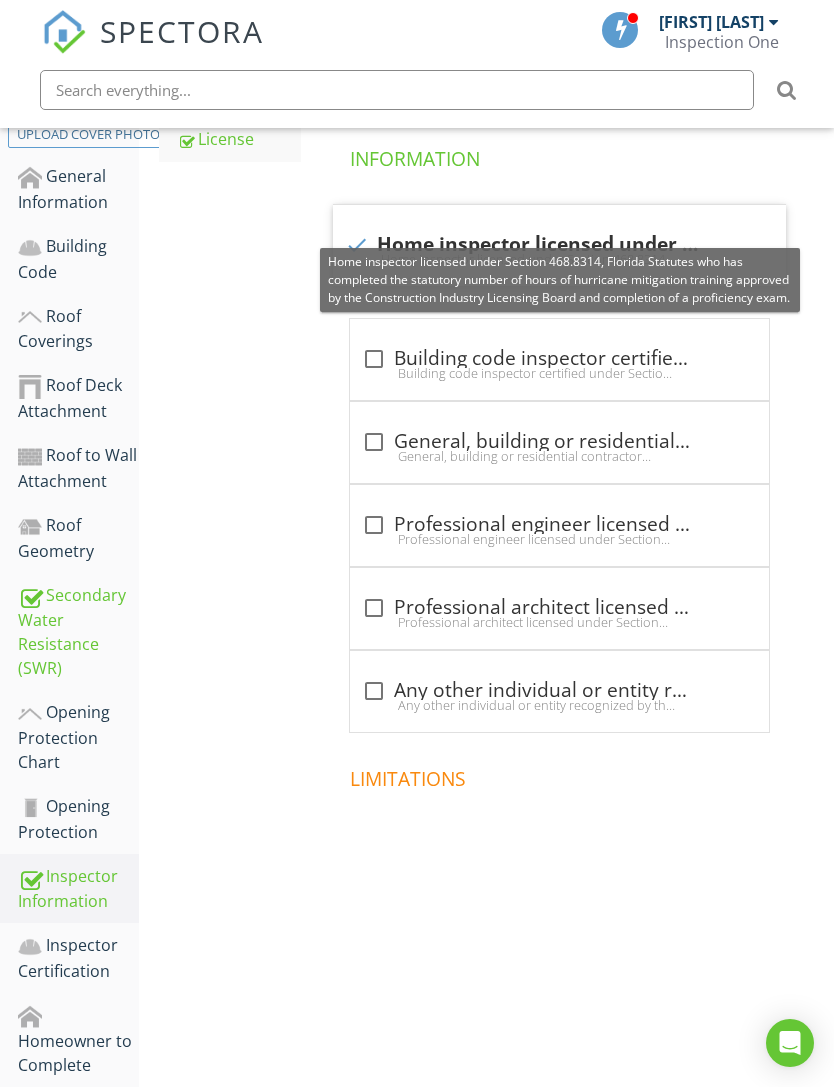 scroll, scrollTop: 435, scrollLeft: 1, axis: both 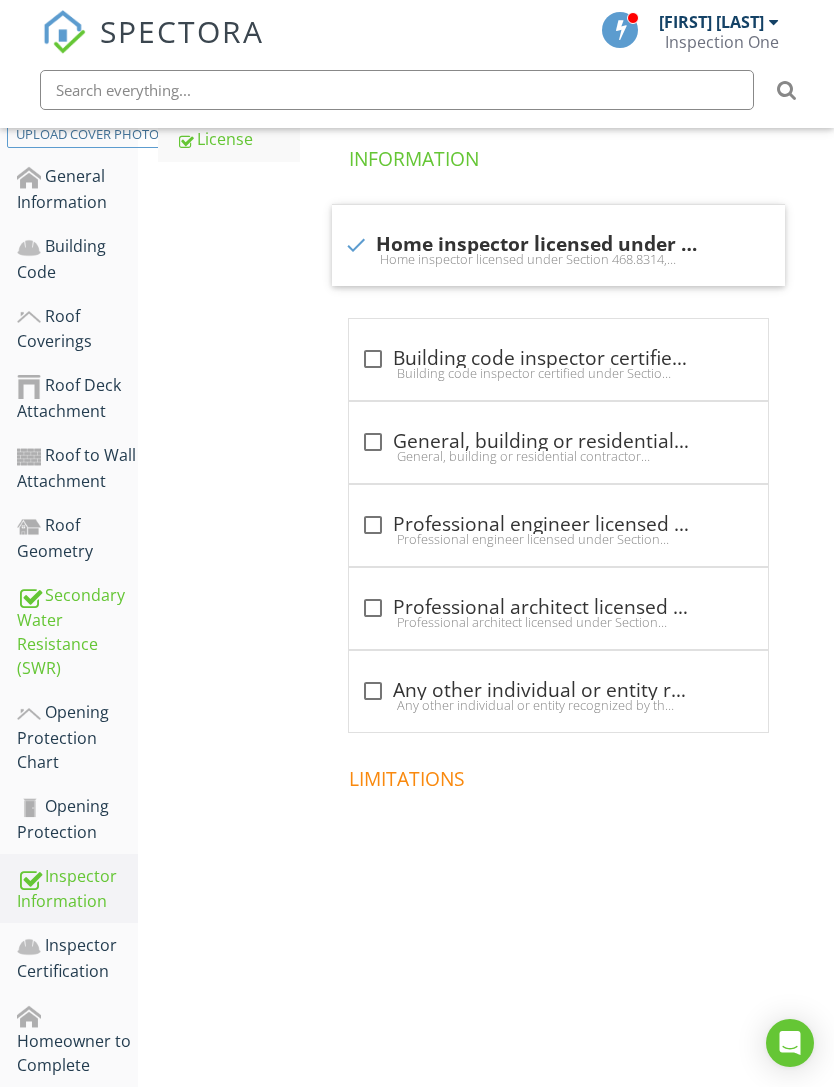click on "Inspector Certification" at bounding box center [77, 958] 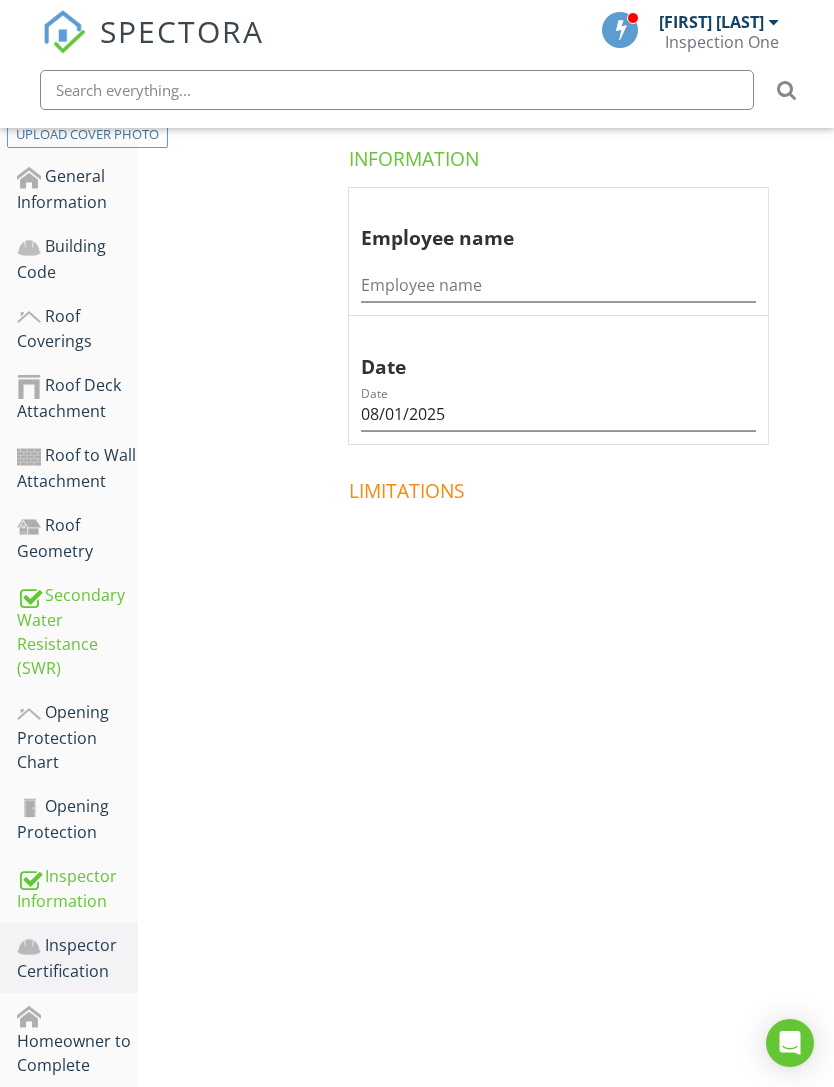 click on "Inspector Information" at bounding box center [77, 889] 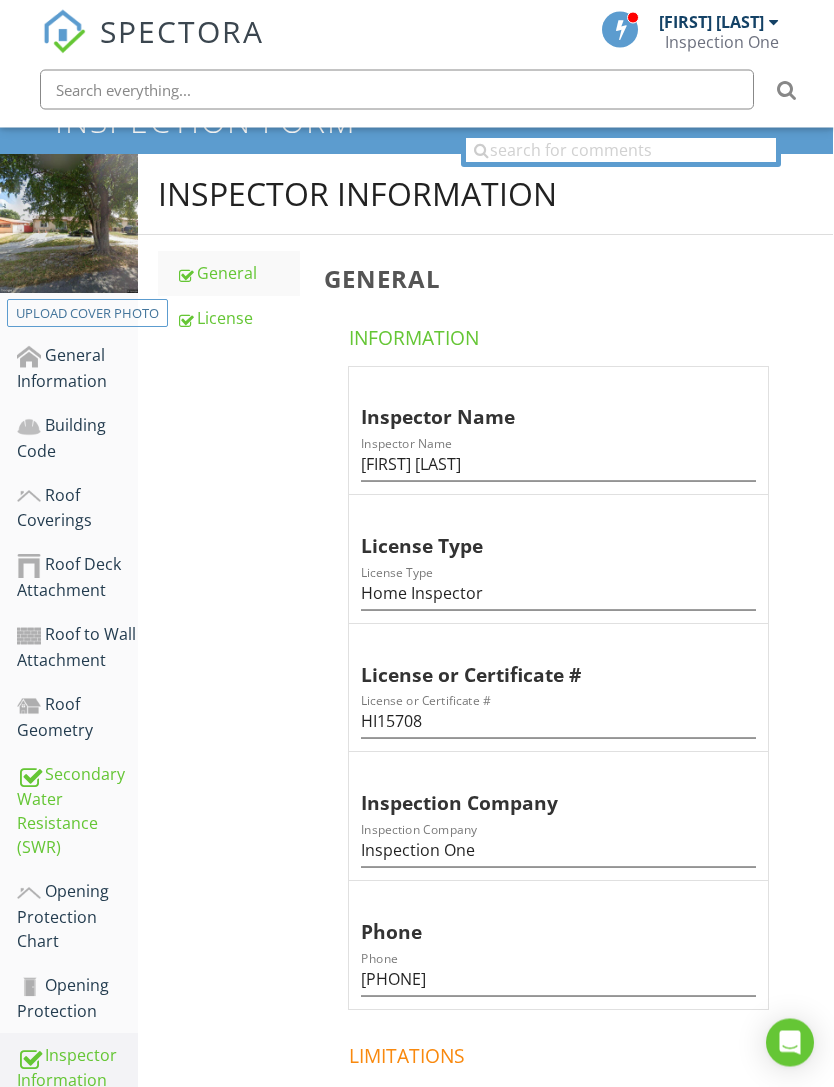 scroll, scrollTop: 222, scrollLeft: 1, axis: both 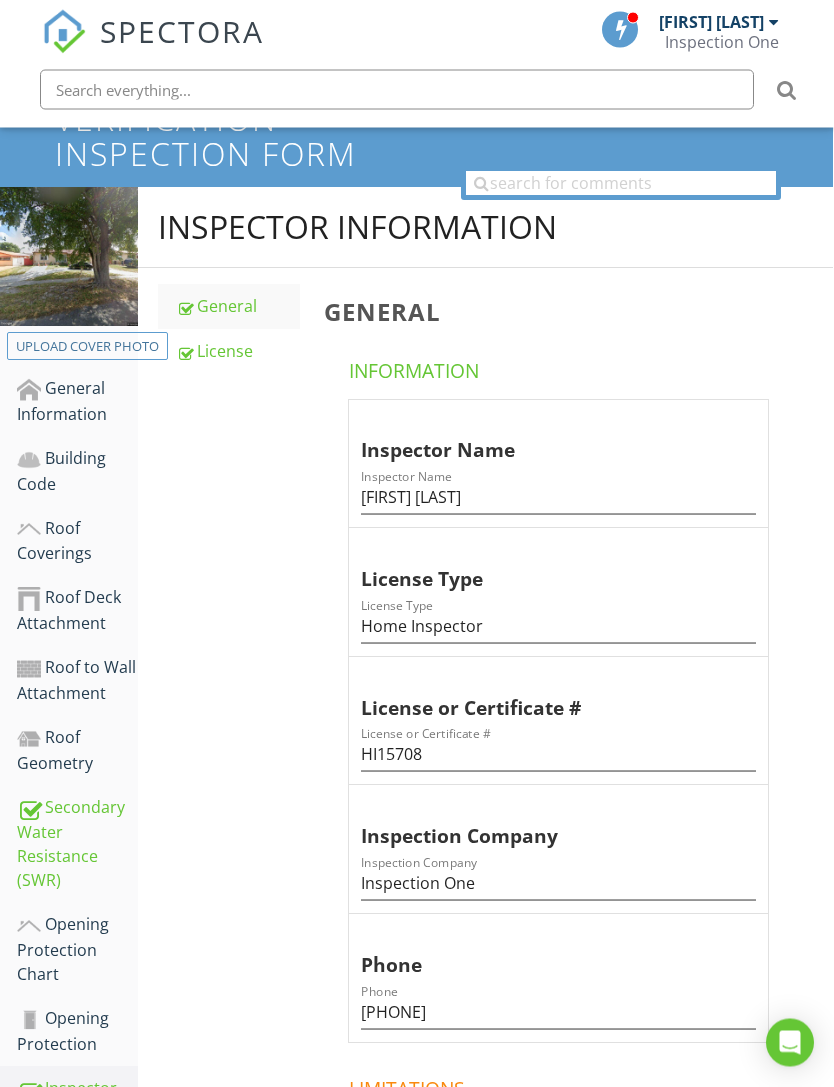 click on "License" at bounding box center (238, 352) 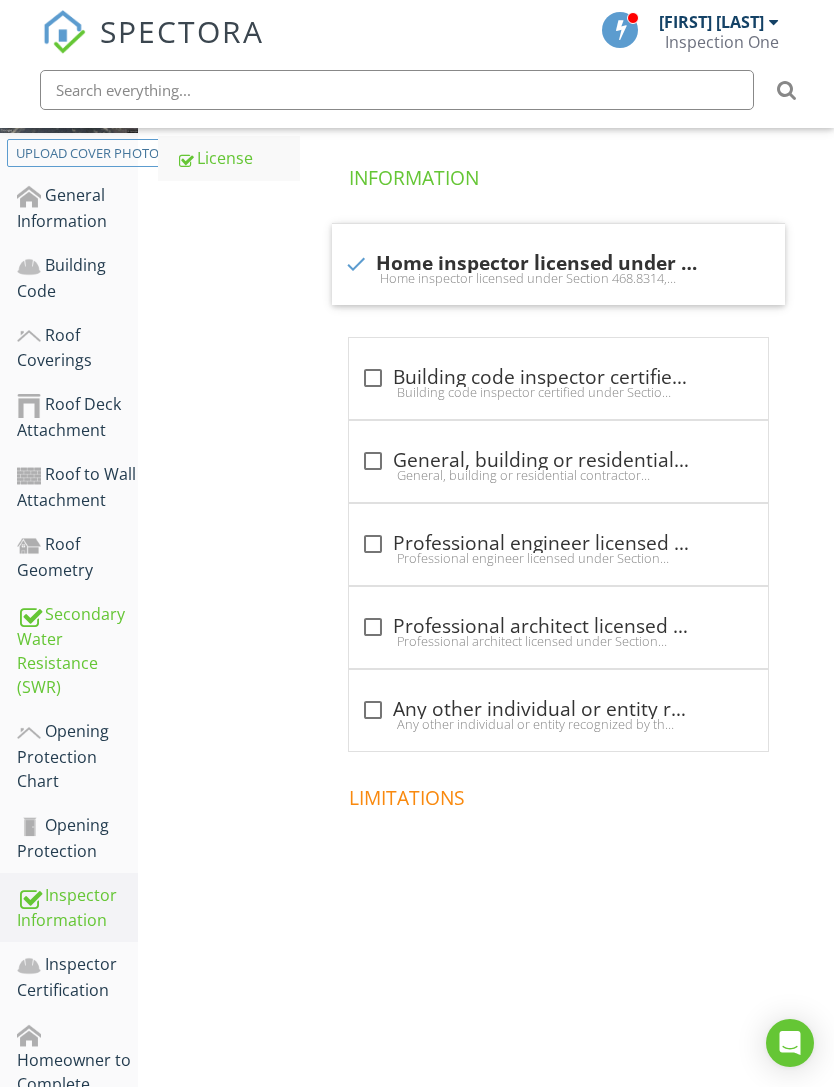 scroll, scrollTop: 435, scrollLeft: 1, axis: both 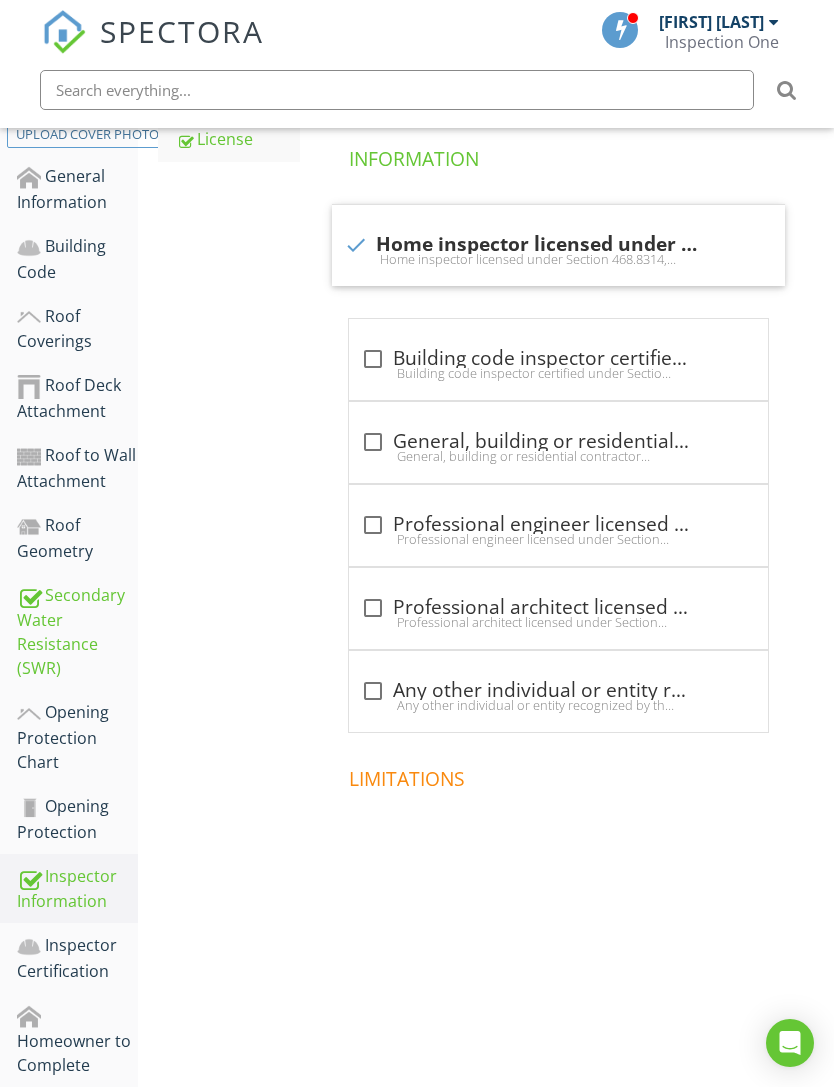 click on "Additional Information" at bounding box center (77, 1122) 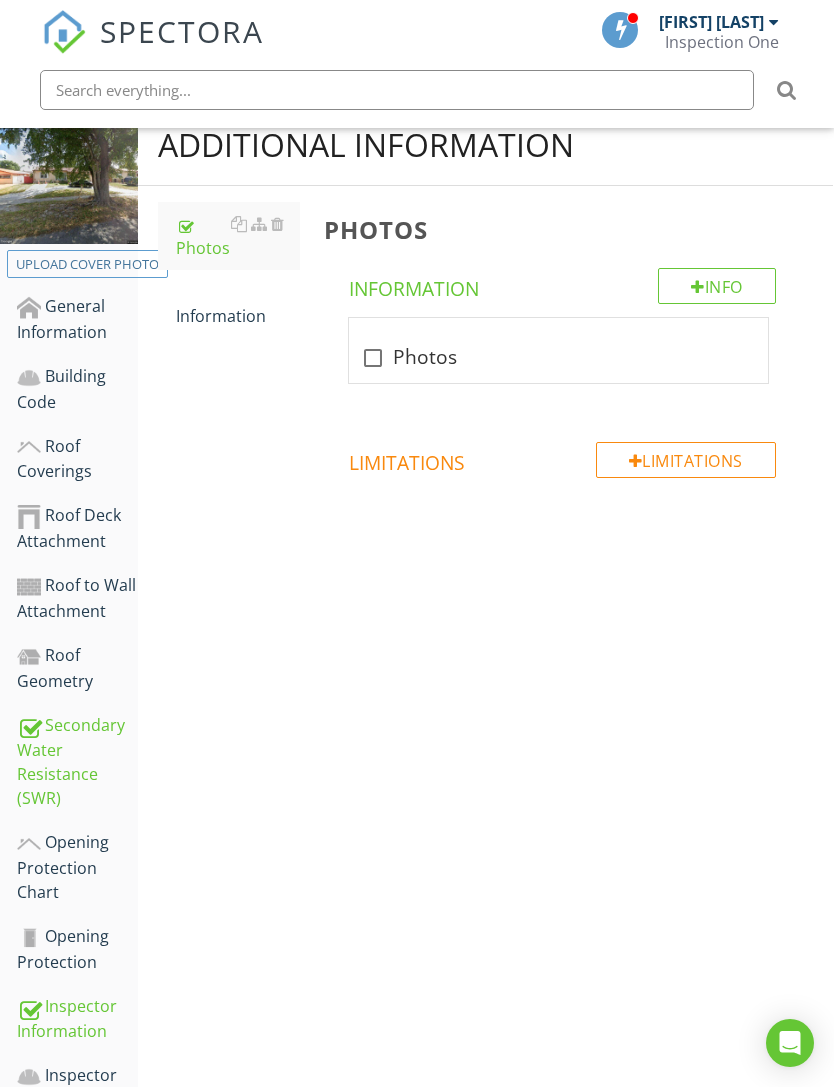 scroll, scrollTop: 303, scrollLeft: 1, axis: both 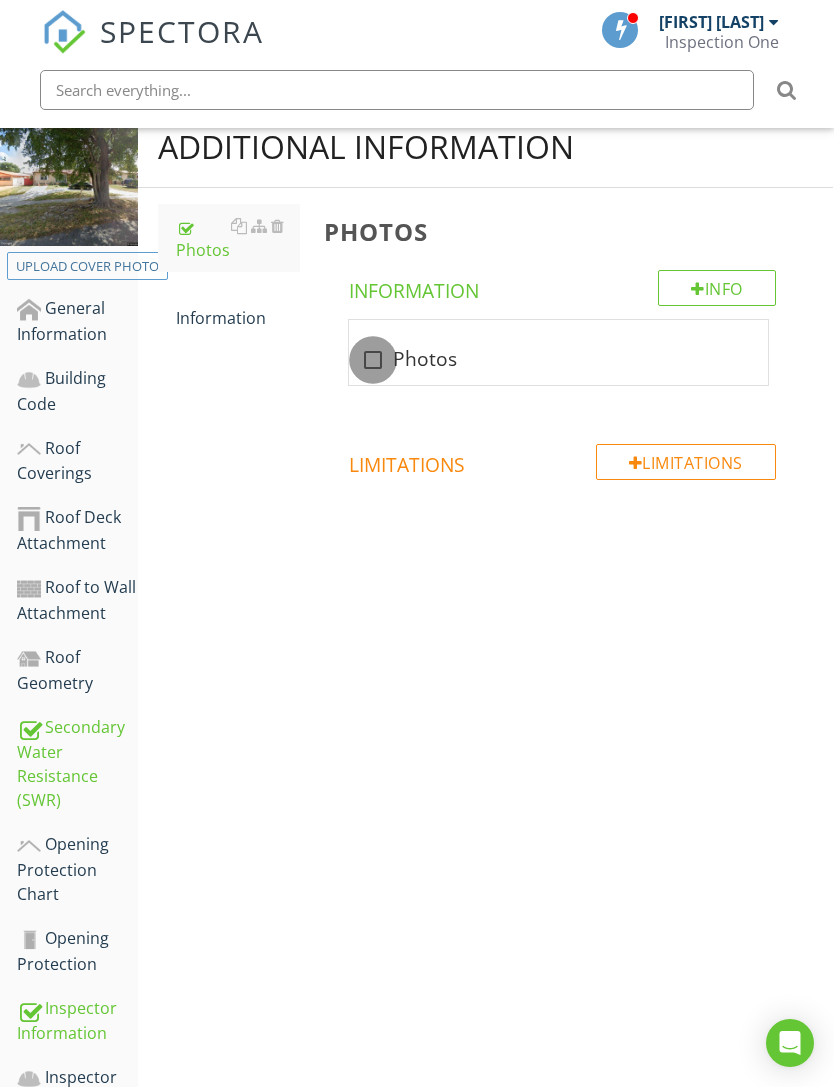 click at bounding box center (373, 360) 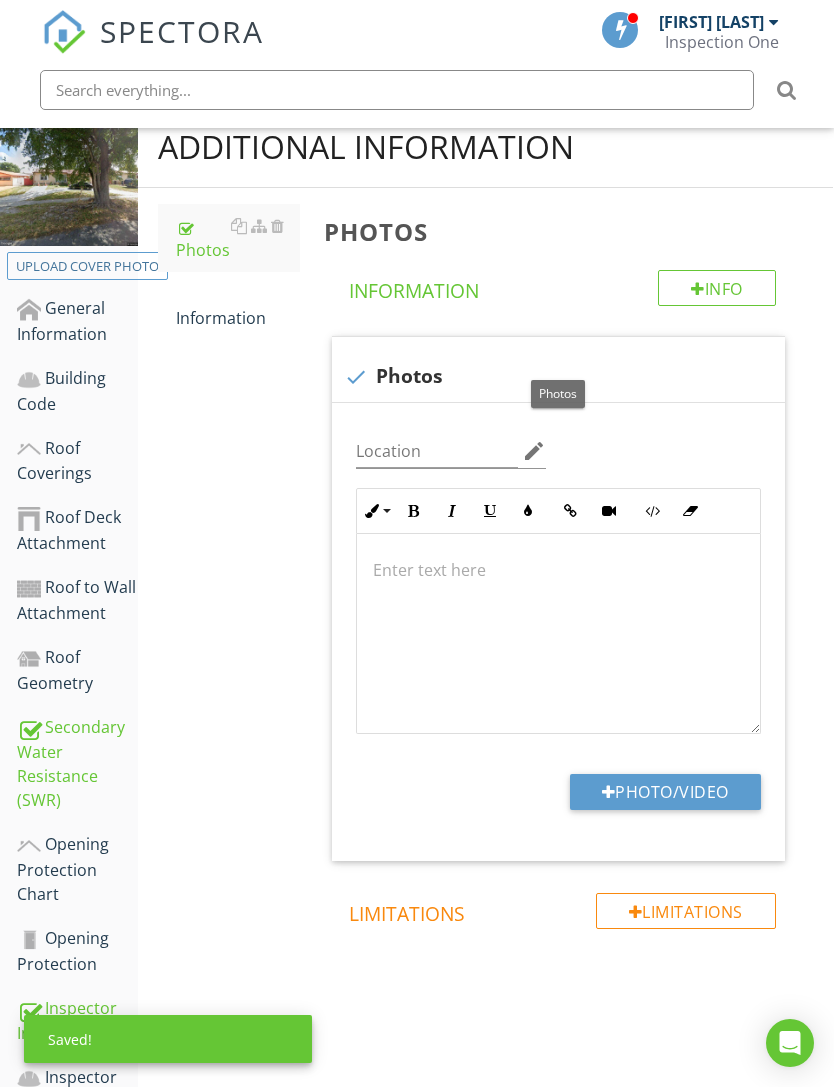 click on "Photo/Video" at bounding box center [665, 792] 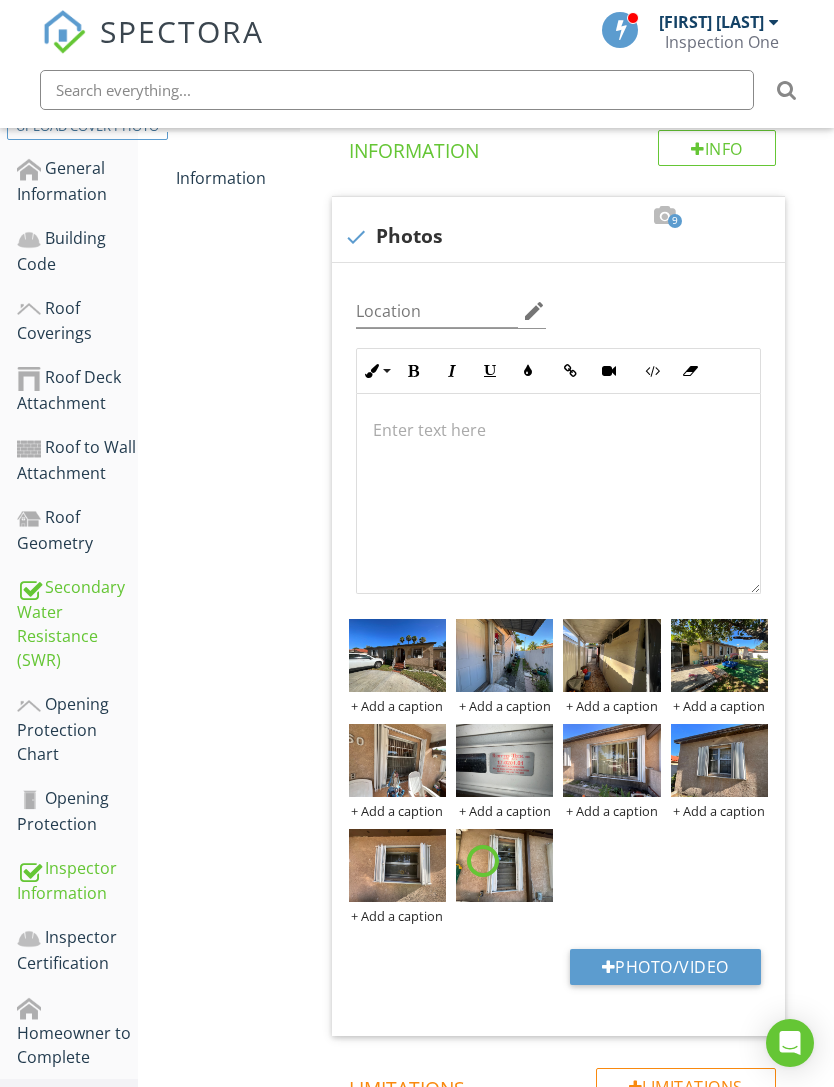 scroll, scrollTop: 556, scrollLeft: 1, axis: both 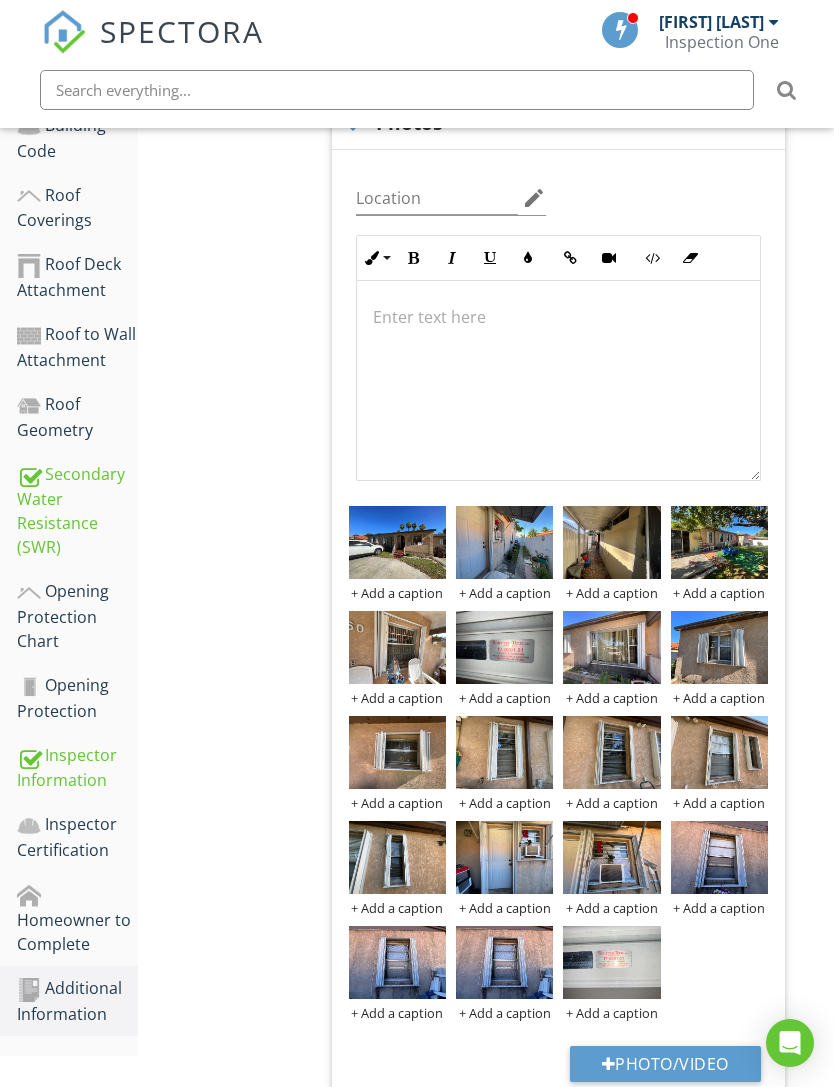 click on "Photo/Video" at bounding box center [665, 1064] 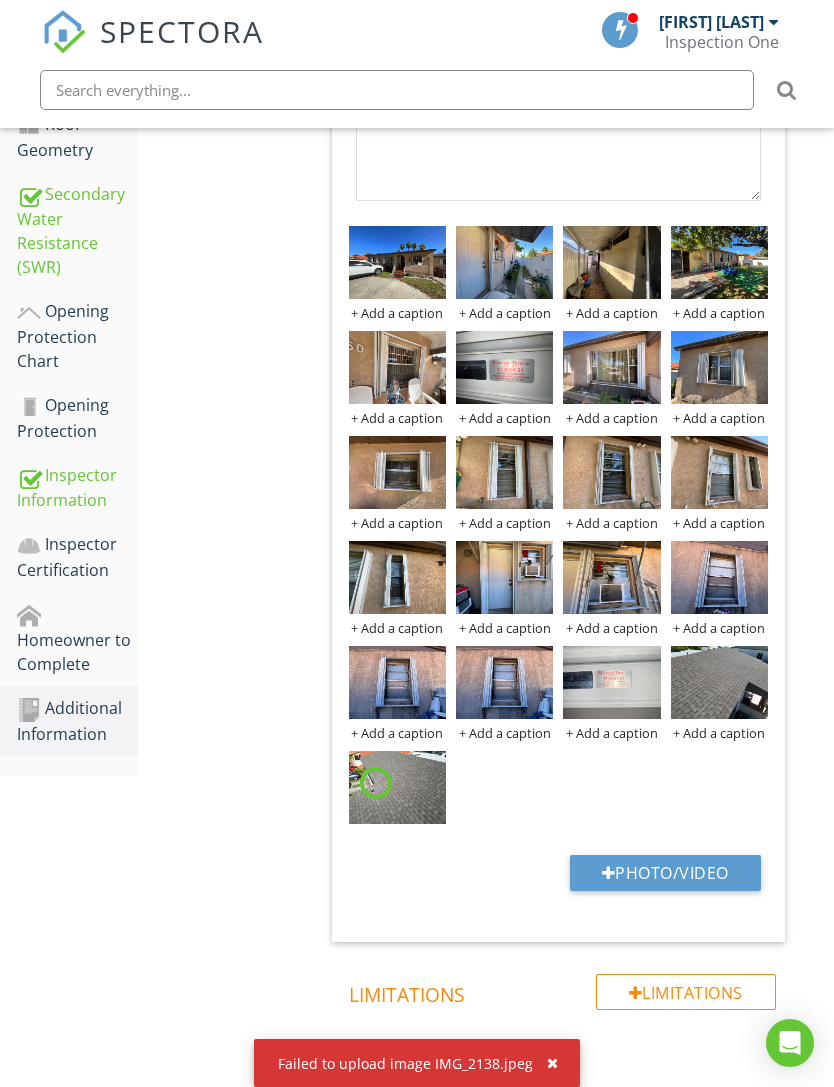 scroll, scrollTop: 855, scrollLeft: 1, axis: both 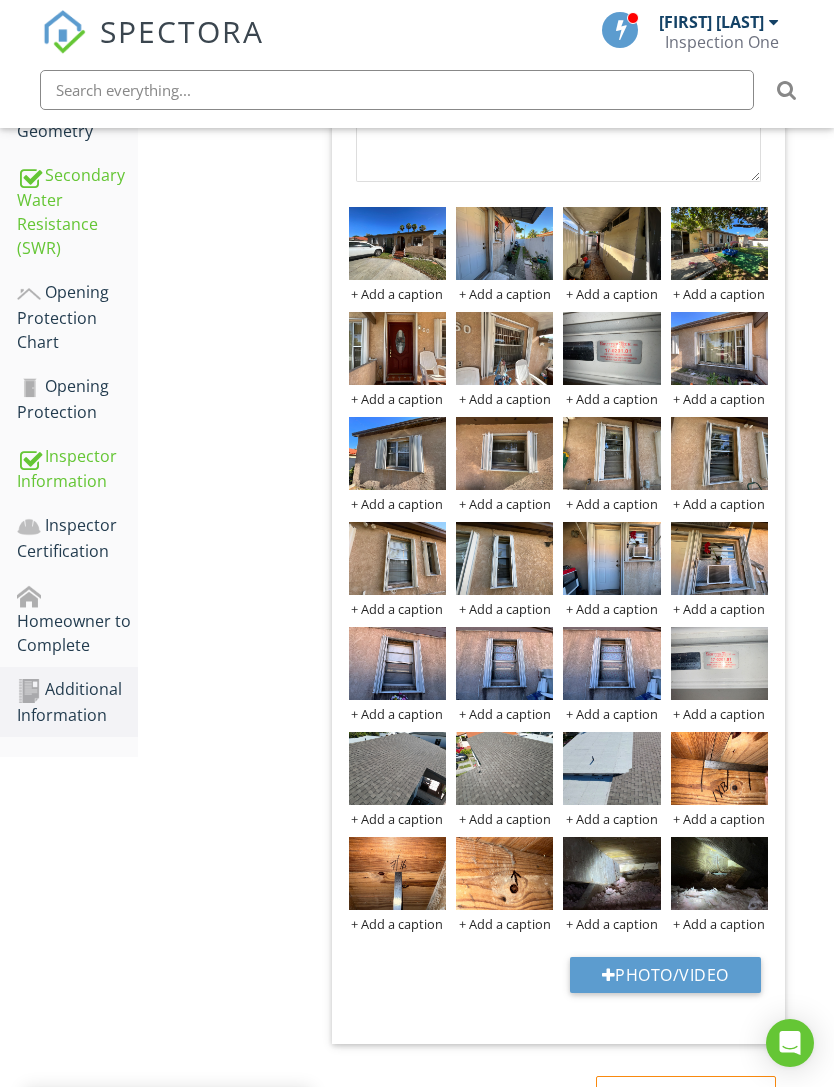 click at bounding box center [611, 873] 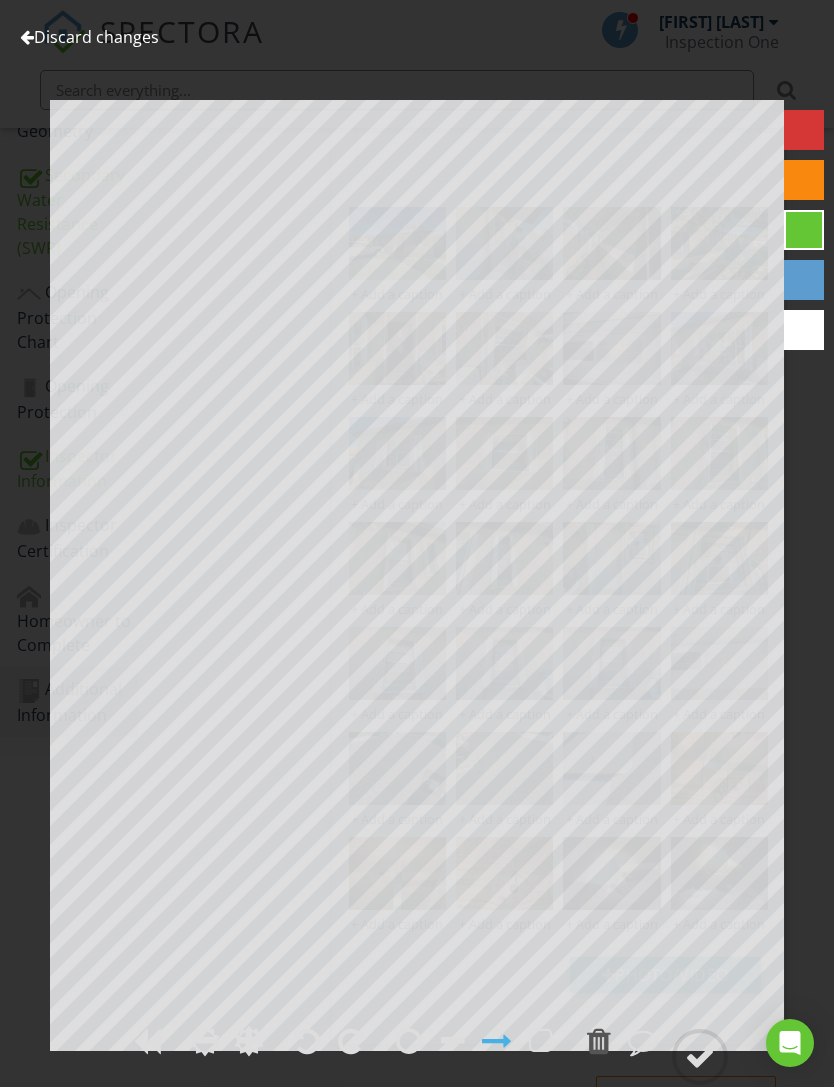 click on "Discard changes" at bounding box center [89, 37] 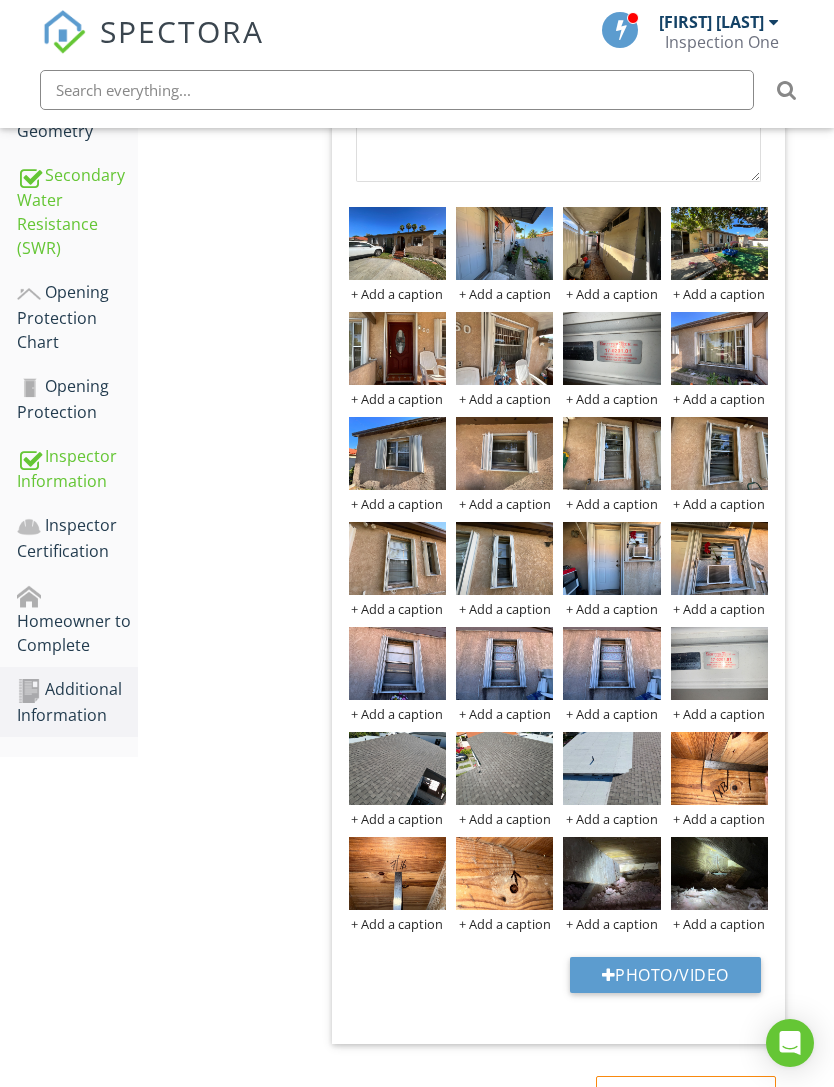 click at bounding box center [719, 873] 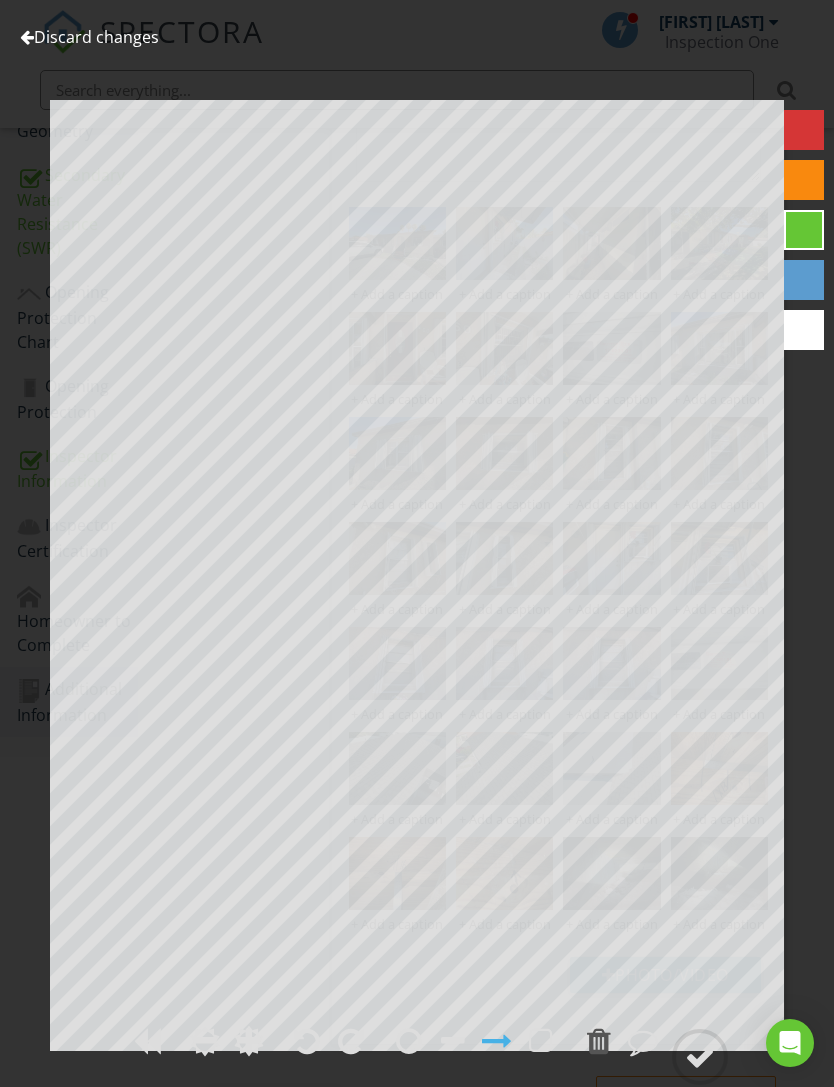 click on "Discard changes" at bounding box center [89, 37] 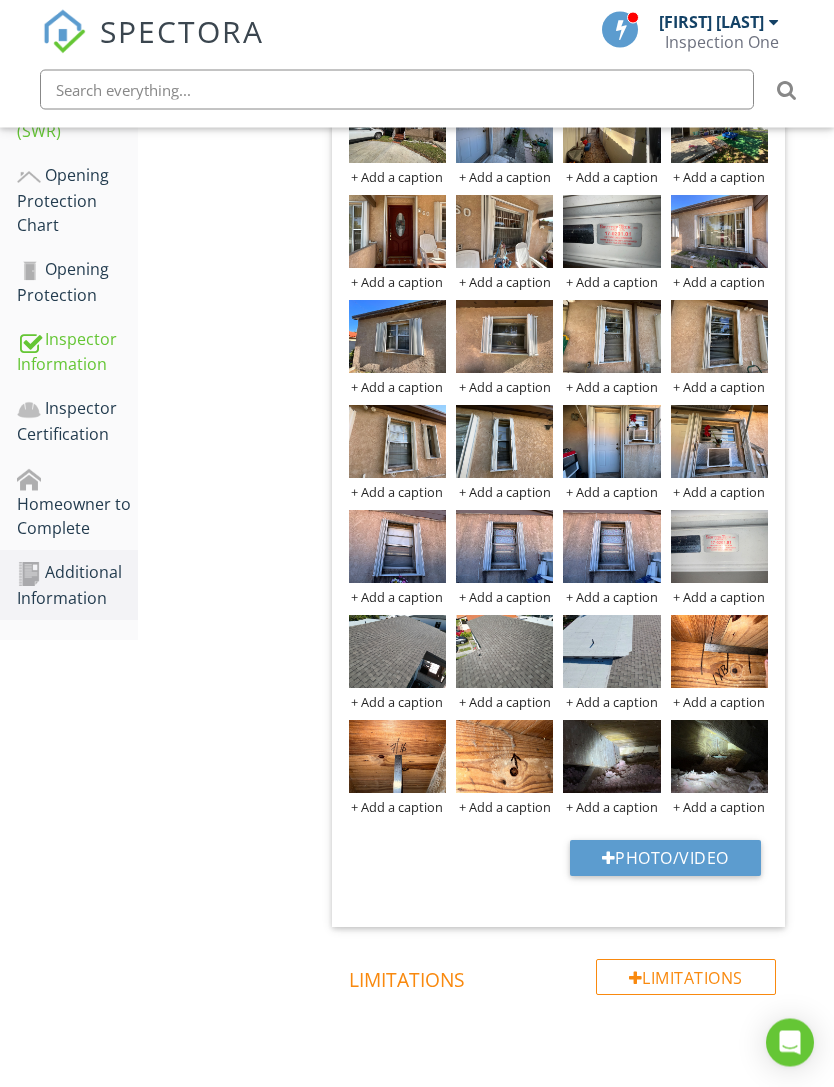 scroll, scrollTop: 972, scrollLeft: 1, axis: both 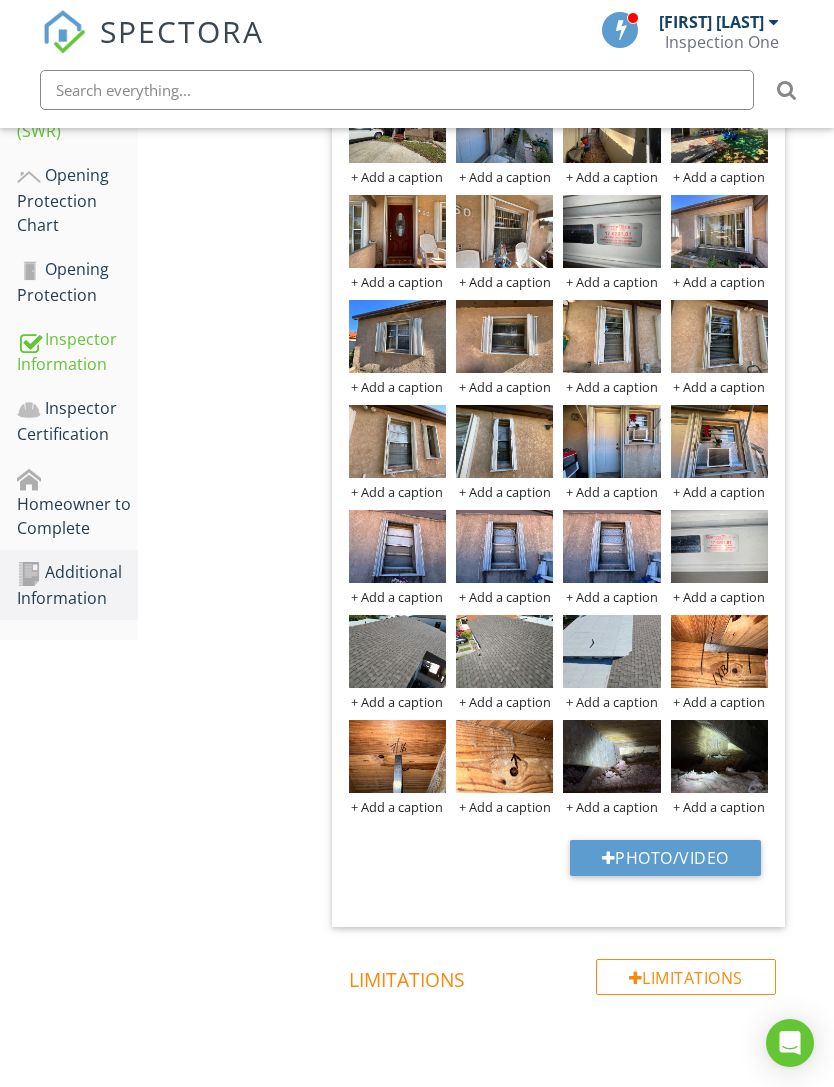 click on "Photo/Video" at bounding box center (665, 858) 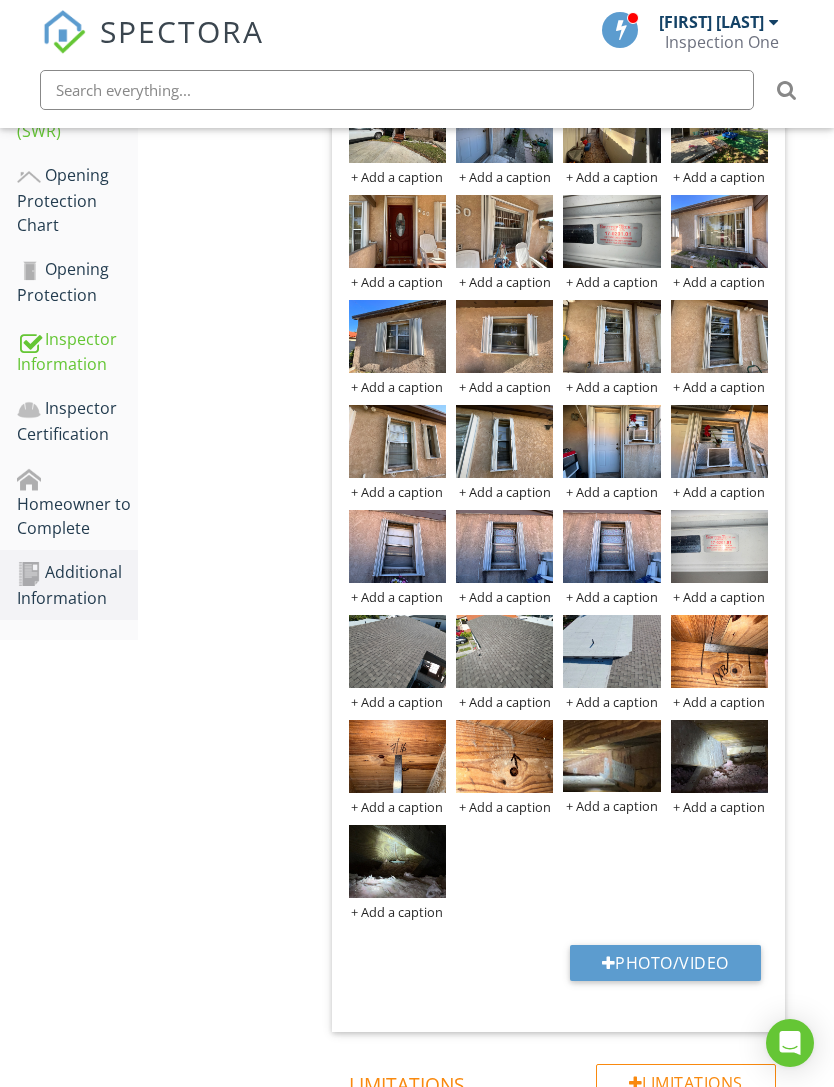 click at bounding box center (719, 756) 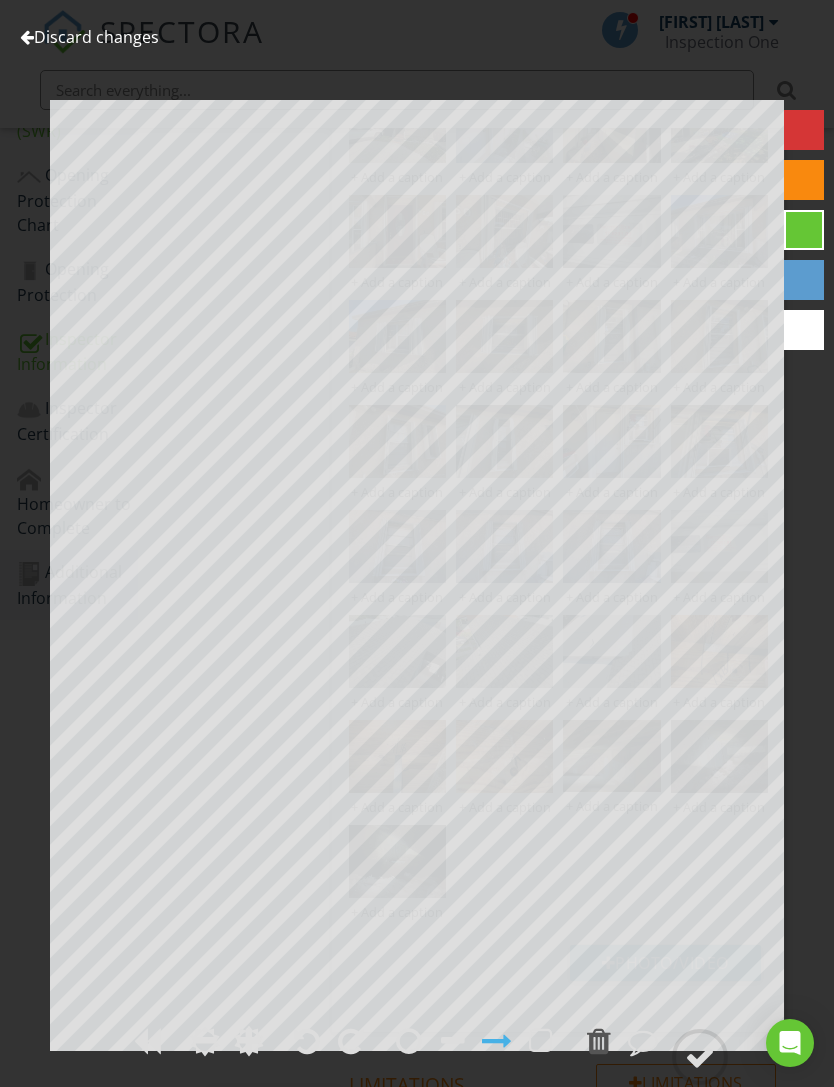 click on "Discard changes" at bounding box center (89, 37) 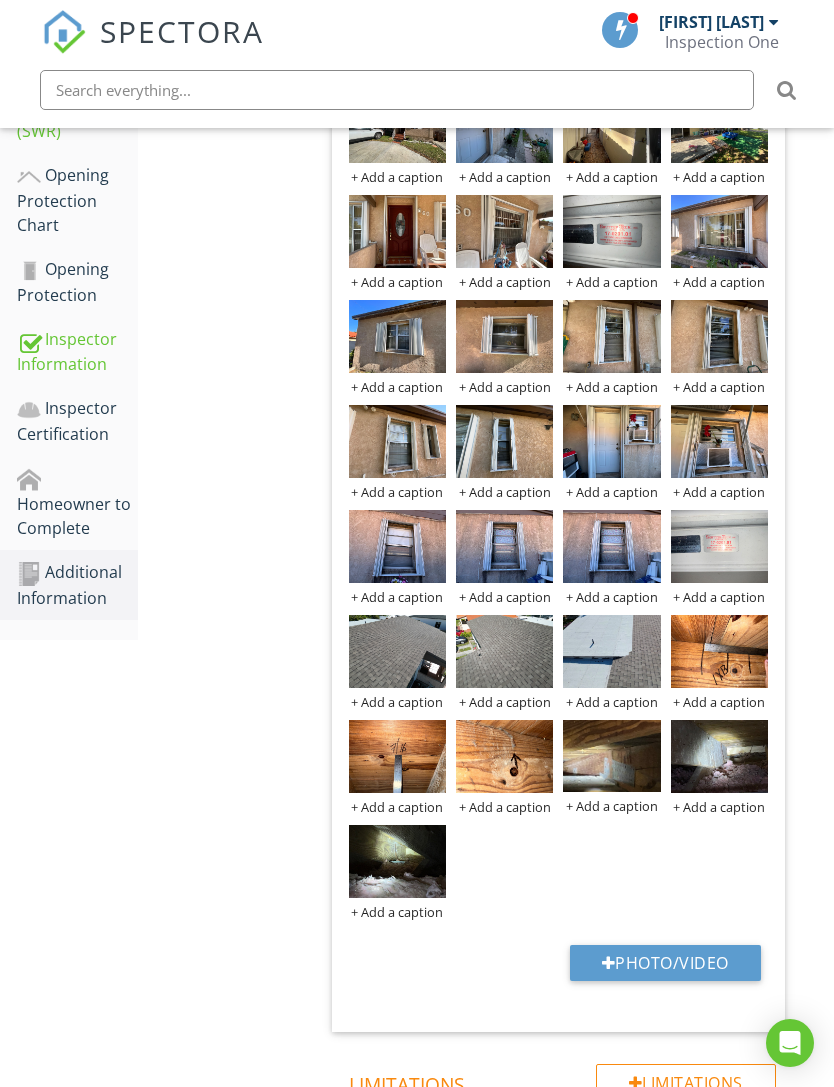click at bounding box center (397, 861) 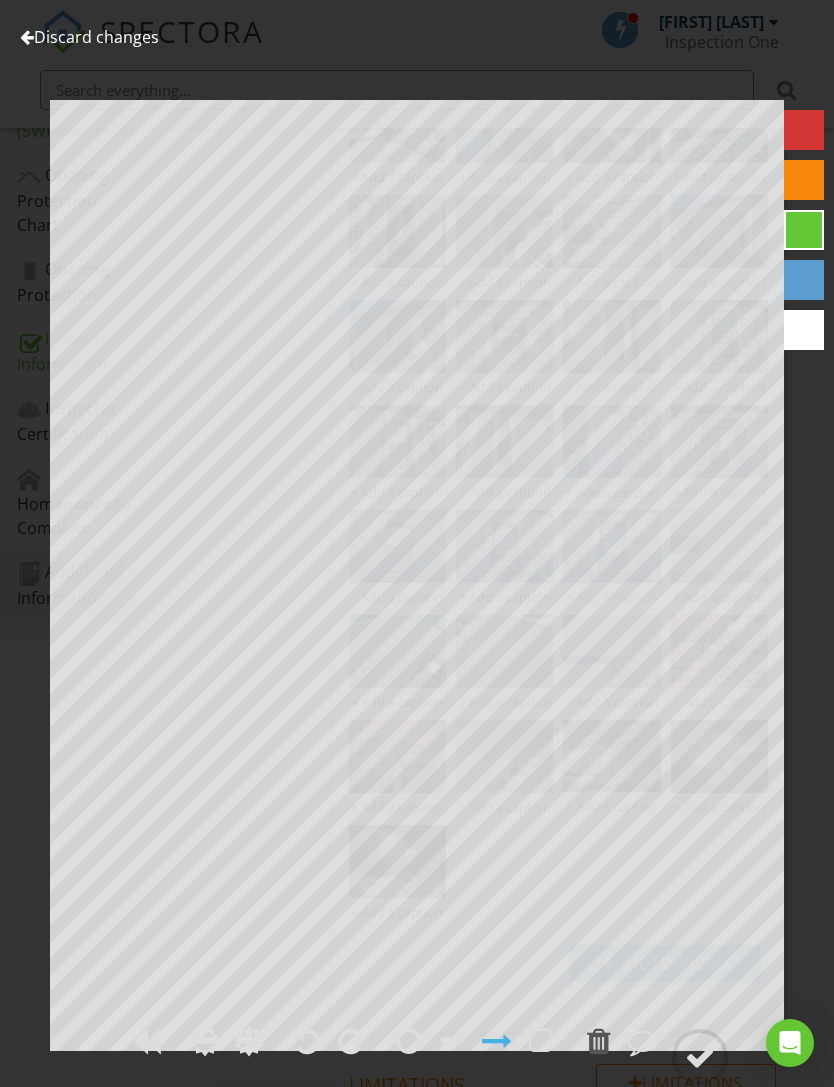 click on "Discard changes" at bounding box center [89, 37] 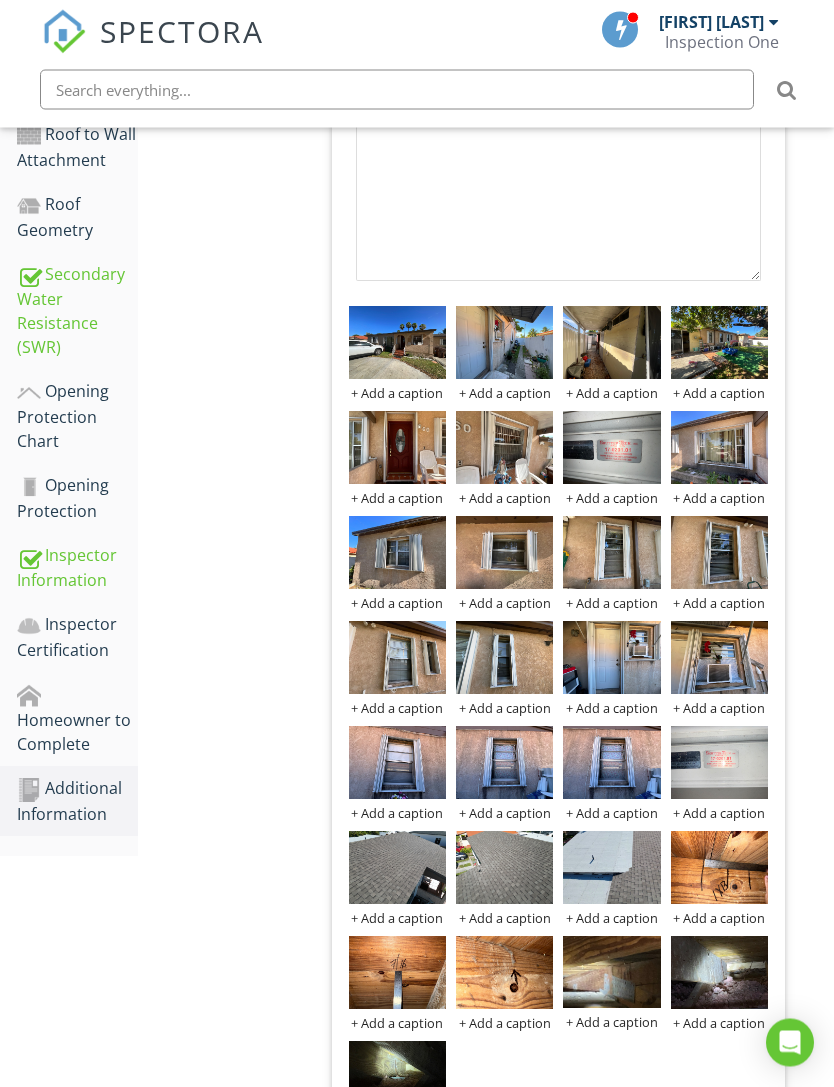 scroll, scrollTop: 756, scrollLeft: 1, axis: both 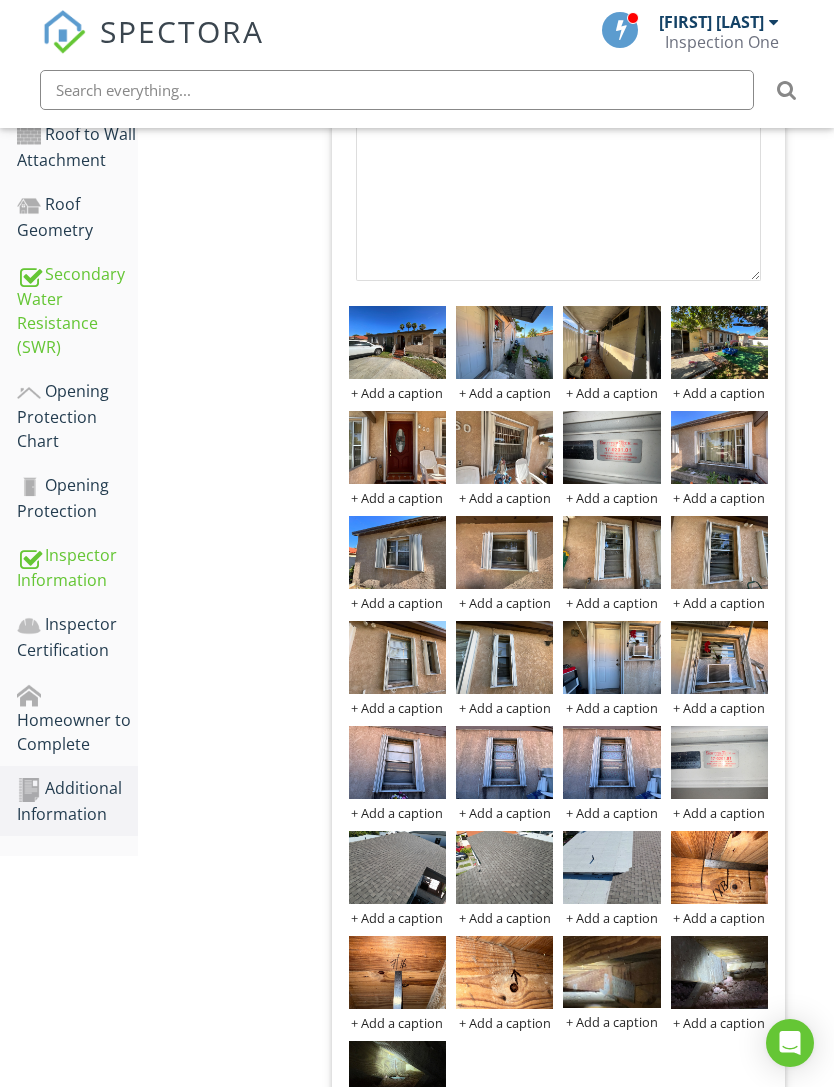 click at bounding box center [611, 342] 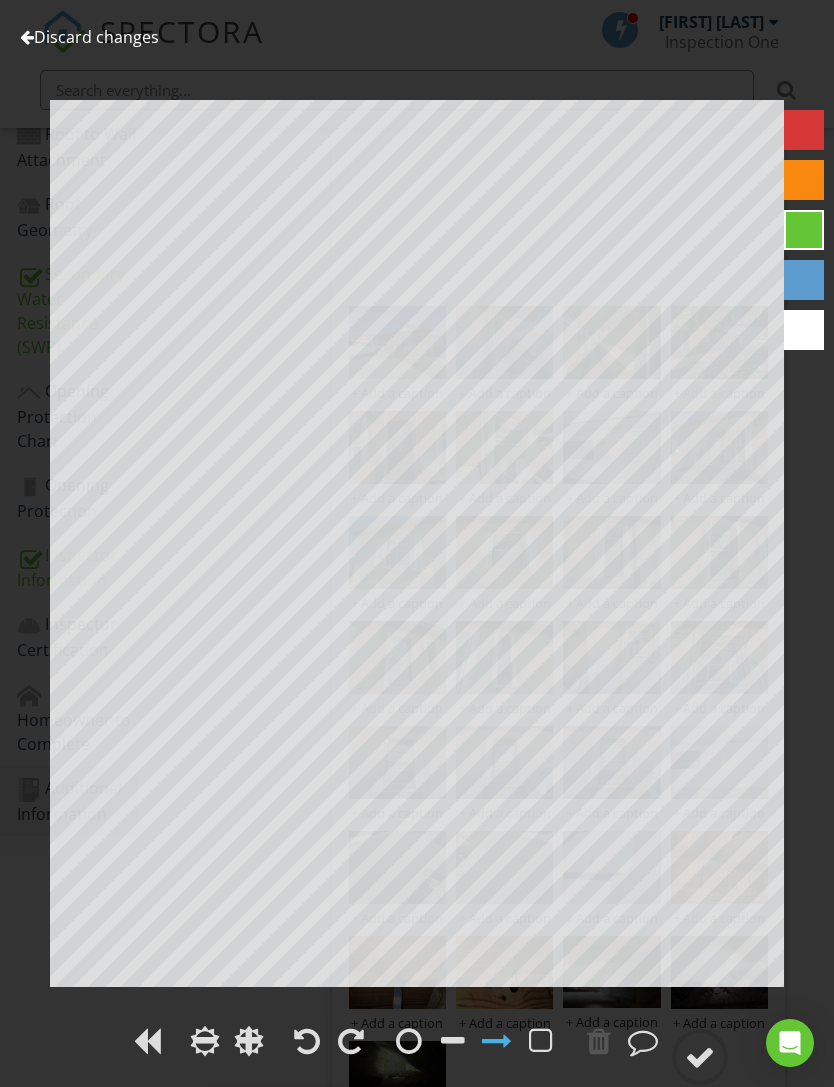 click on "Discard changes" at bounding box center [89, 37] 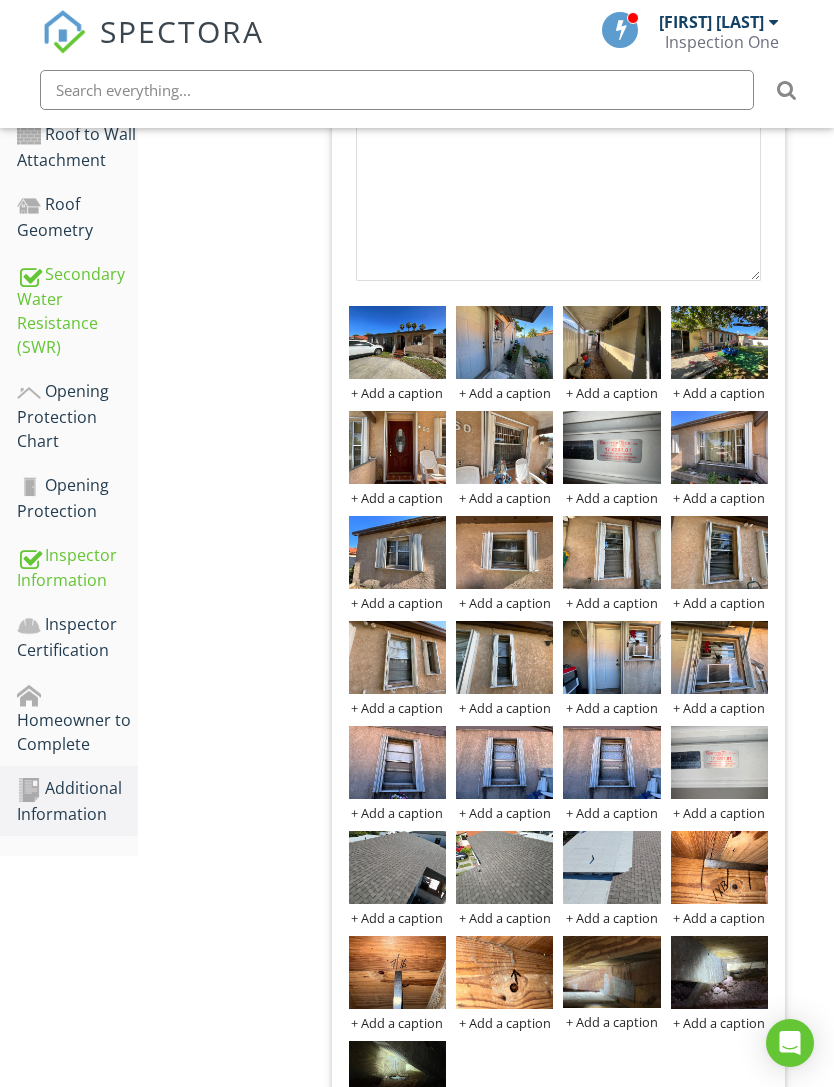 click at bounding box center (719, 342) 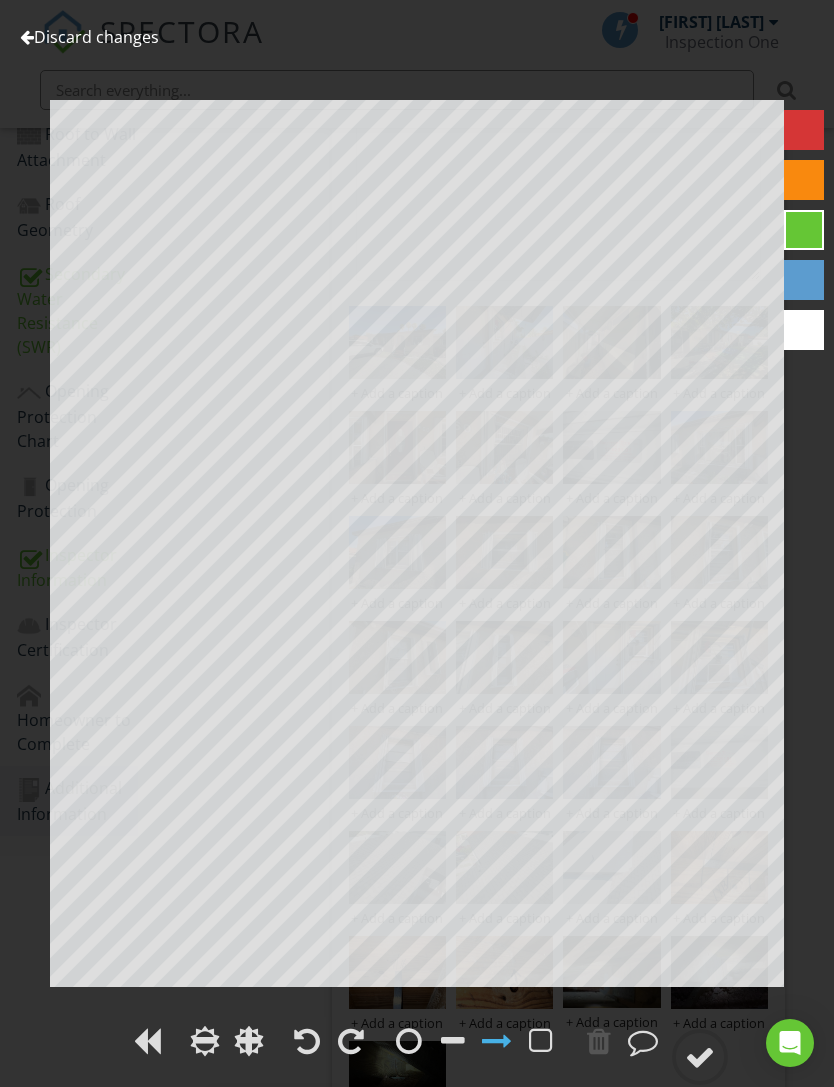 click on "Discard changes" at bounding box center (89, 37) 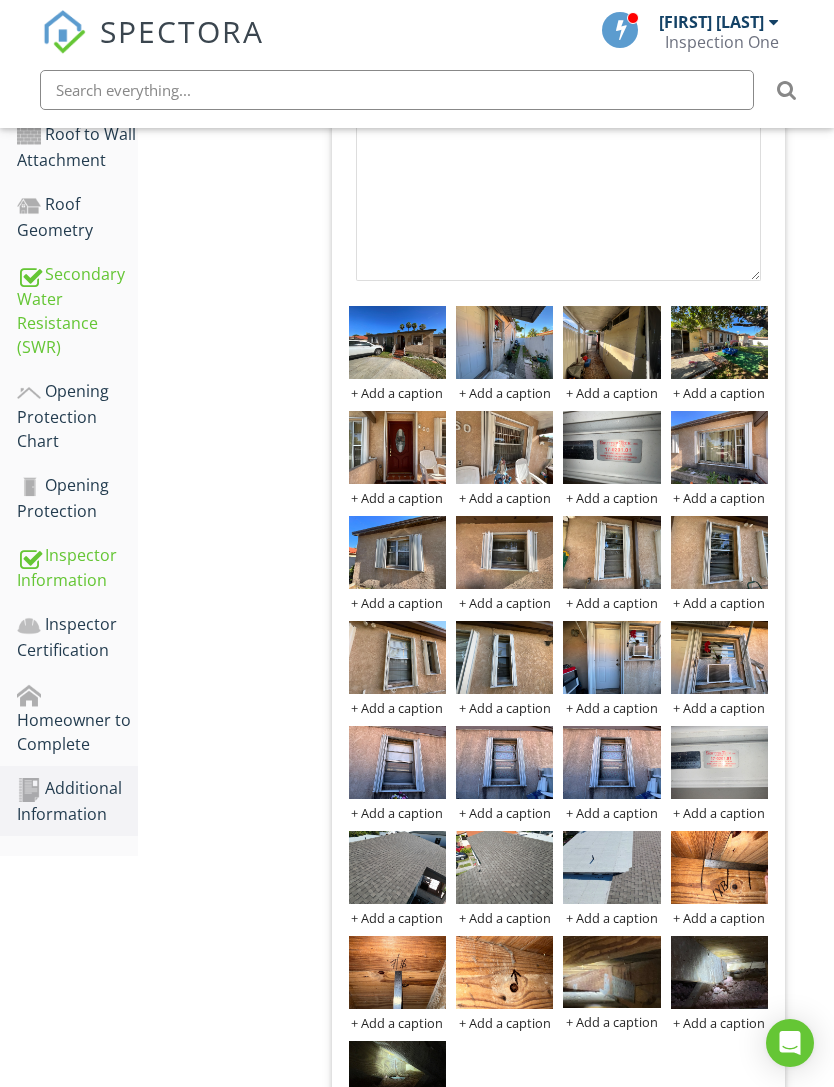 click at bounding box center (0, 0) 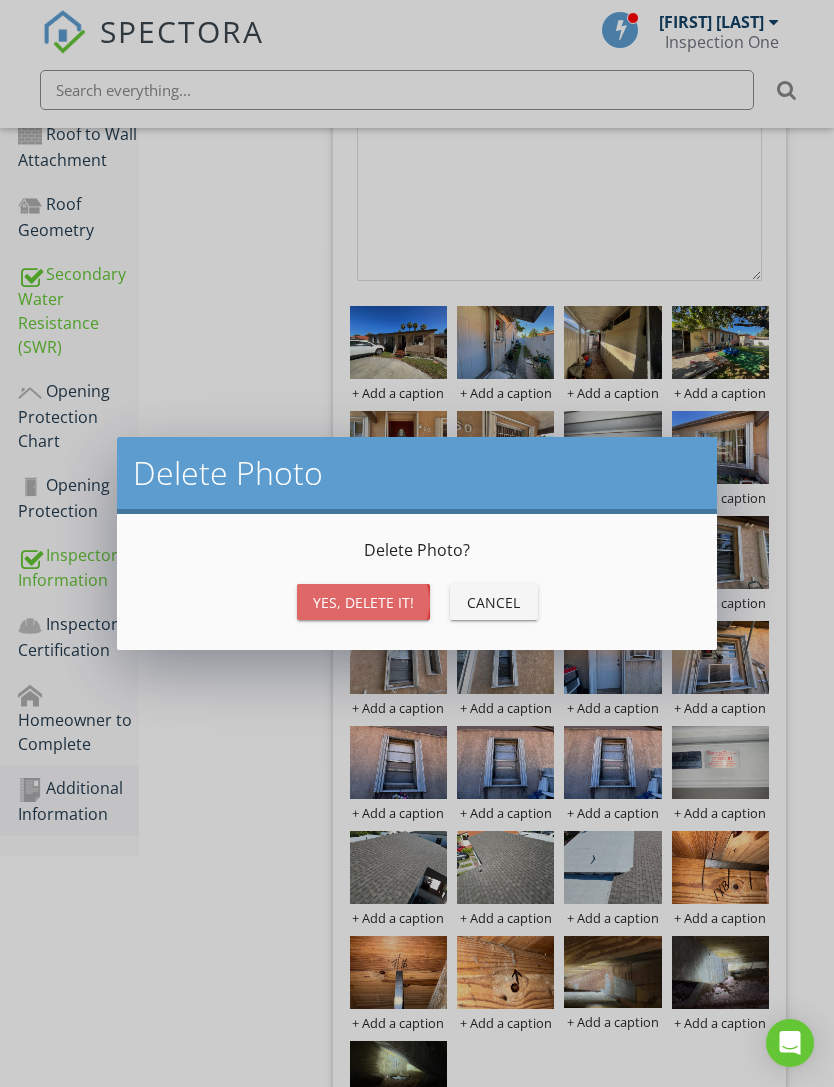 click on "Yes, Delete it!" at bounding box center [363, 602] 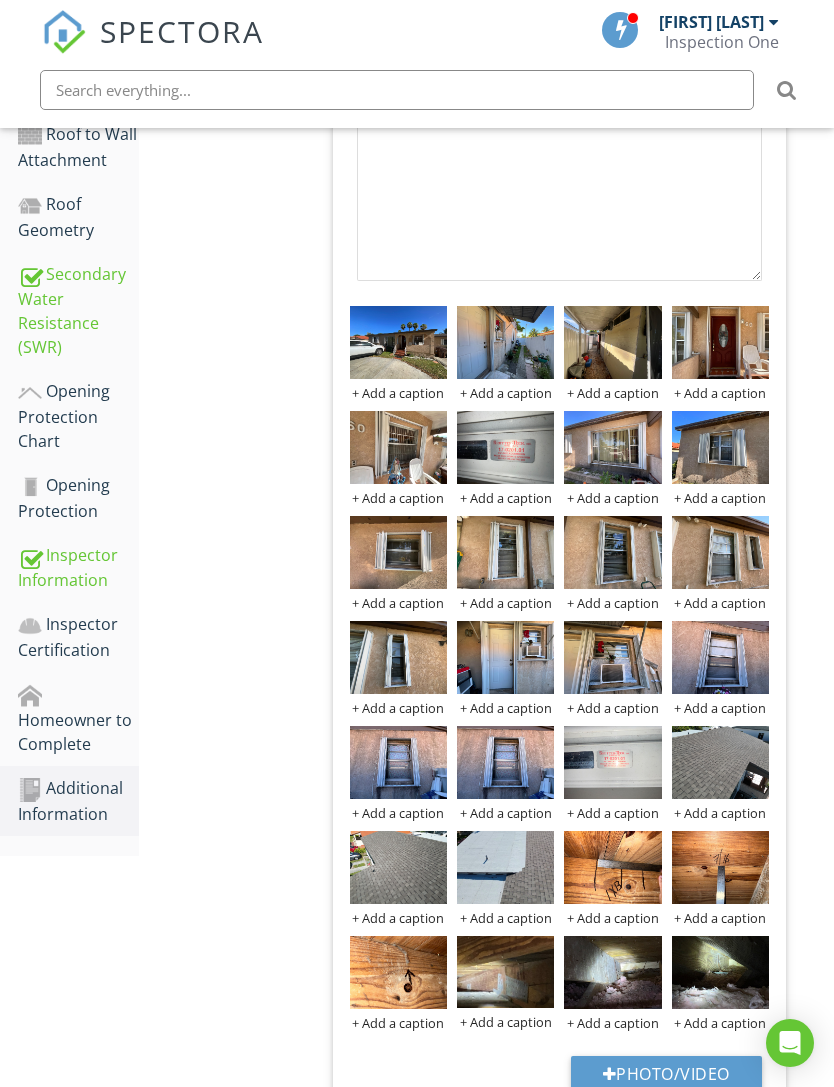 click on "Photo/Video" at bounding box center (666, 1074) 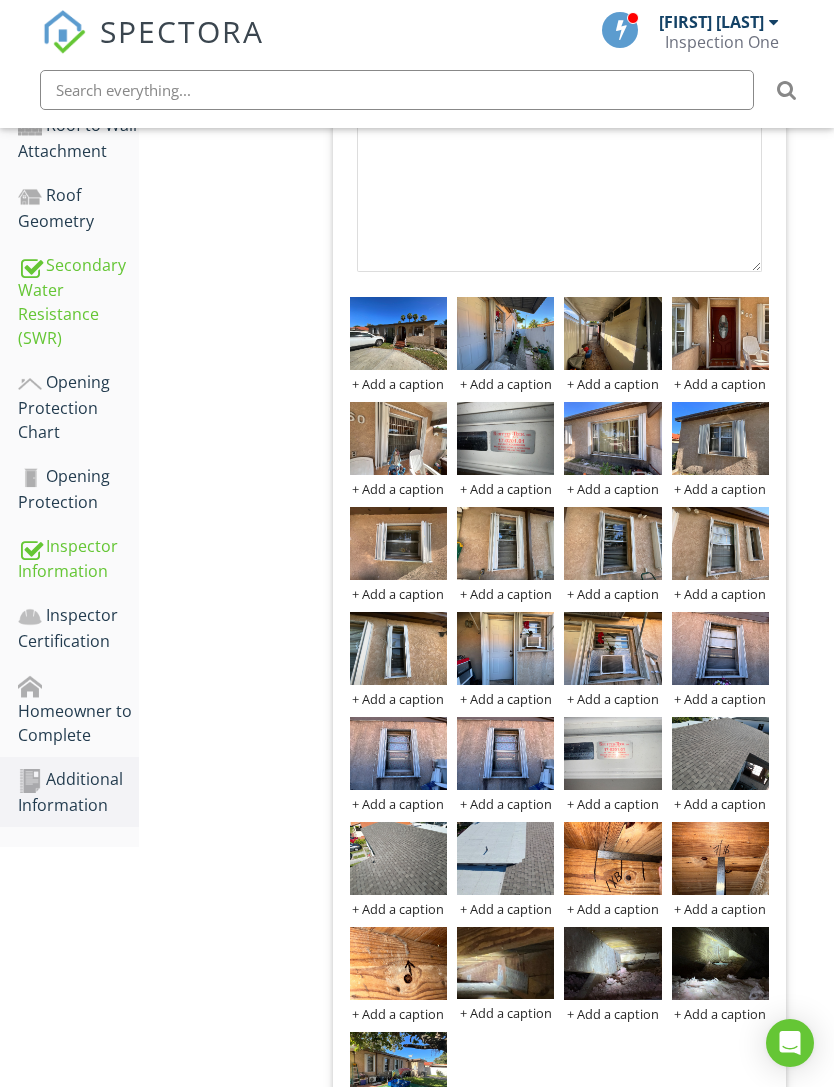 scroll, scrollTop: 761, scrollLeft: 0, axis: vertical 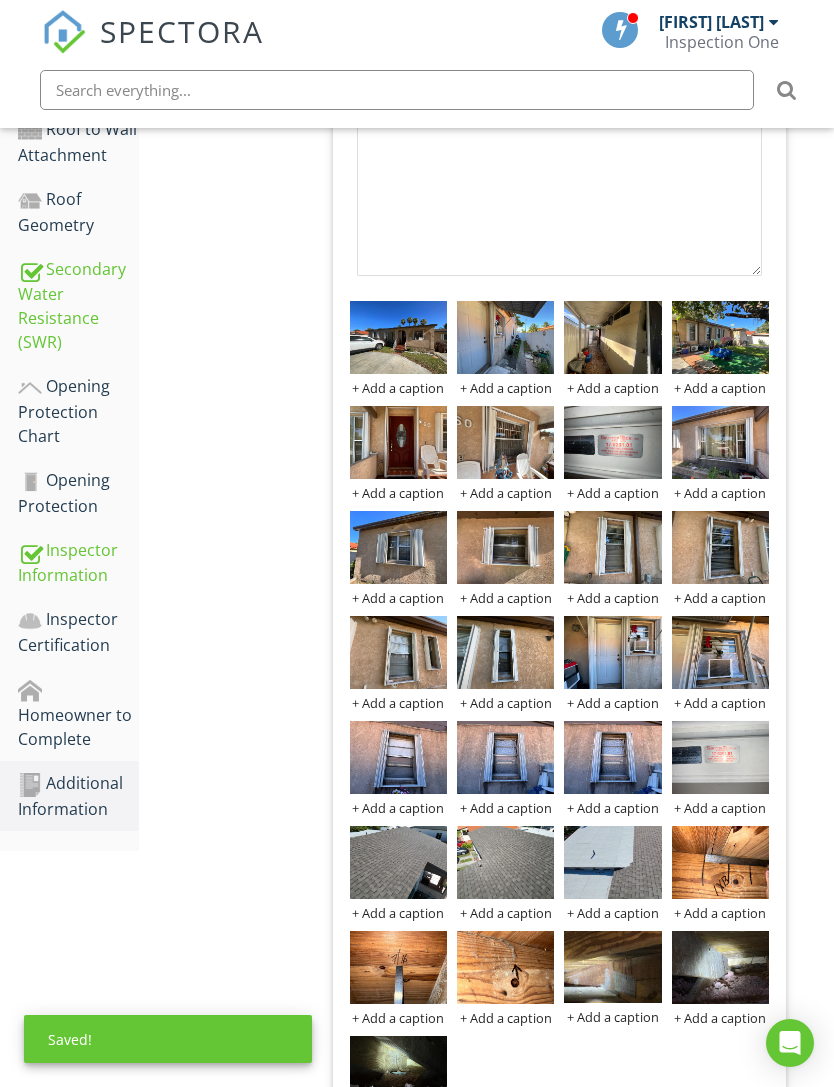 click at bounding box center (720, 337) 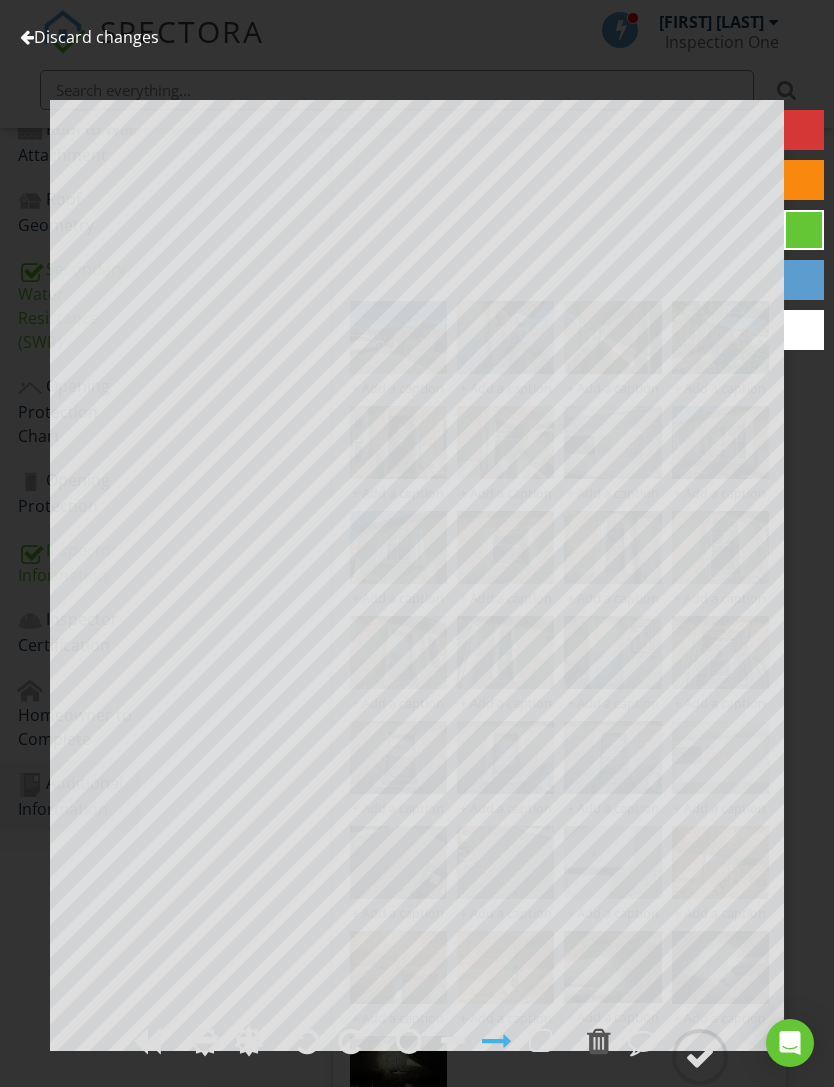 click on "Discard changes" at bounding box center [89, 37] 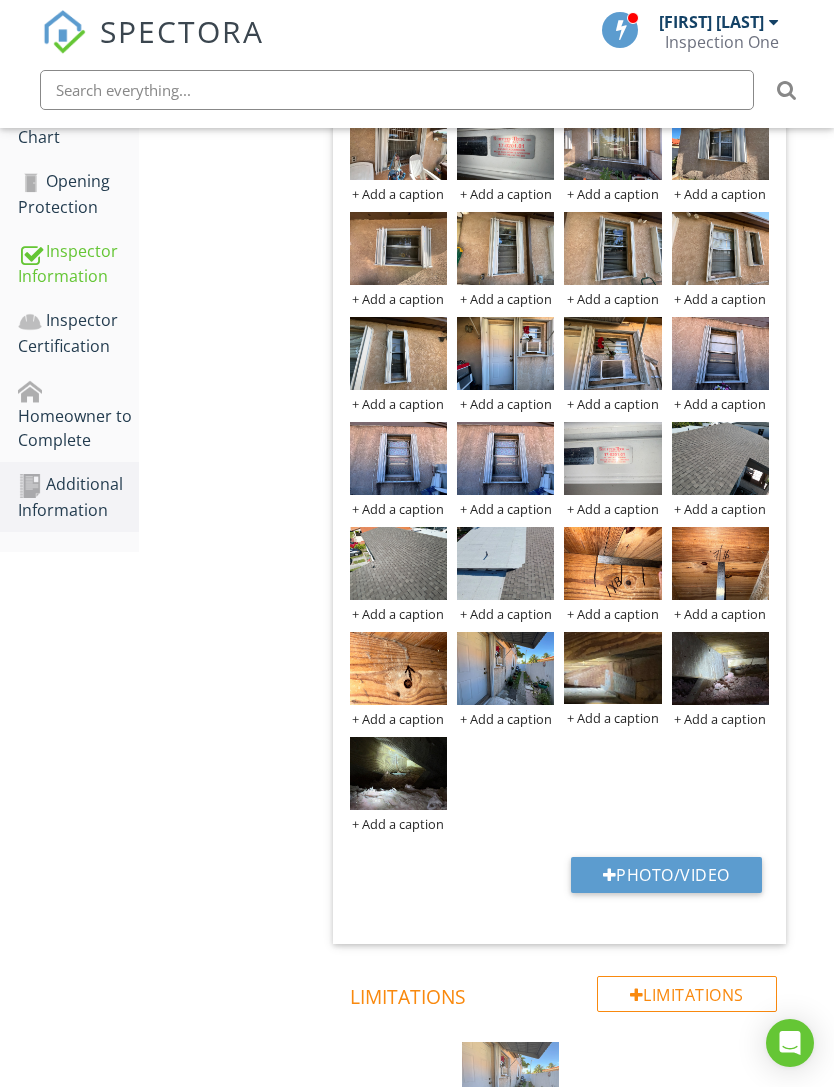 scroll, scrollTop: 1110, scrollLeft: 0, axis: vertical 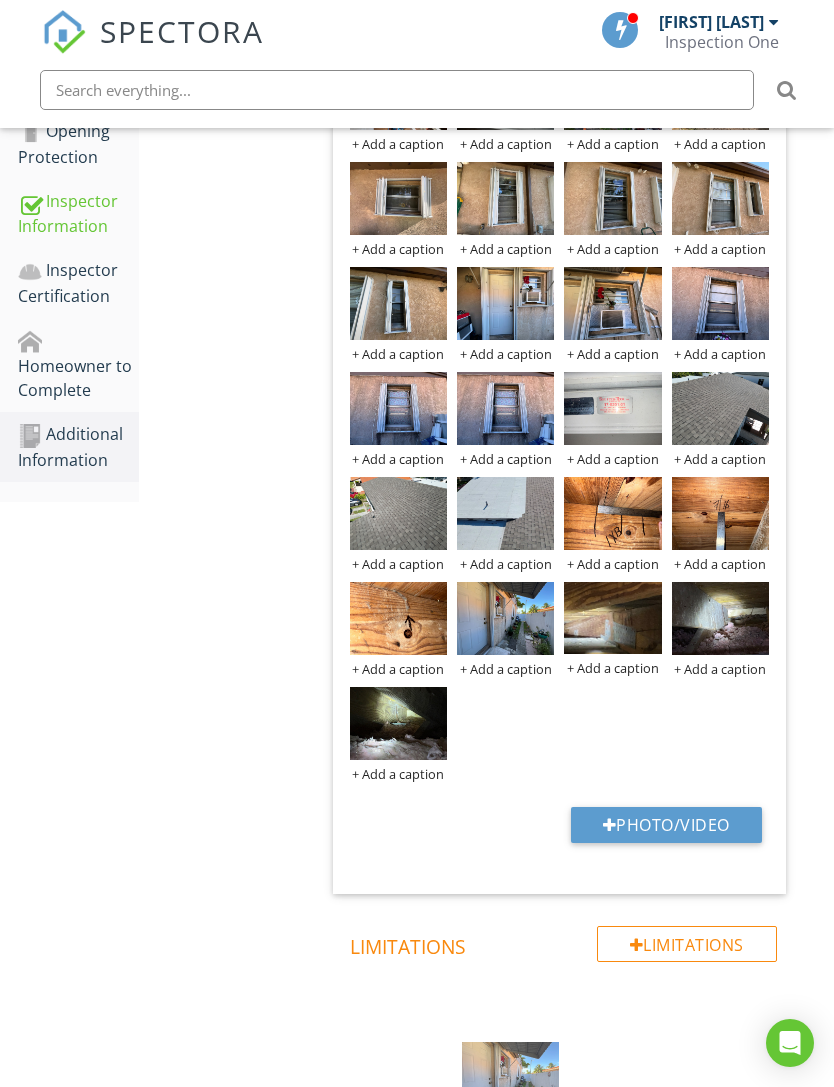 click on "Photos
Info
Information                 29         check
Photos
Location edit       Ordered List Unordered List Insert Image Insert Table Inline Style XLarge Large Normal Small Light Small/Light Bold Italic Underline Colors Insert Link Insert Video Code View Clear Formatting Enter text here               + Add a caption         + Add a caption         + Add a caption         + Add a caption         + Add a caption         + Add a caption         + Add a caption         + Add a caption         + Add a caption         + Add a caption         + Add a caption         + Add a caption         + Add a caption         + Add a caption         + Add a caption         + Add a caption         + Add a caption         + Add a caption         + Add a caption         + Add a caption         + Add a caption         + Add a caption         + Add a caption" at bounding box center (573, 227) 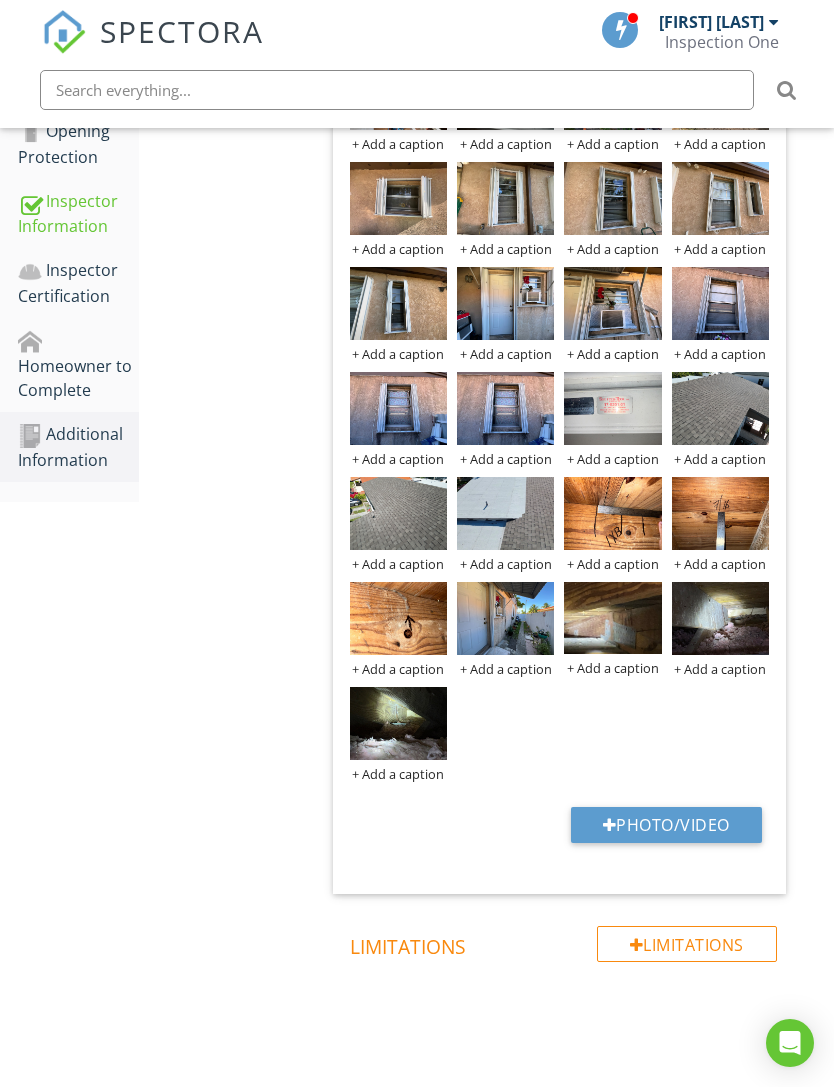 click on "Photo/Video" at bounding box center [666, 825] 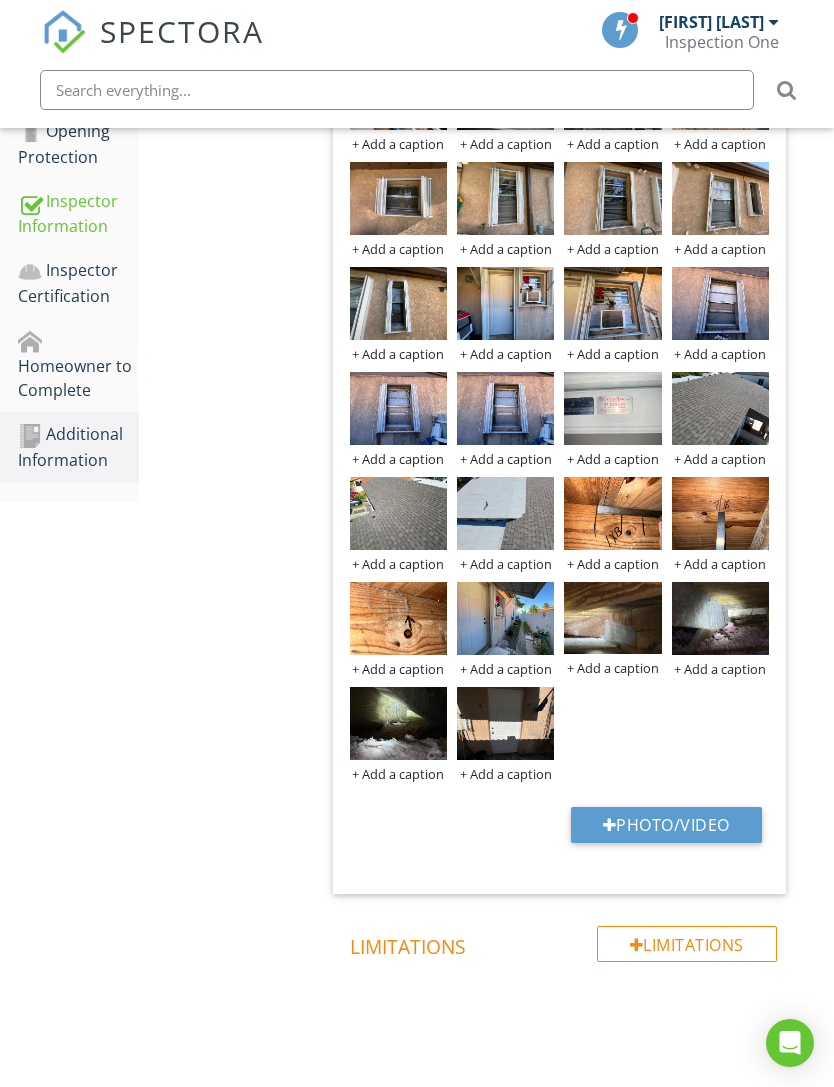 click at bounding box center (505, 723) 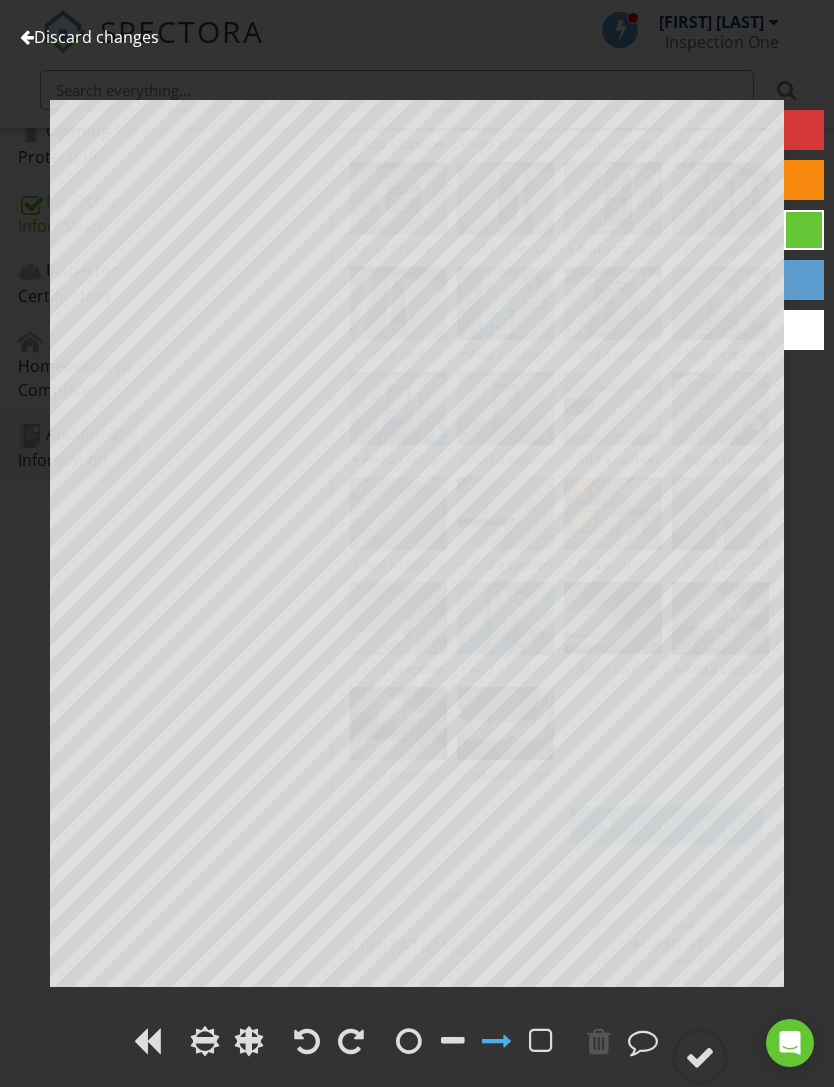 click on "Discard changes" at bounding box center (89, 37) 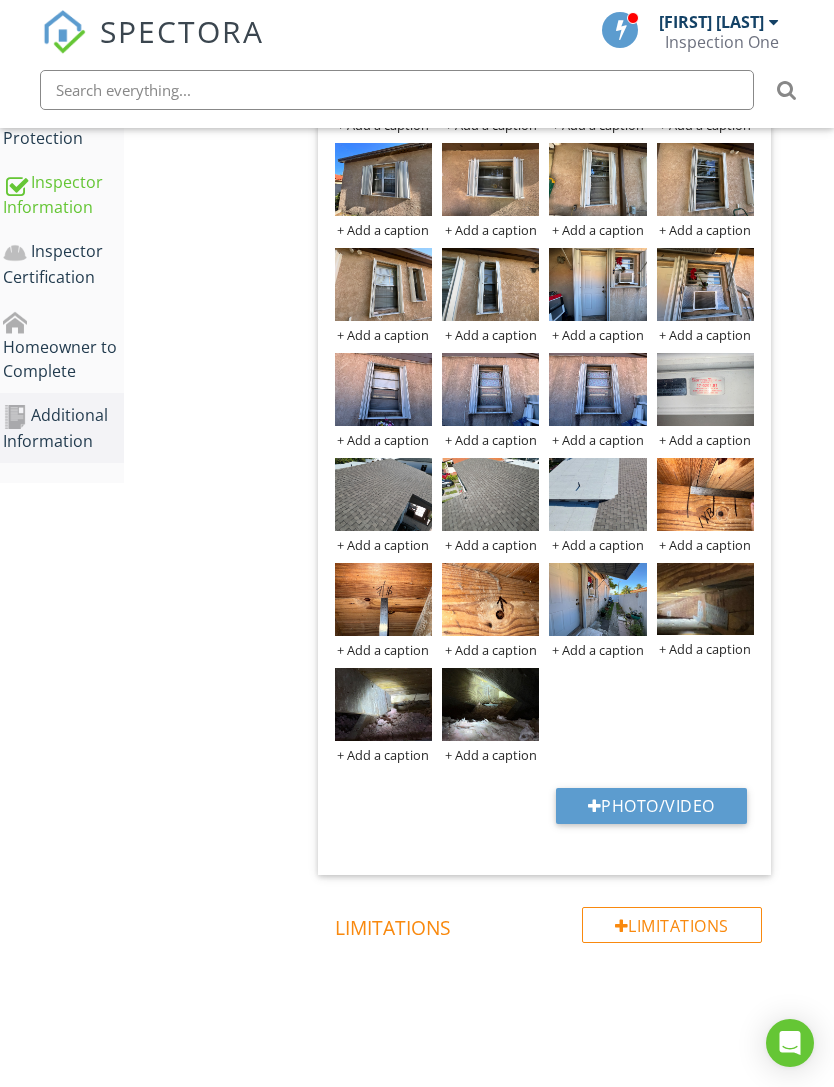 scroll, scrollTop: 1145, scrollLeft: 15, axis: both 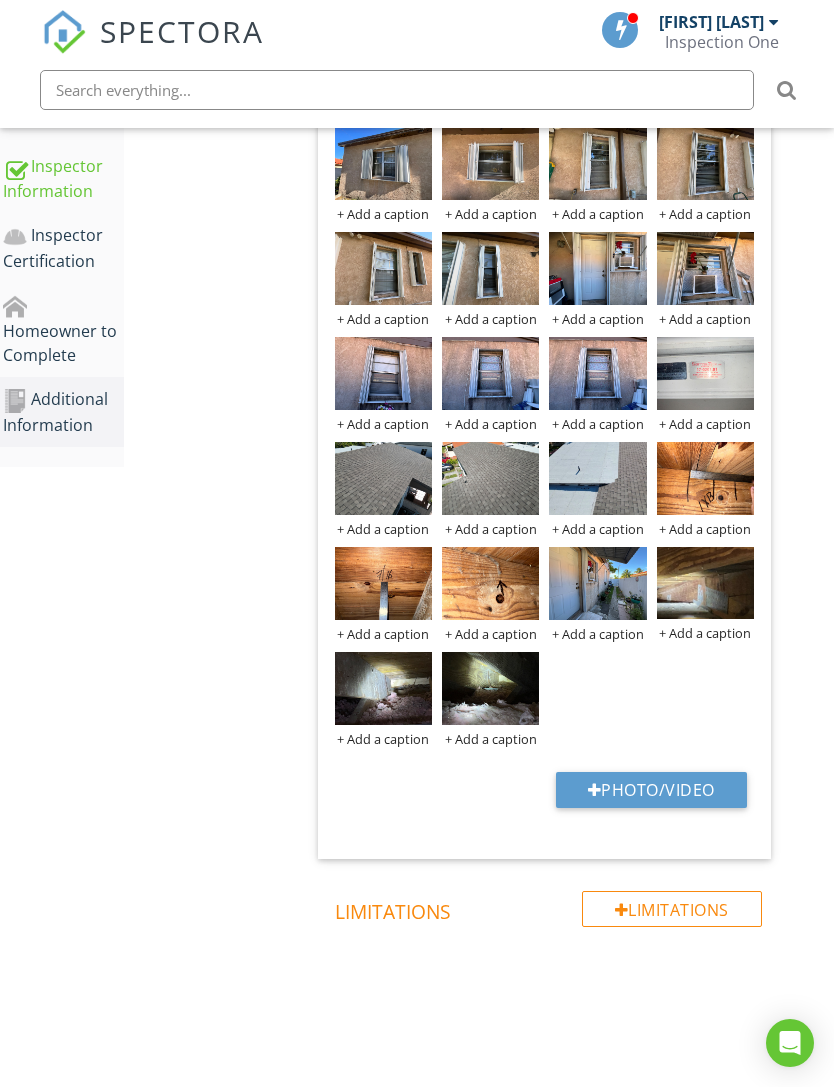 click on "Photo/Video" at bounding box center (651, 790) 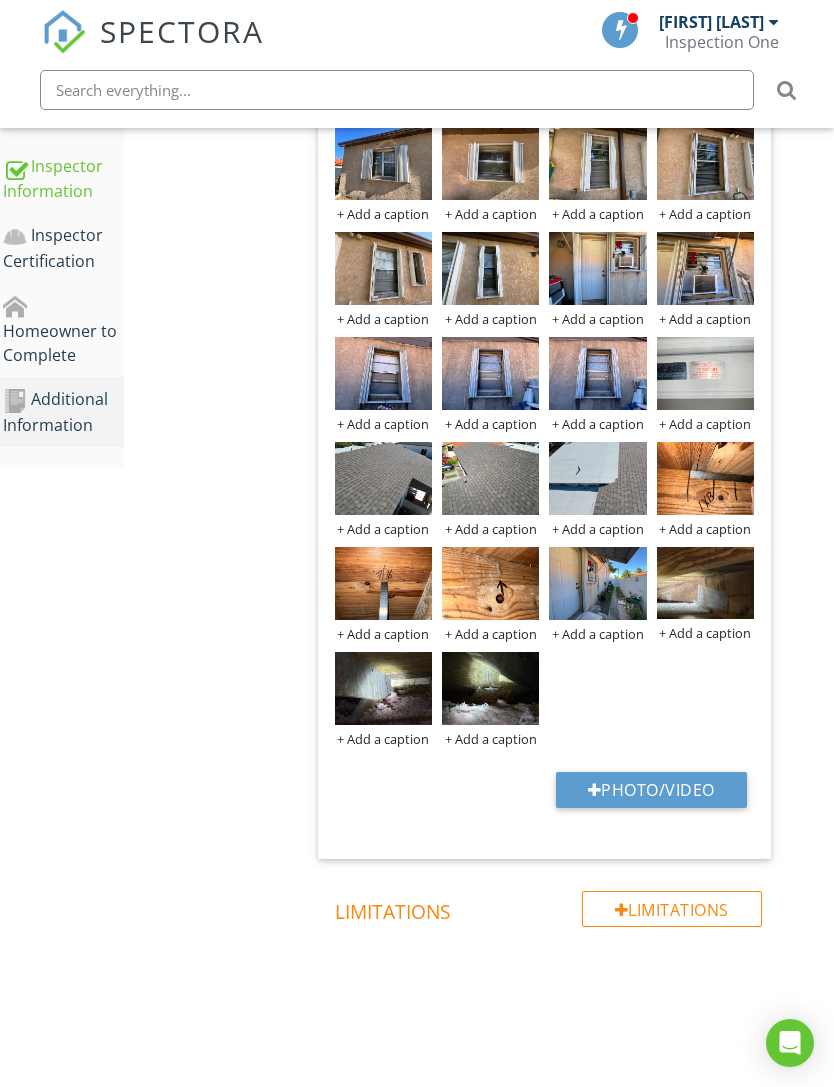 click at bounding box center (597, 583) 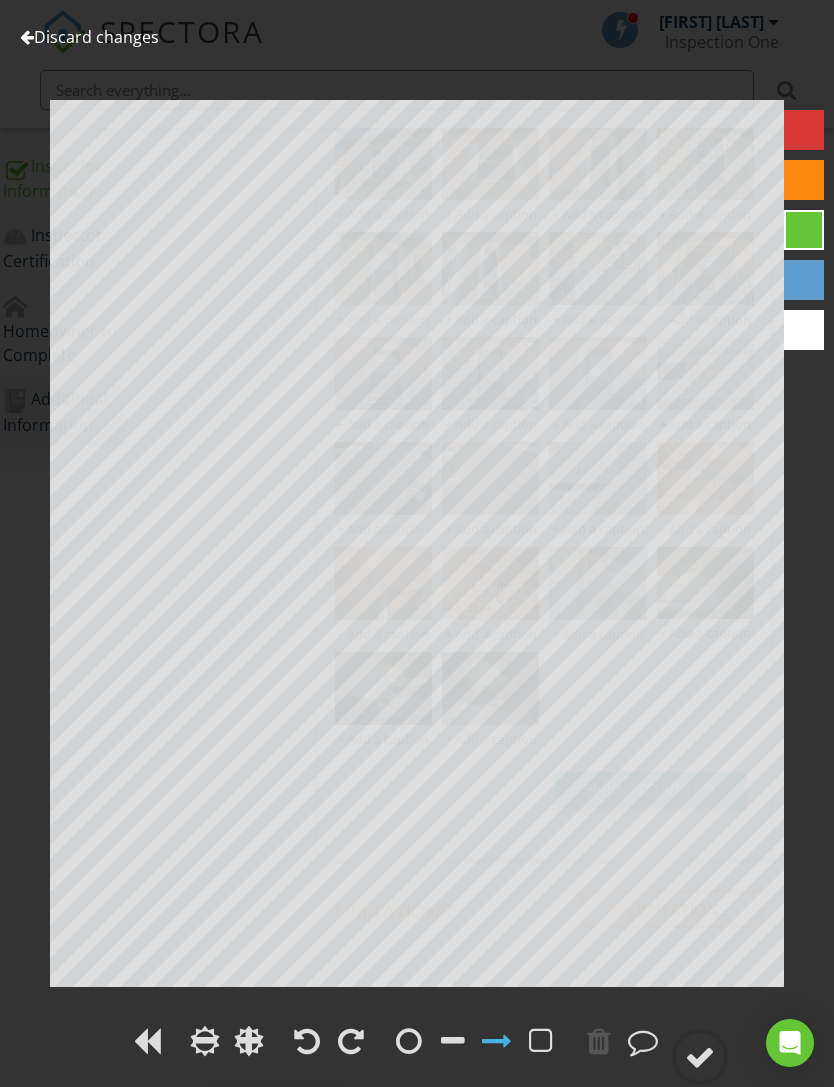 click on "Discard changes" at bounding box center [89, 37] 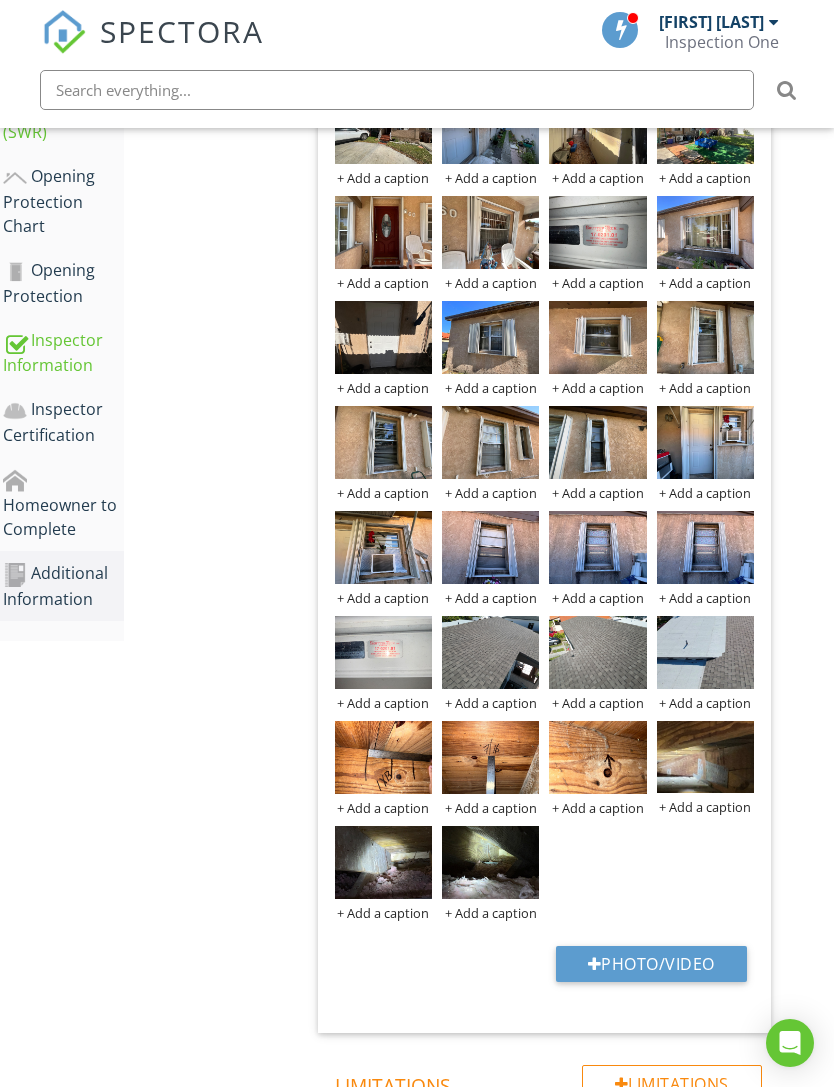 scroll, scrollTop: 1081, scrollLeft: 15, axis: both 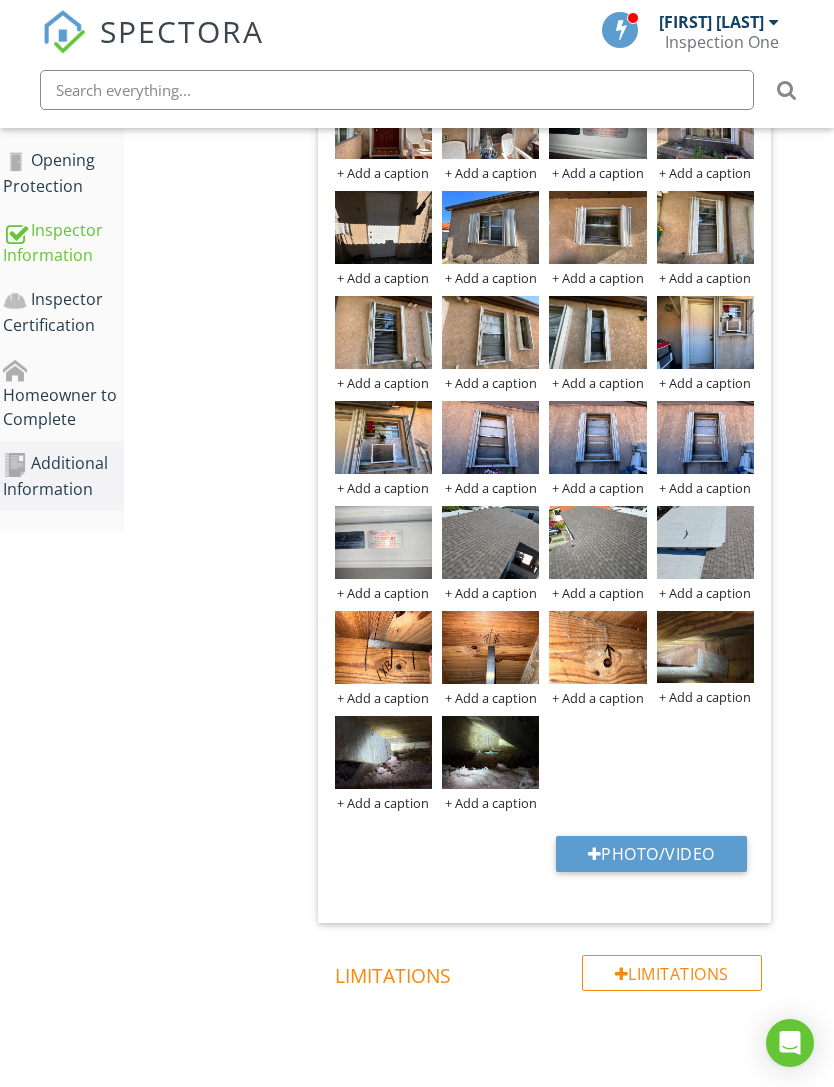 click on "Photo/Video" at bounding box center [651, 854] 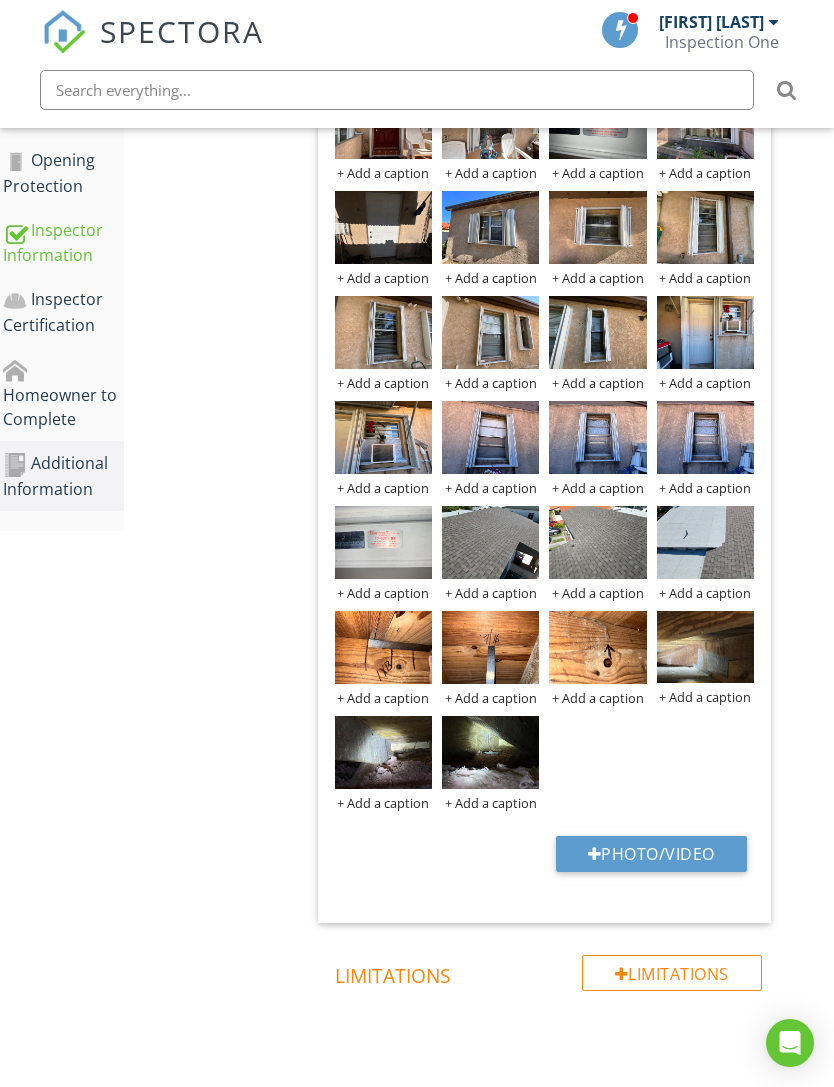 type on "C:\fakepath\IMG_2265.jpeg" 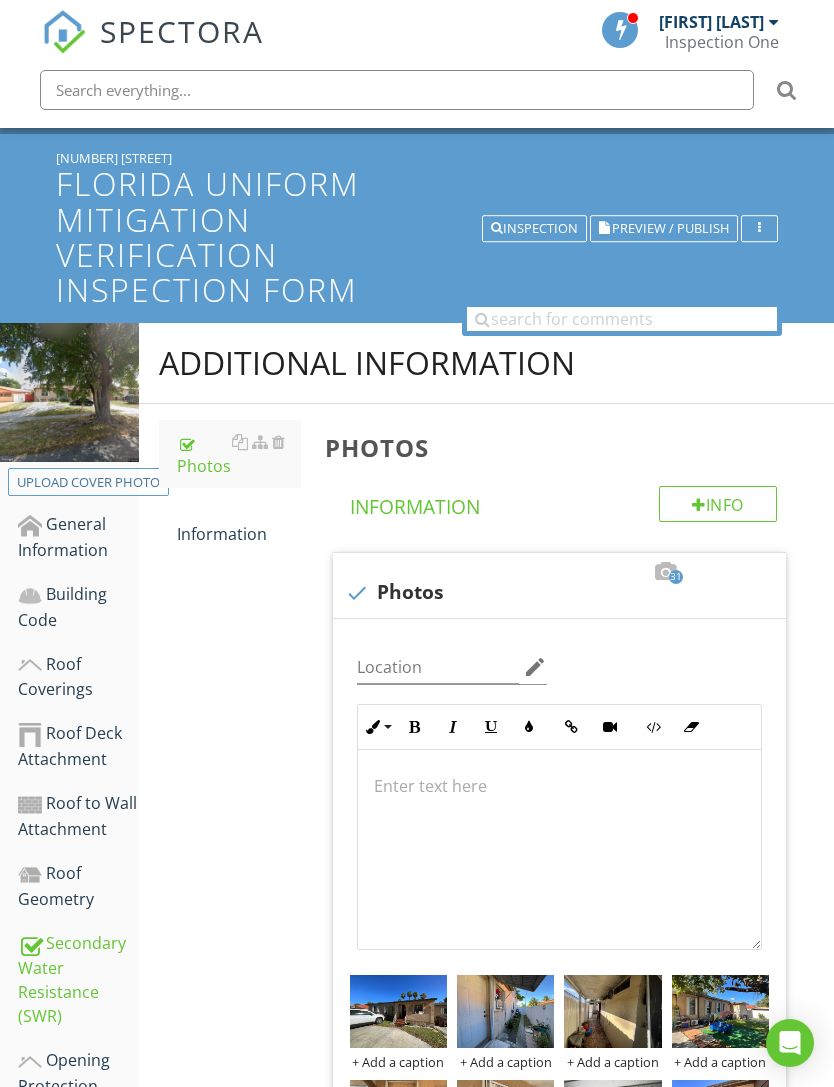 scroll, scrollTop: 0, scrollLeft: 0, axis: both 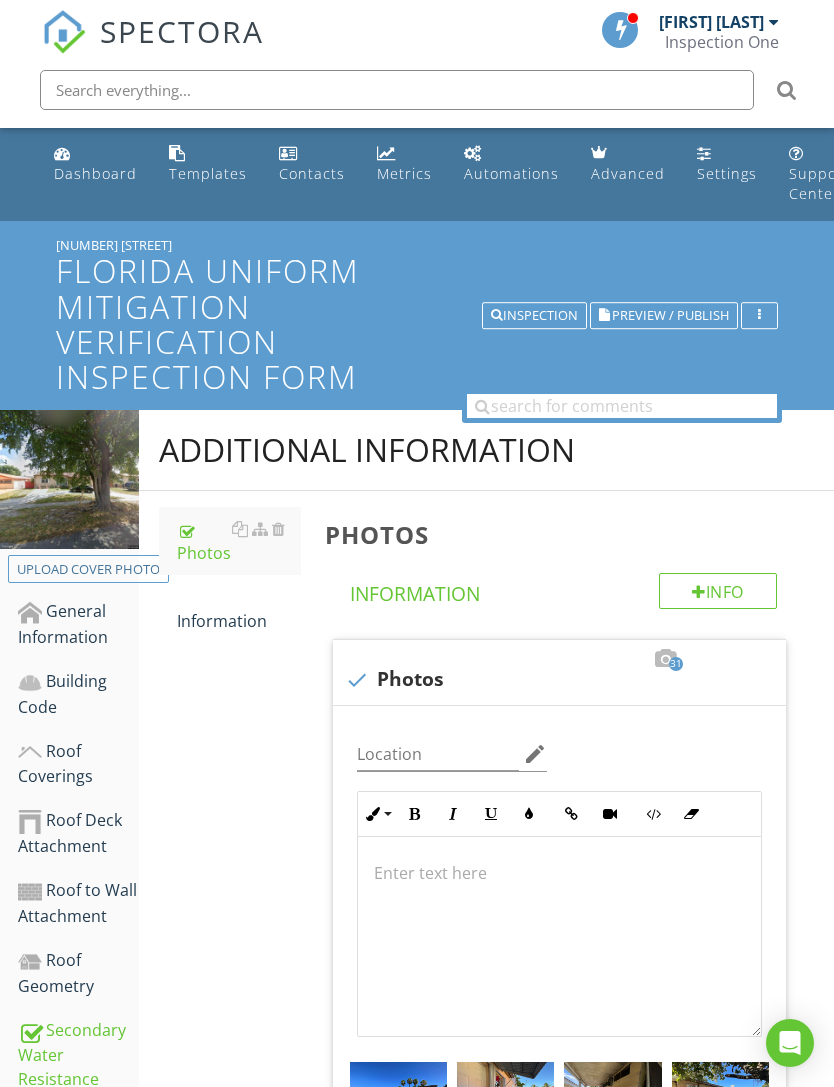 click on "Dashboard" at bounding box center (95, 173) 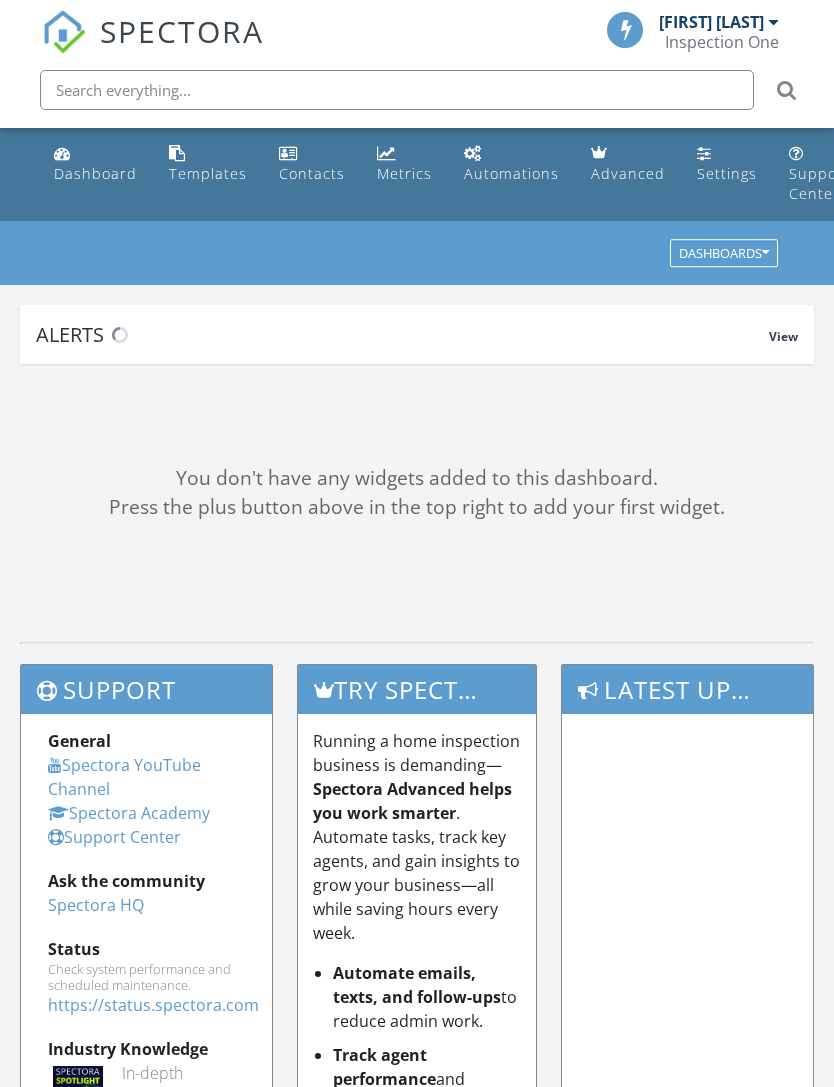 scroll, scrollTop: 0, scrollLeft: 0, axis: both 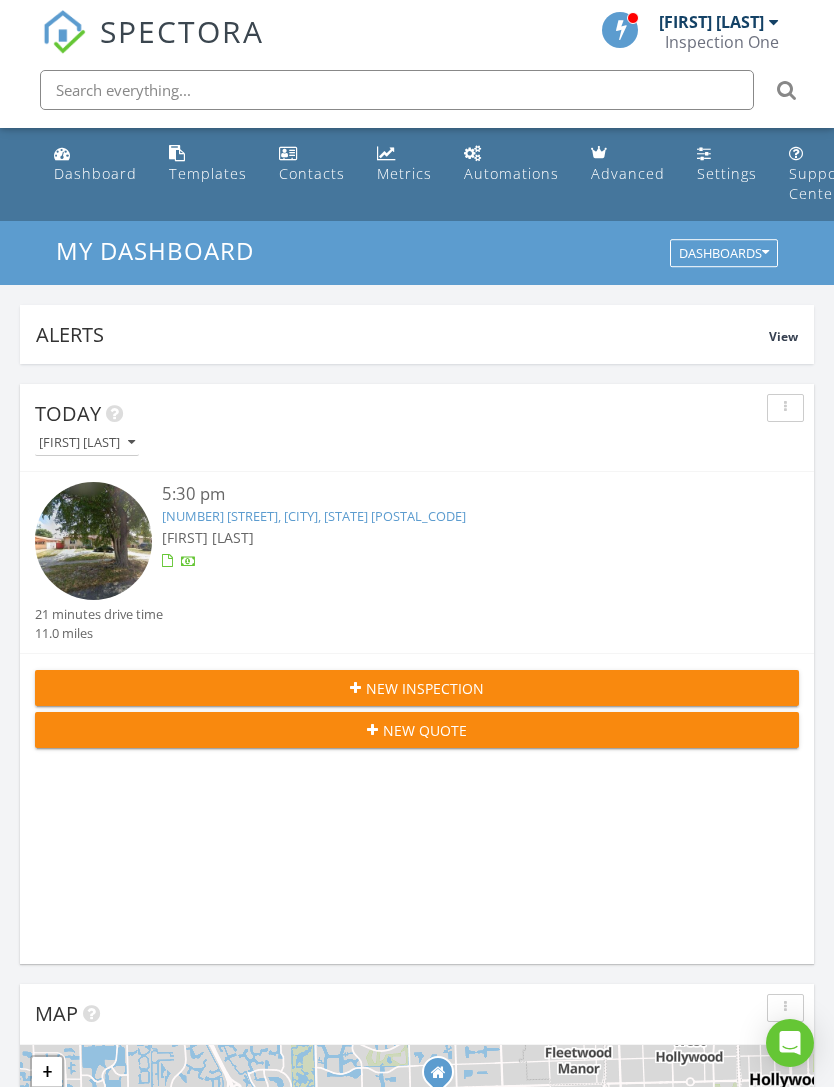 click on "[NUMBER] [STREET], [CITY], [STATE] [POSTAL_CODE]" at bounding box center [314, 516] 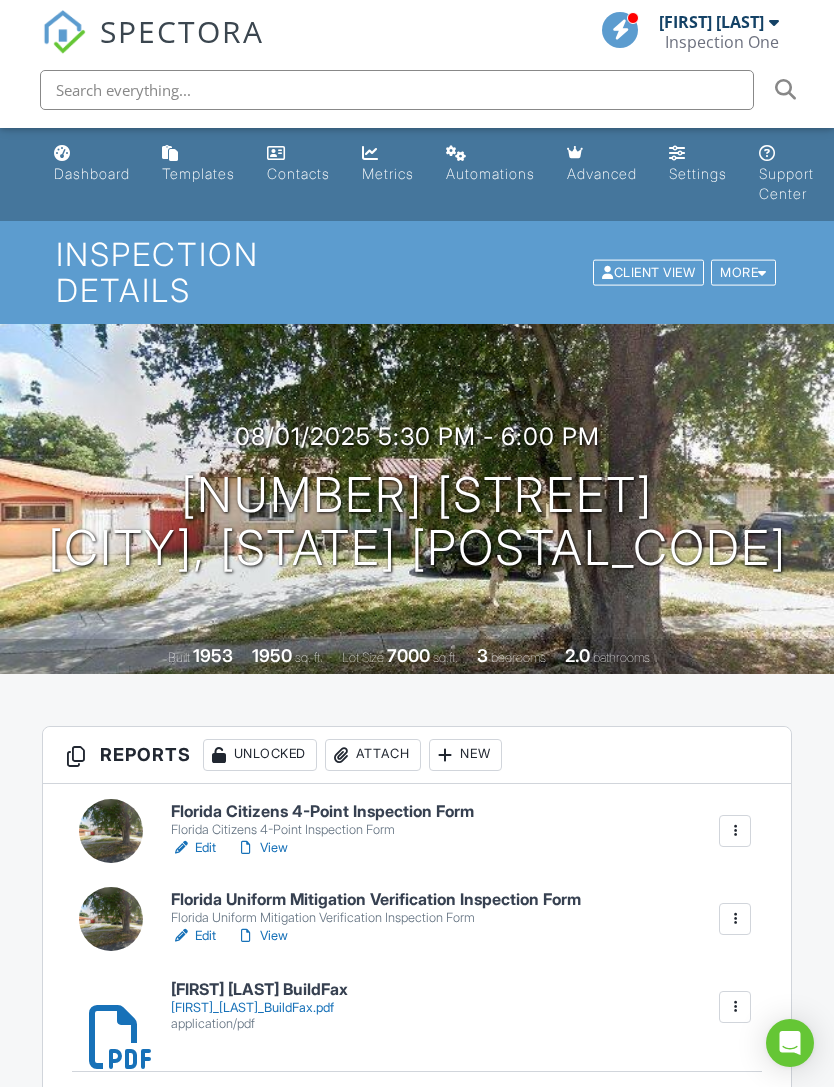 scroll, scrollTop: 0, scrollLeft: 0, axis: both 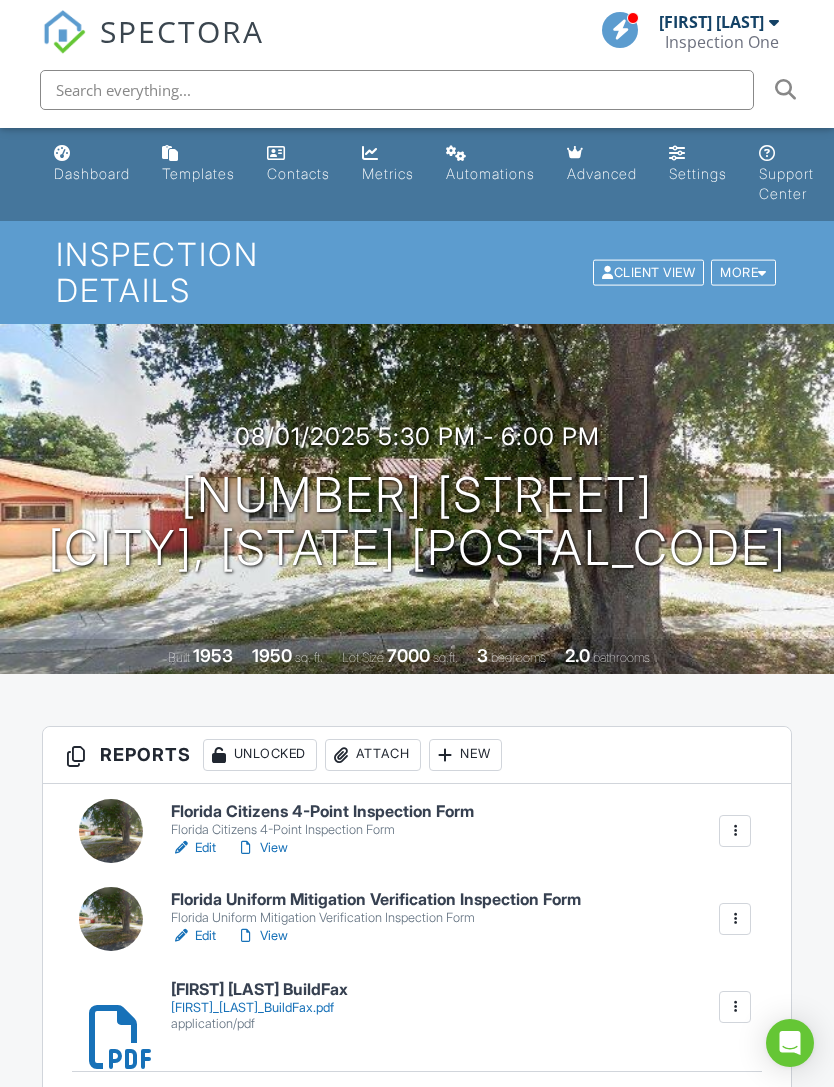 click on "View" at bounding box center [262, 848] 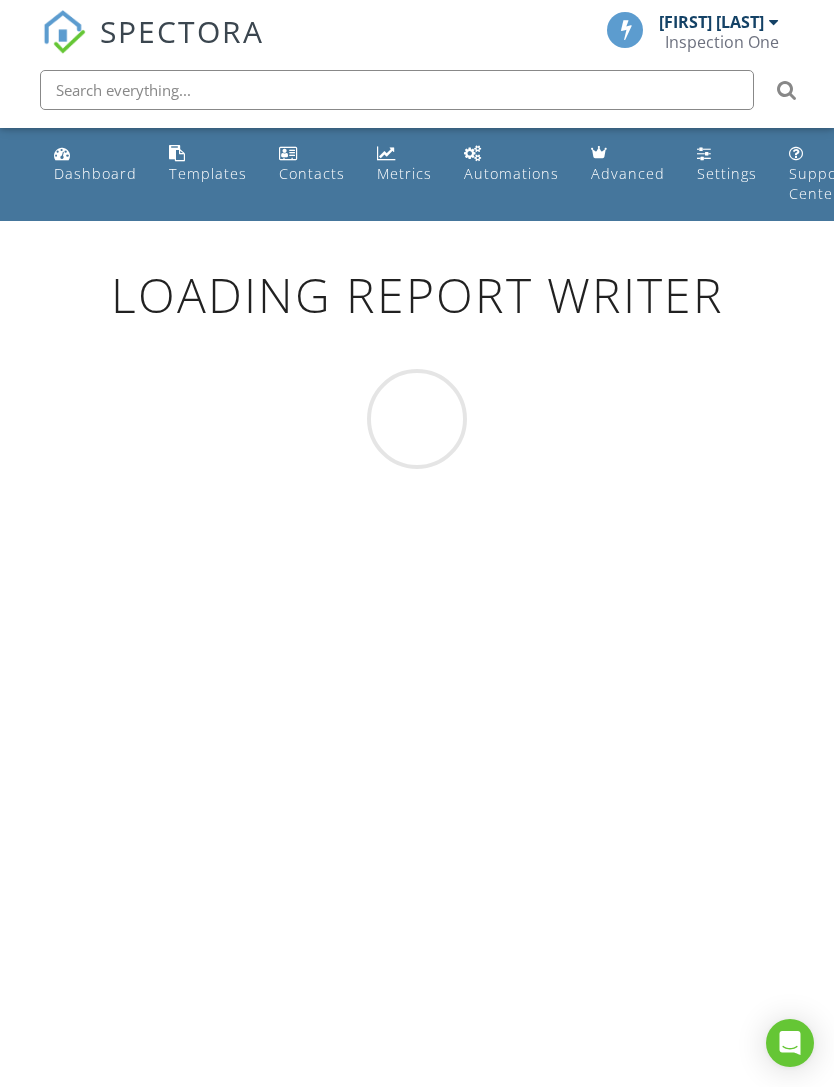 scroll, scrollTop: 0, scrollLeft: 0, axis: both 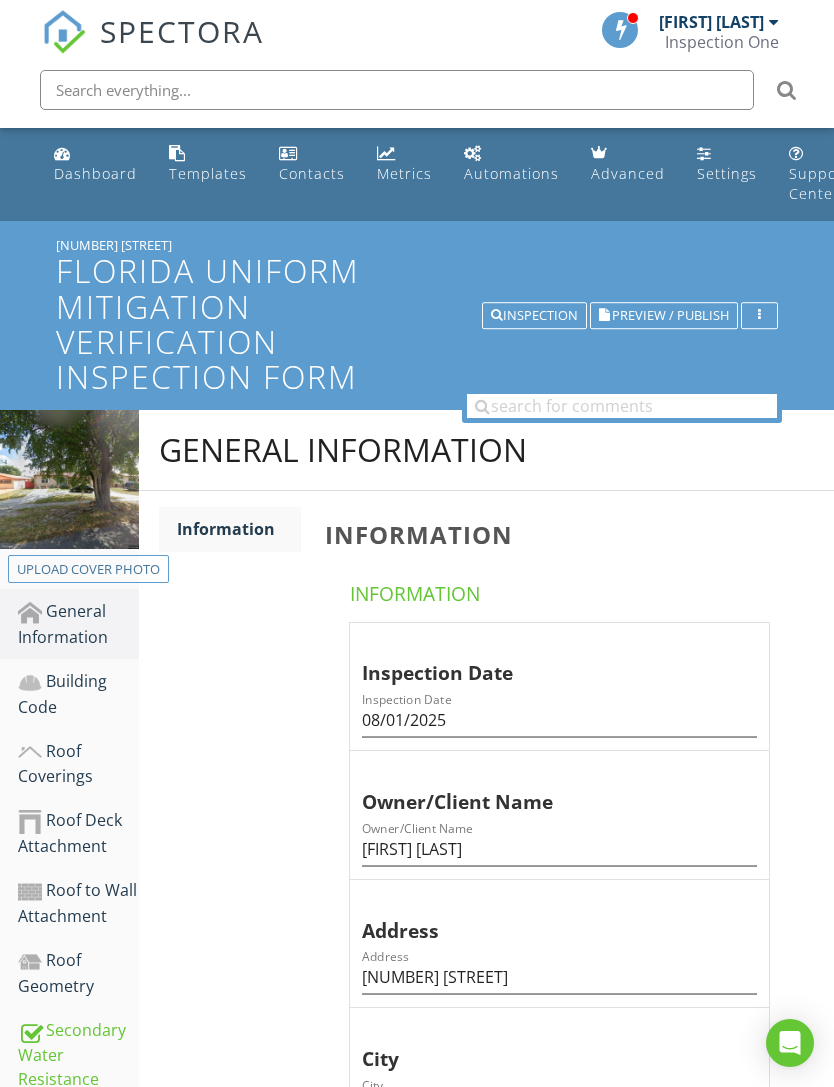 click on "Roof Coverings" at bounding box center (78, 764) 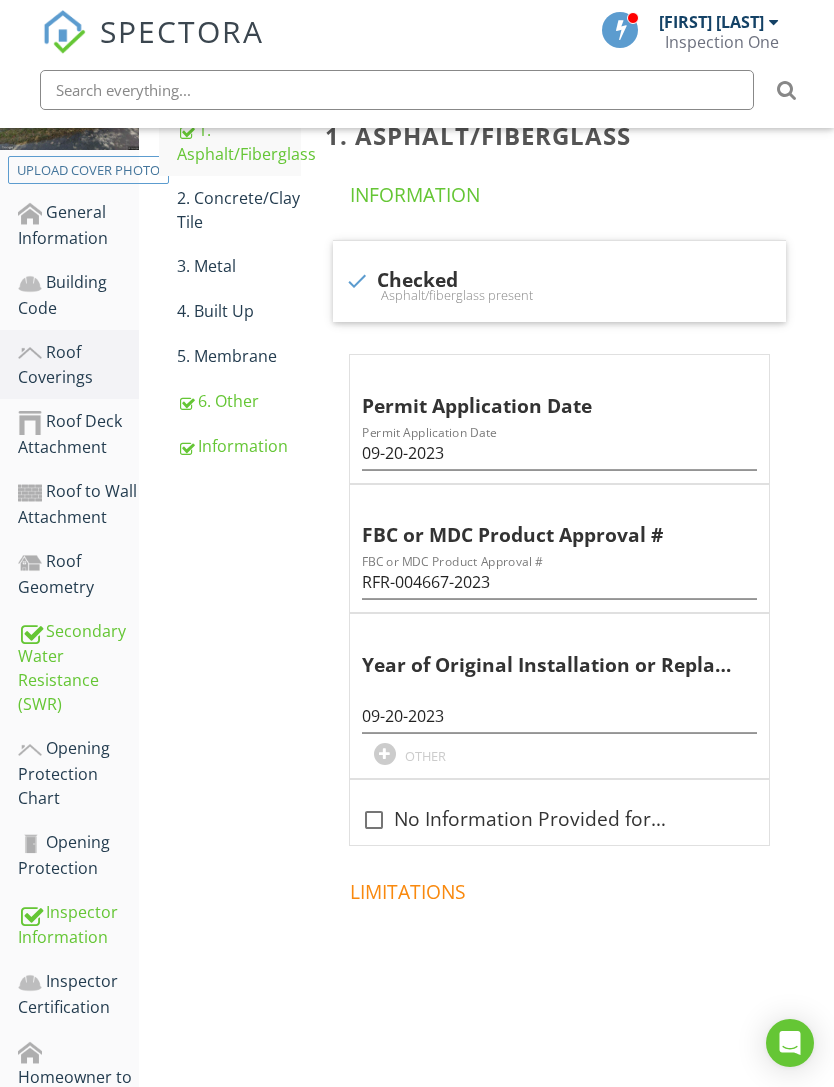 scroll, scrollTop: 401, scrollLeft: 0, axis: vertical 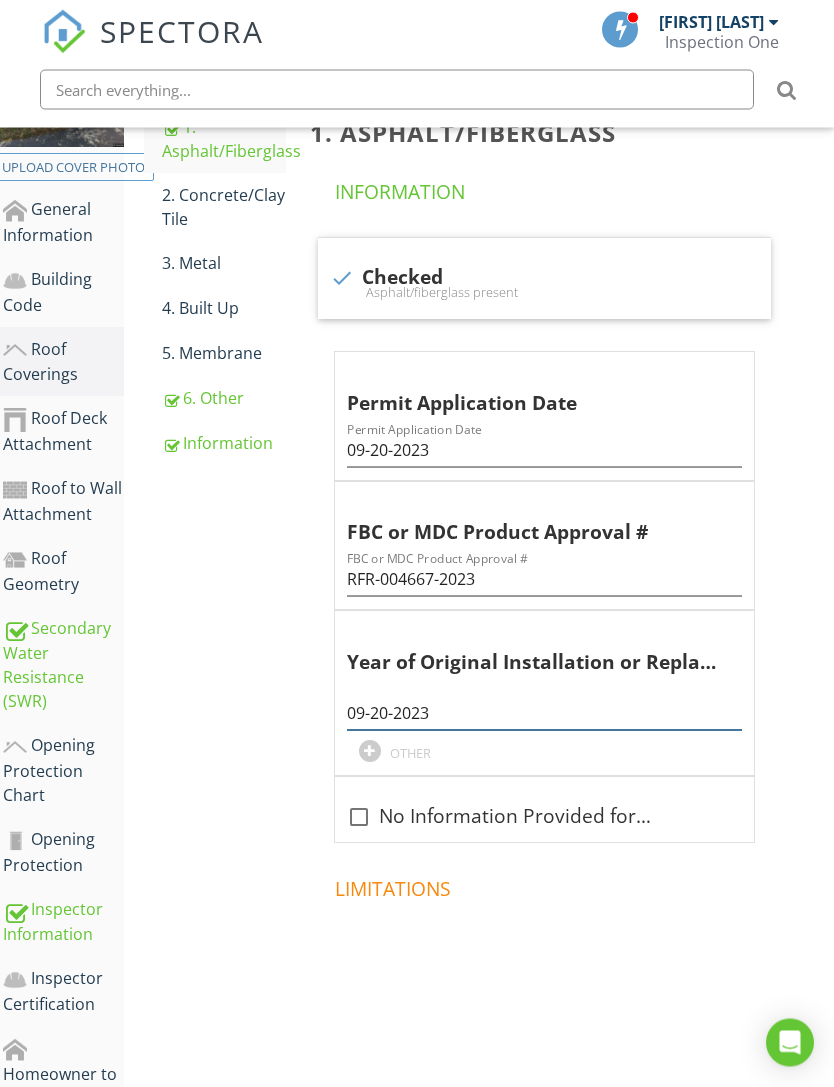 click on "09-20-2023" at bounding box center (544, 714) 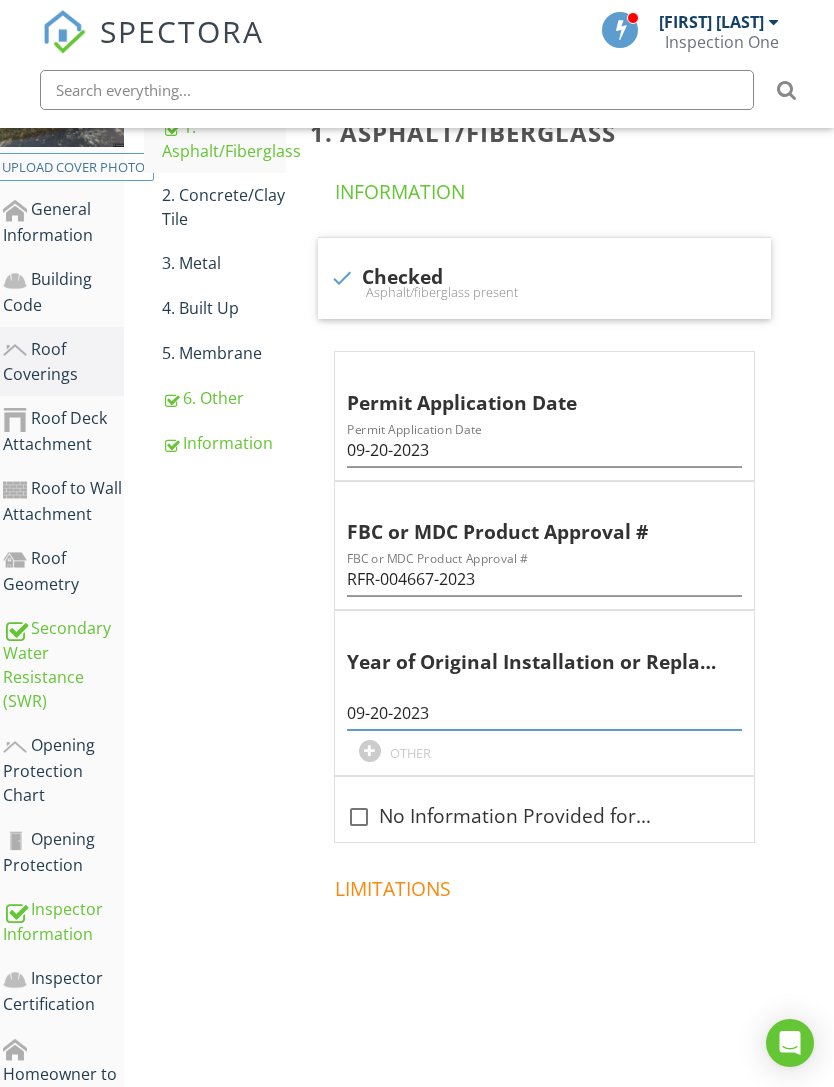 scroll, scrollTop: 401, scrollLeft: 15, axis: both 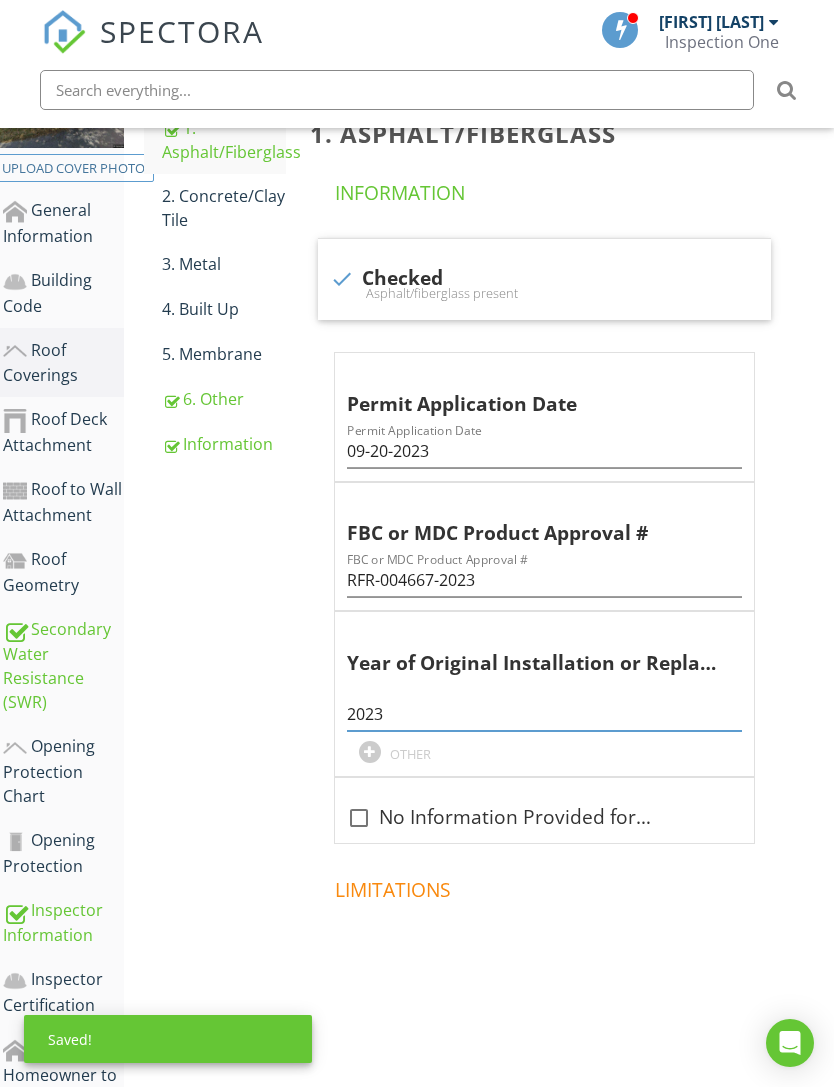 type on "2023" 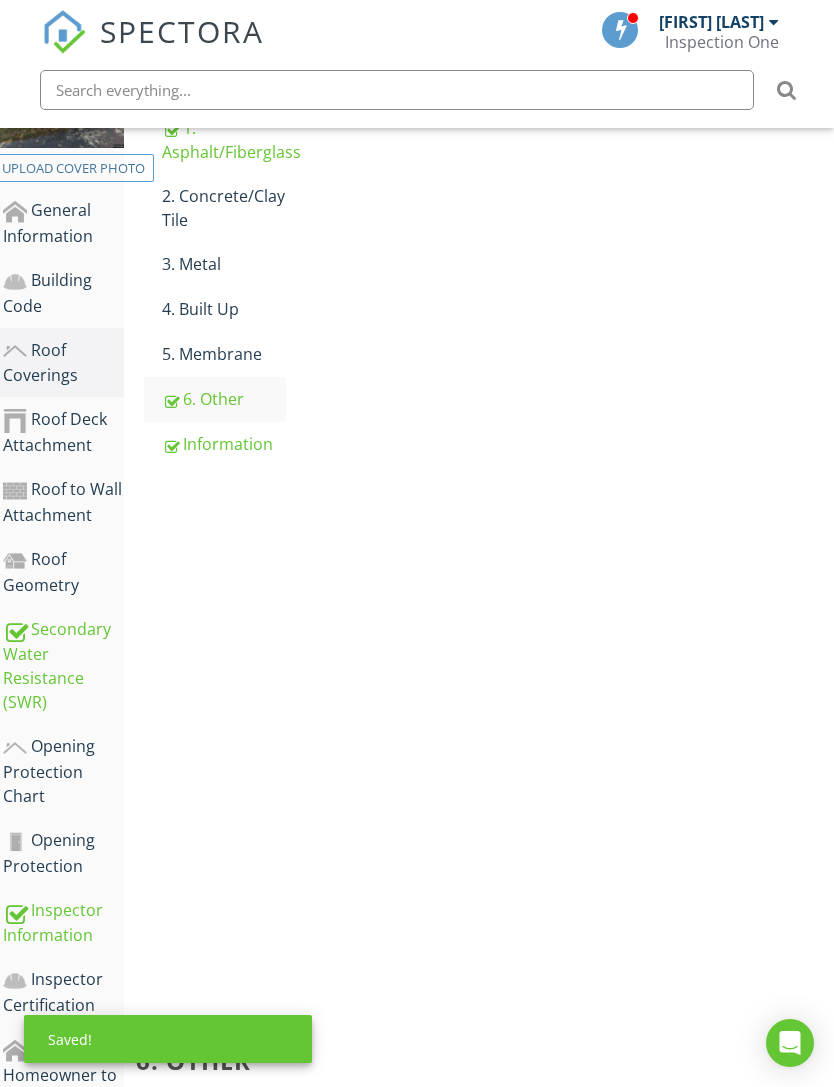 scroll, scrollTop: 402, scrollLeft: 15, axis: both 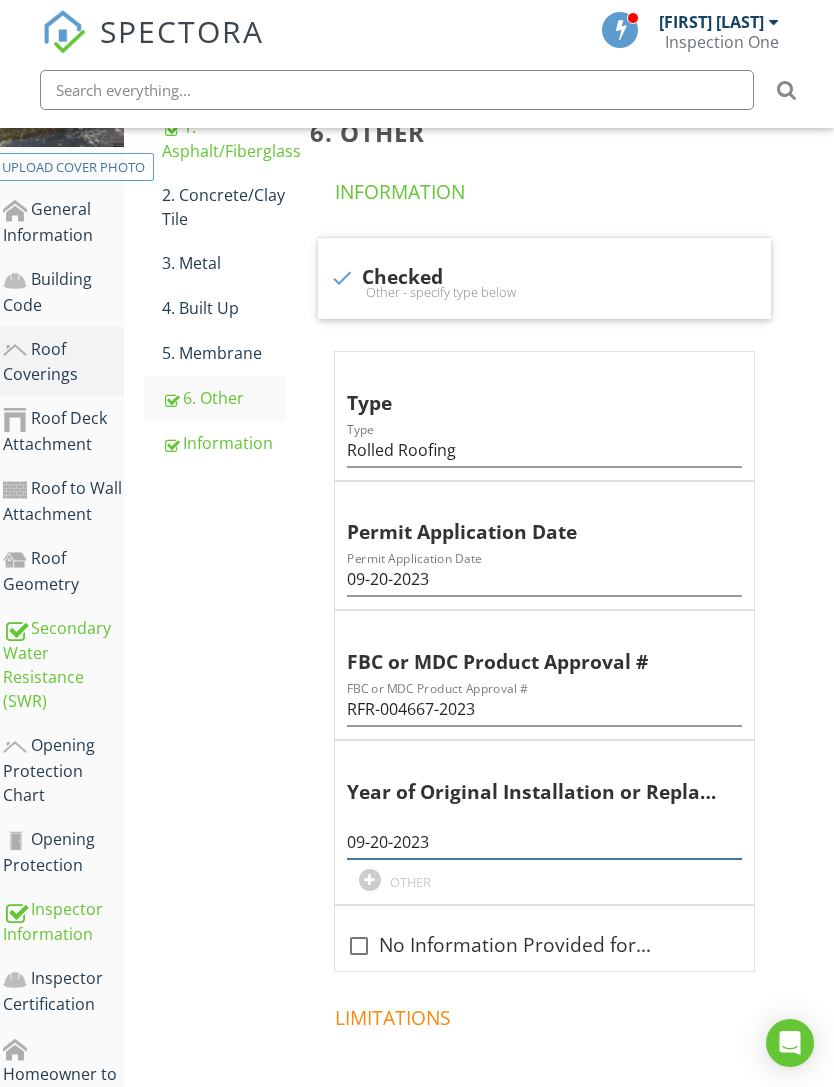 click on "09-20-2023" at bounding box center [544, 842] 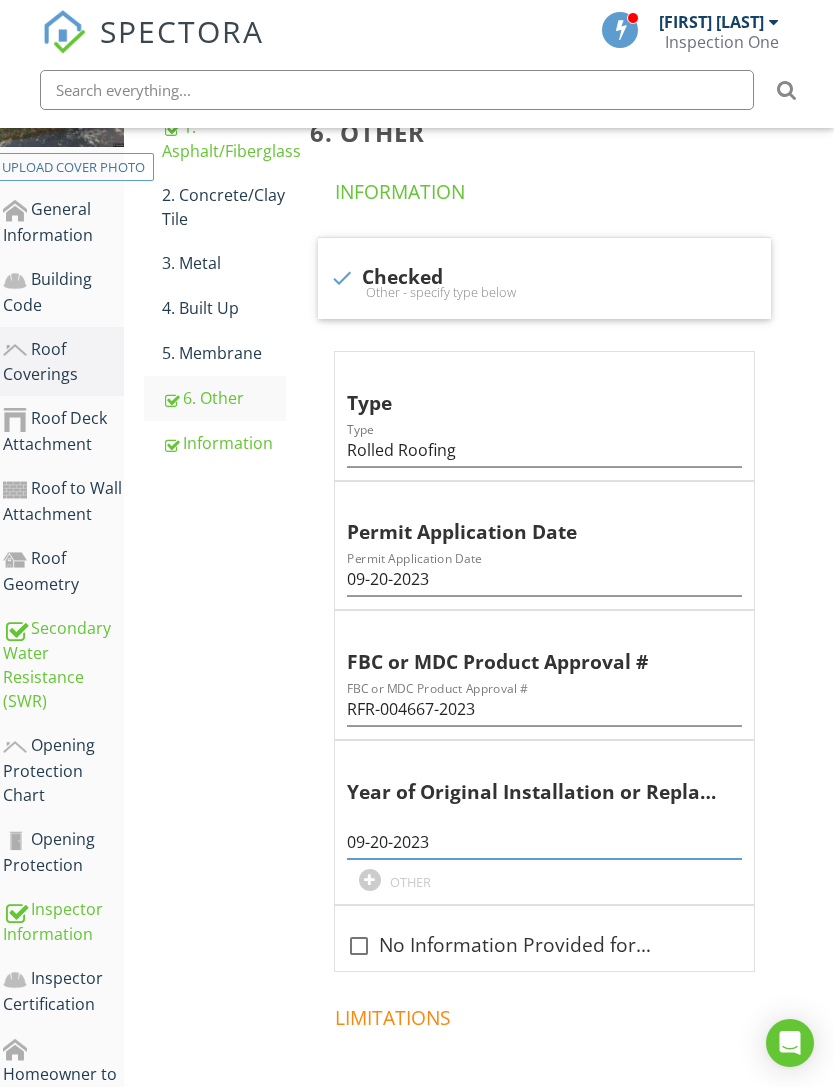 scroll, scrollTop: 502, scrollLeft: 15, axis: both 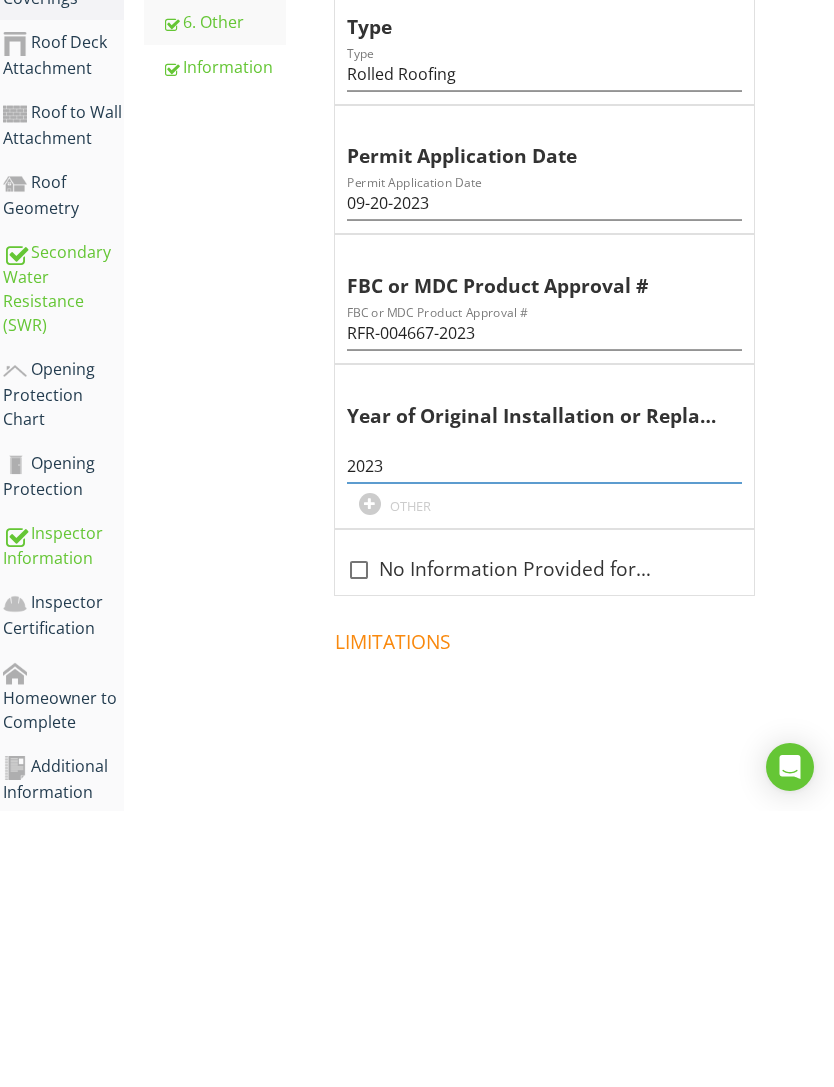type on "2023" 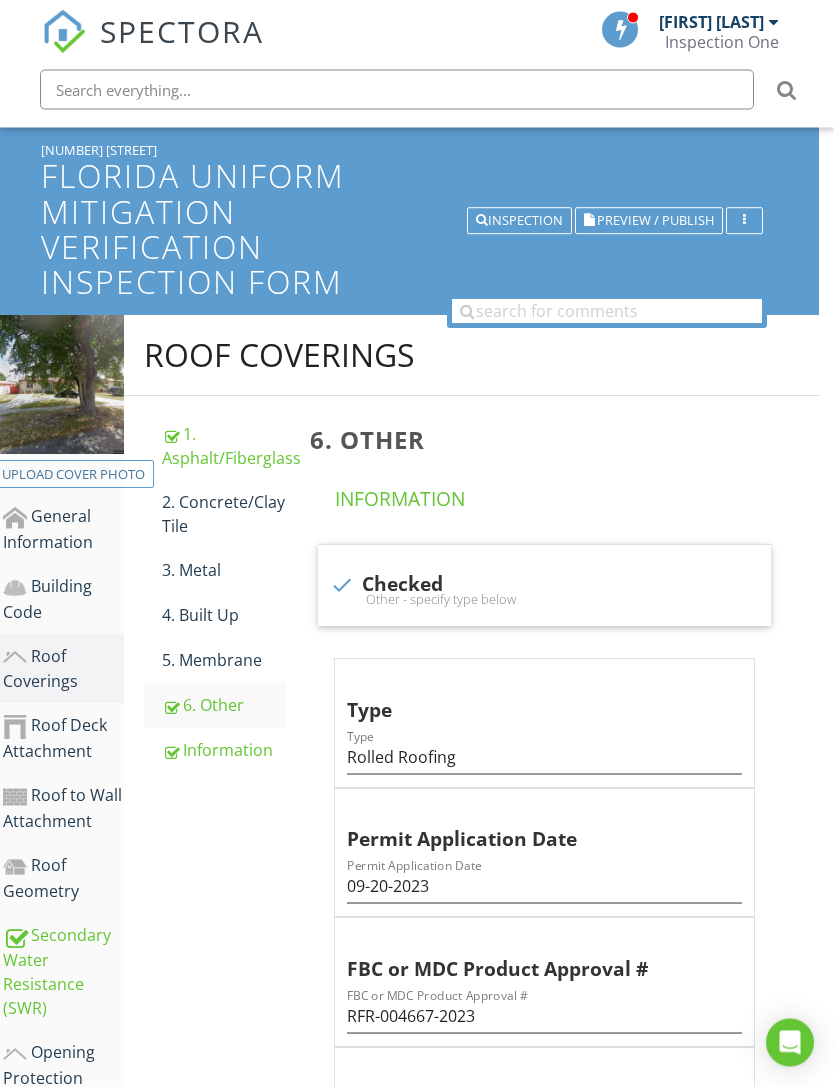 scroll, scrollTop: 95, scrollLeft: 15, axis: both 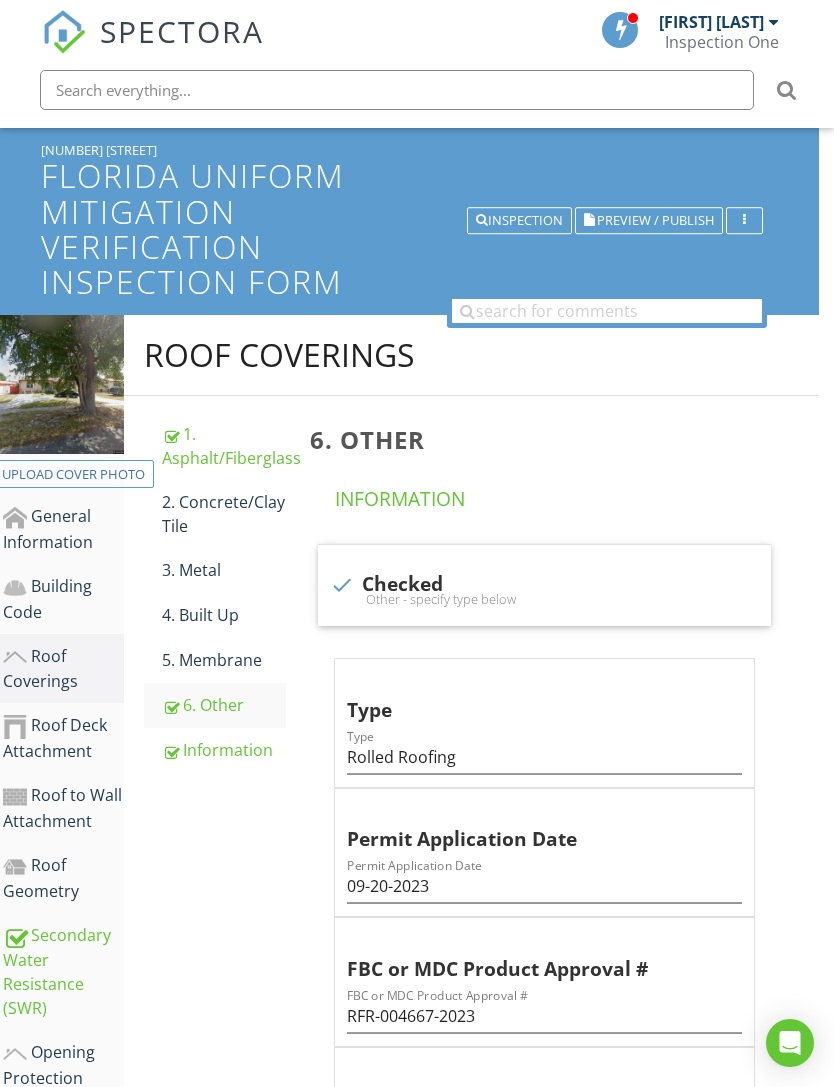 click on "1. Asphalt/Fiberglass" at bounding box center (224, 446) 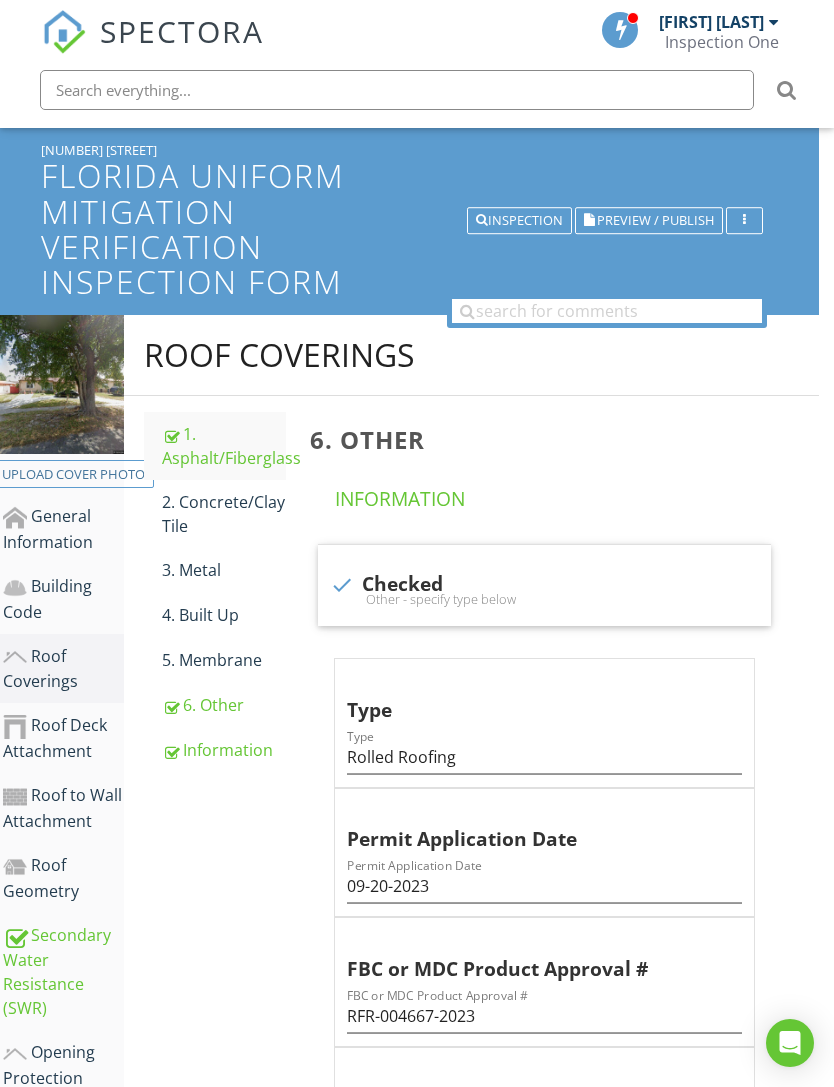 click on "1. Asphalt/Fiberglass" at bounding box center (224, 446) 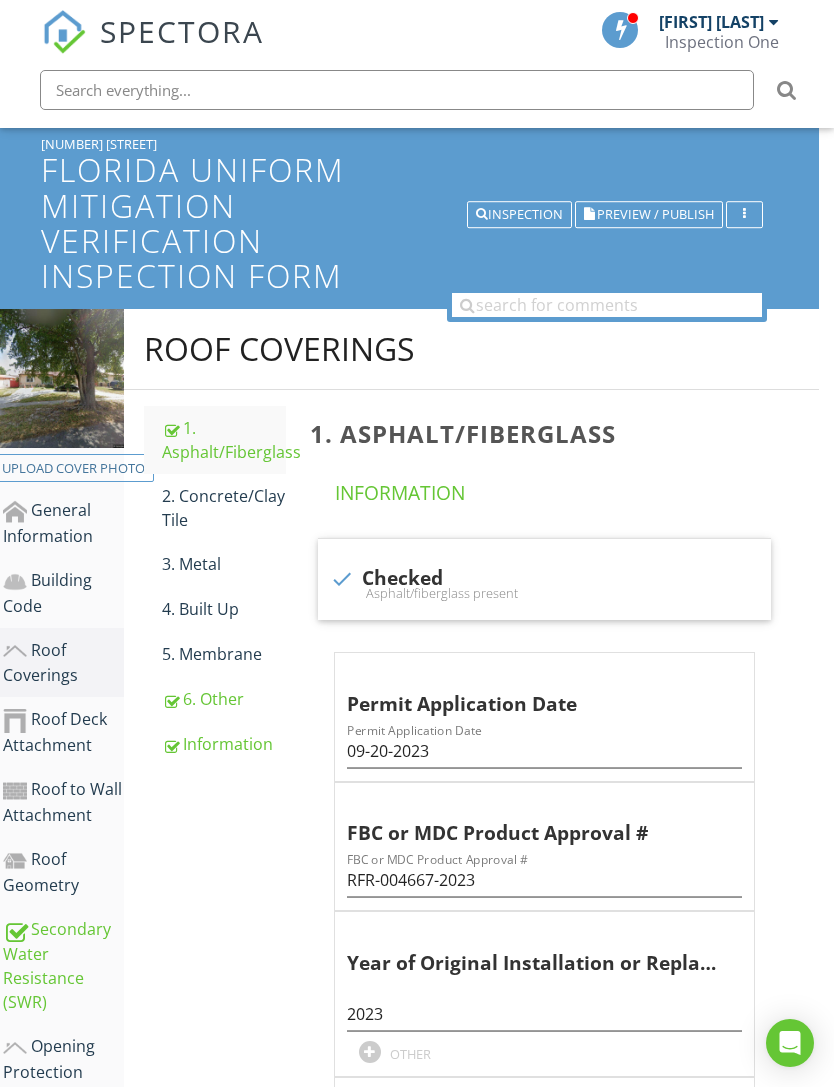 scroll, scrollTop: 0, scrollLeft: 15, axis: horizontal 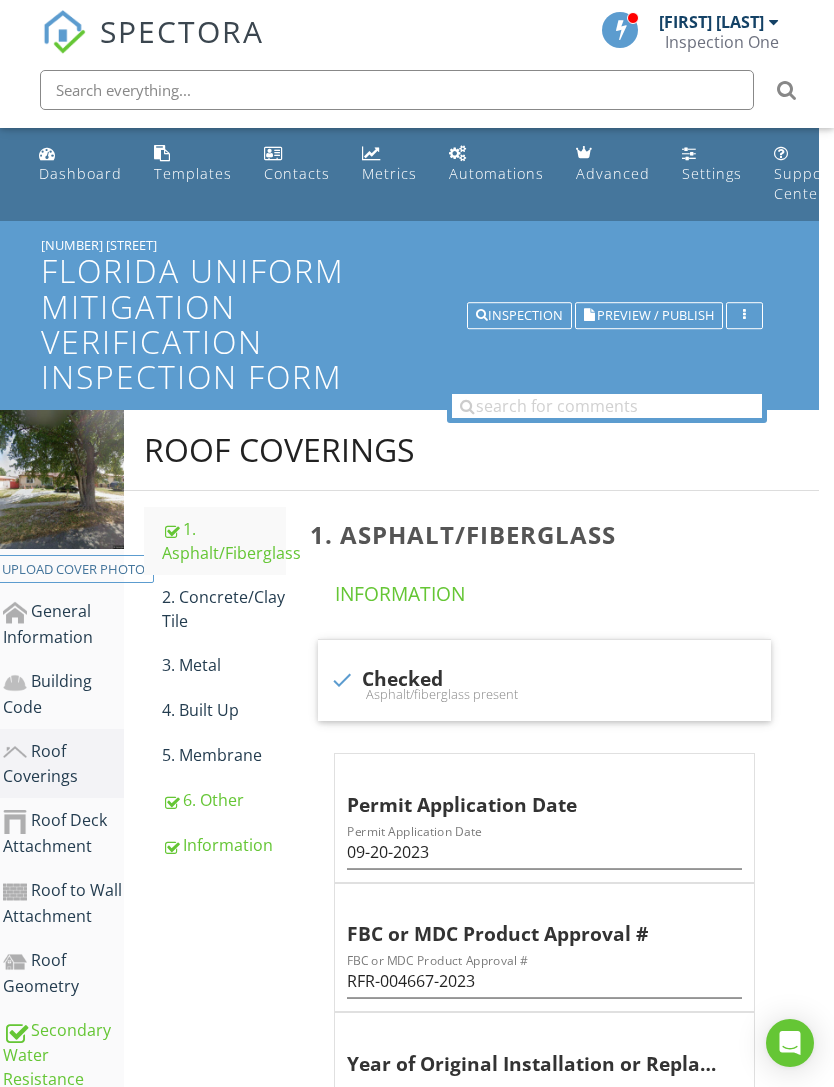 click on "Dashboard" at bounding box center (80, 173) 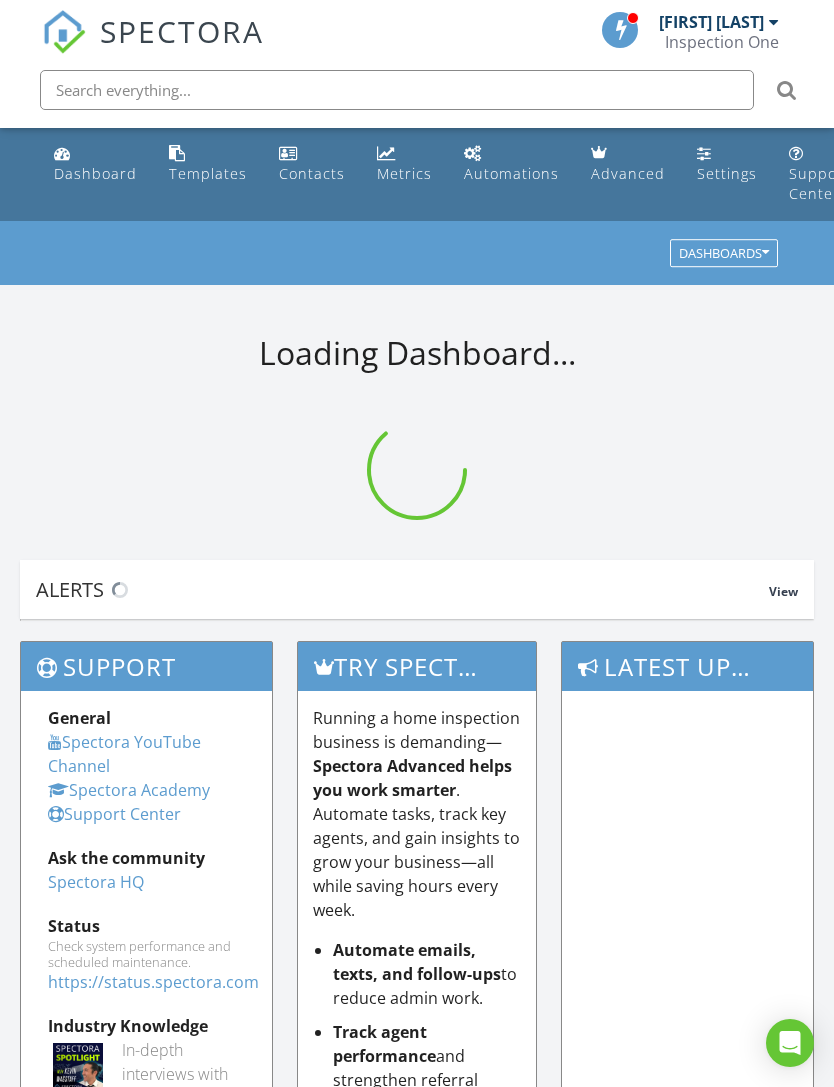 scroll, scrollTop: 0, scrollLeft: 0, axis: both 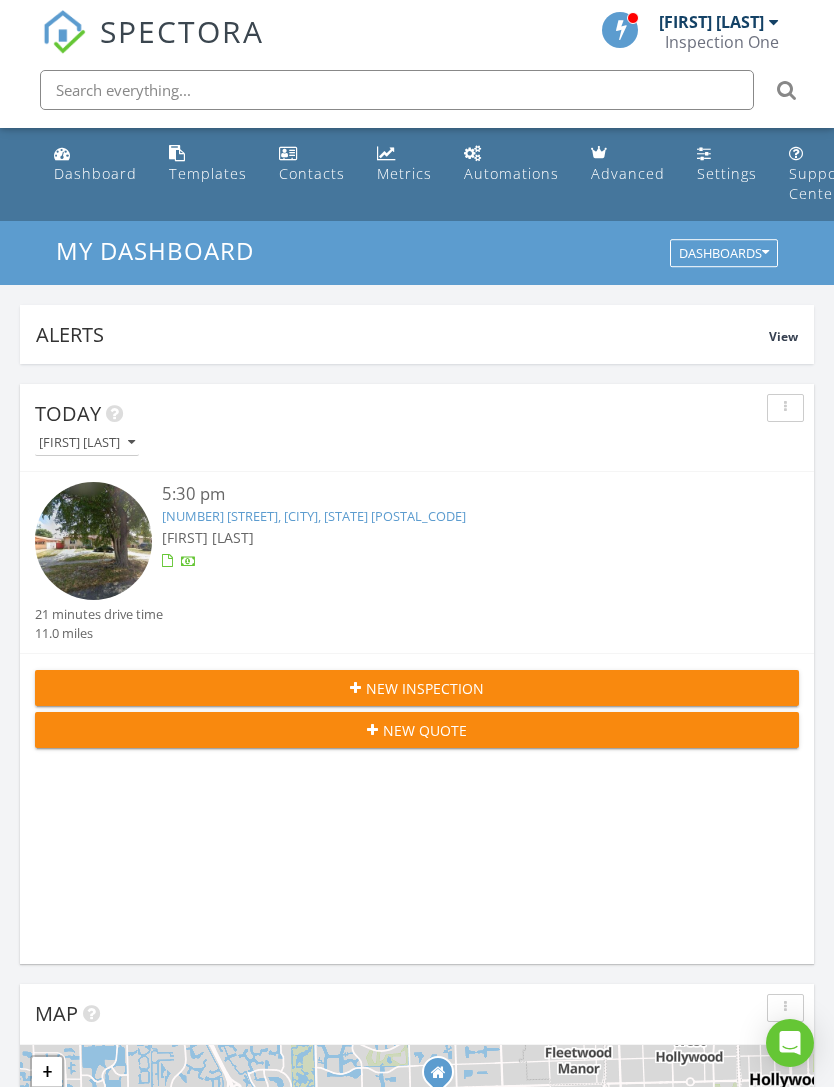 click on "[NUMBER] [STREET], [CITY], [STATE] [POSTAL_CODE]" at bounding box center (314, 516) 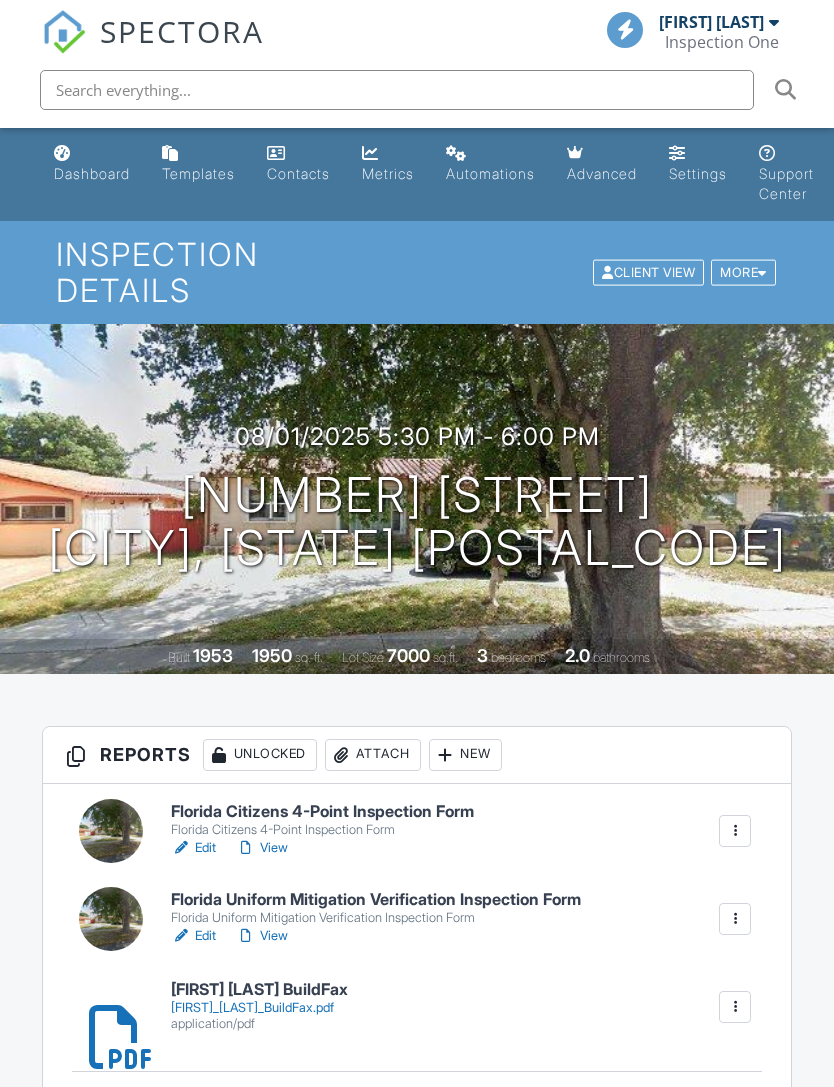 scroll, scrollTop: 0, scrollLeft: 0, axis: both 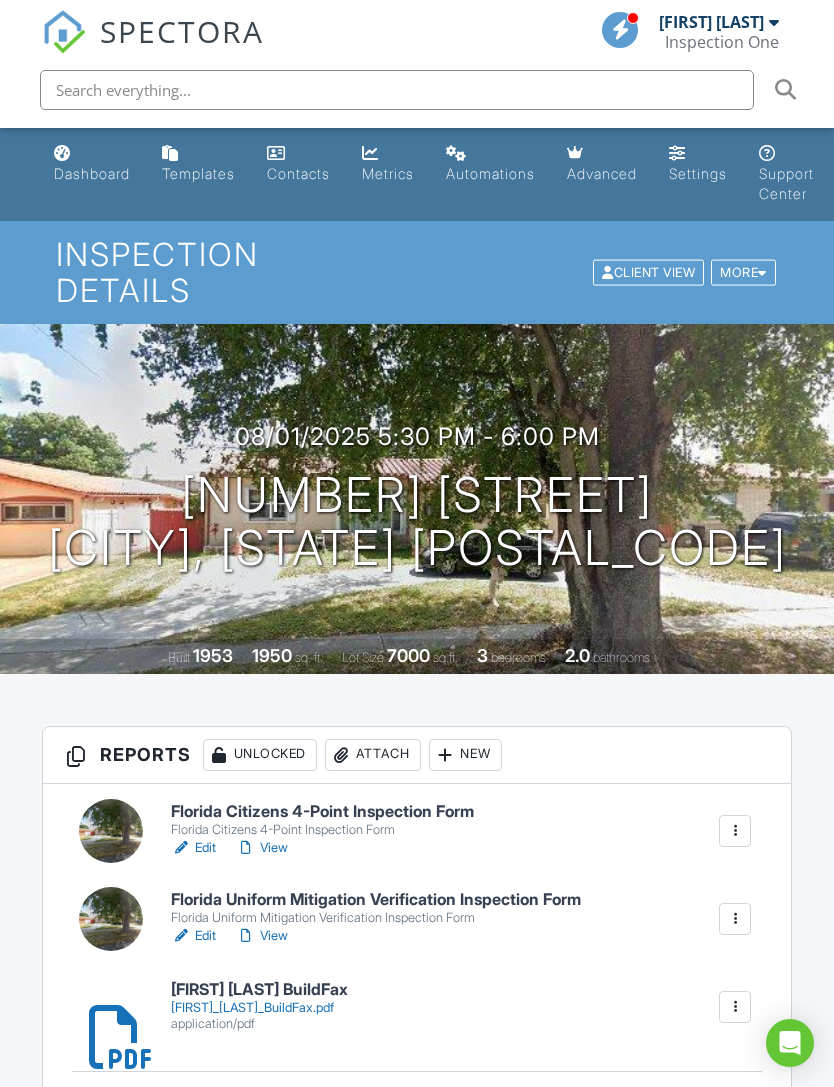 click on "View" at bounding box center [262, 936] 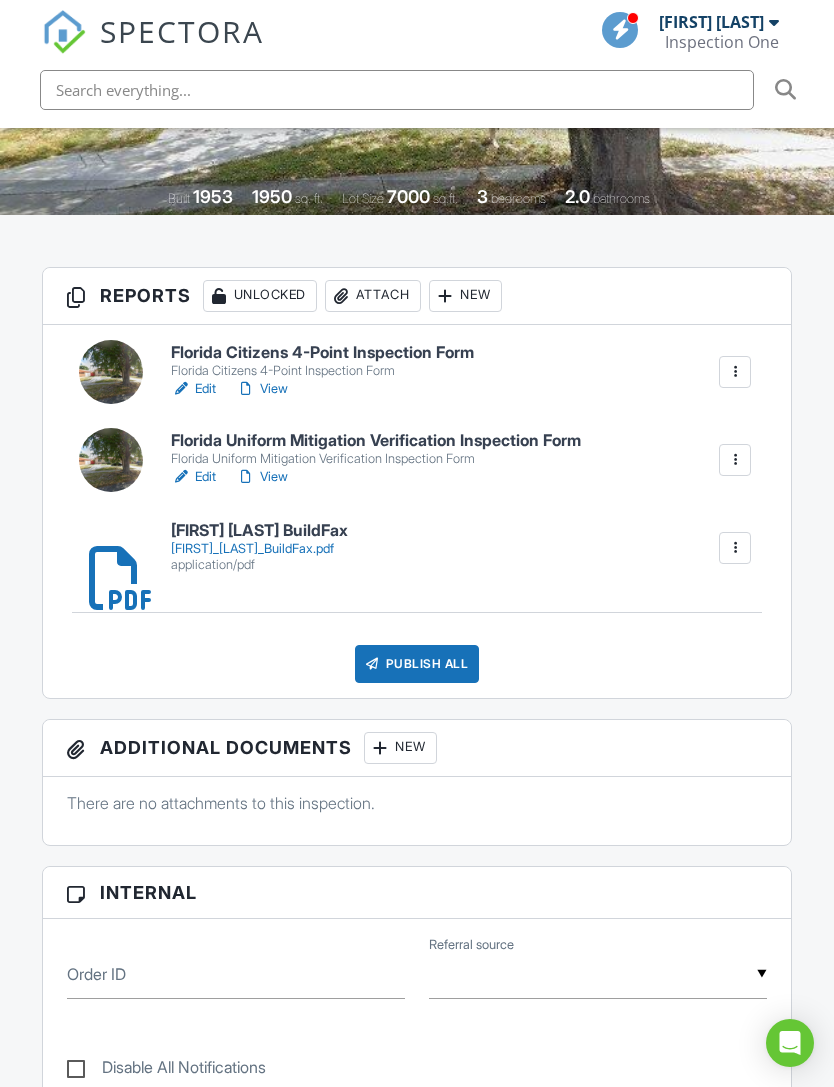 scroll, scrollTop: 738, scrollLeft: 0, axis: vertical 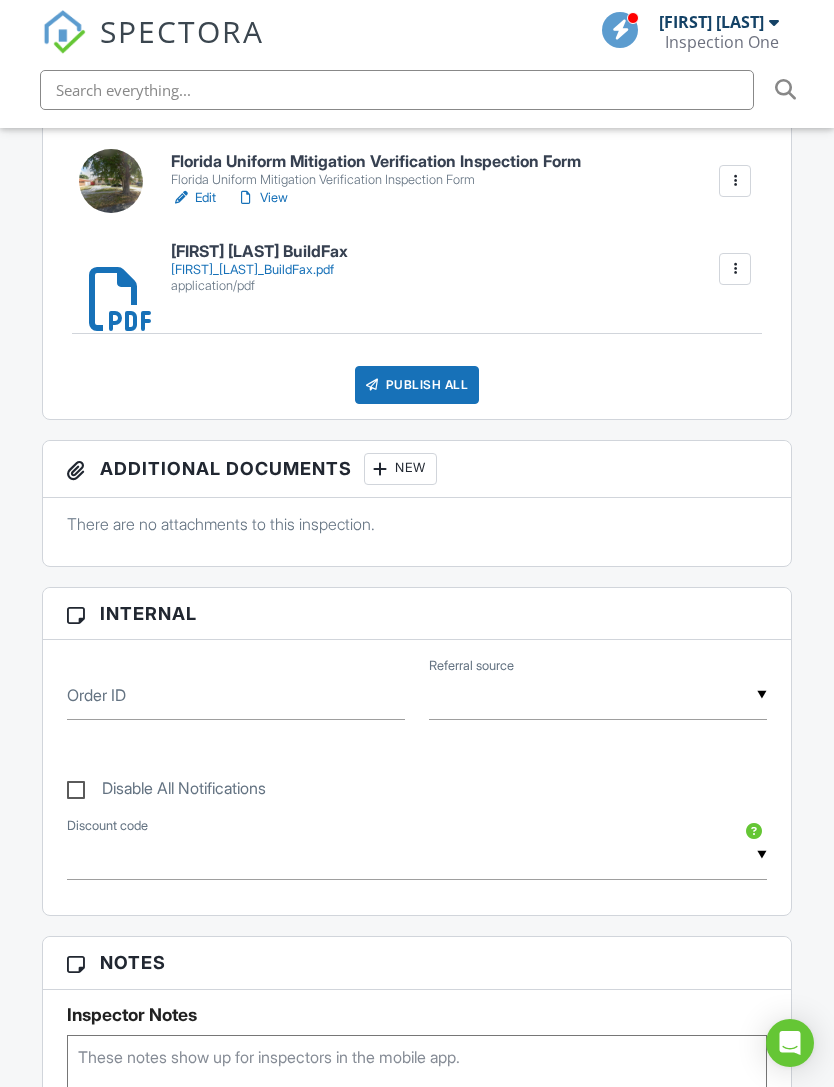 click on "Publish All" at bounding box center (417, 385) 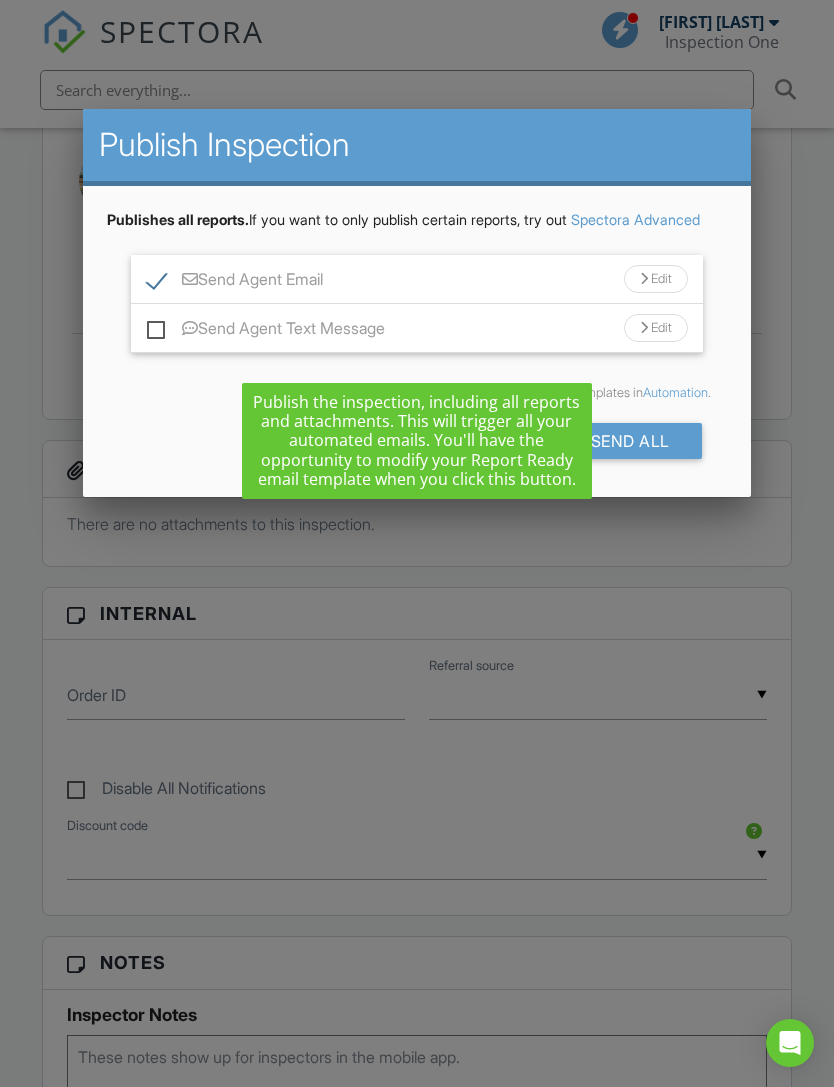 click on "Publishes all reports.
If you want to only publish certain reports, try out
Spectora Advanced
Send Agent Email
Edit
Subject Line
Report Ready
Email body (your header and footer will be around the text):
Ordered List Unordered List Insert Video Insert Table Inline Style XLarge Large Normal Small Light Small/Light Bold Italic Underline Colors Align Align Left Align Center Align Right Align Justify Insert Link Insert Image Code View Clear Formatting Hi Lilivett, The inspection report for 60 W 61st St is ready! View it here: View Florida Citizens 4-Point Inspection Form View Florida Uniform Mitigation Verification Inspection Form View Noemi Garcia BuildFax Let me know if you have any questions. Thank you!
Send Agent Text Message
Edit
Text Message
Hi Lilivett, the report for 60 W 61st St is ready:
https://app.spectora.com/u/NWhF7Mf
- Jendrich Valedon 9544087333
You can edit email/text templates in  Automation ." at bounding box center (416, 341) 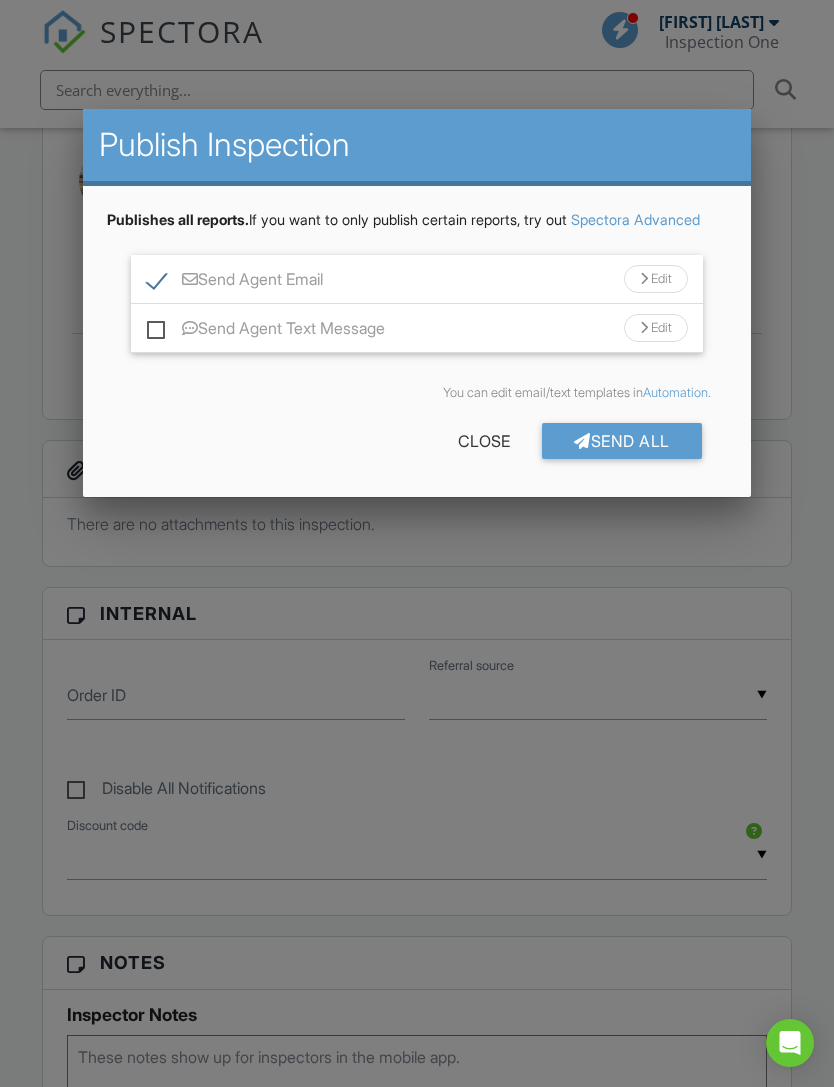 click on "Send All" at bounding box center [622, 441] 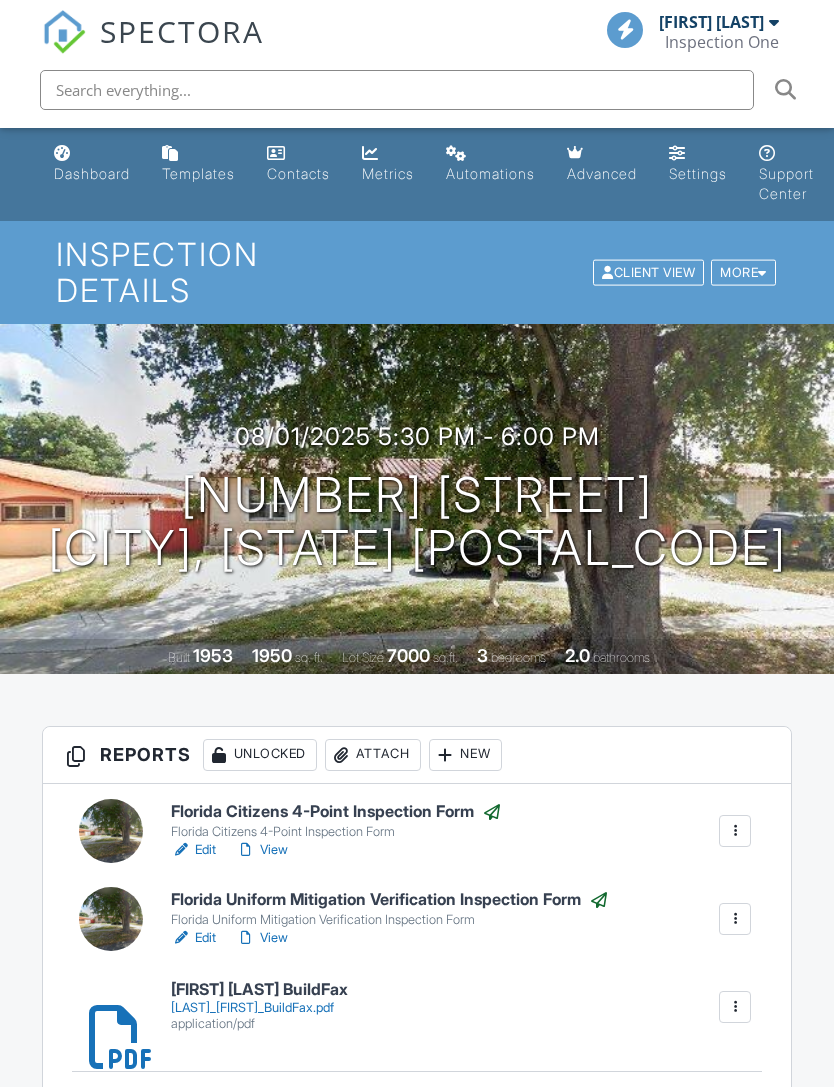 scroll, scrollTop: 802, scrollLeft: 0, axis: vertical 